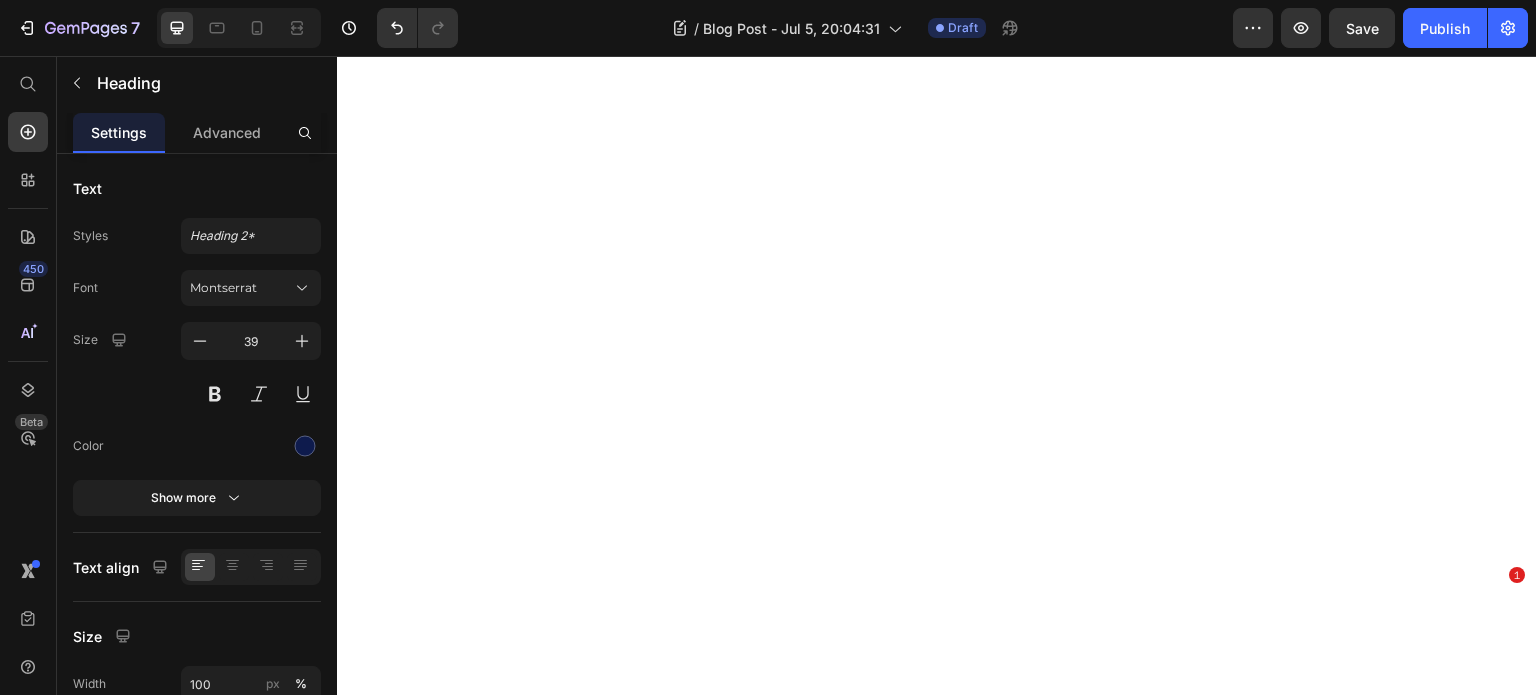 scroll, scrollTop: 0, scrollLeft: 0, axis: both 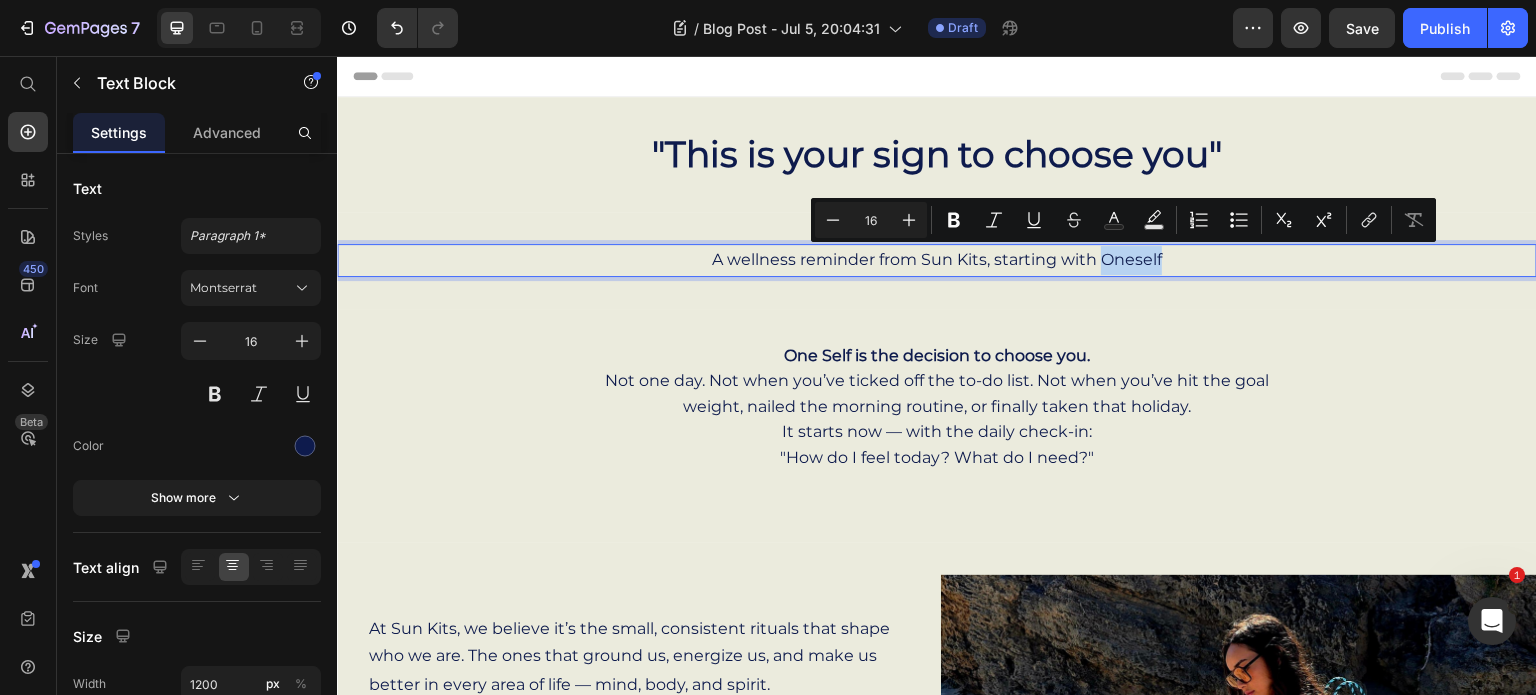 drag, startPoint x: 1095, startPoint y: 256, endPoint x: 1163, endPoint y: 256, distance: 68 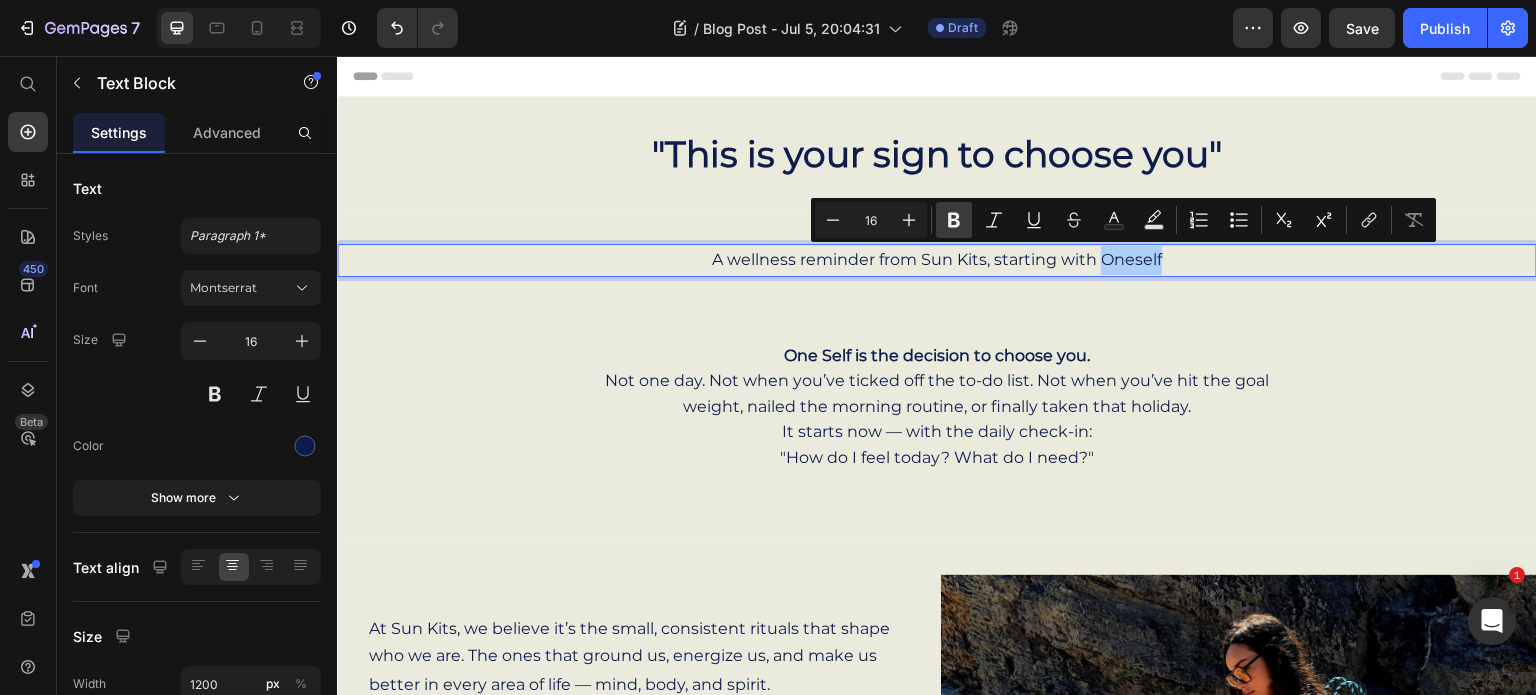 click 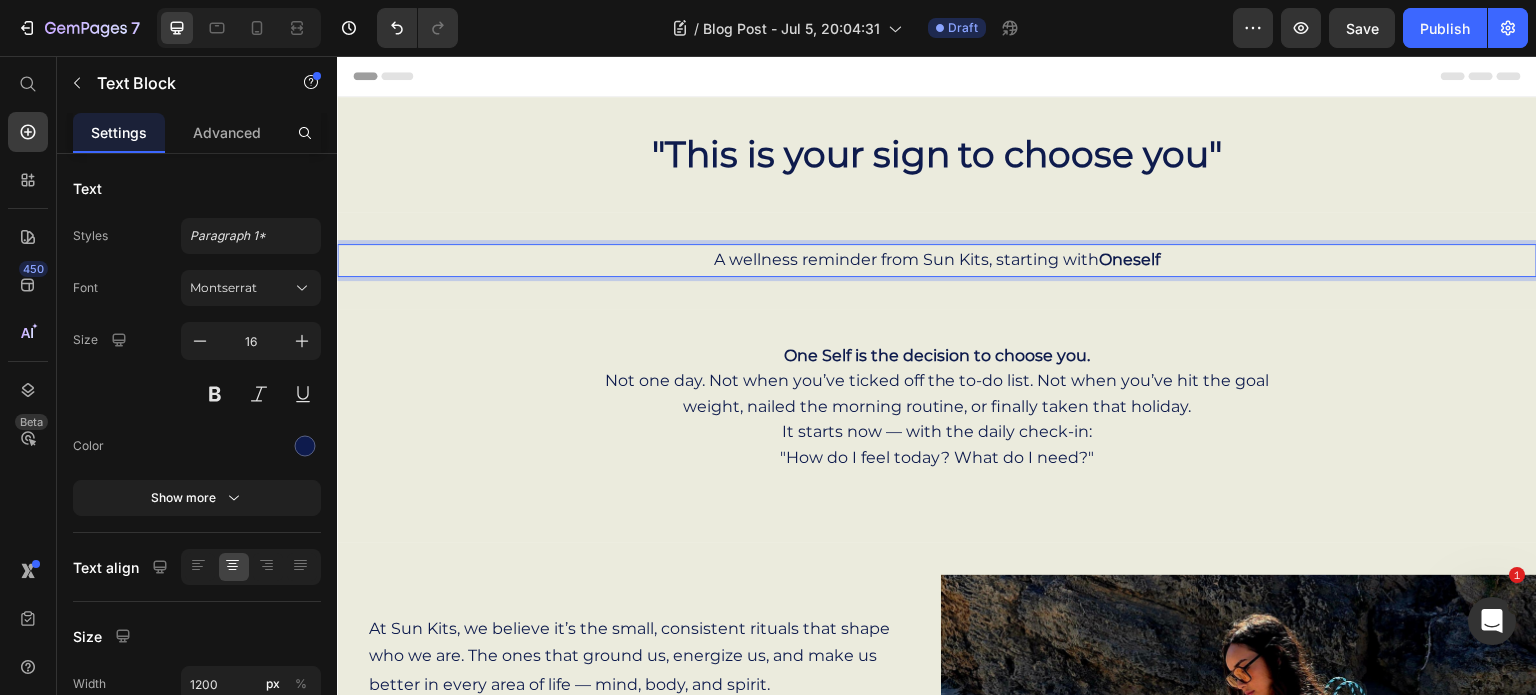 click on "Oneself" at bounding box center [1129, 259] 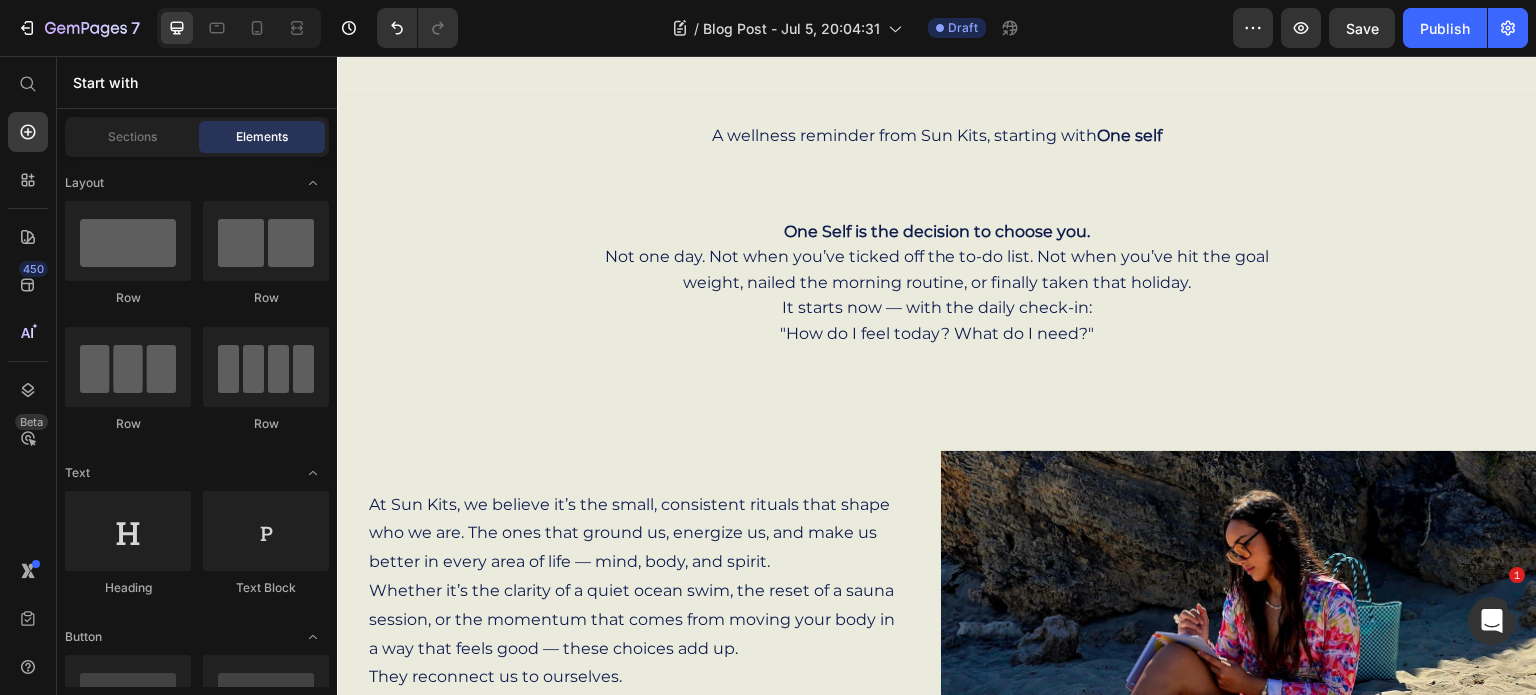 scroll, scrollTop: 131, scrollLeft: 0, axis: vertical 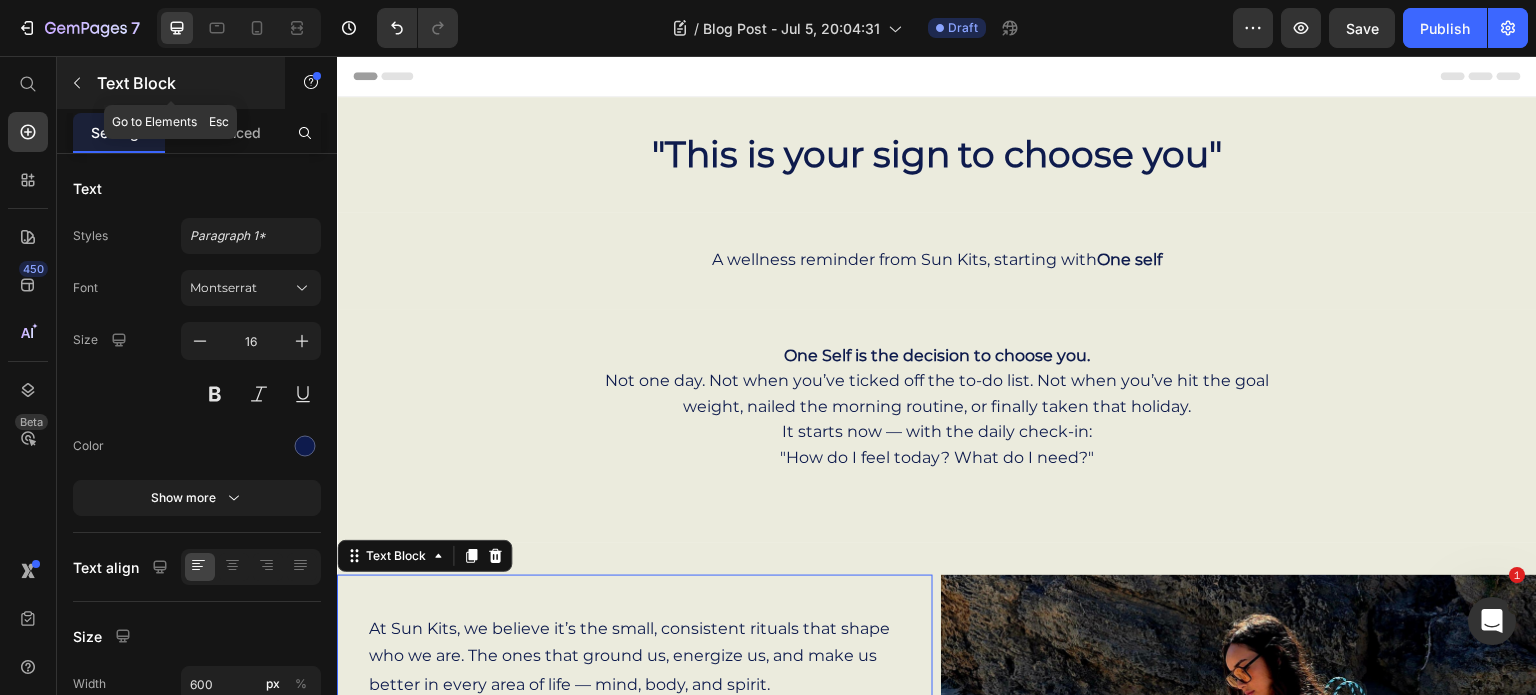click 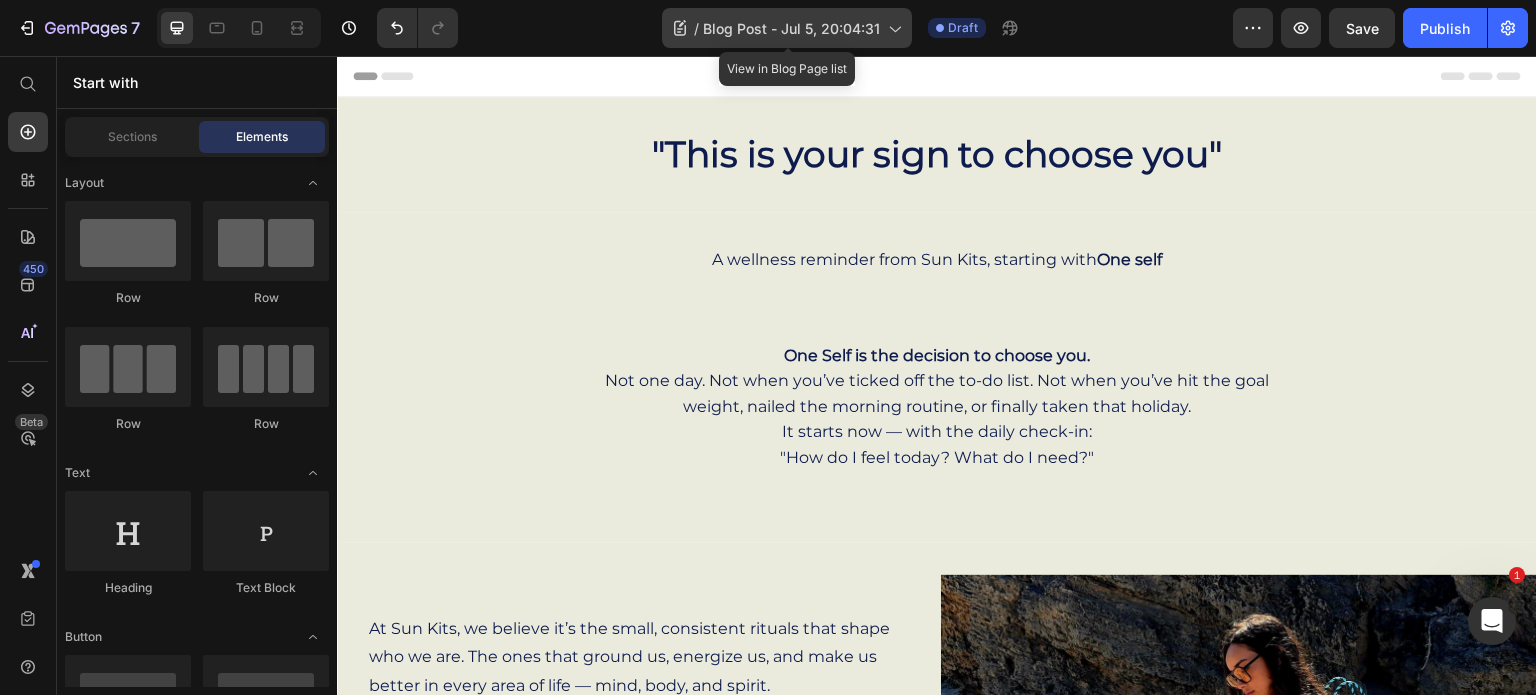 click 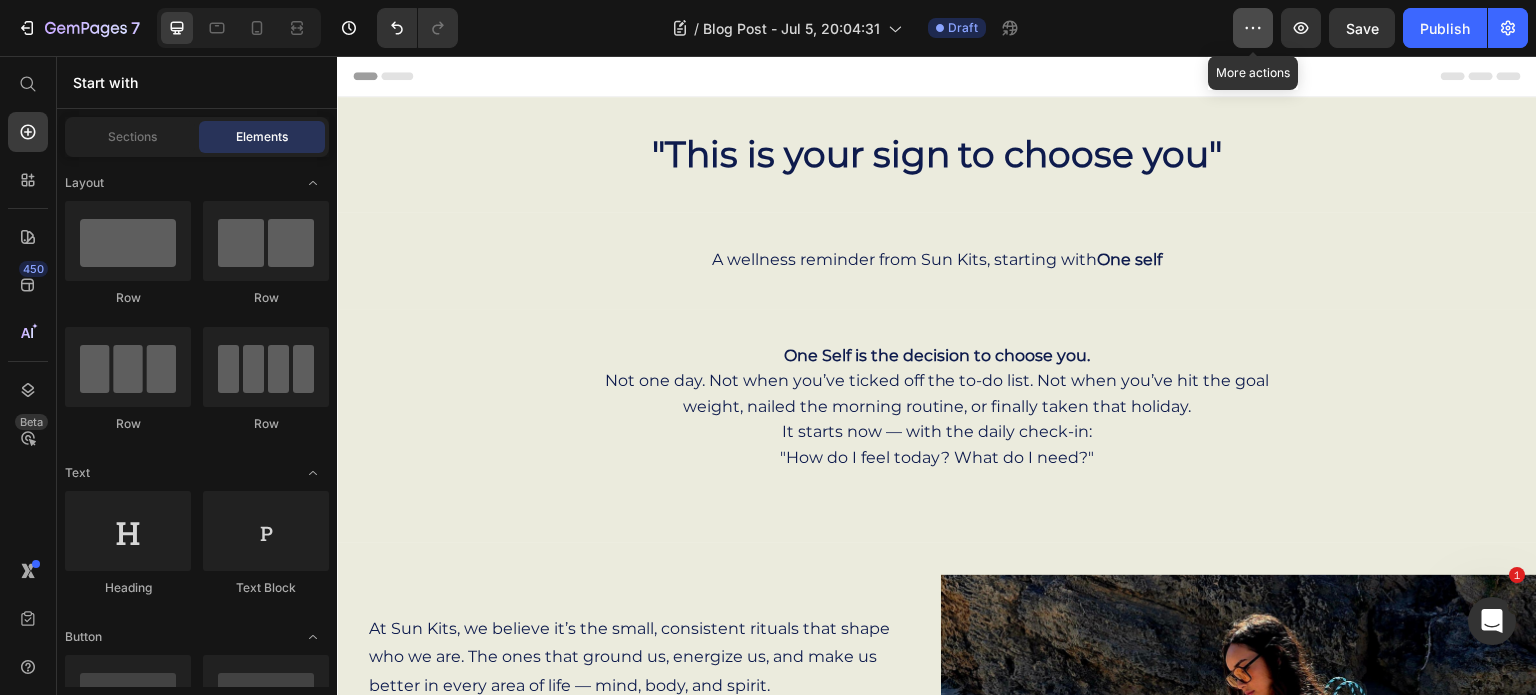 click 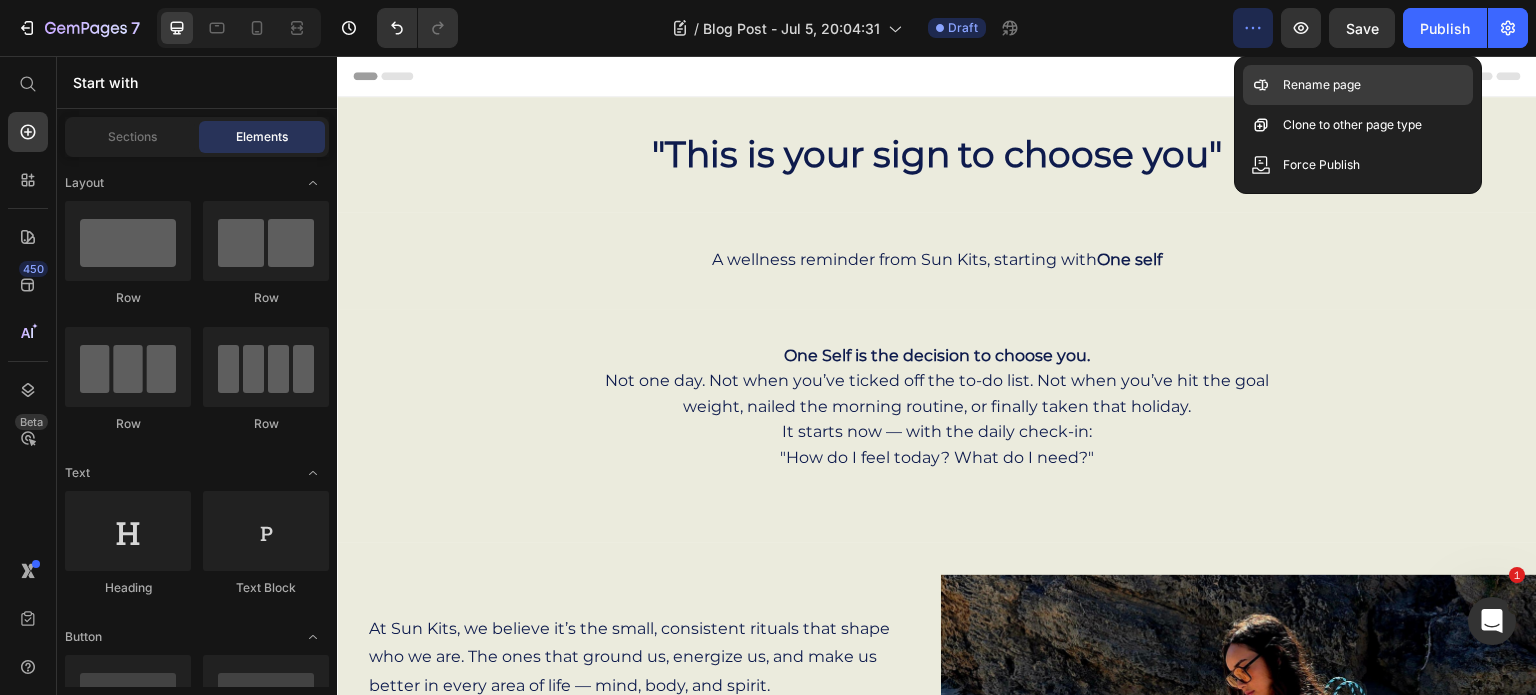 click on "Rename page" at bounding box center (1322, 85) 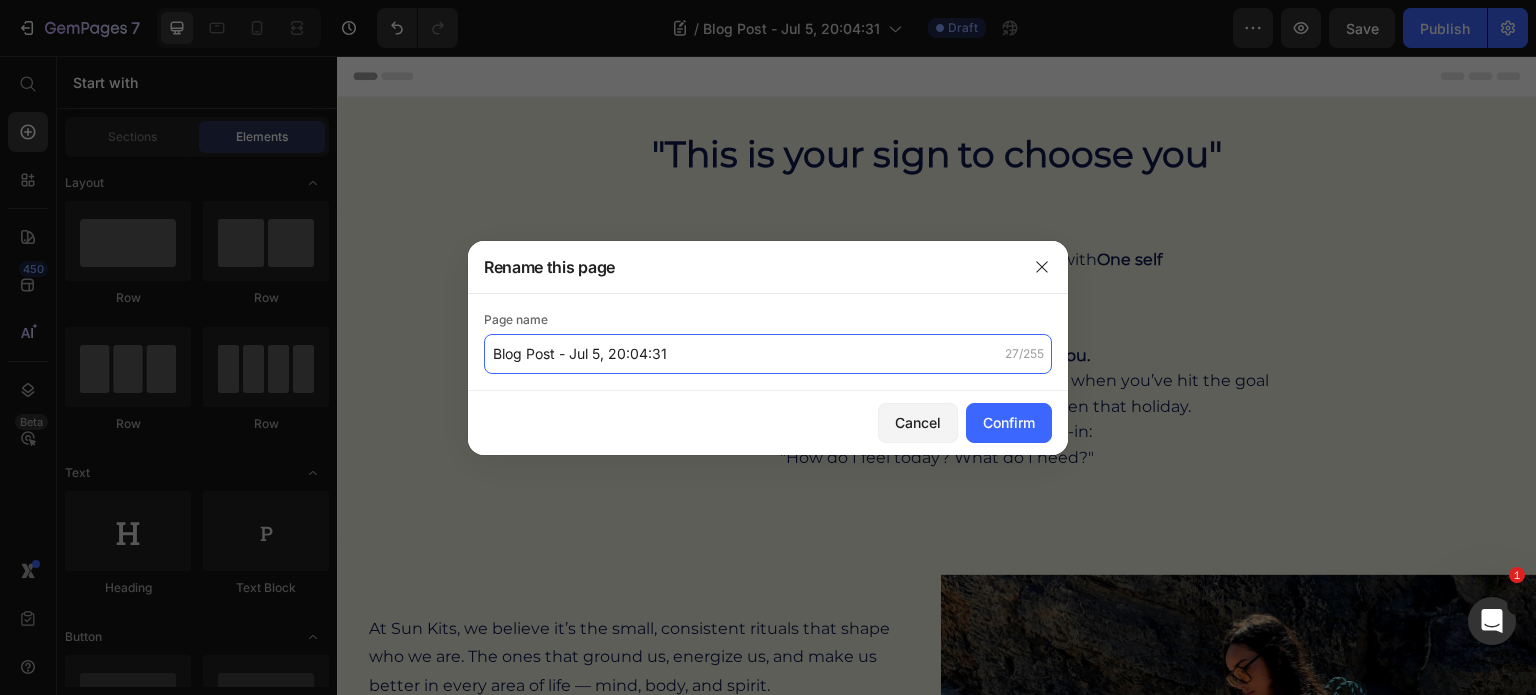 click on "Blog Post - Jul 5, 20:04:31" 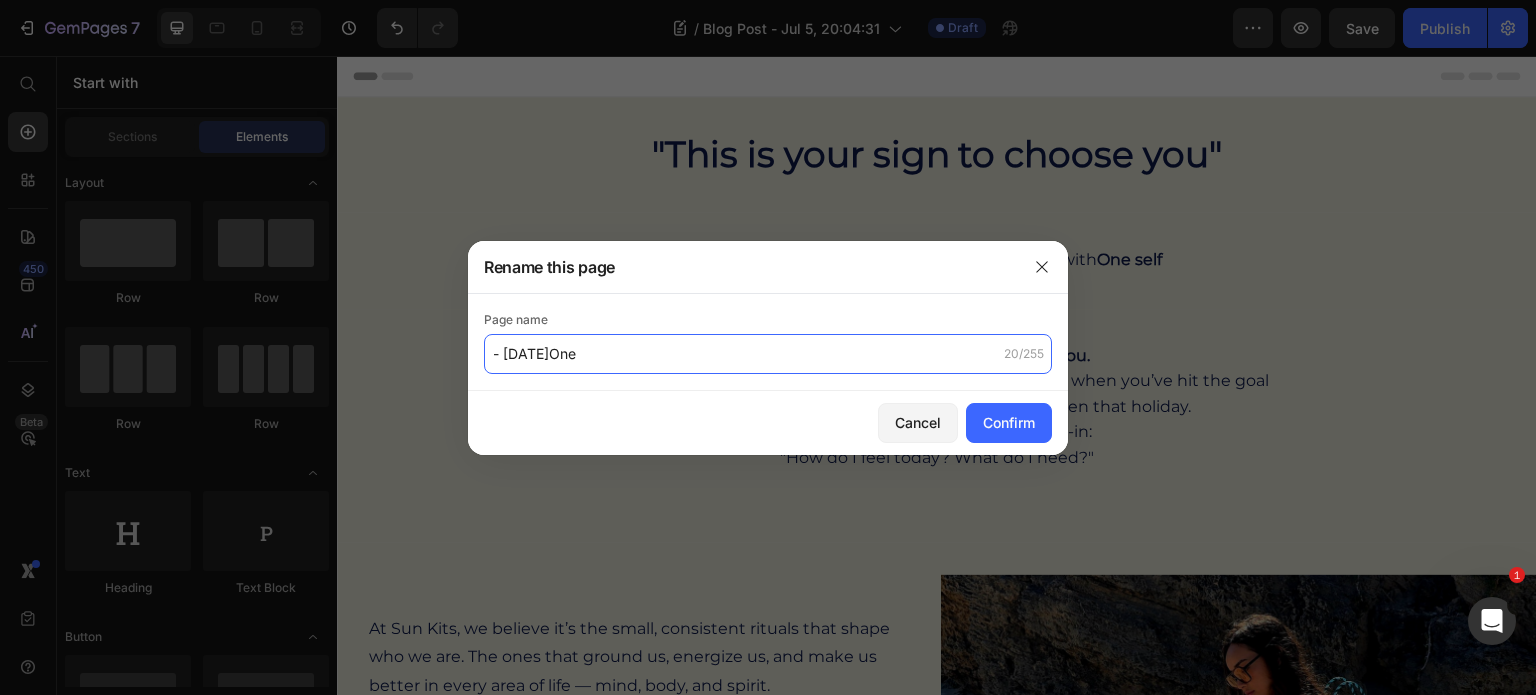 click on "- Jul 5, 20:04:31One" 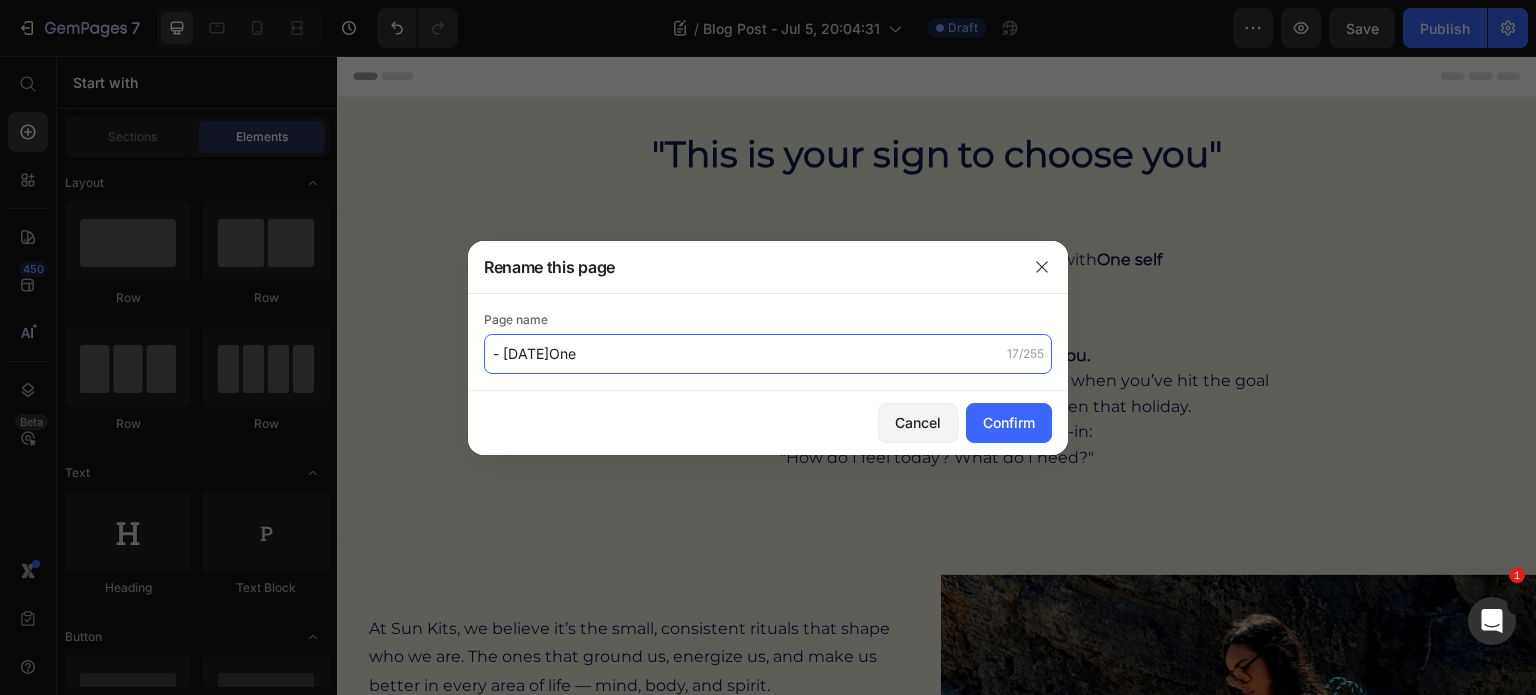 click on "- Jul 50:04:31One" 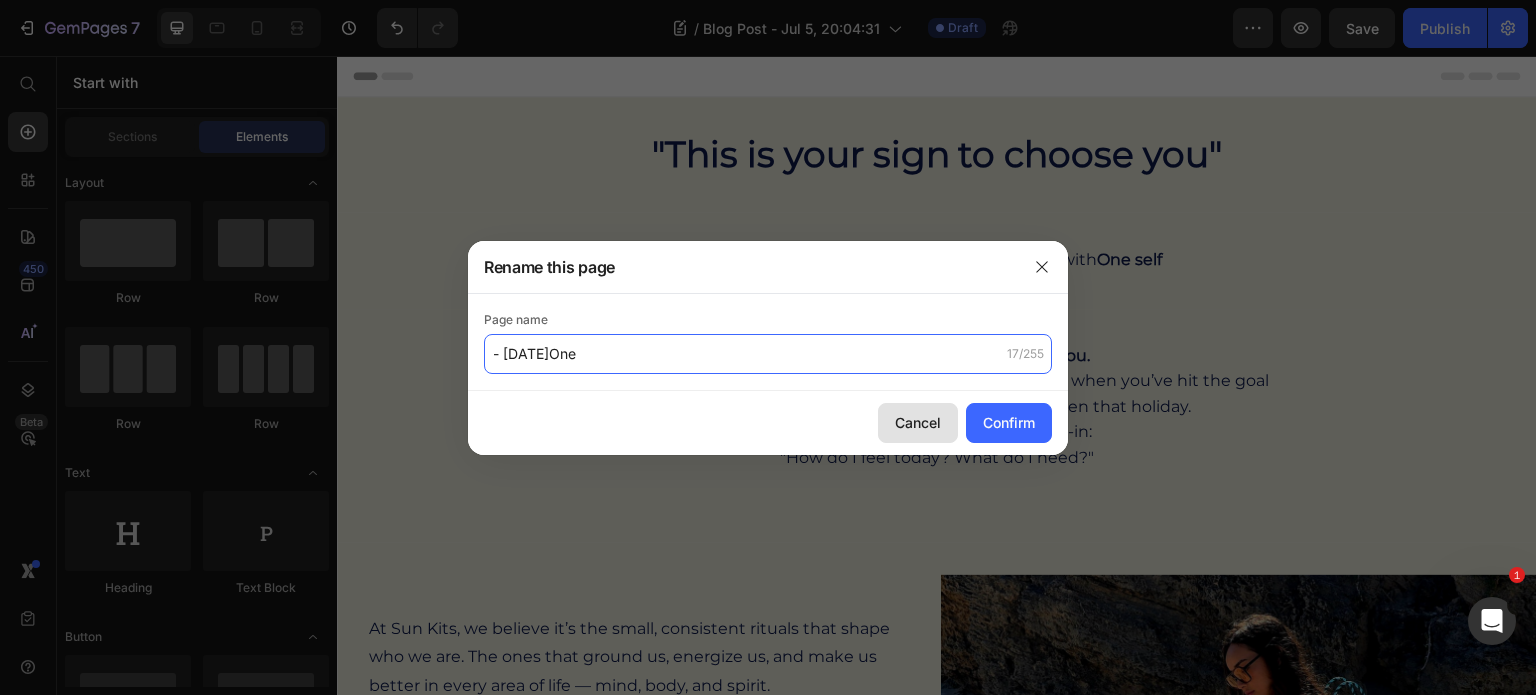 type on "- Jul 50:04:31One" 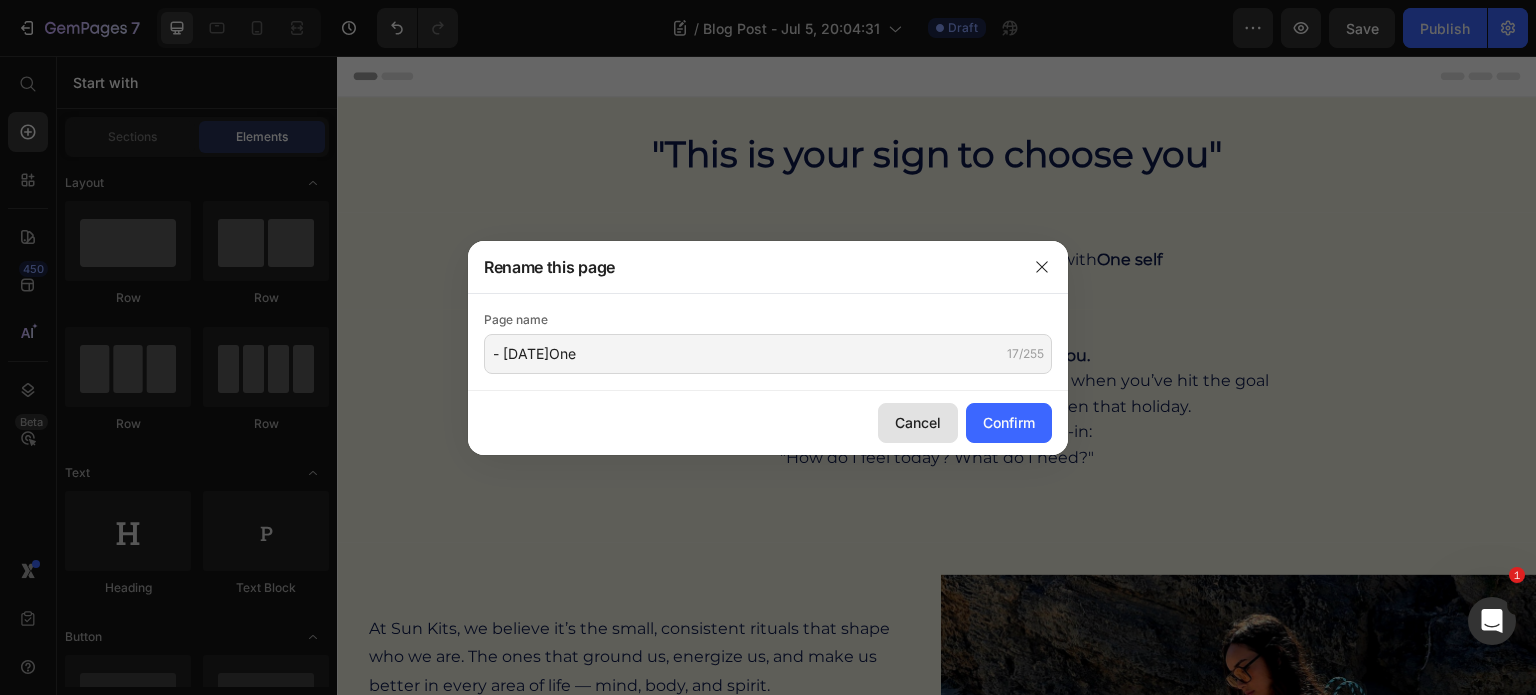 click on "Cancel" at bounding box center (918, 422) 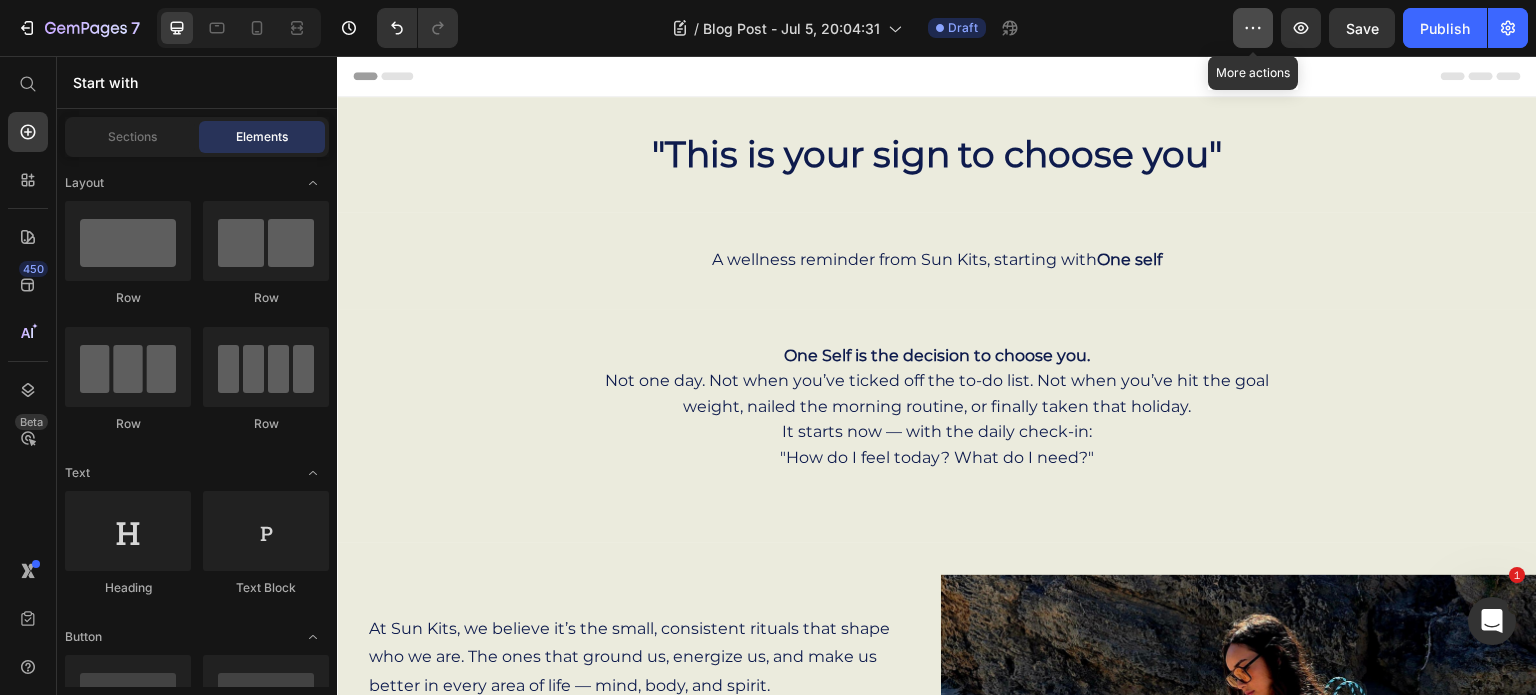 click 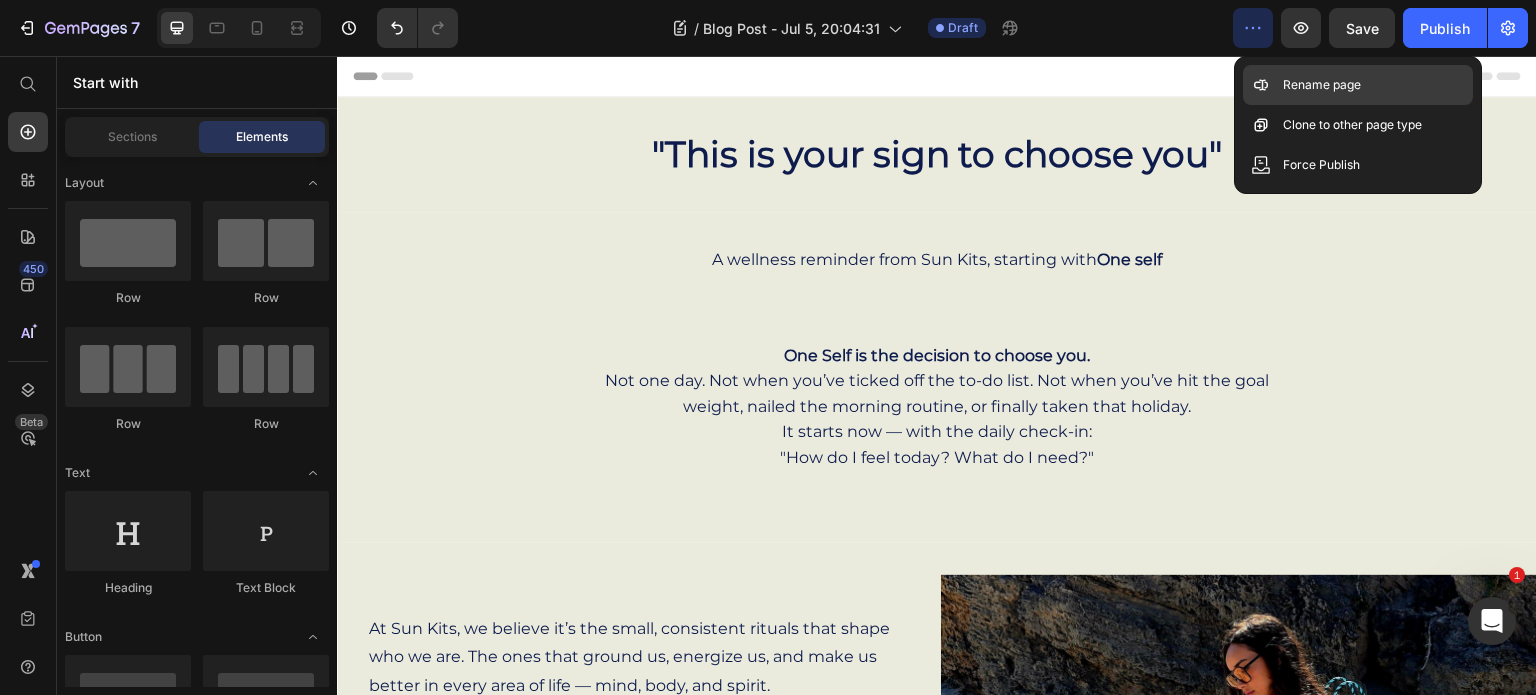 click on "Rename page" 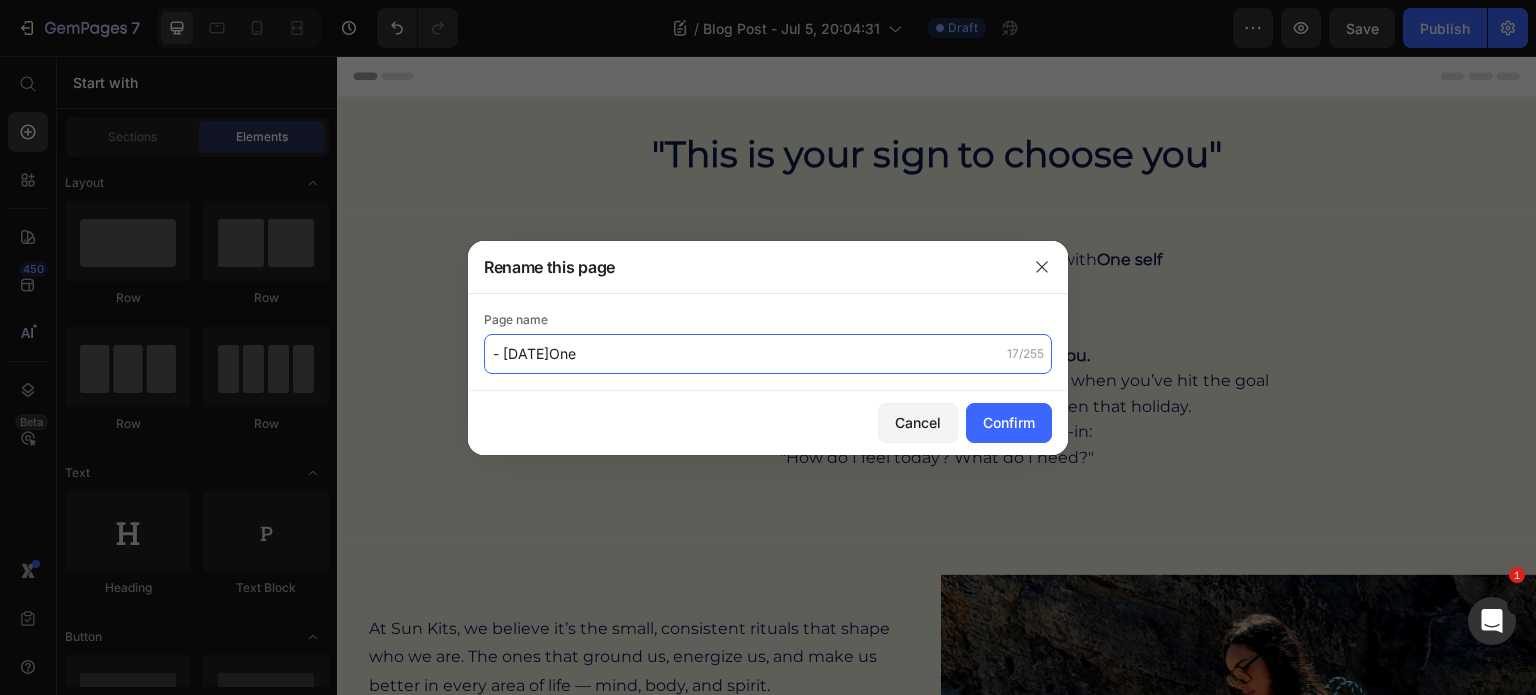 click on "- Jul 50:04:31One" 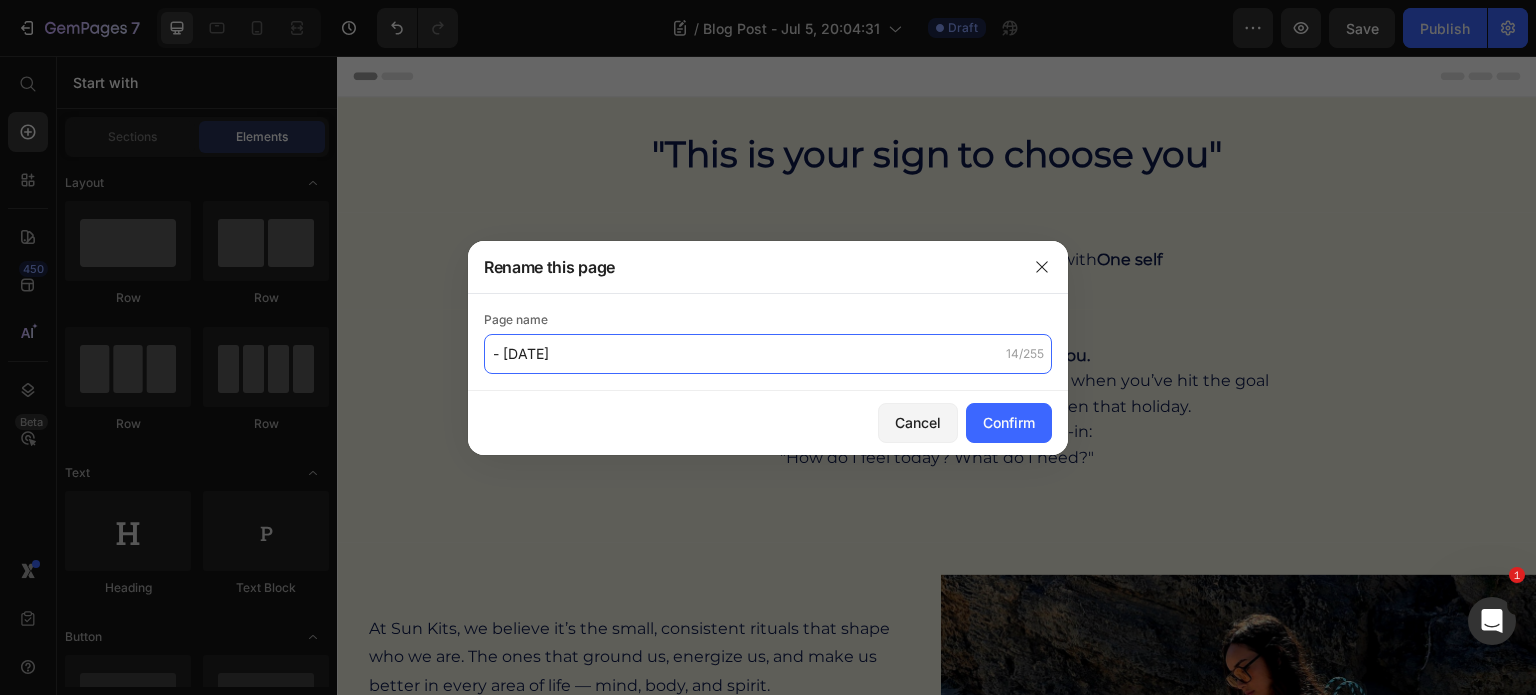 click on "- Jul 50:04:31" 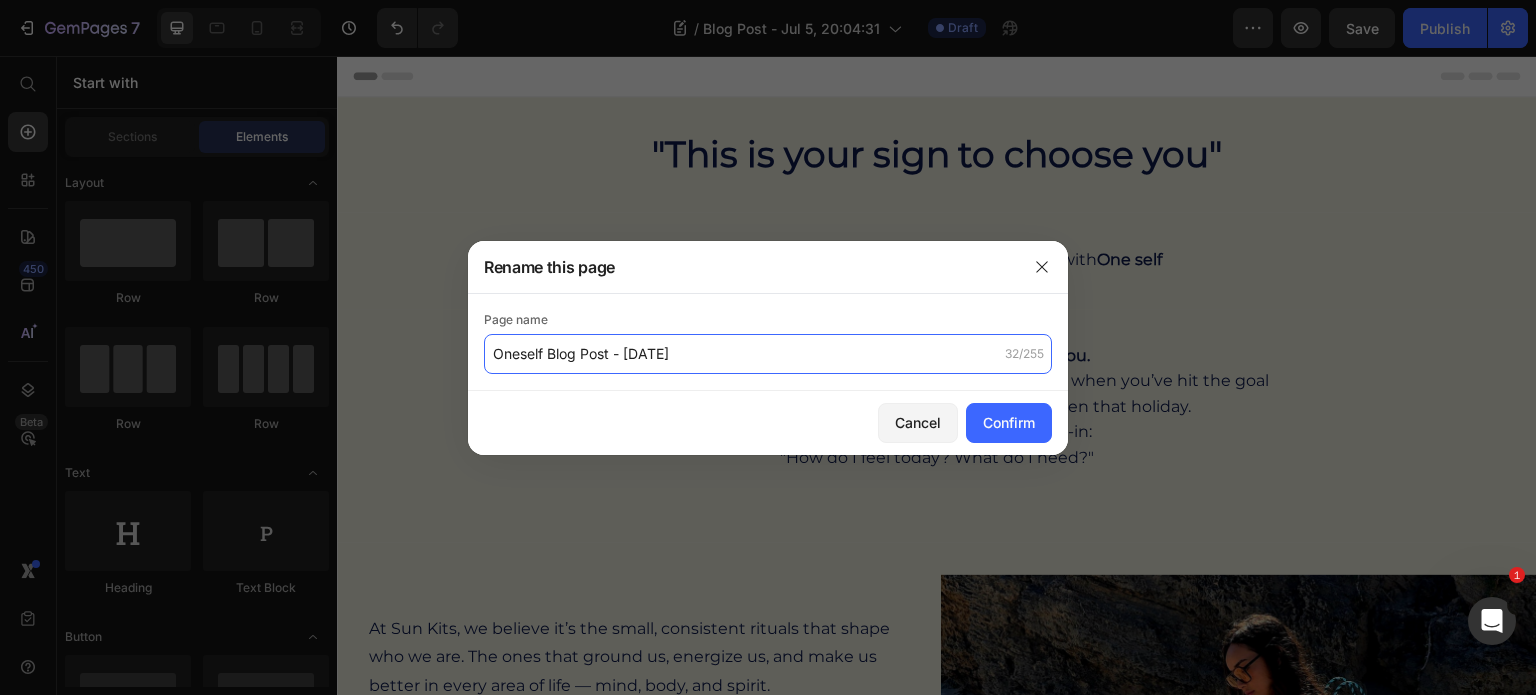 click on "Oneself Blog Post - Jul 50:04:31" 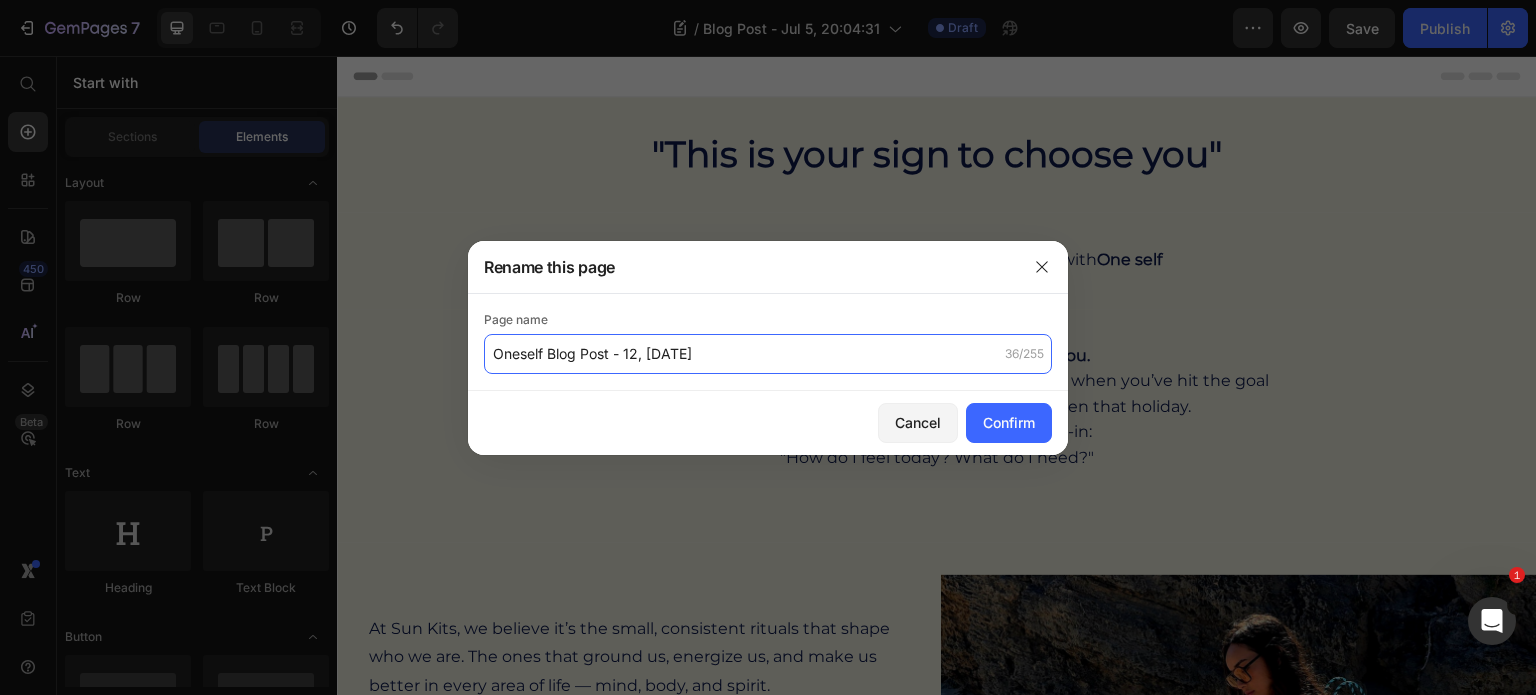 click on "Oneself Blog Post - 12, Jul 50:04:31" 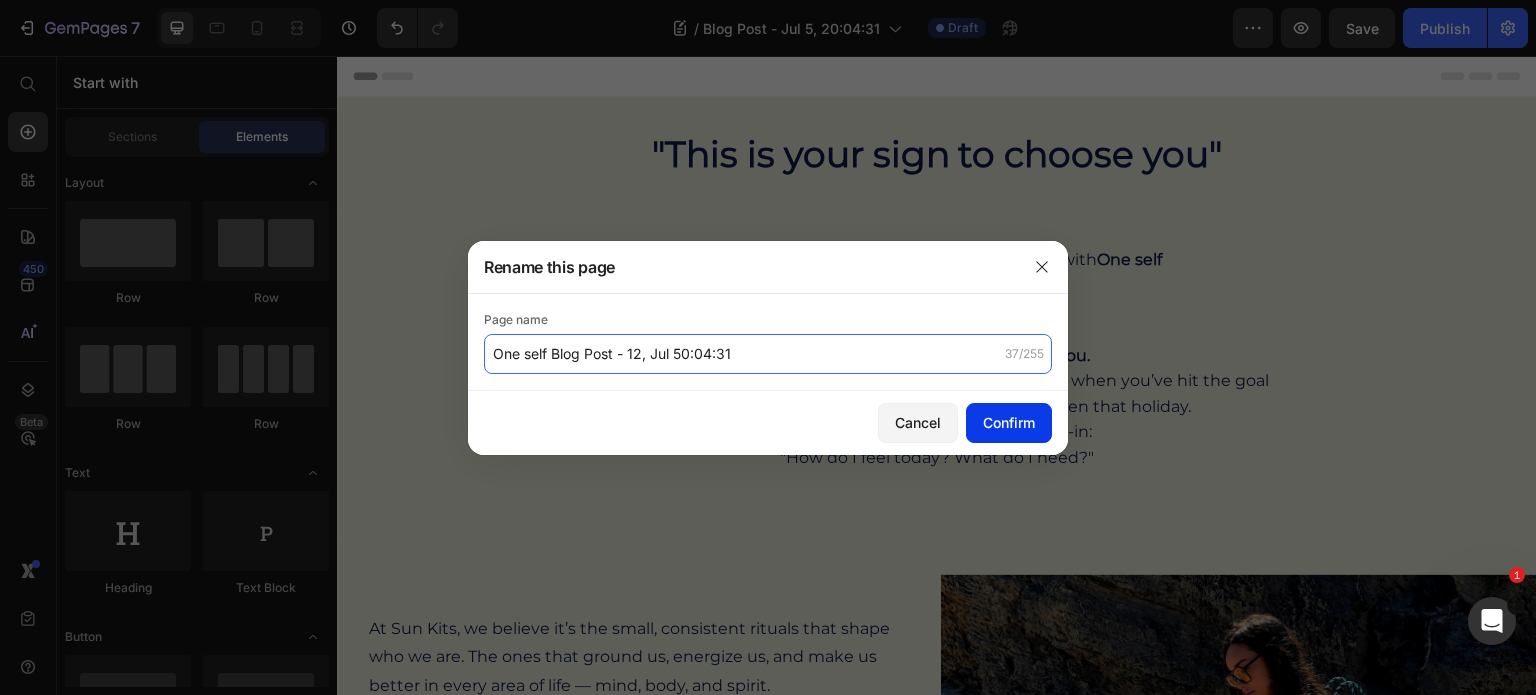 type on "One self Blog Post - 12, Jul 50:04:31" 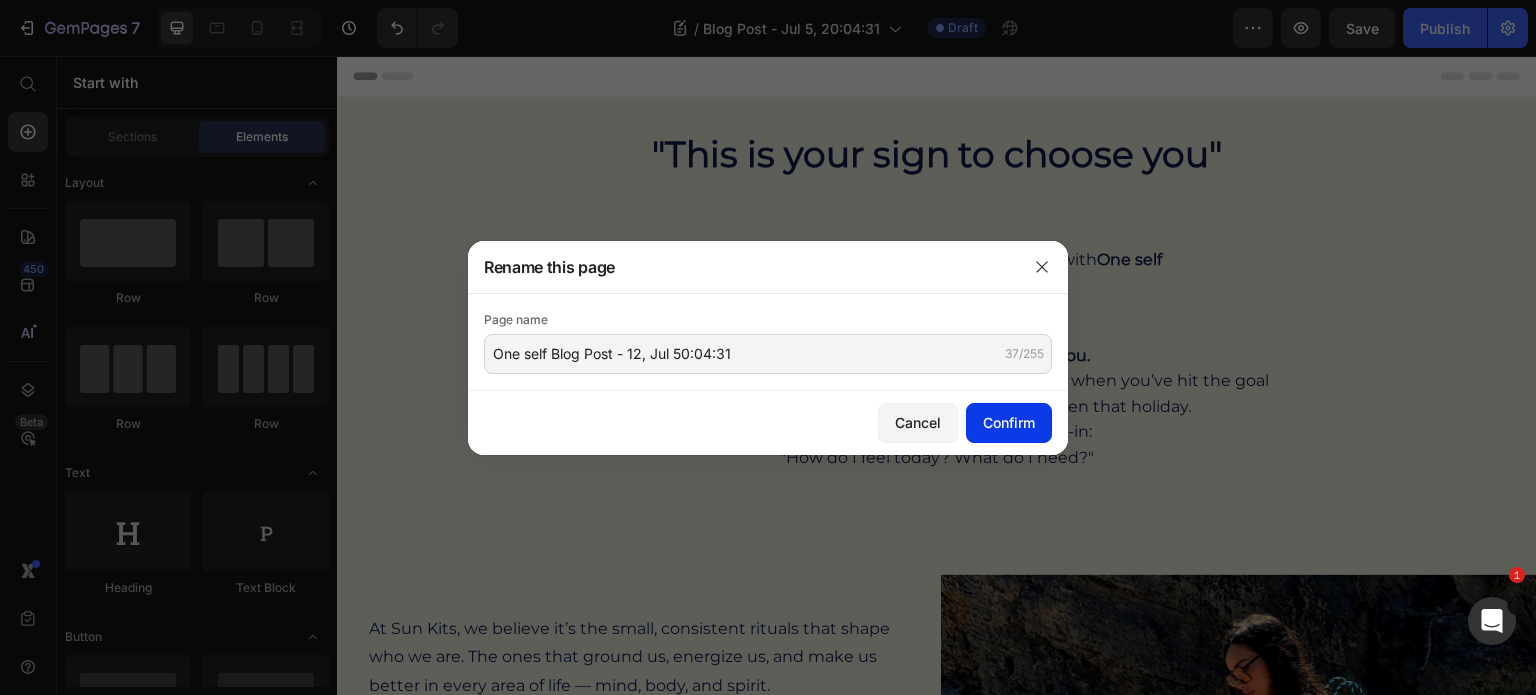 click on "Confirm" 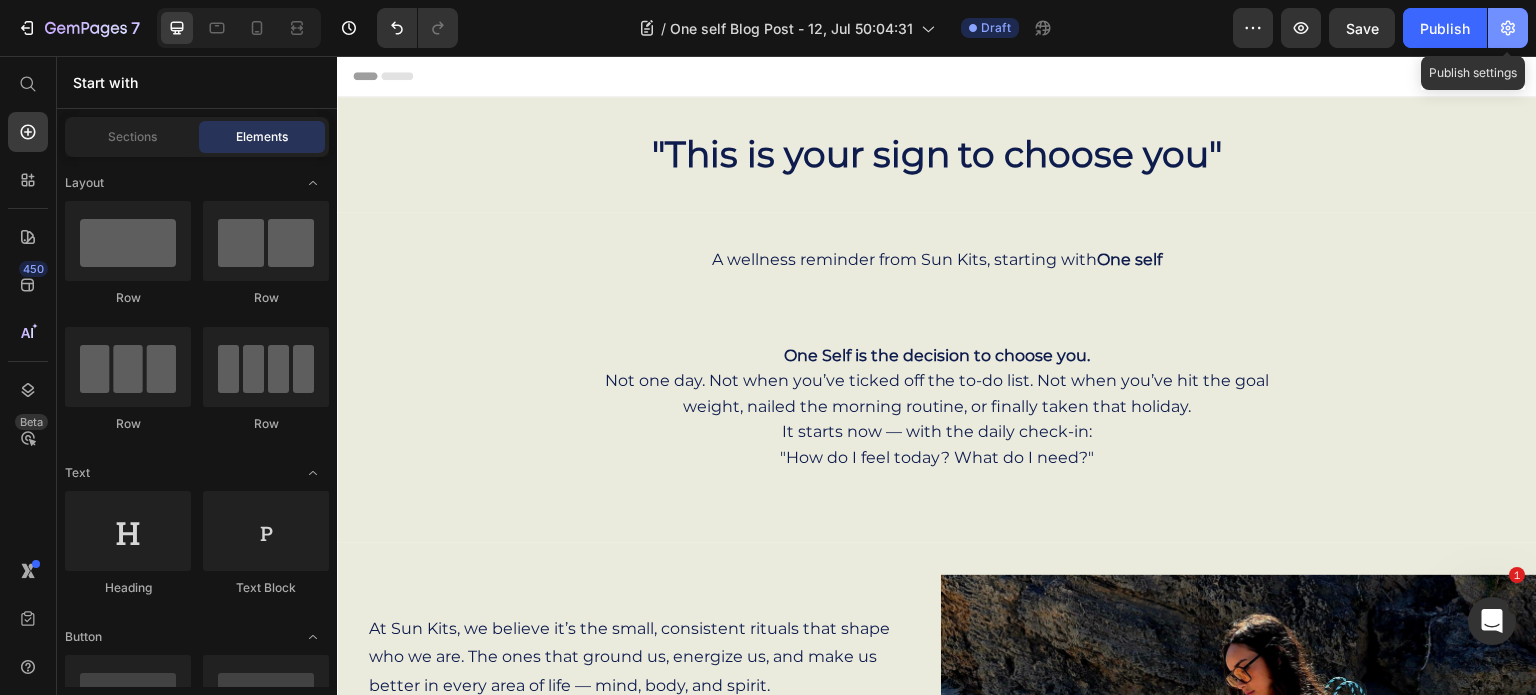click 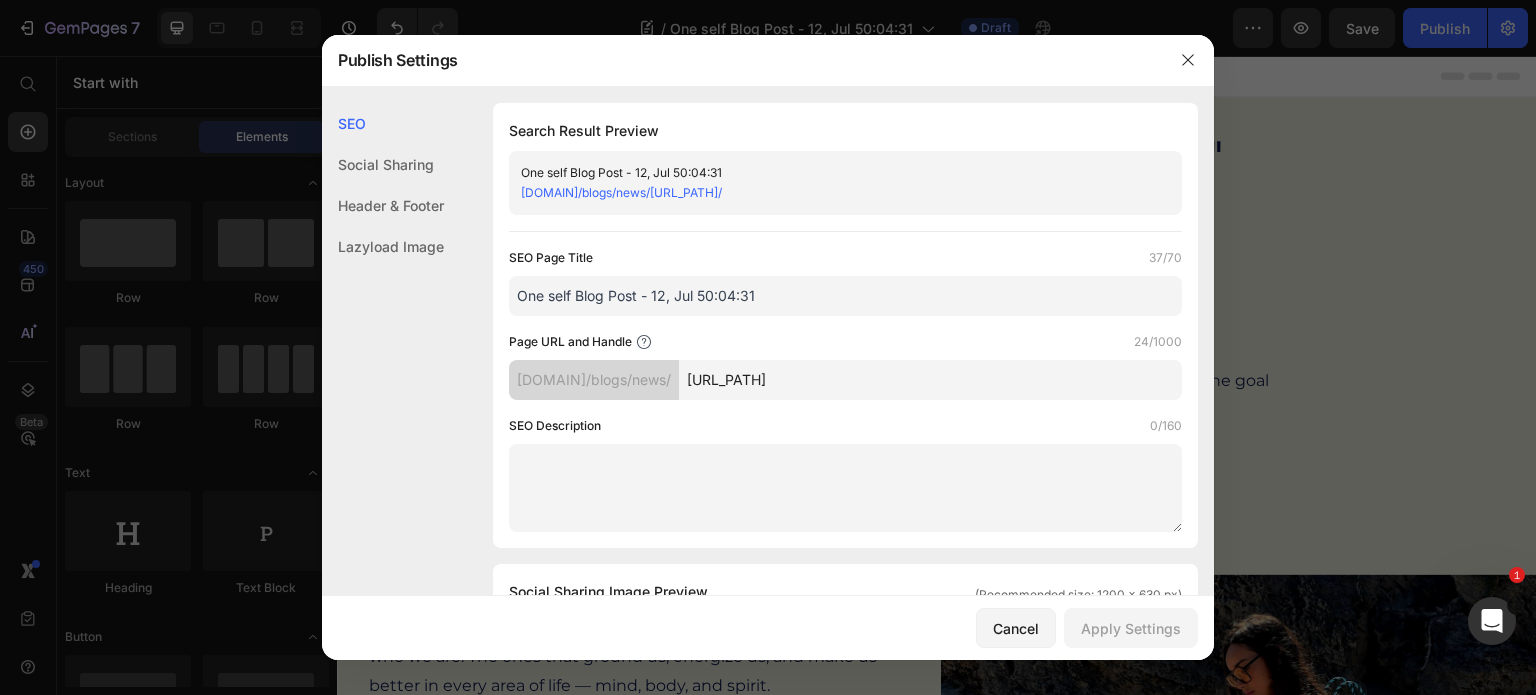 click at bounding box center (845, 488) 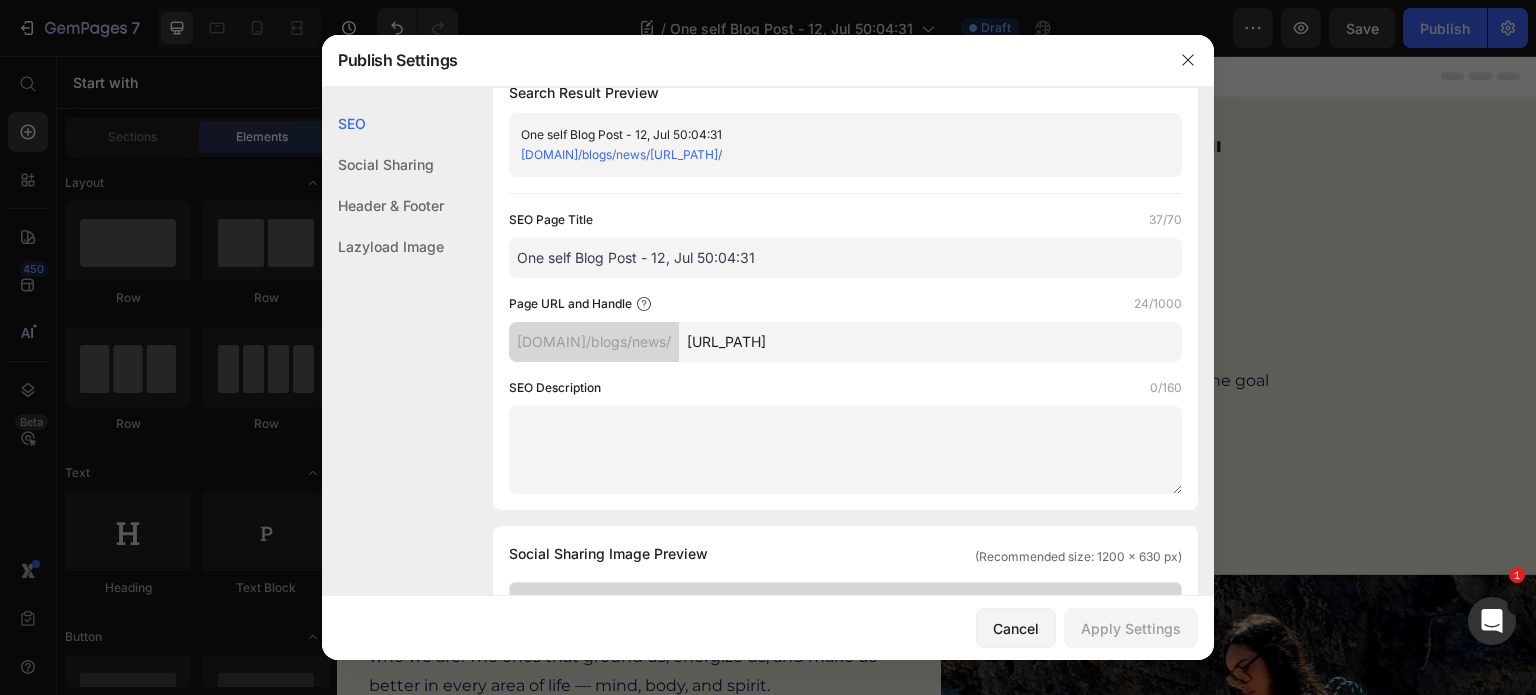 scroll, scrollTop: 0, scrollLeft: 0, axis: both 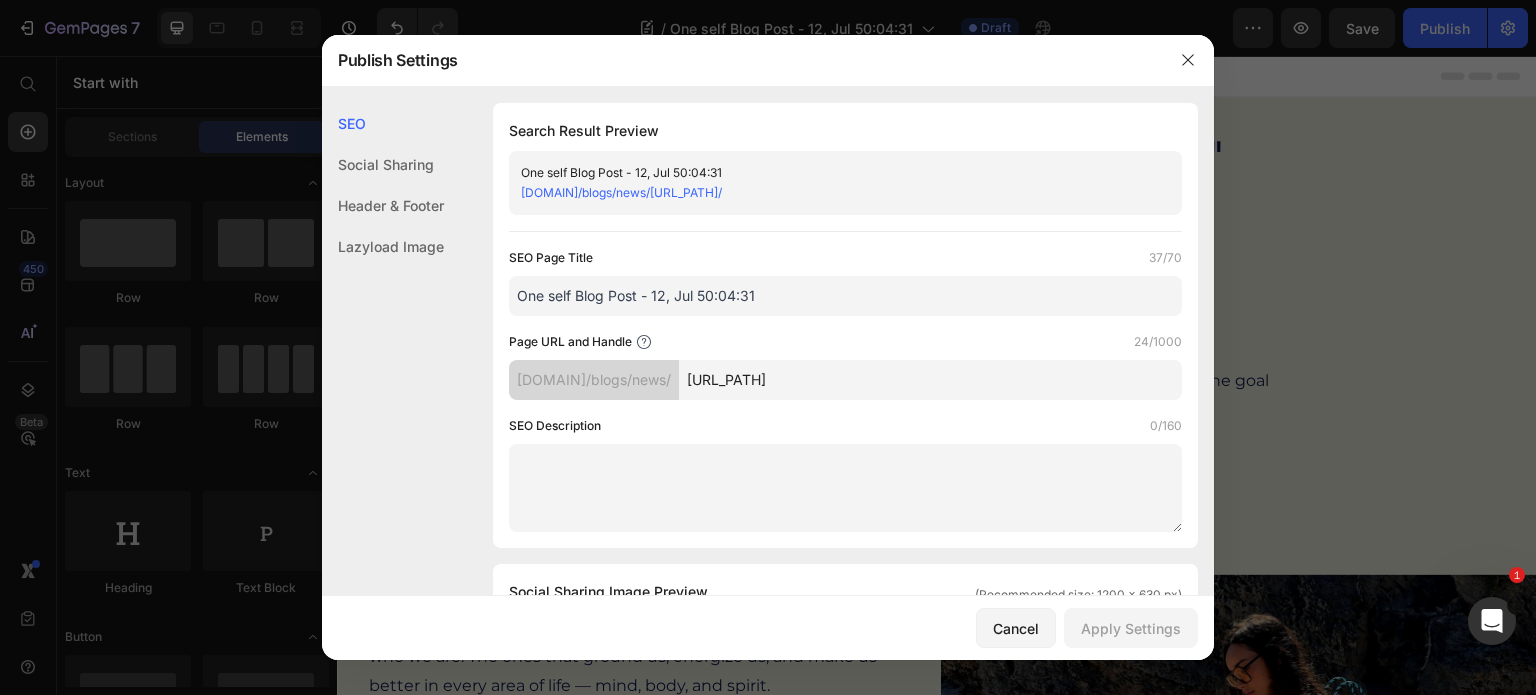 drag, startPoint x: 520, startPoint y: 379, endPoint x: 777, endPoint y: 391, distance: 257.28 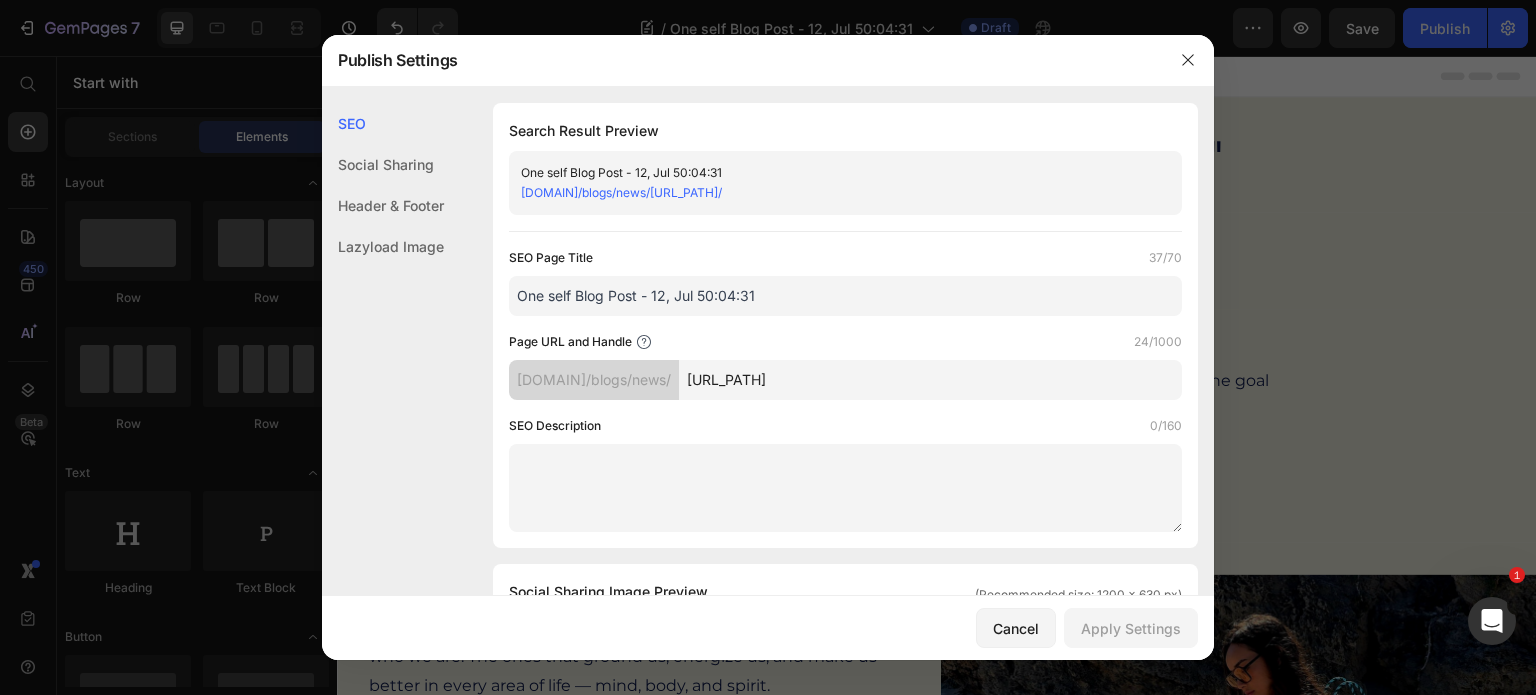 click on "2ebcce-93.myshopify.com/blogs/news/" at bounding box center (594, 380) 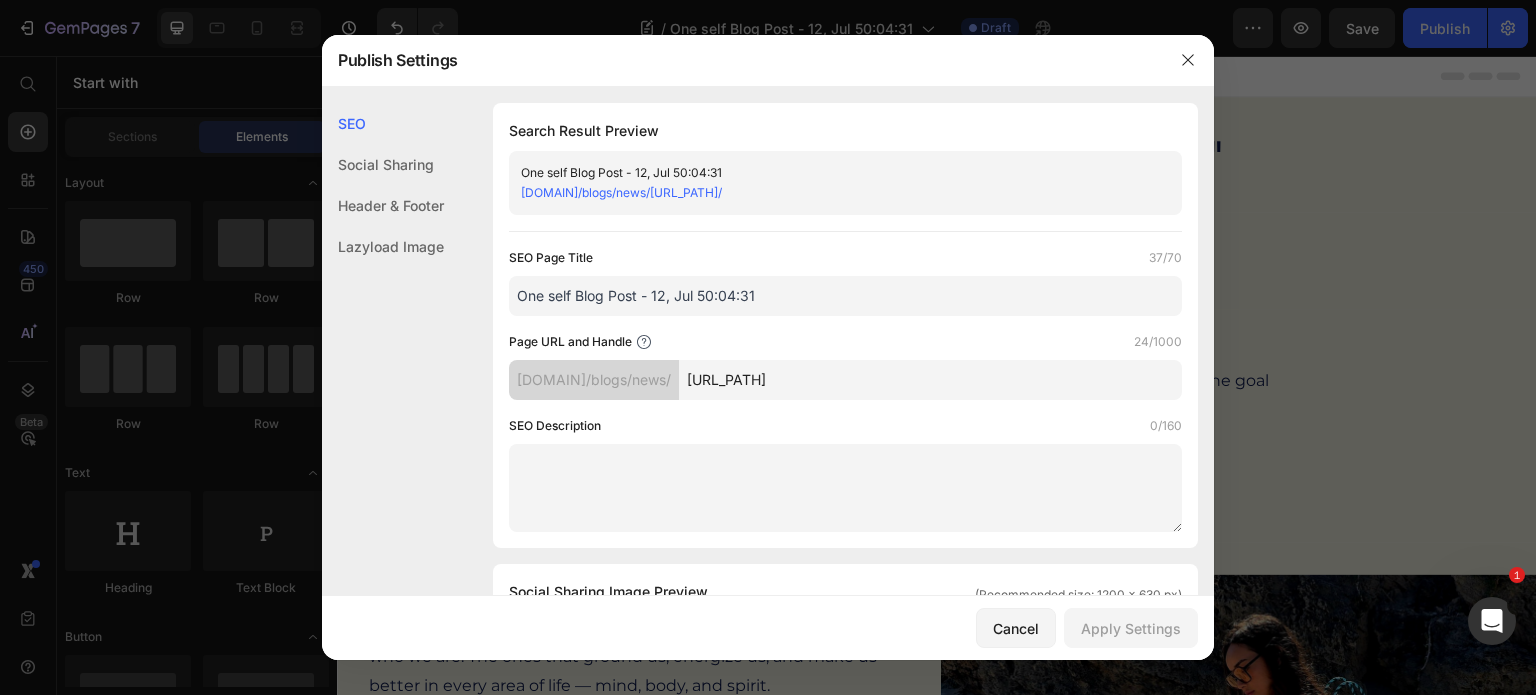 copy on "2ebcce-93.myshopify.com/blogs/news" 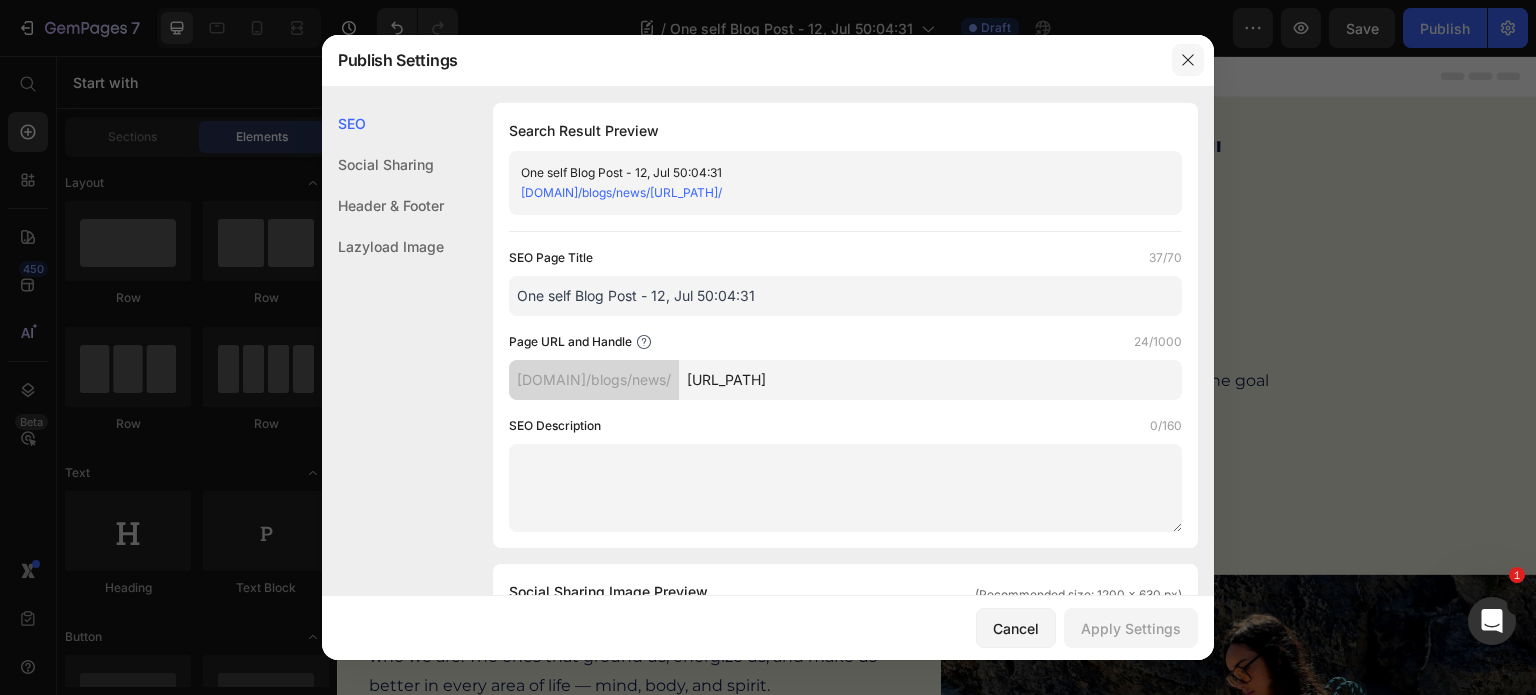 click 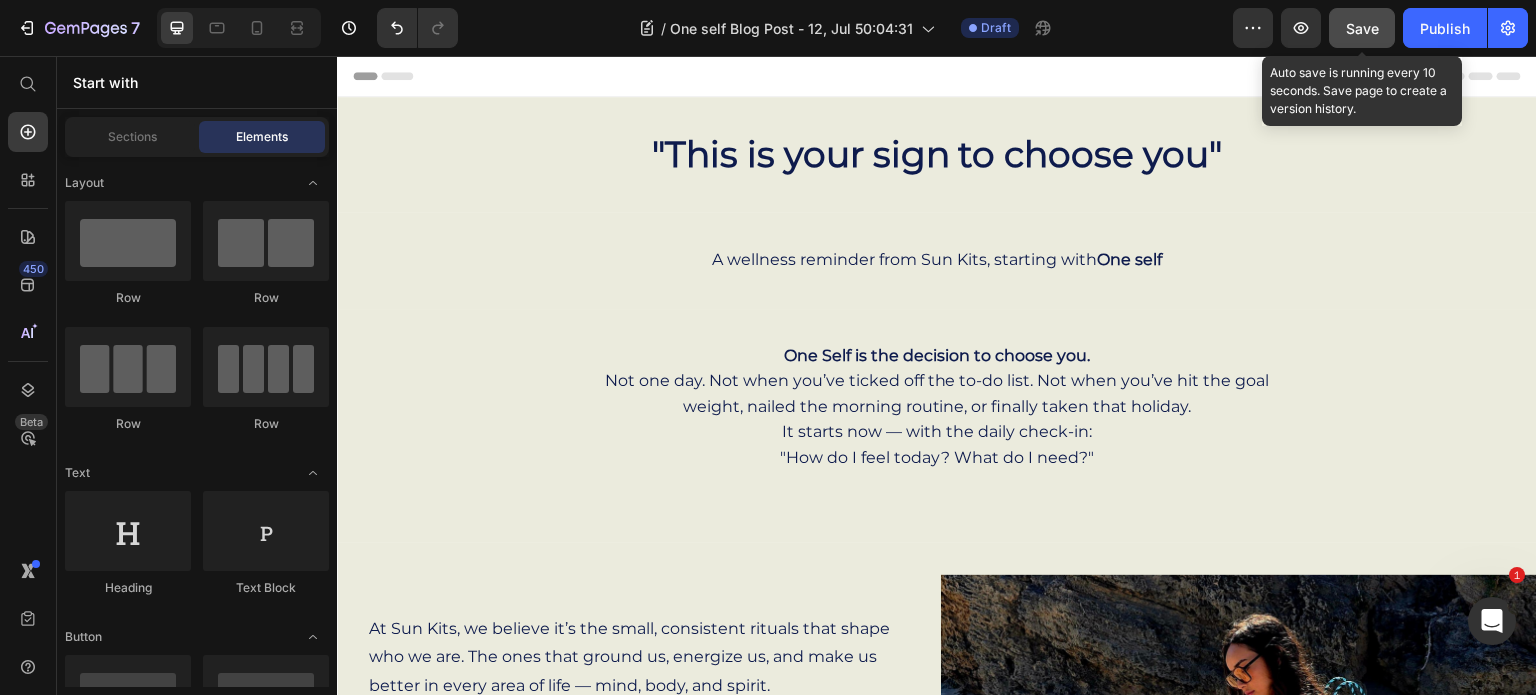 click on "Save" 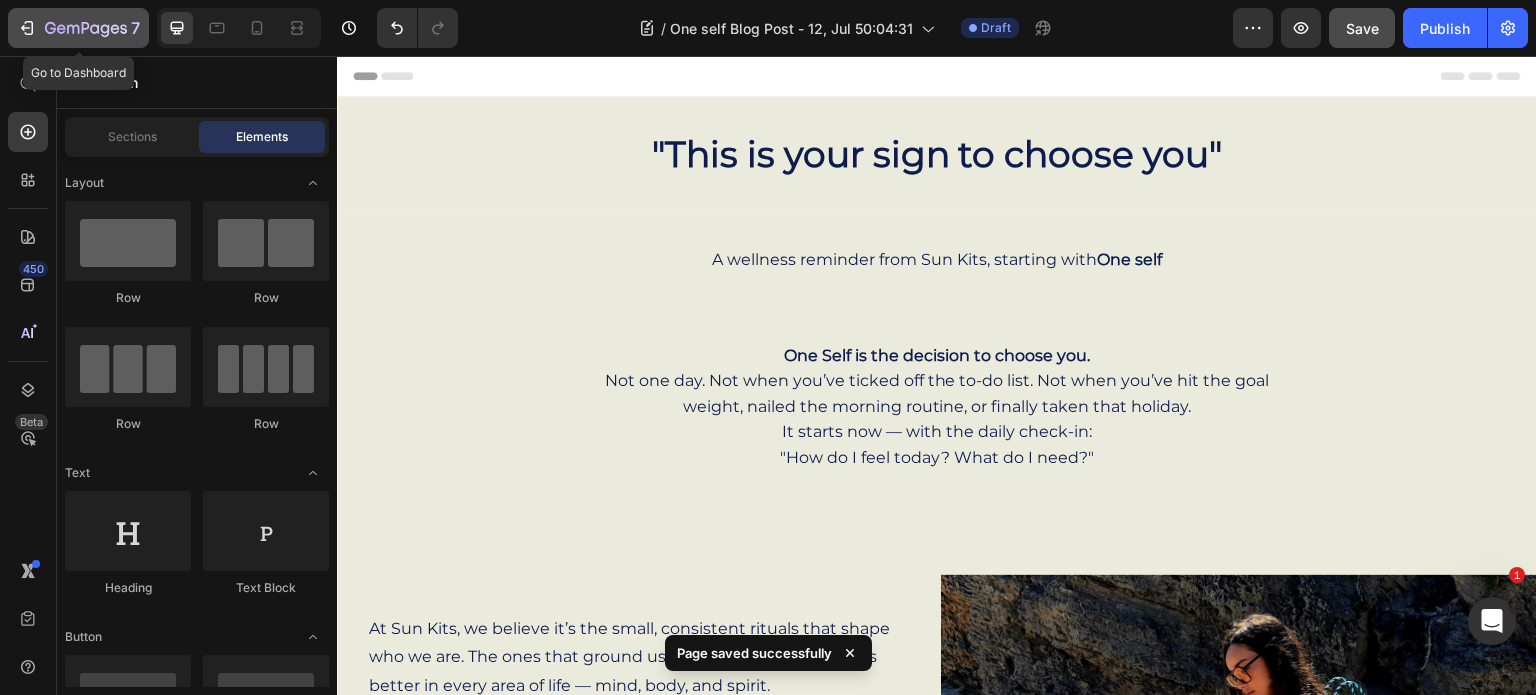 click 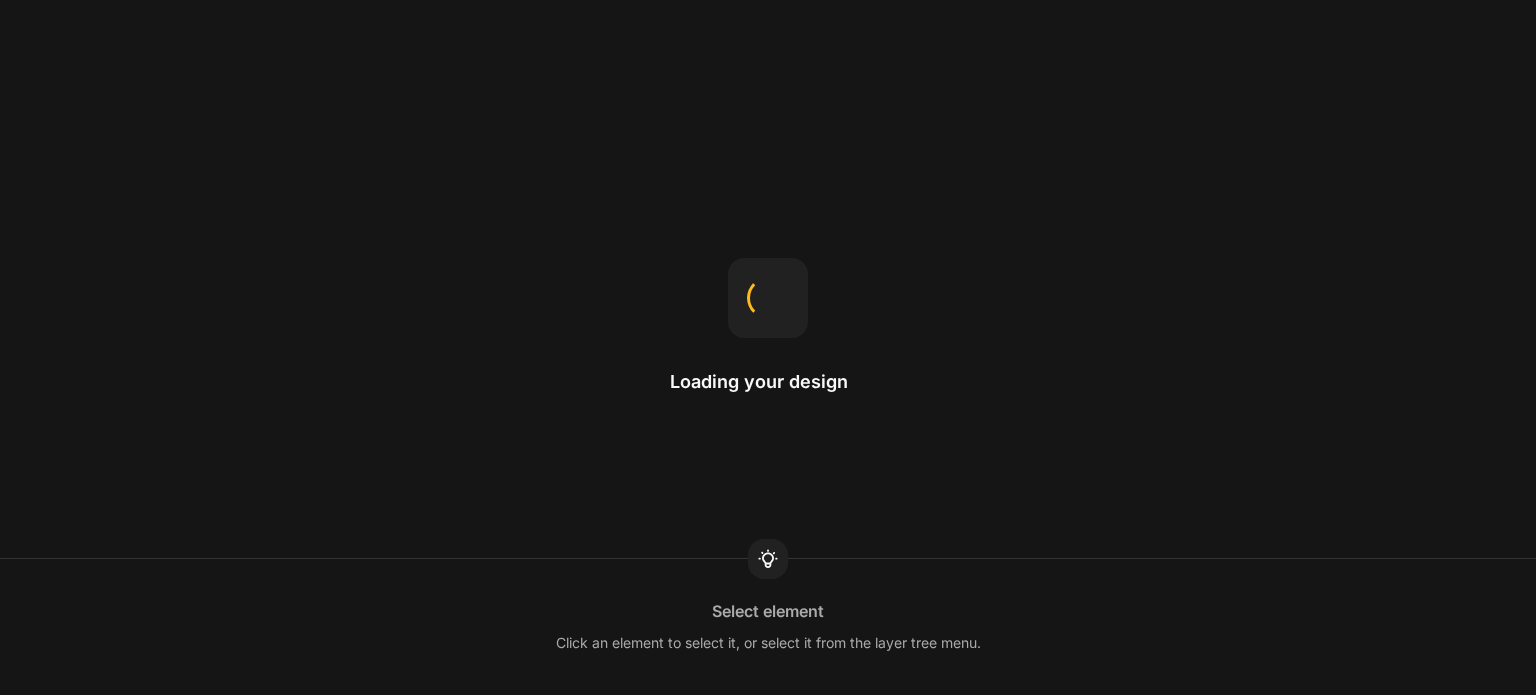 scroll, scrollTop: 0, scrollLeft: 0, axis: both 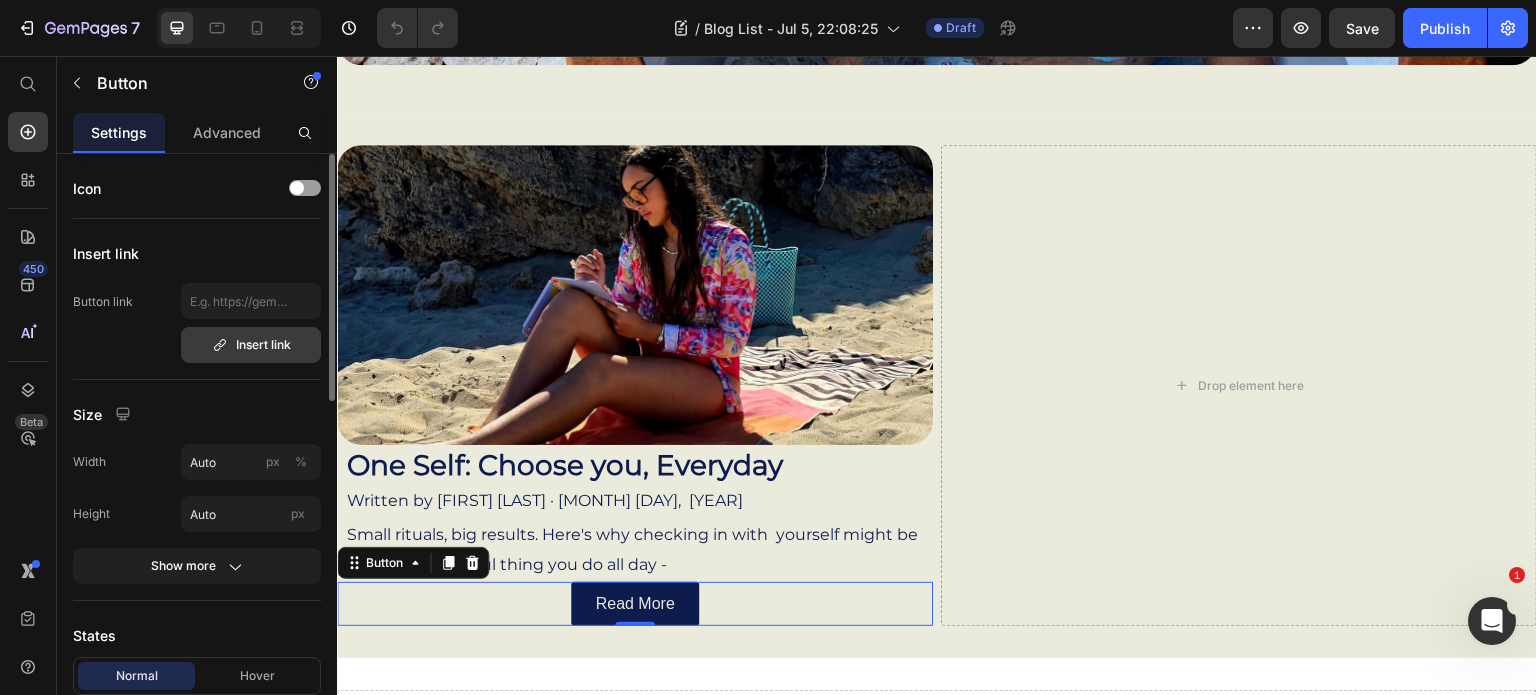 click on "Insert link" at bounding box center (251, 345) 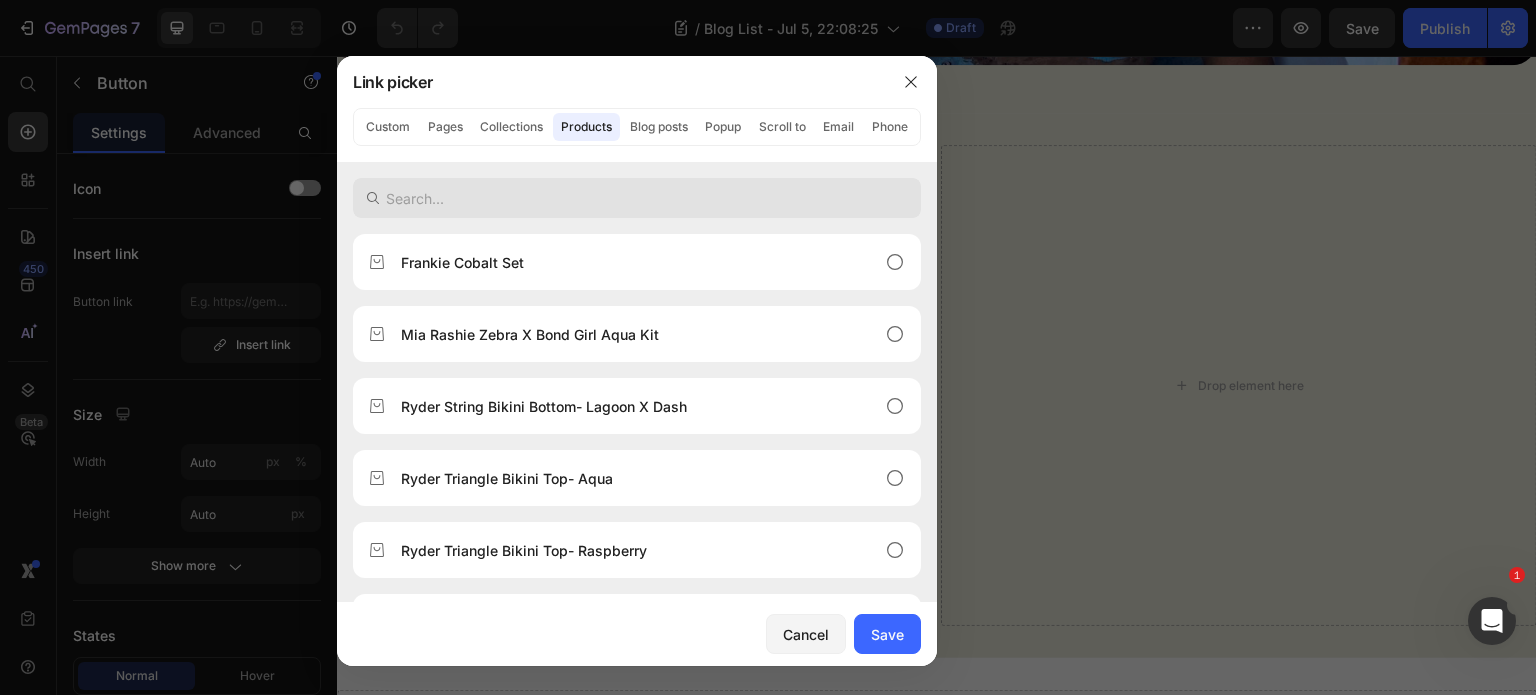 click at bounding box center (637, 198) 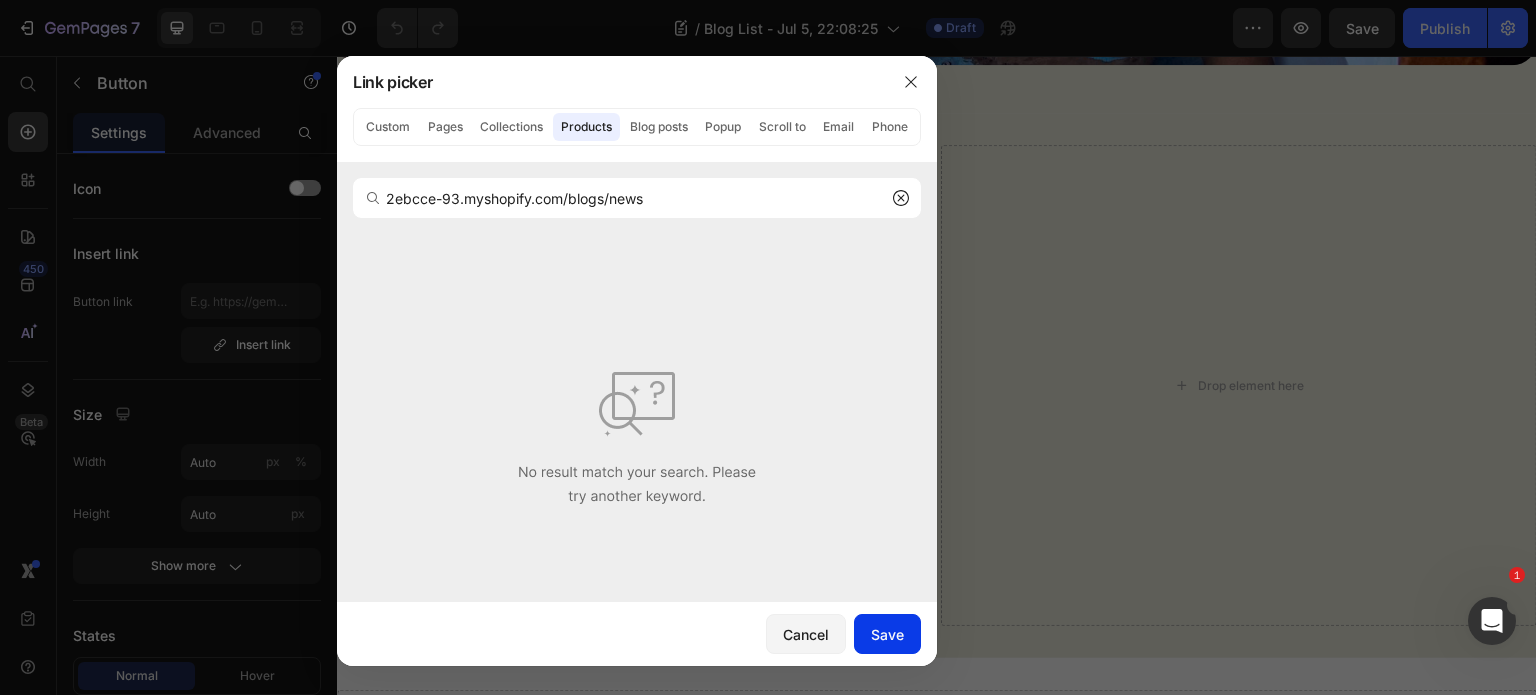 type on "2ebcce-93.myshopify.com/blogs/news" 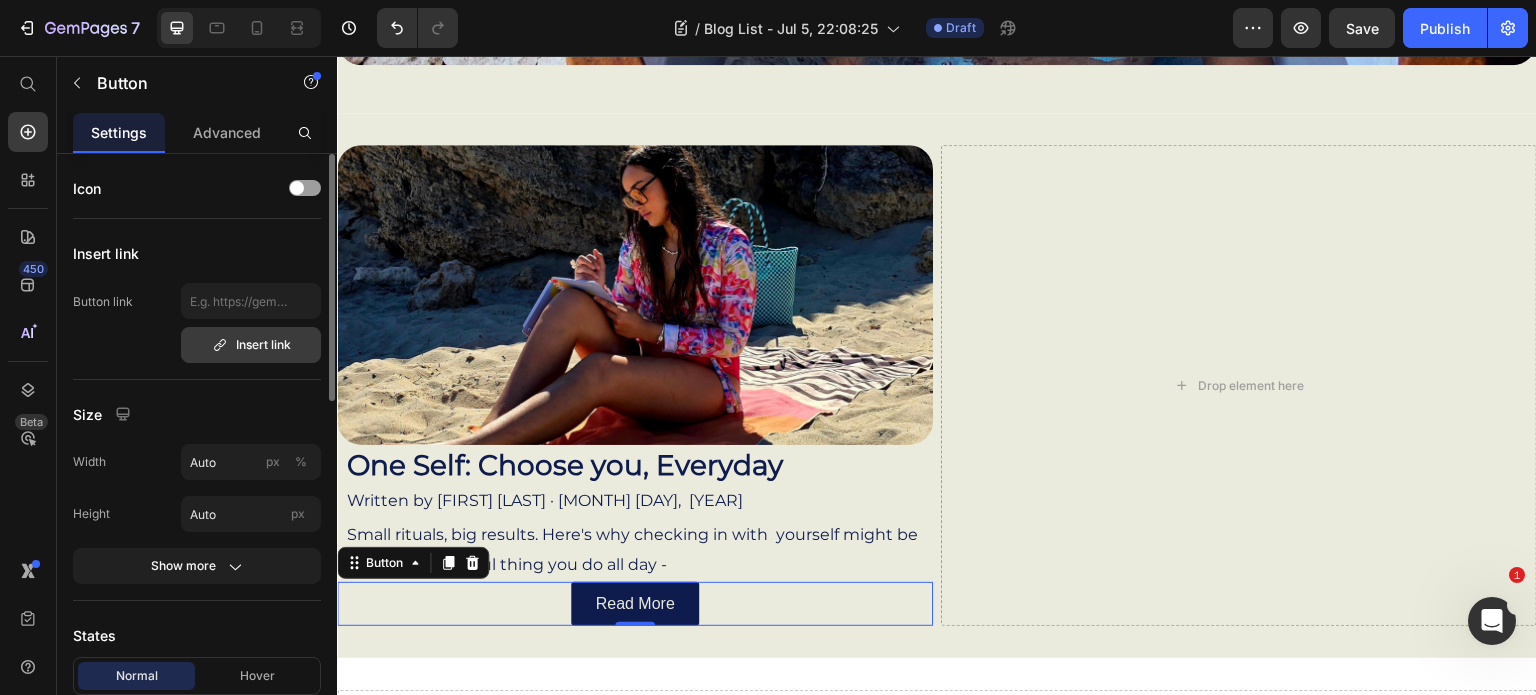 click on "Insert link" at bounding box center [251, 345] 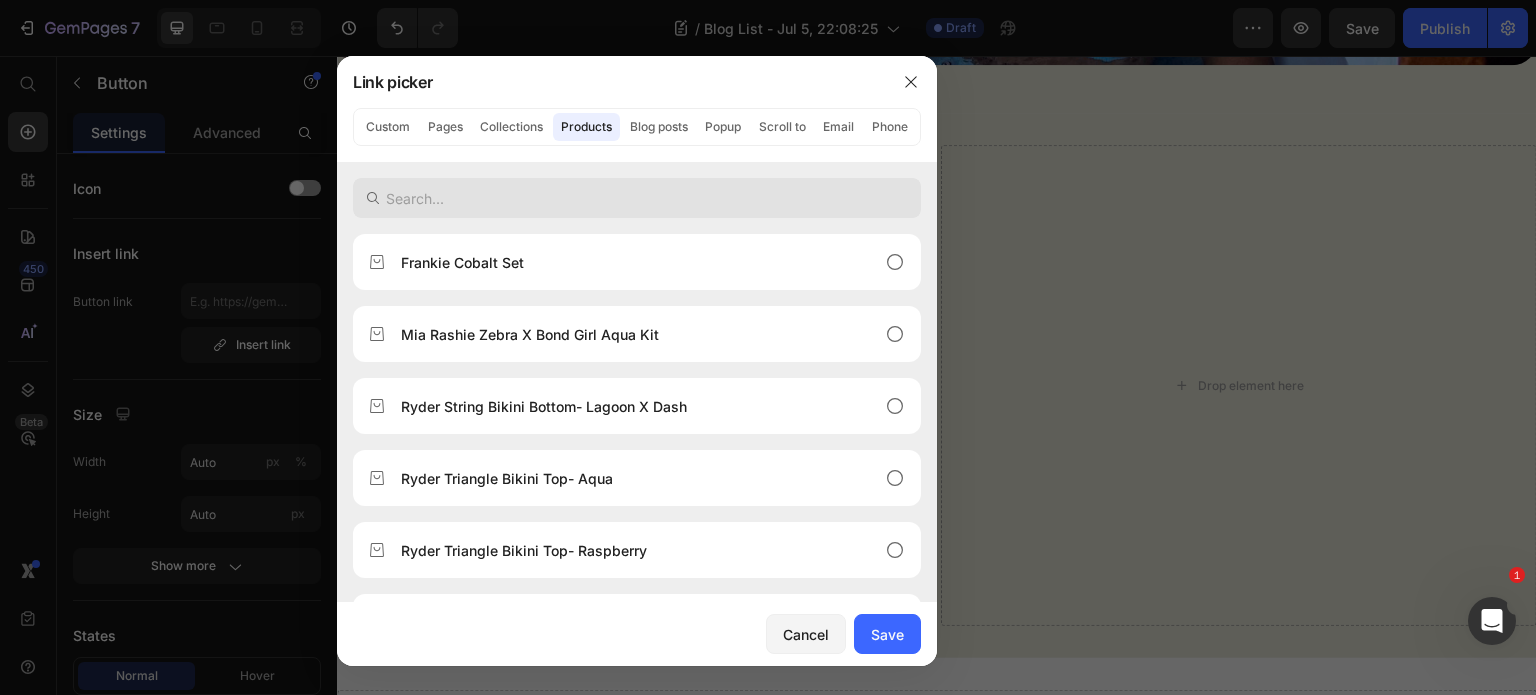 click at bounding box center (637, 198) 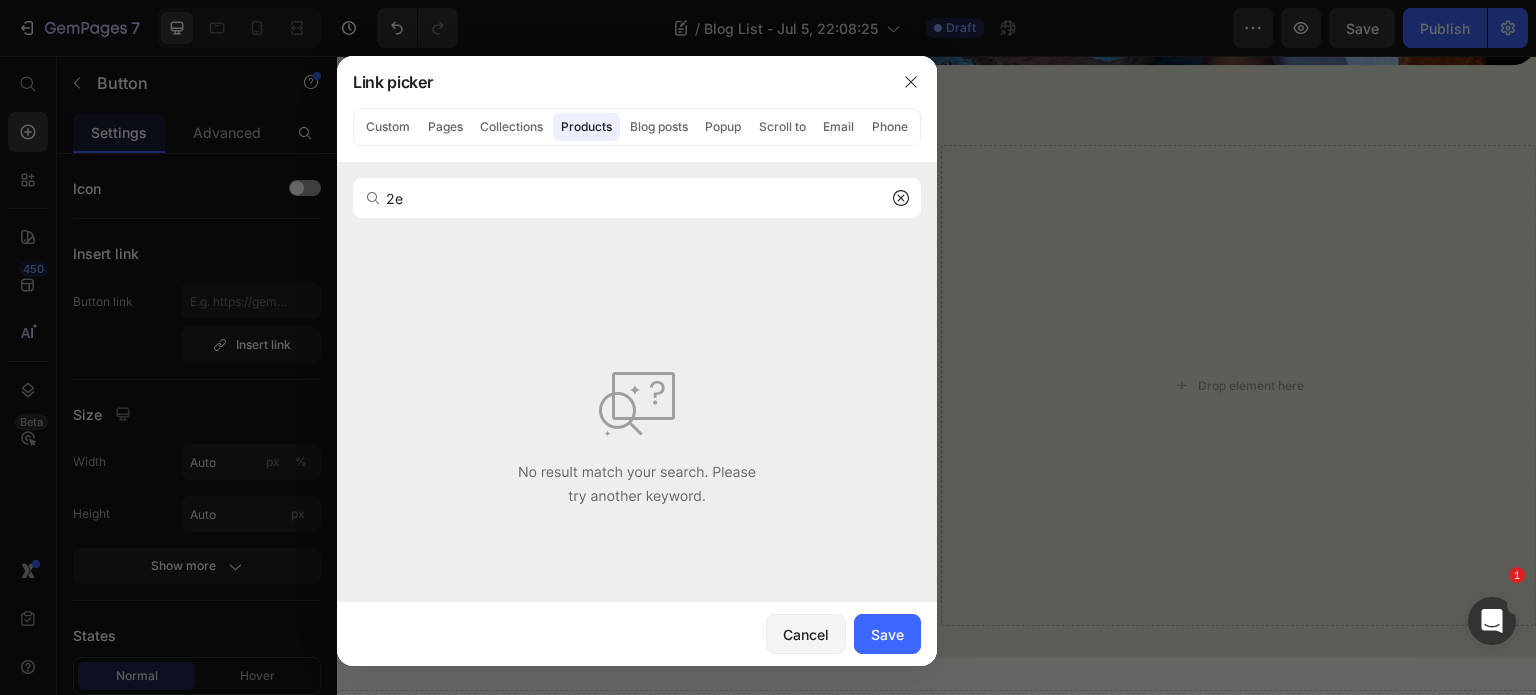 type on "2" 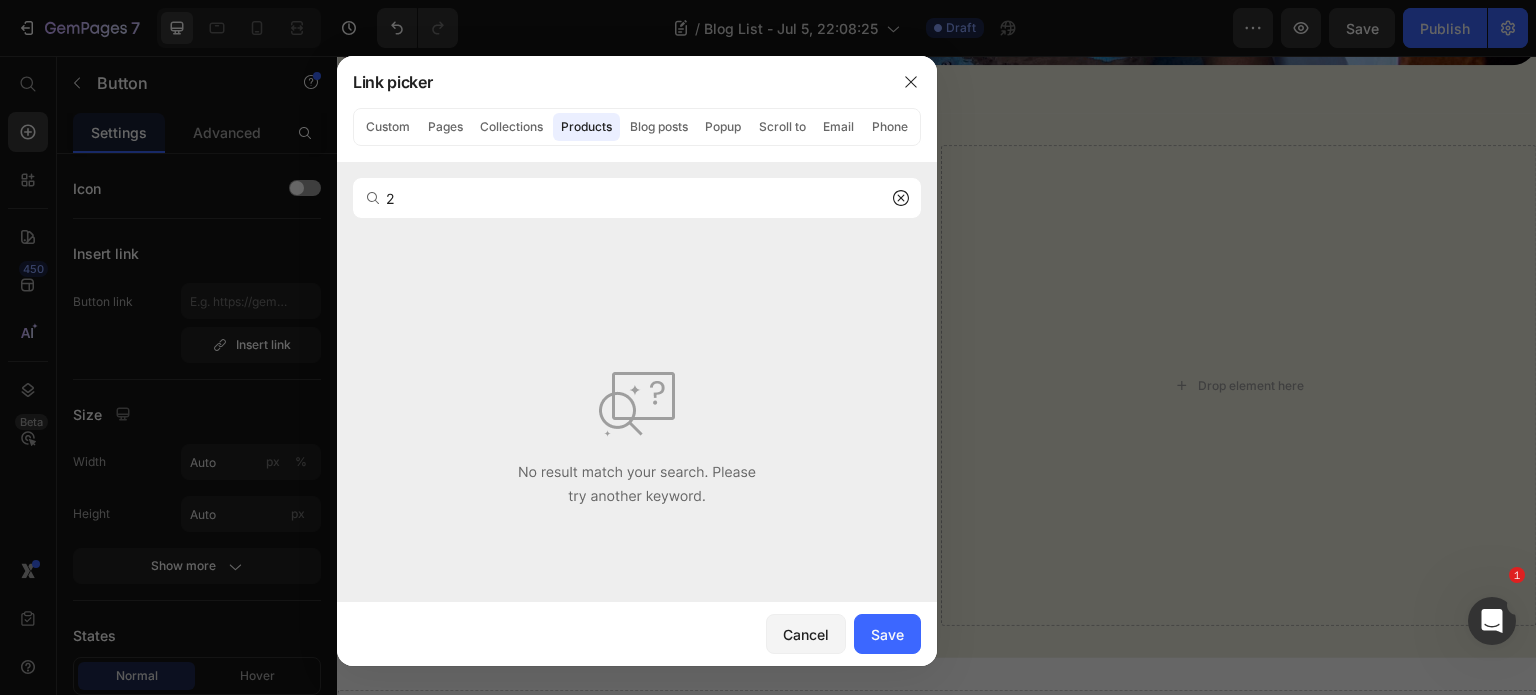 type 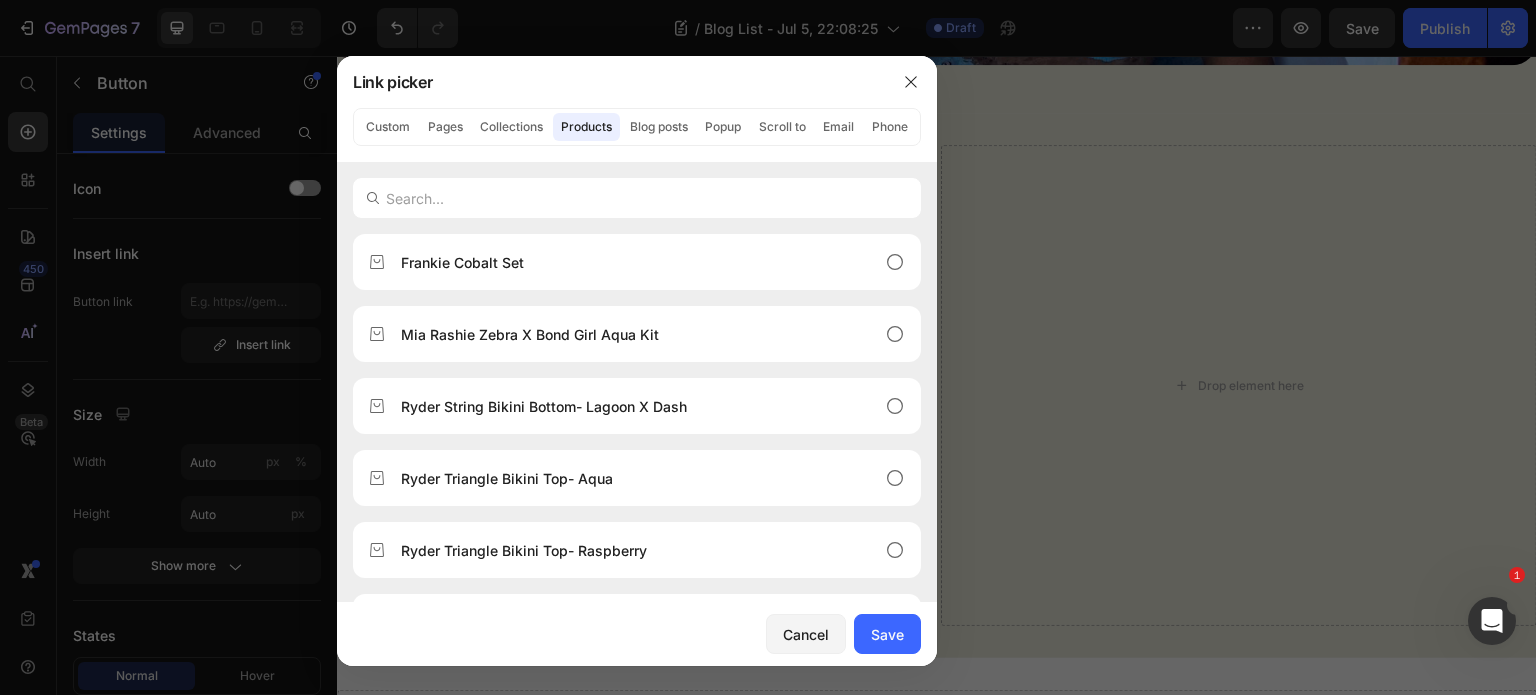 click 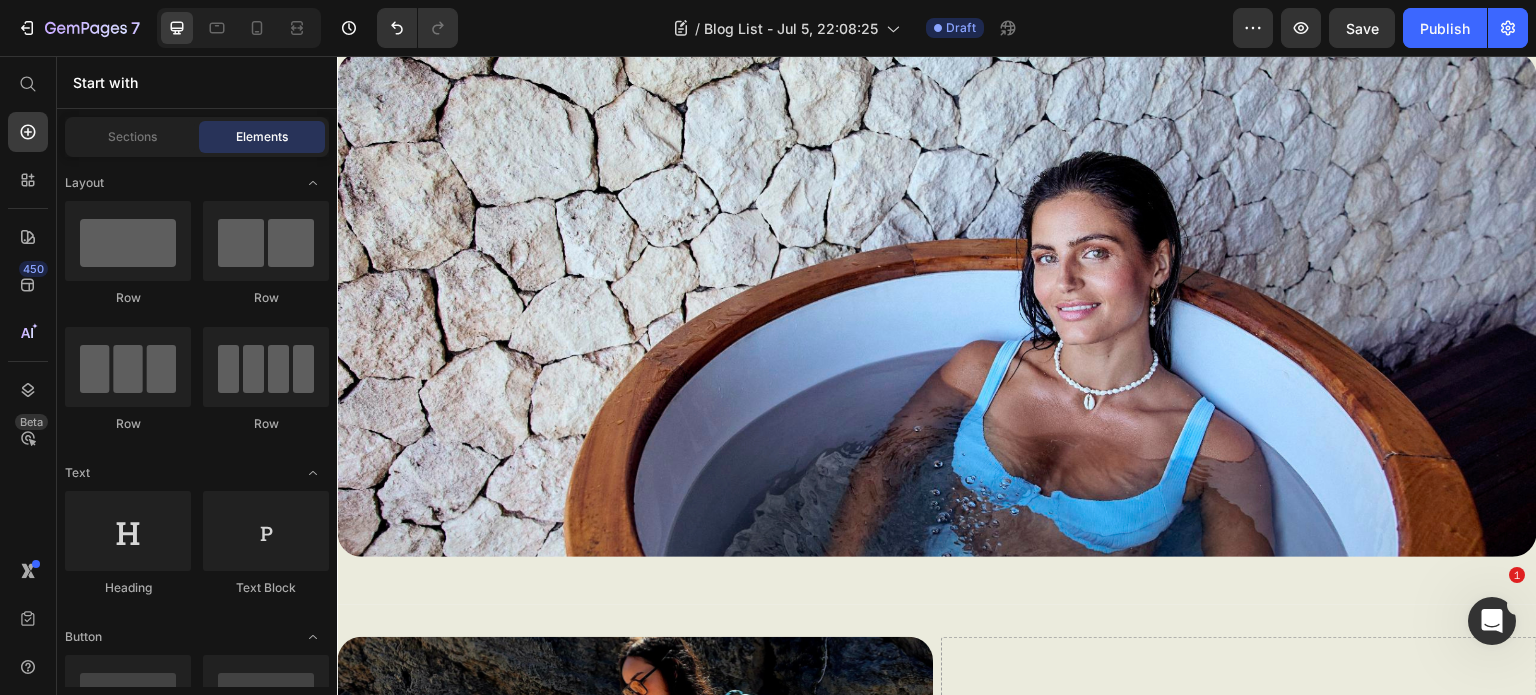 scroll, scrollTop: 0, scrollLeft: 0, axis: both 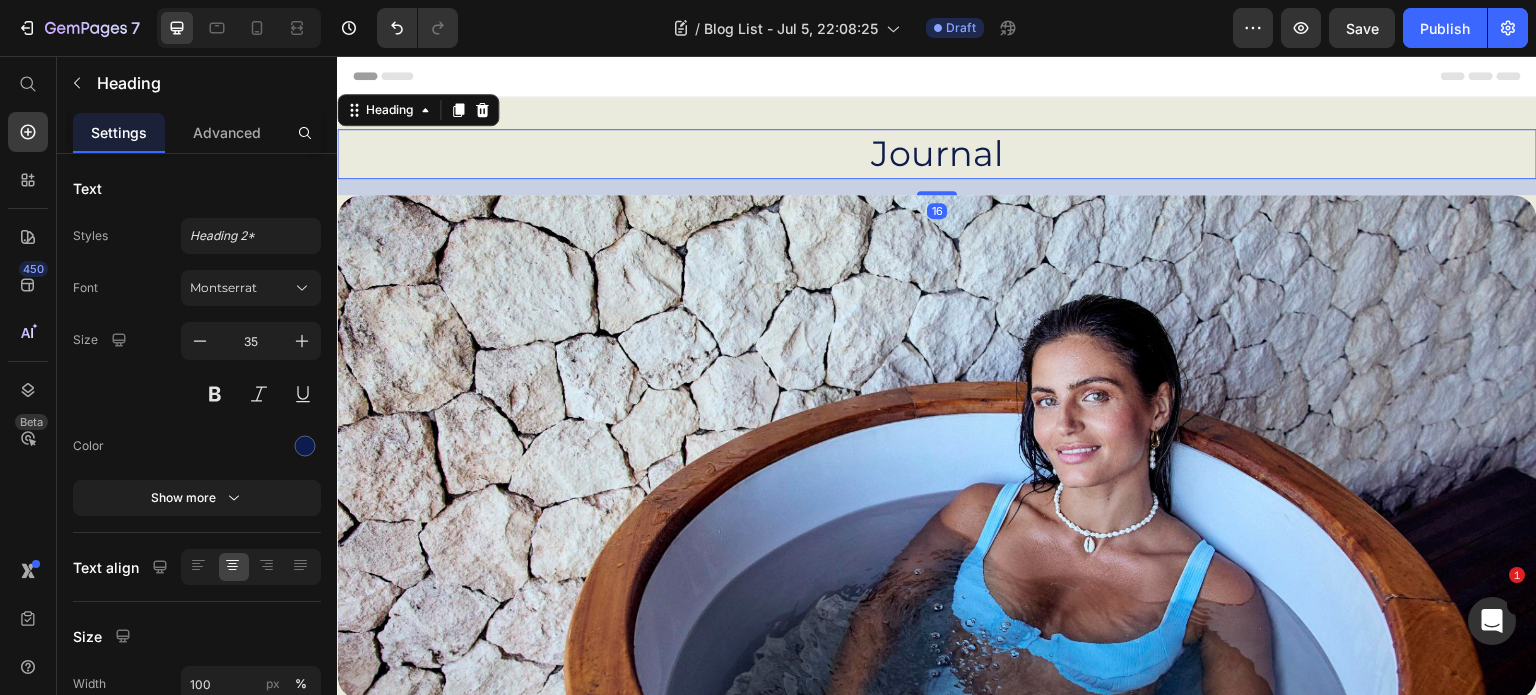 click on "Journal" at bounding box center (937, 154) 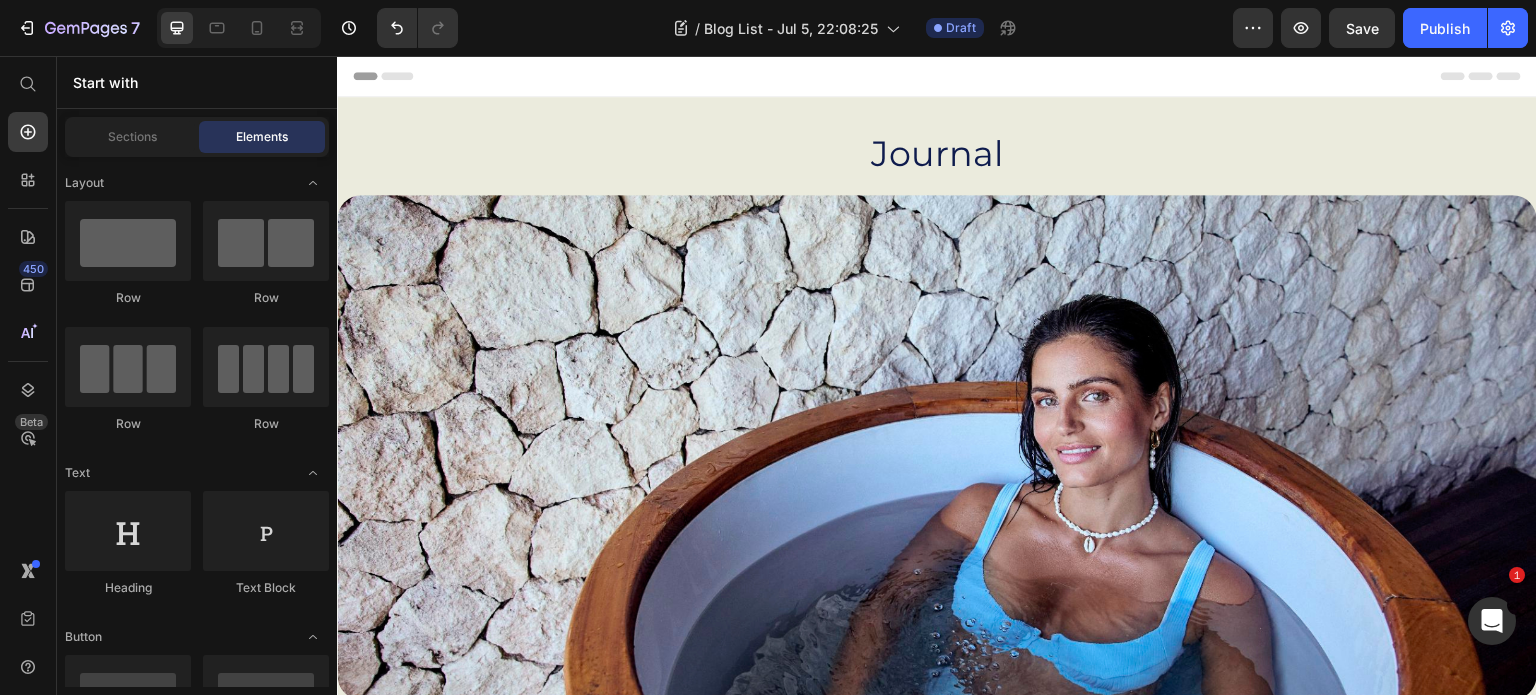 scroll, scrollTop: 0, scrollLeft: 0, axis: both 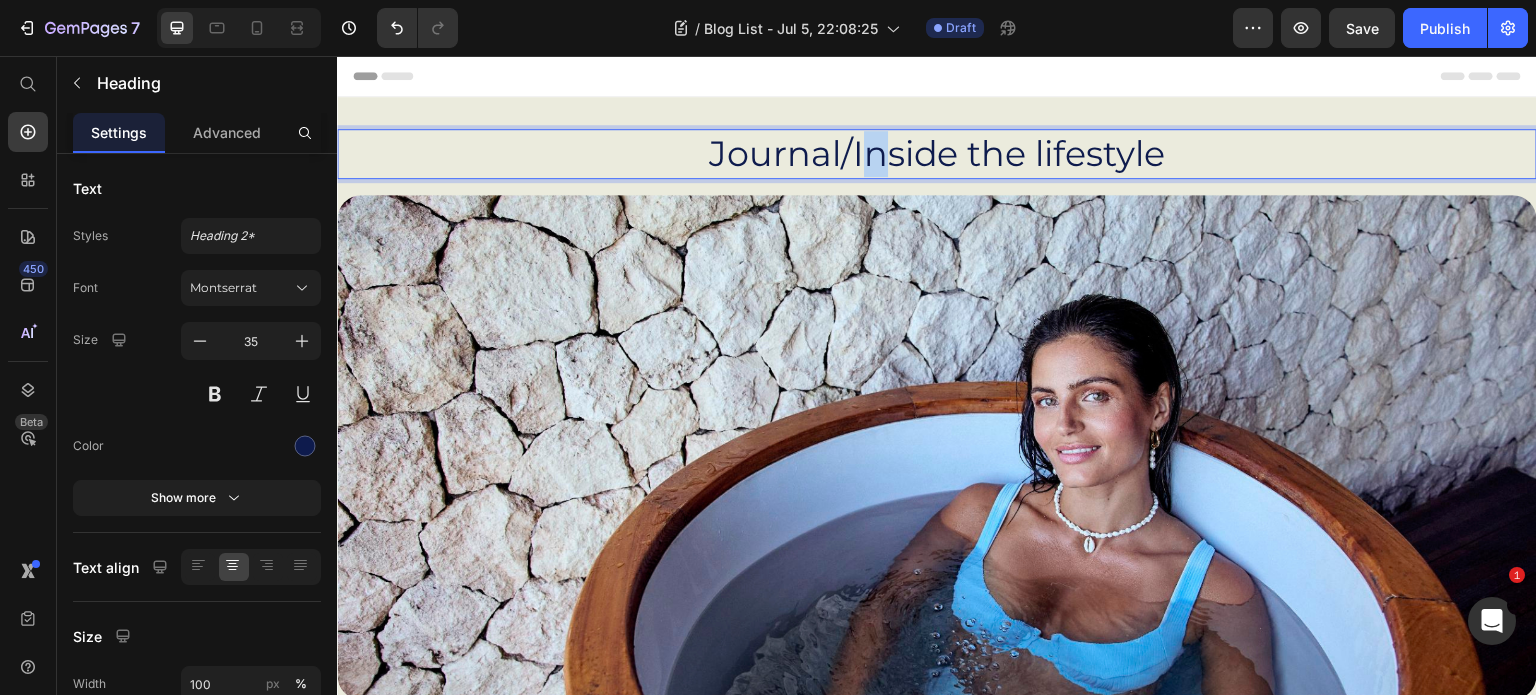 drag, startPoint x: 848, startPoint y: 150, endPoint x: 870, endPoint y: 153, distance: 22.203604 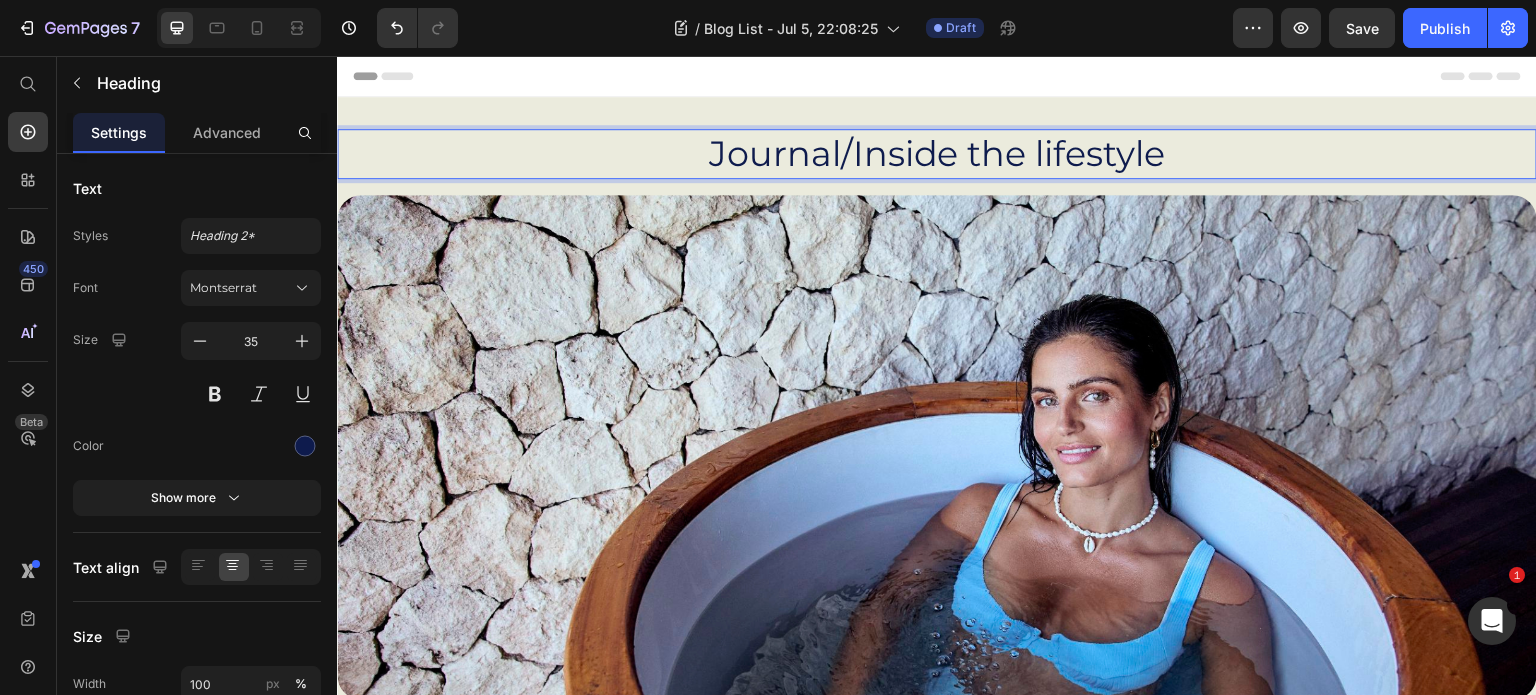click on "Journal/Inside the lifestyle" at bounding box center (937, 154) 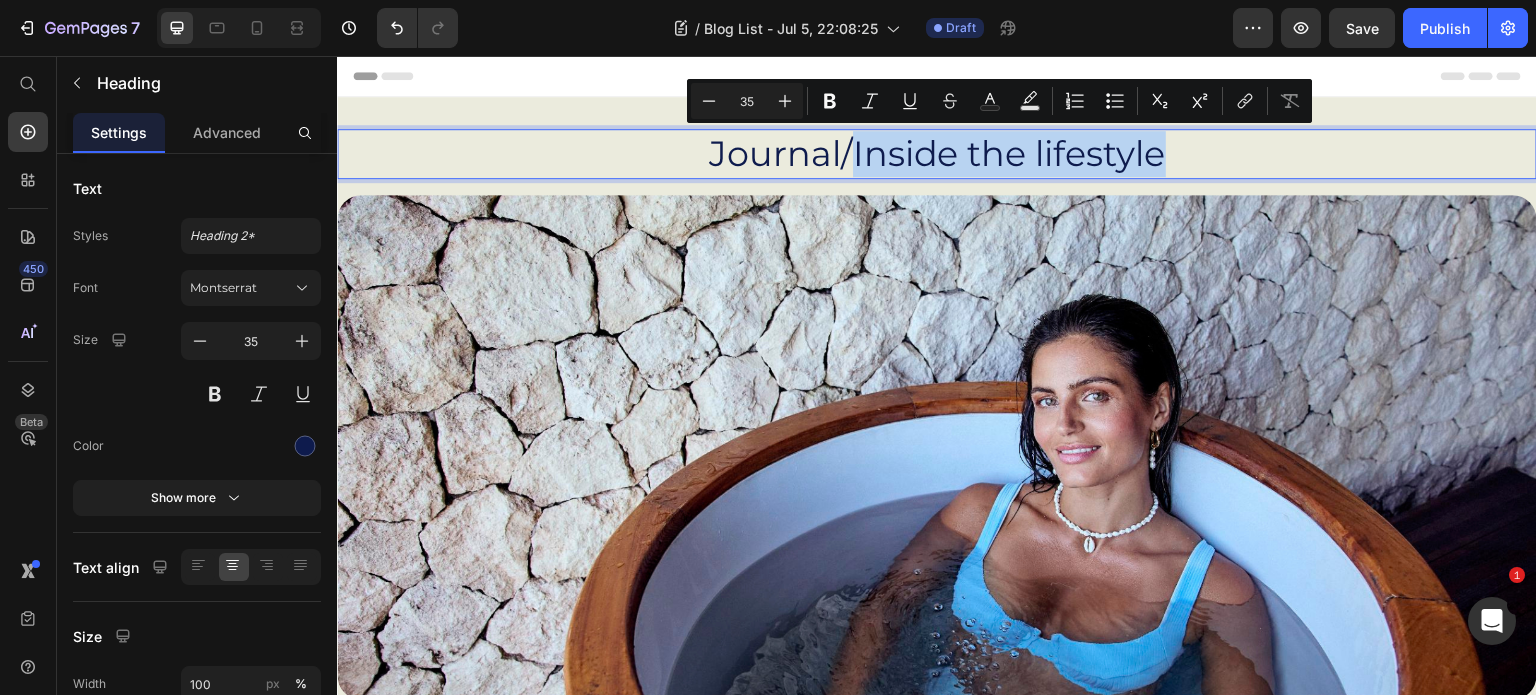 drag, startPoint x: 842, startPoint y: 152, endPoint x: 1162, endPoint y: 156, distance: 320.025 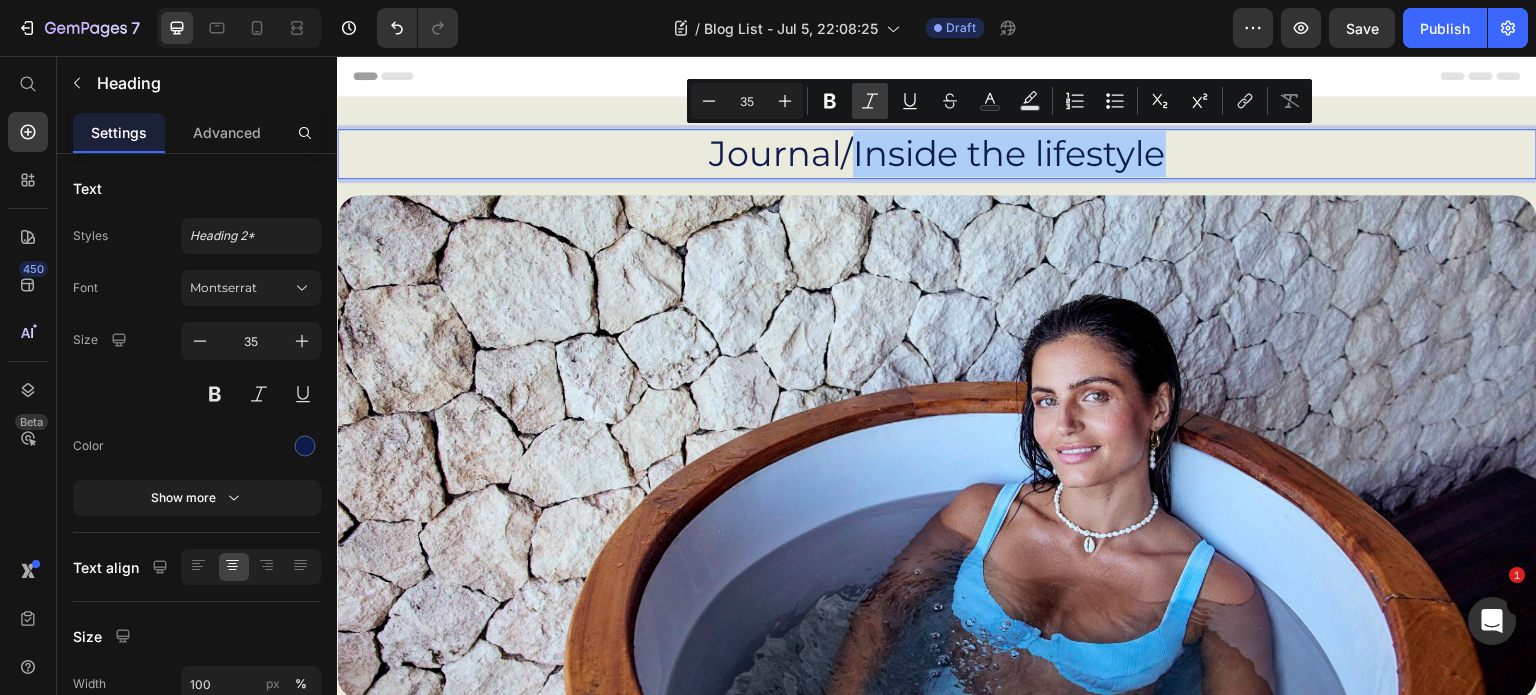 click 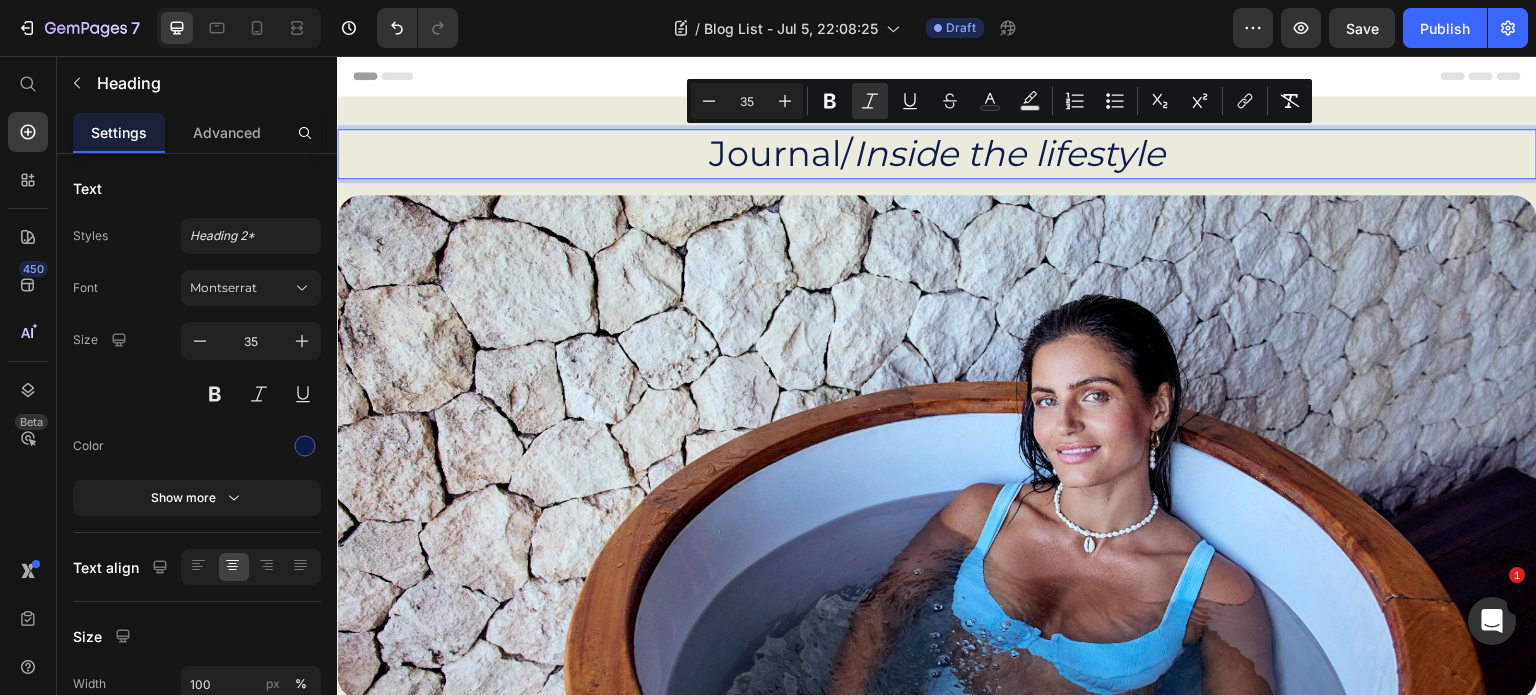 click on "Journal/ Inside the lifestyle" at bounding box center (937, 154) 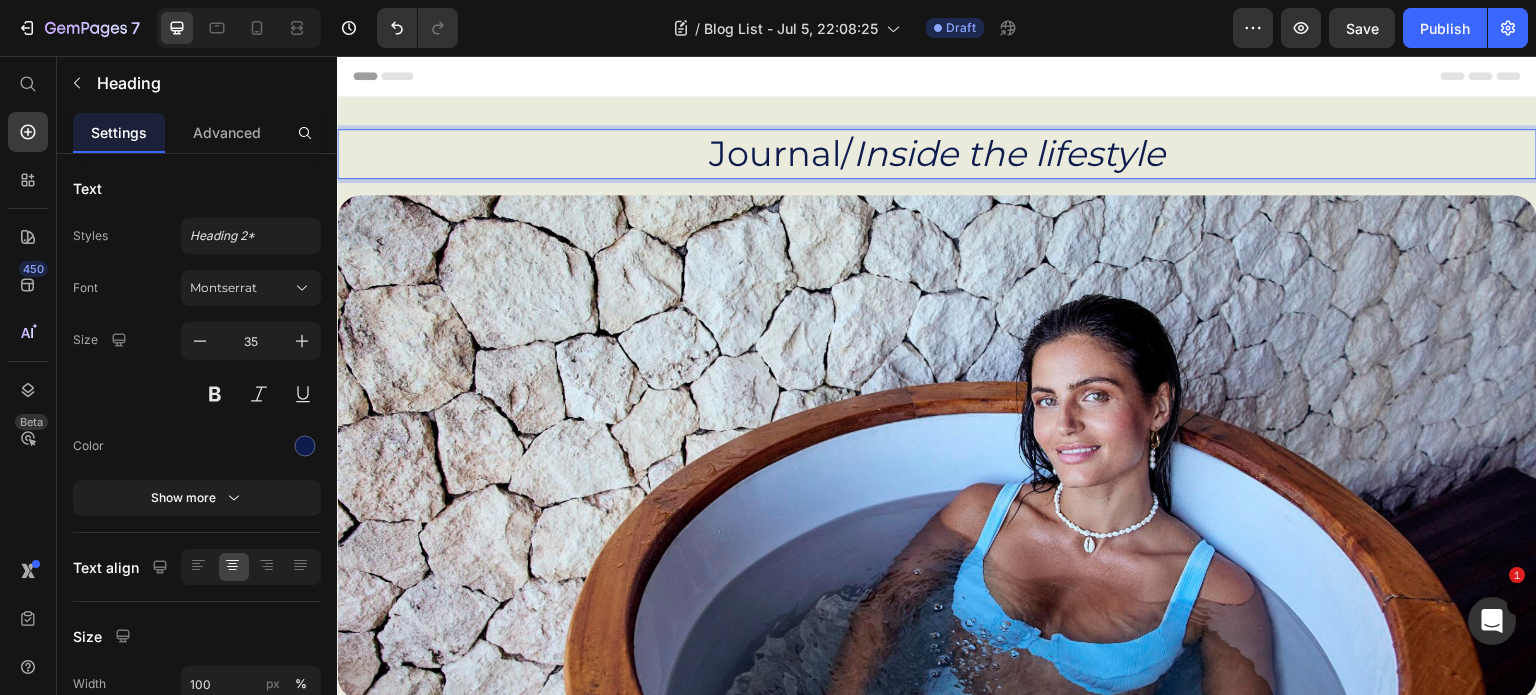 click on "Journal/ Inside the lifestyle" at bounding box center (937, 154) 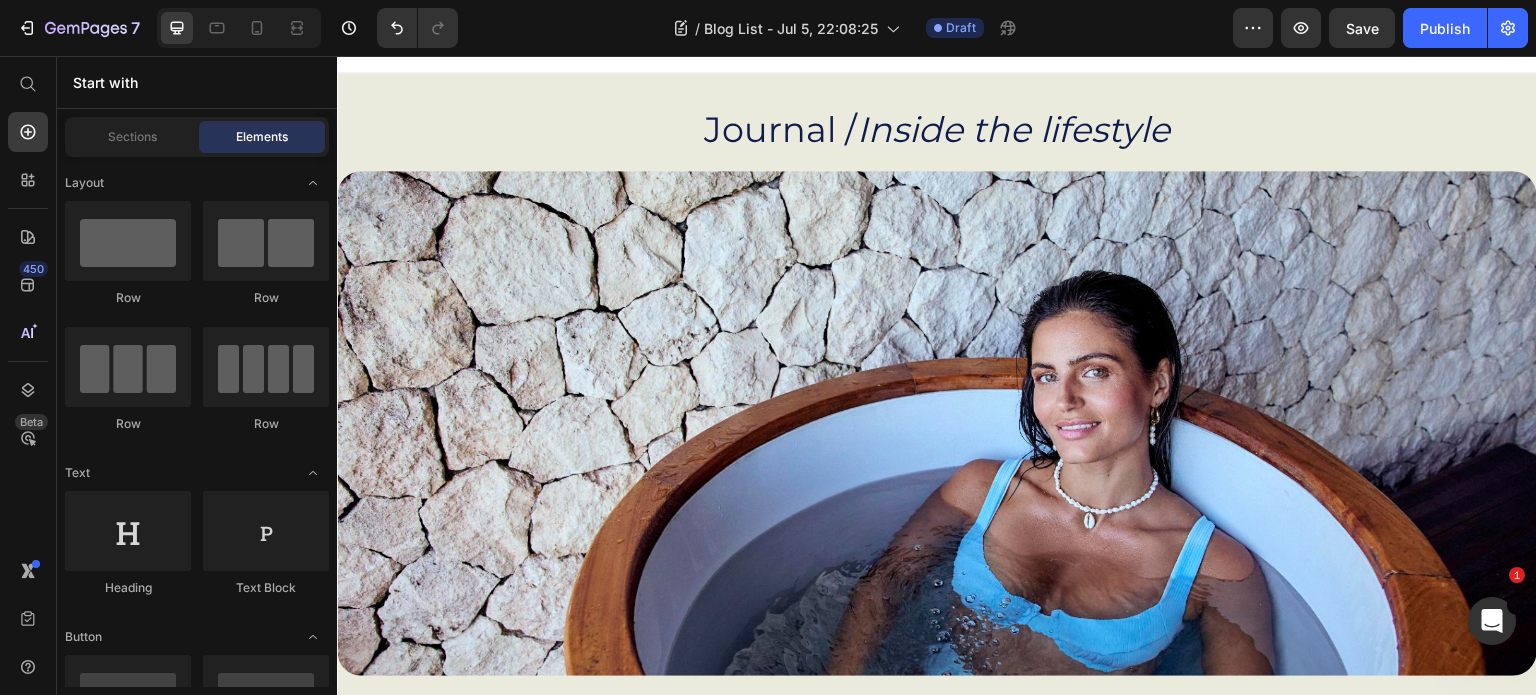 scroll, scrollTop: 0, scrollLeft: 0, axis: both 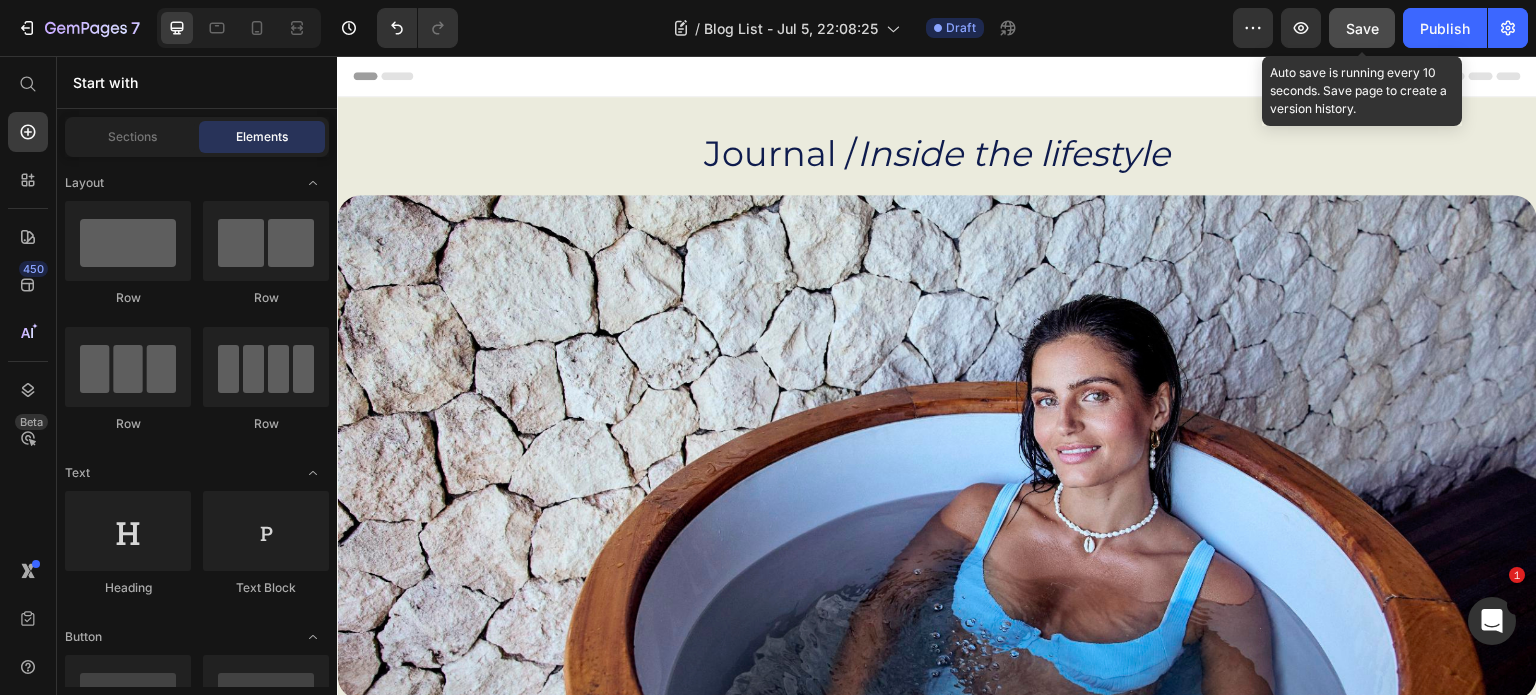 click on "Save" at bounding box center [1362, 28] 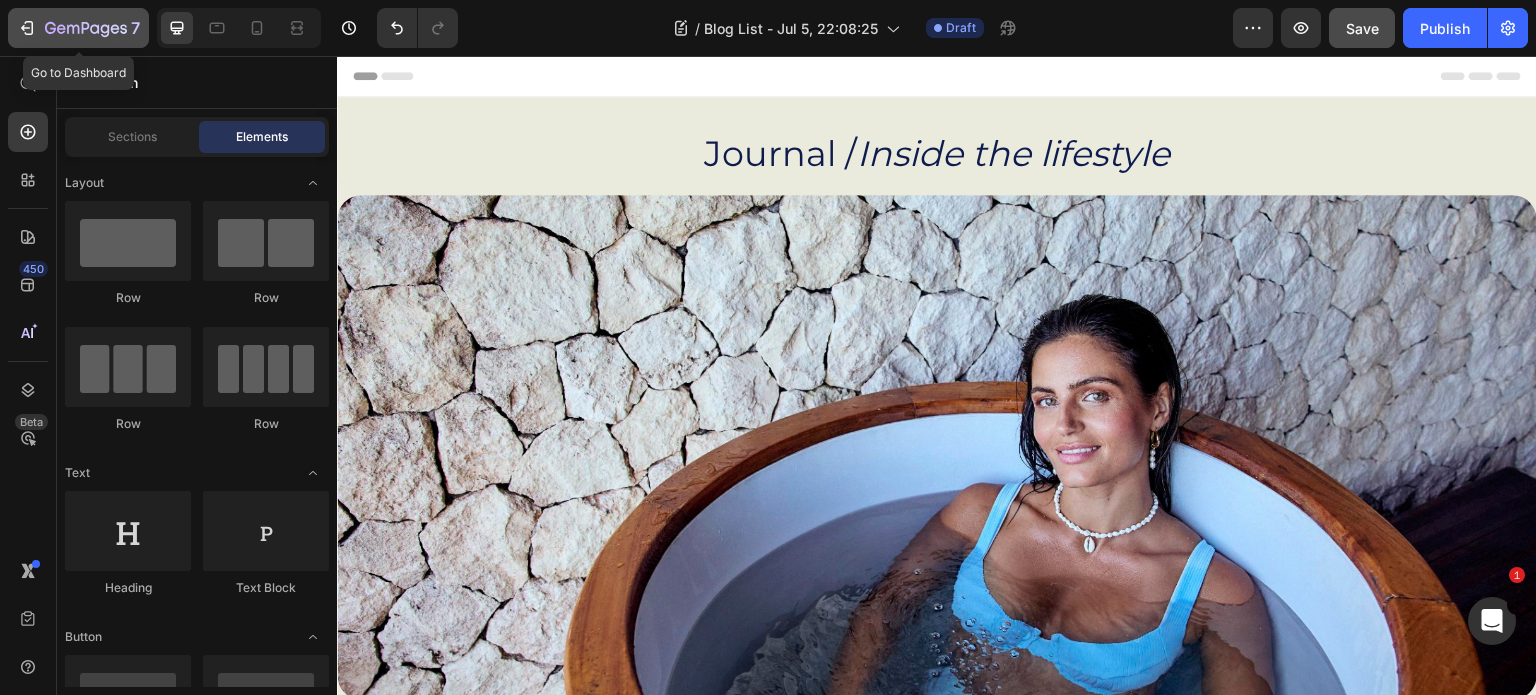click 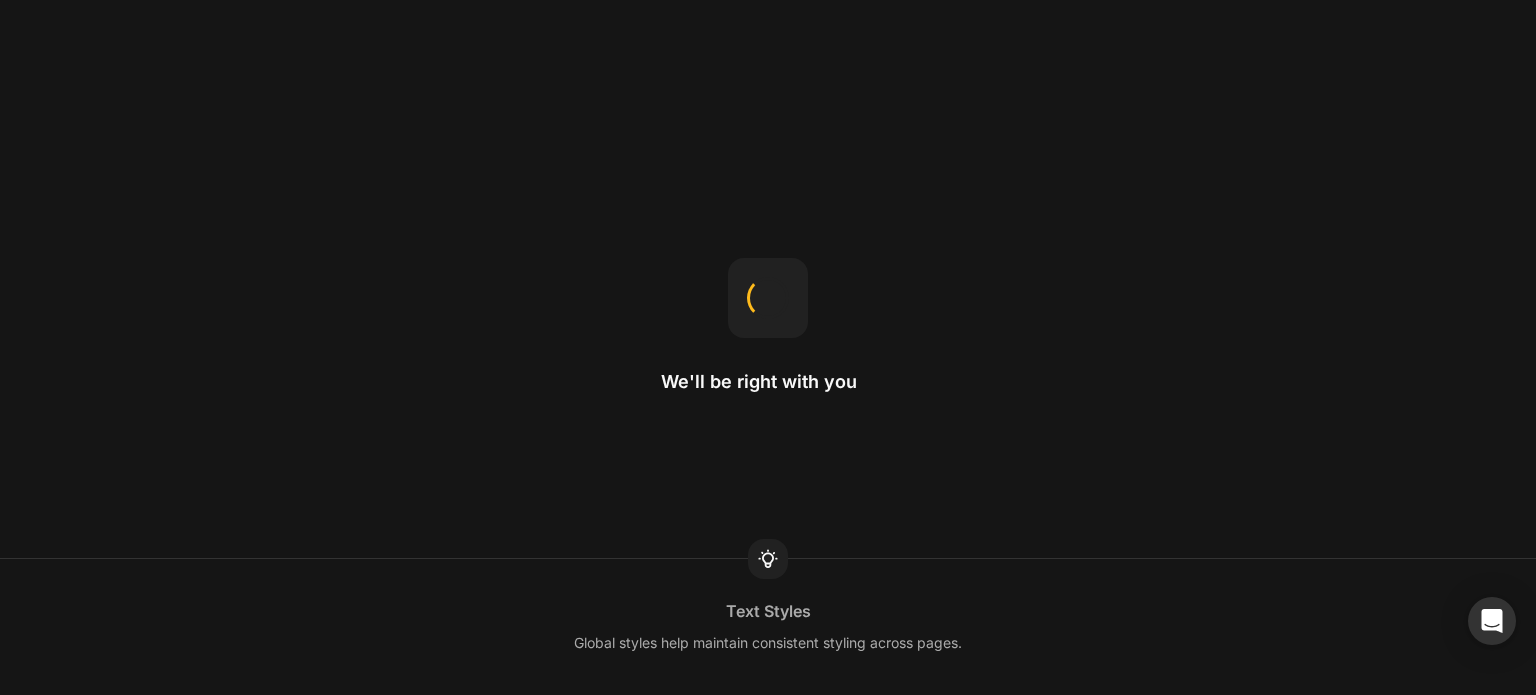 scroll, scrollTop: 0, scrollLeft: 0, axis: both 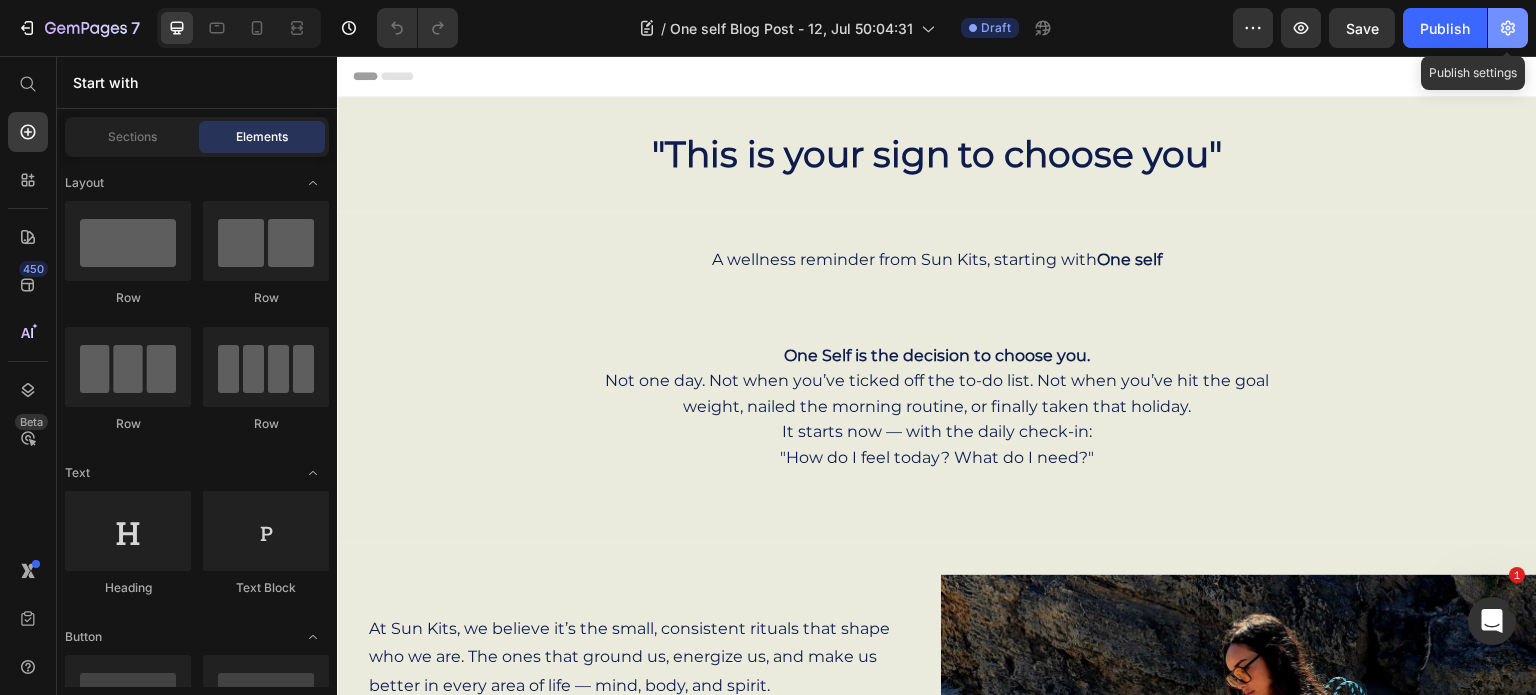 click 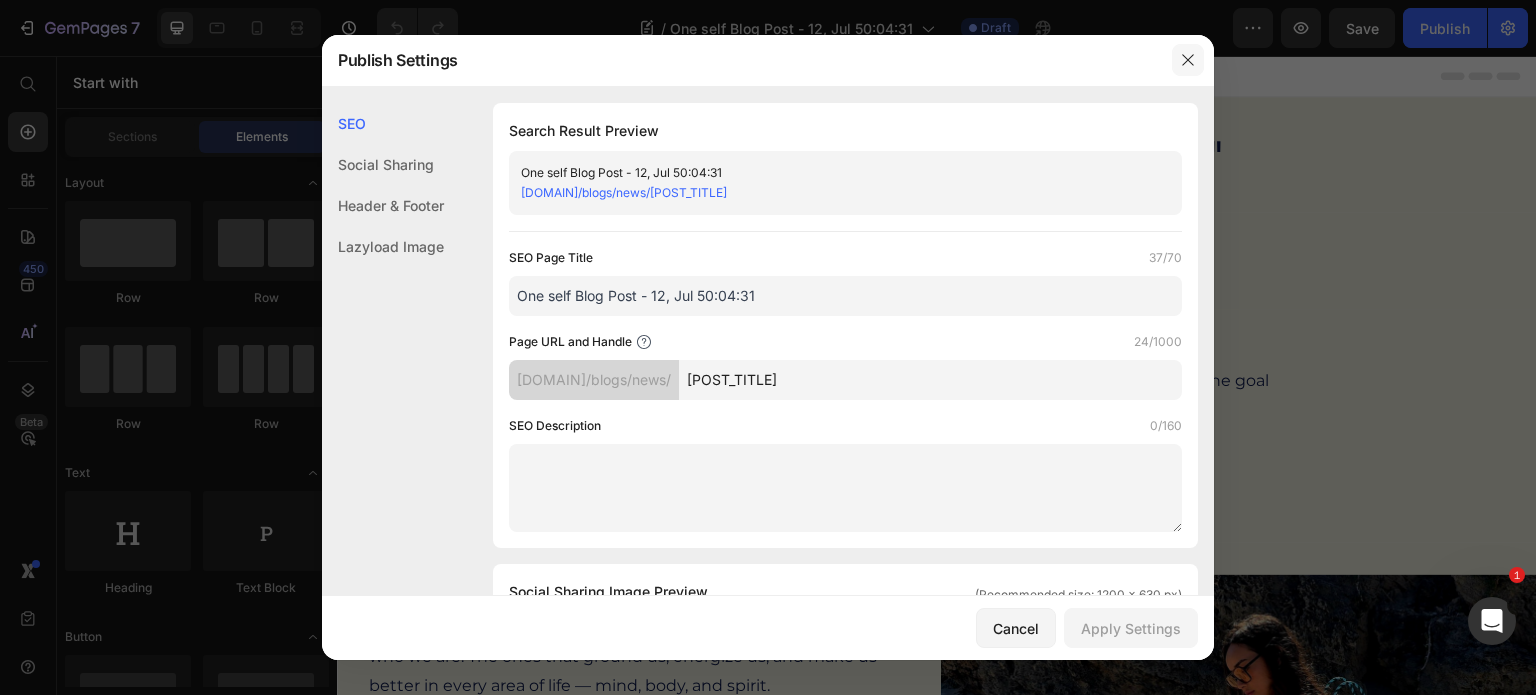 click 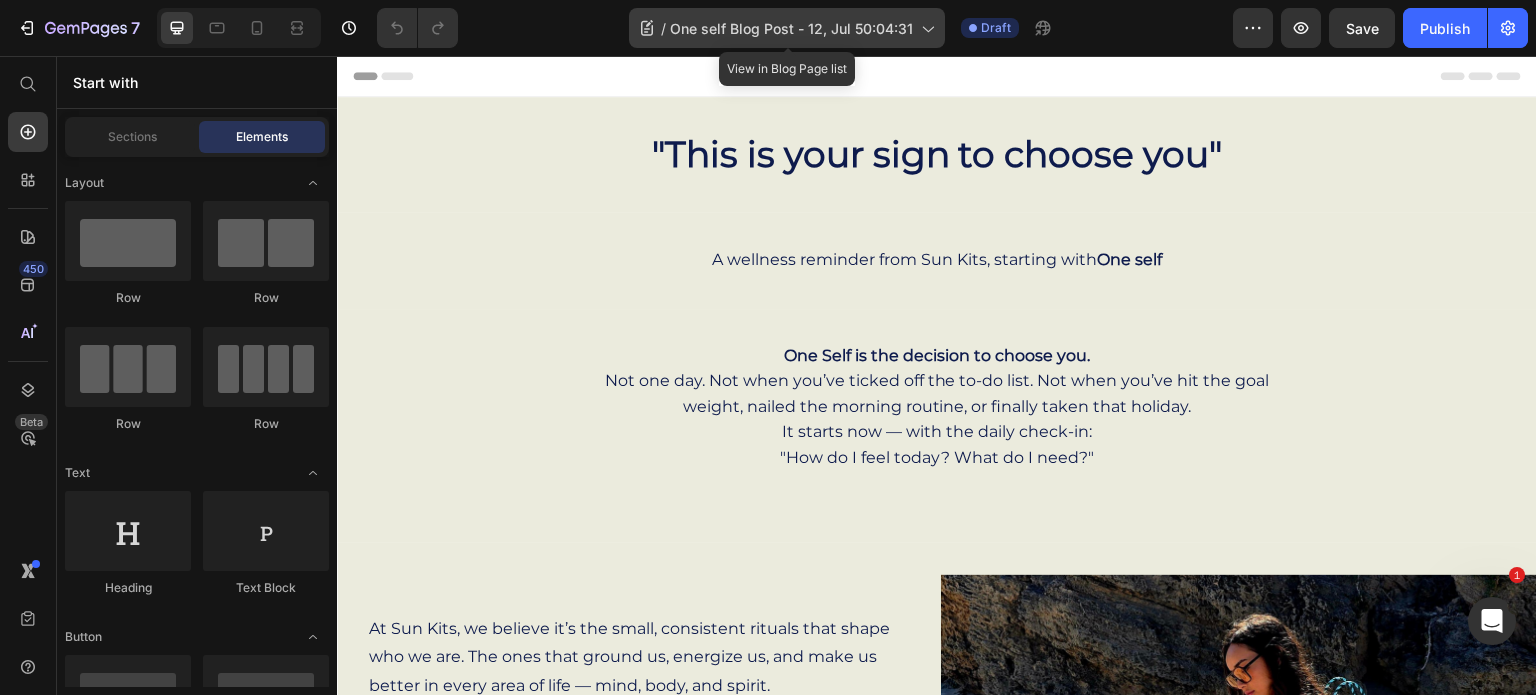click 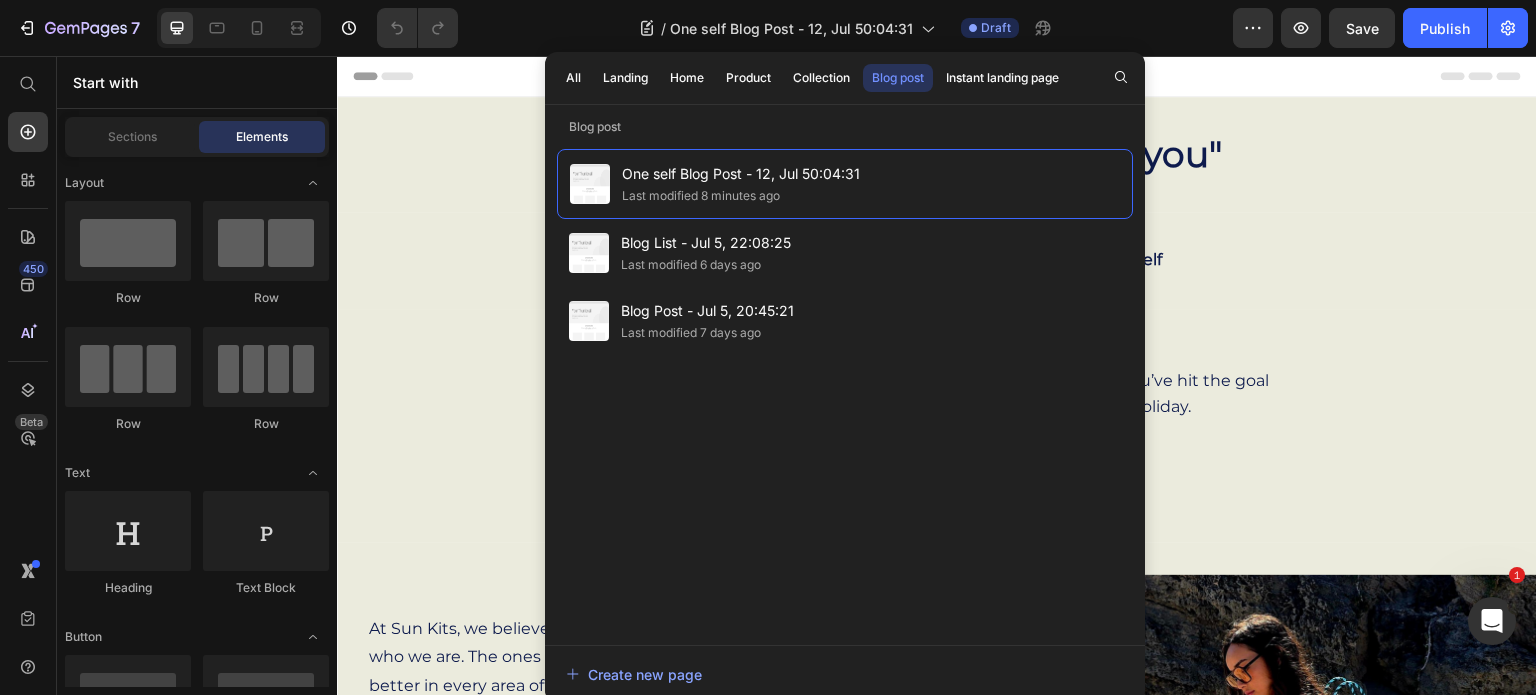 click on "Header" at bounding box center [937, 76] 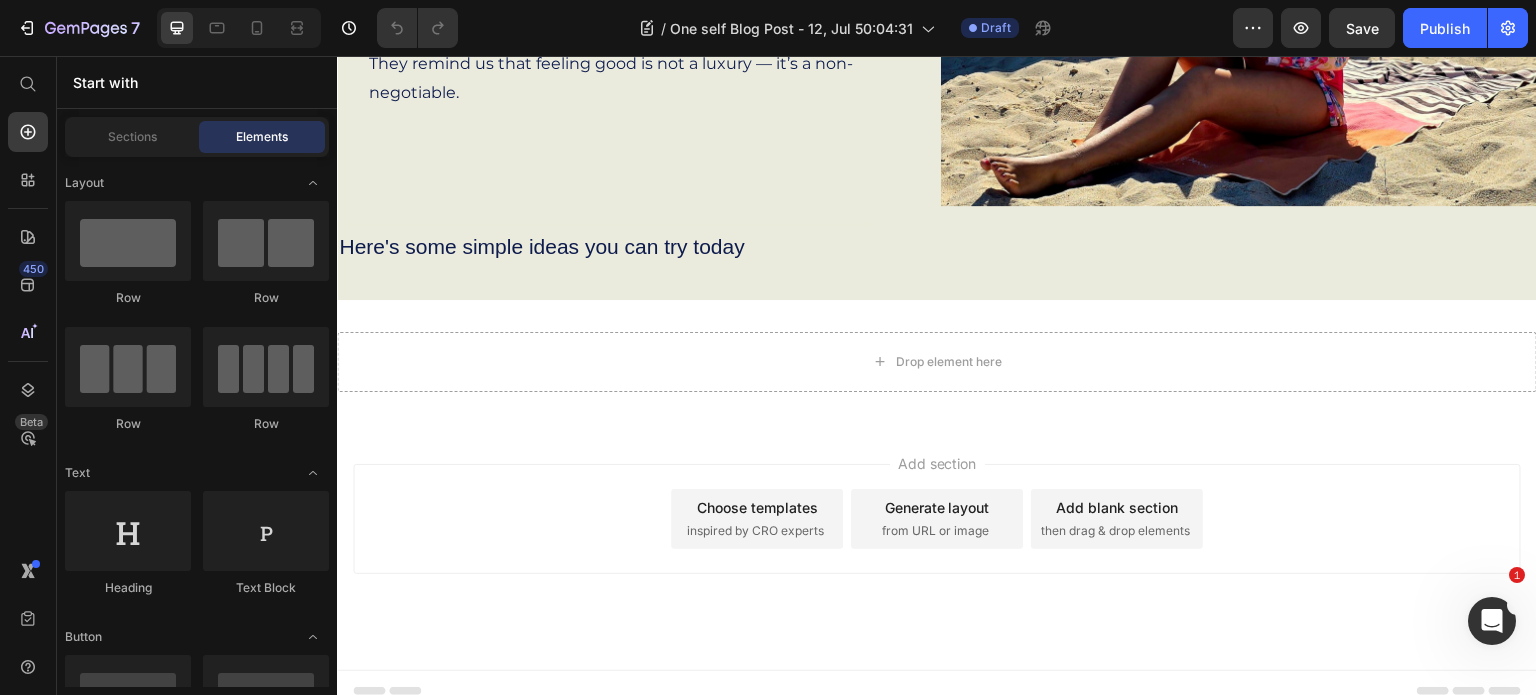 scroll, scrollTop: 776, scrollLeft: 0, axis: vertical 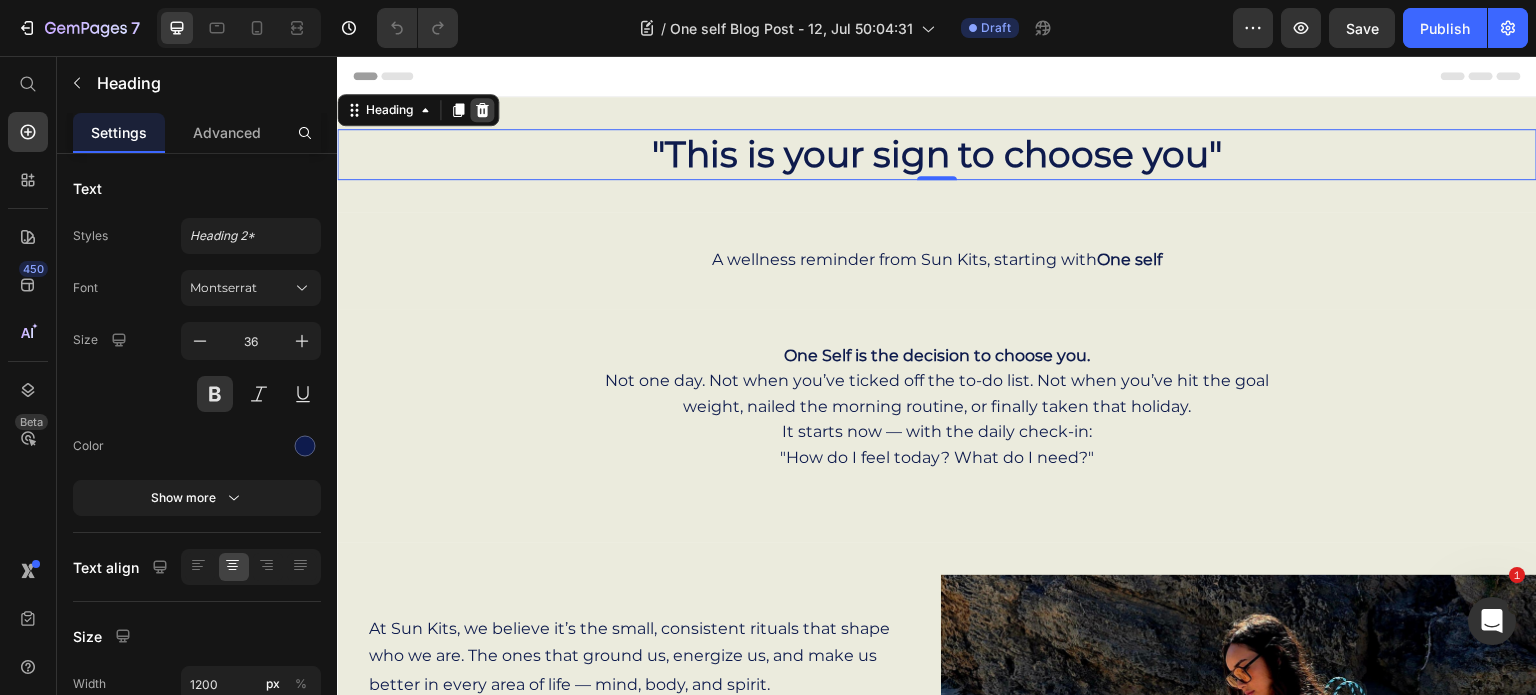 click 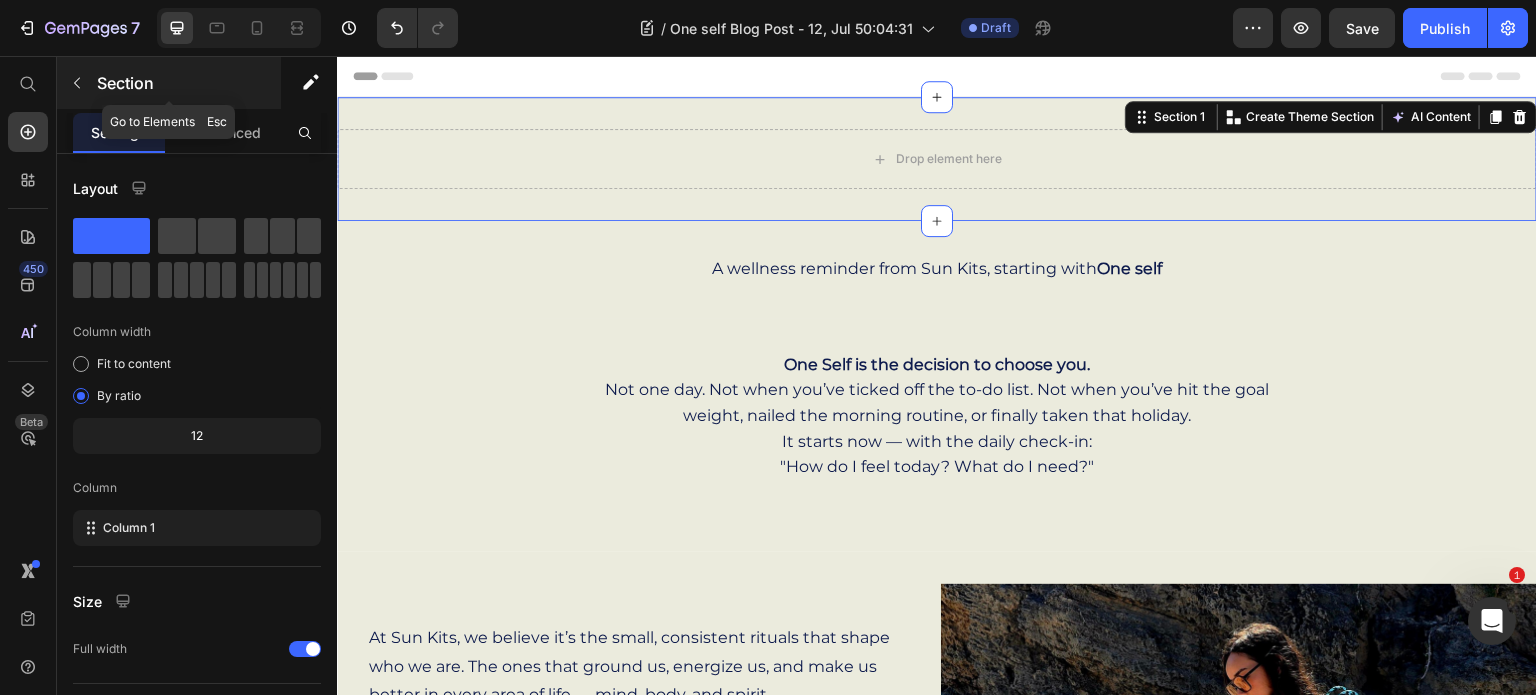 click 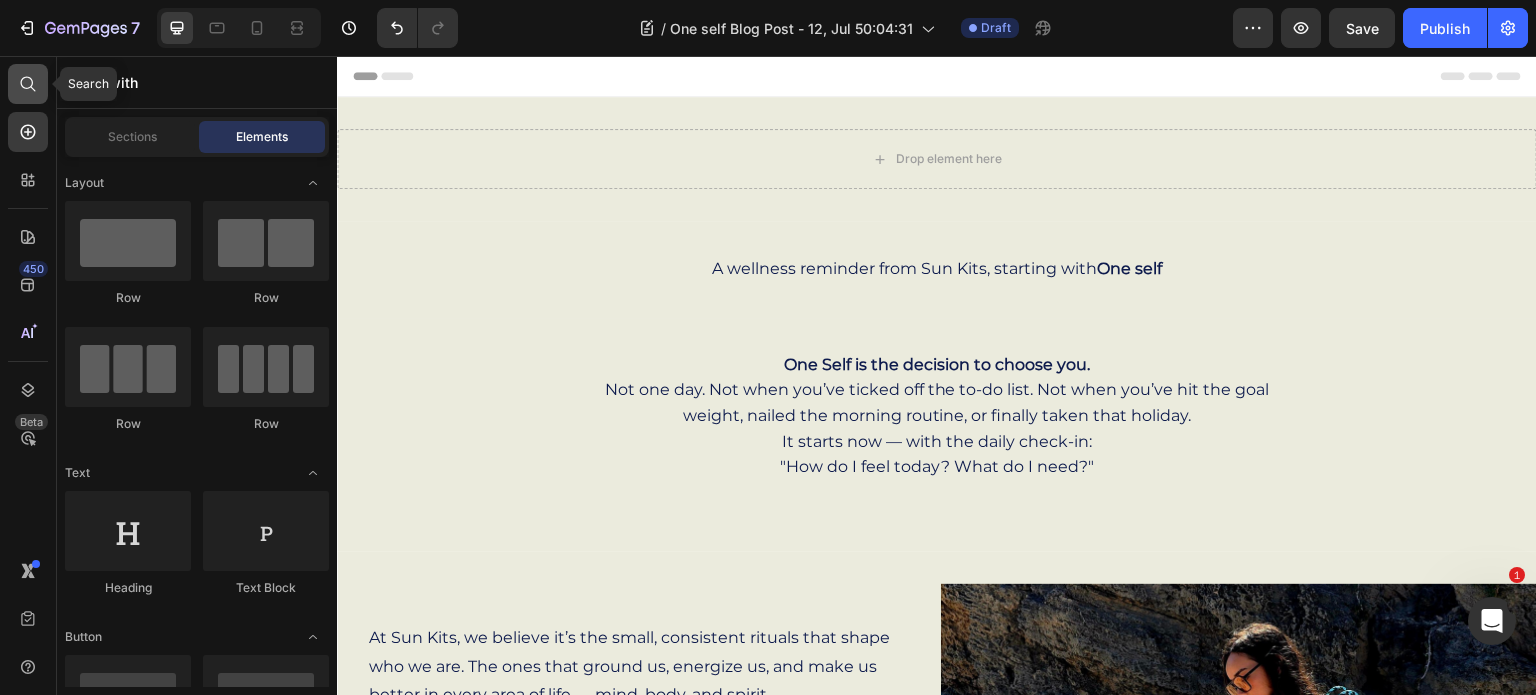 click 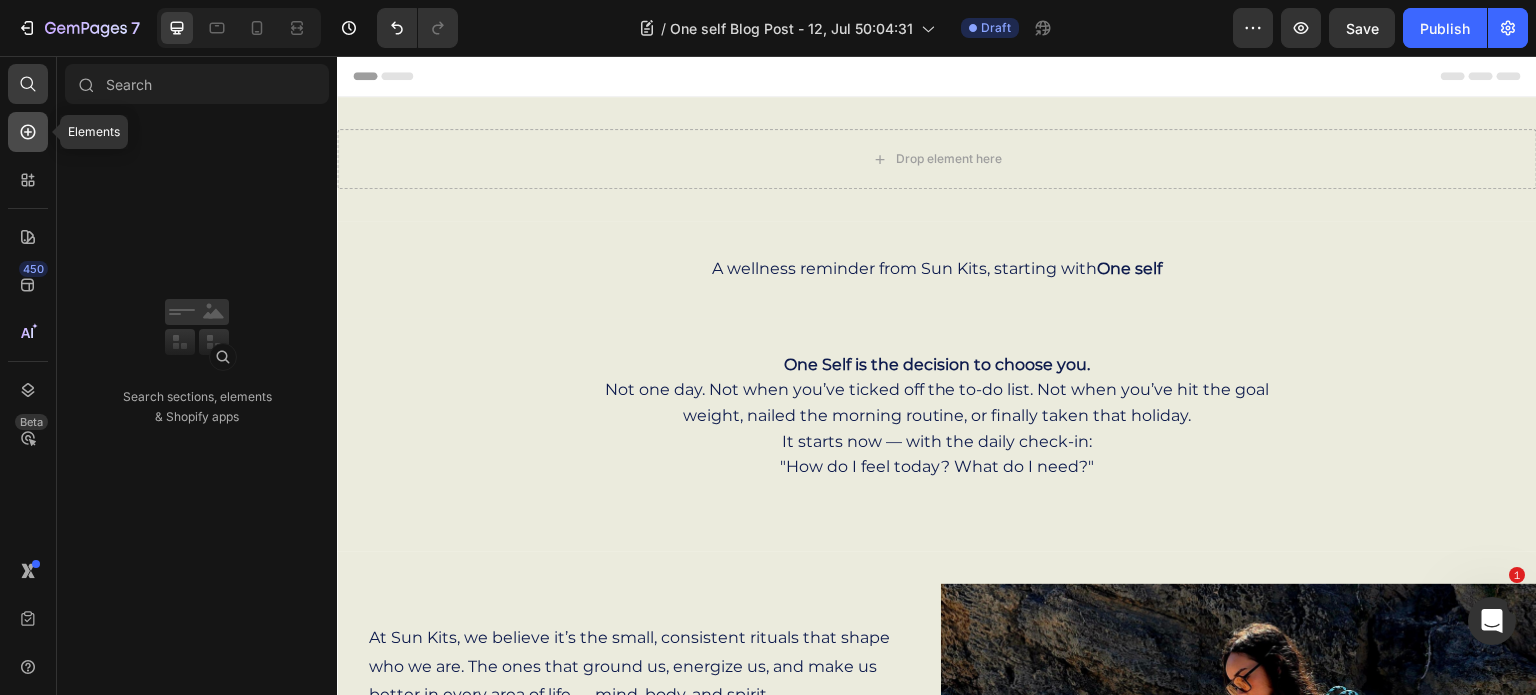 click 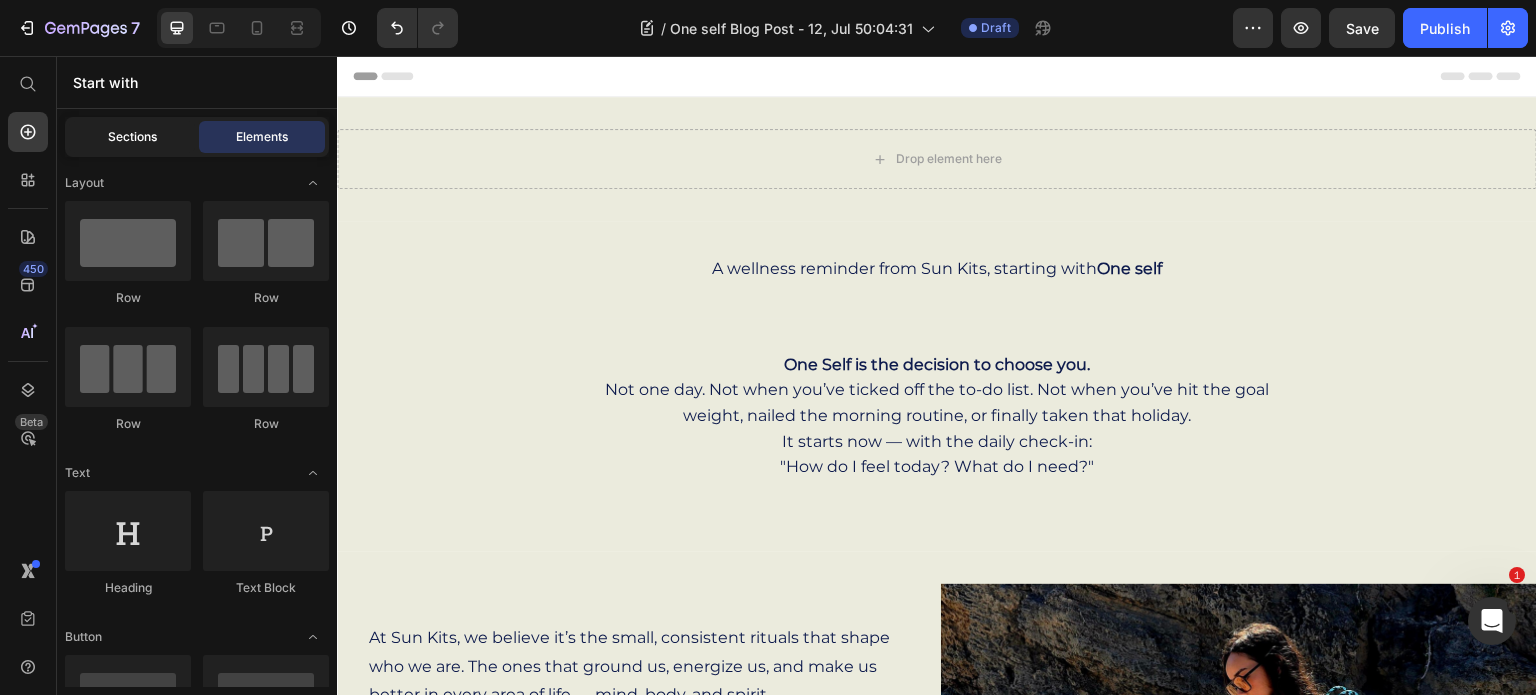 click on "Sections" at bounding box center [132, 137] 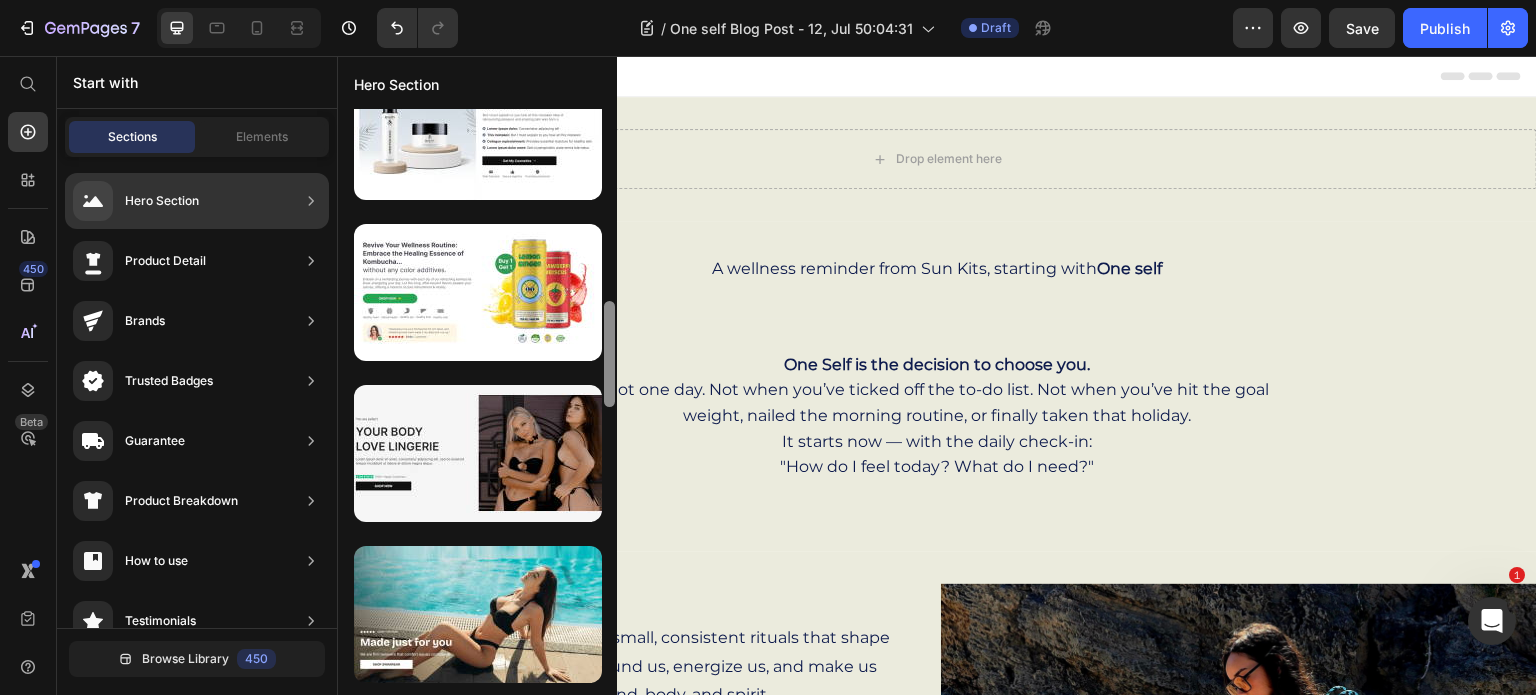 scroll, scrollTop: 0, scrollLeft: 0, axis: both 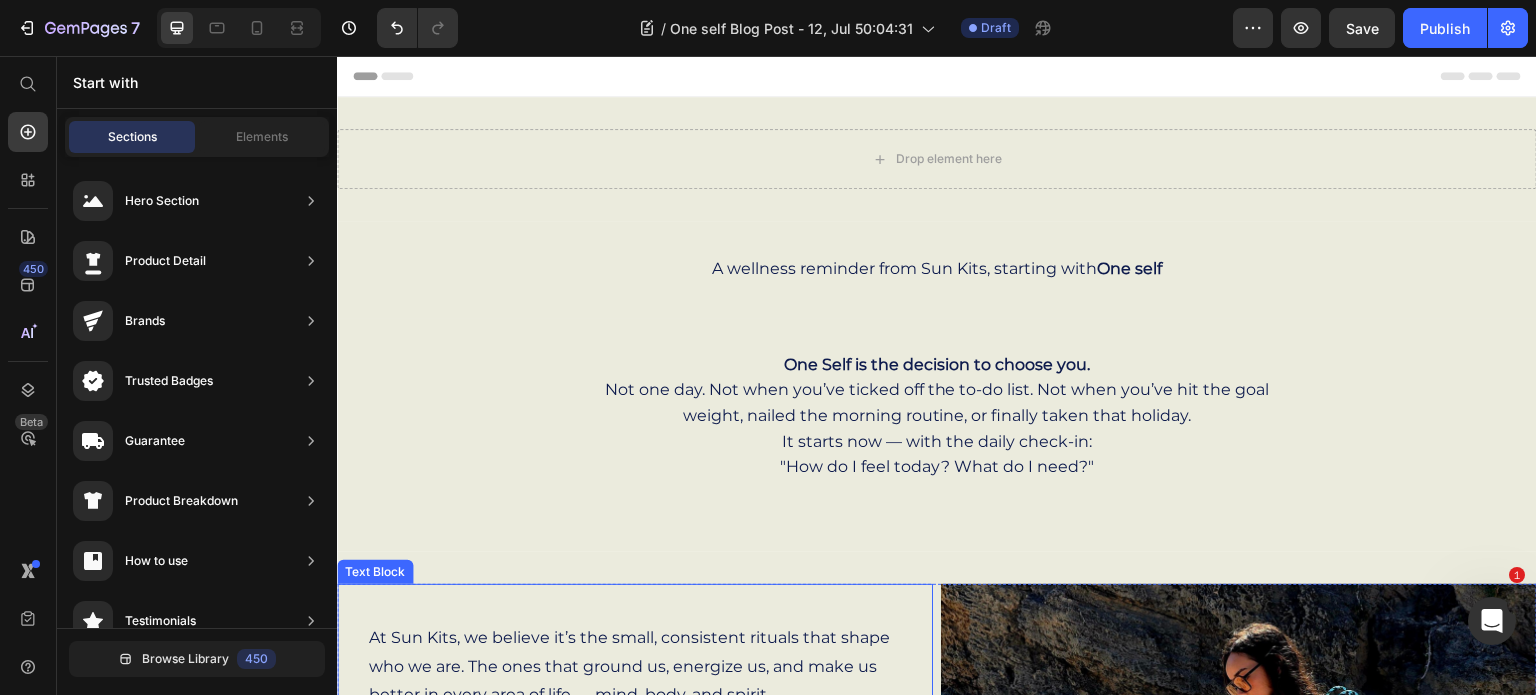 drag, startPoint x: 944, startPoint y: 248, endPoint x: 583, endPoint y: 641, distance: 533.6384 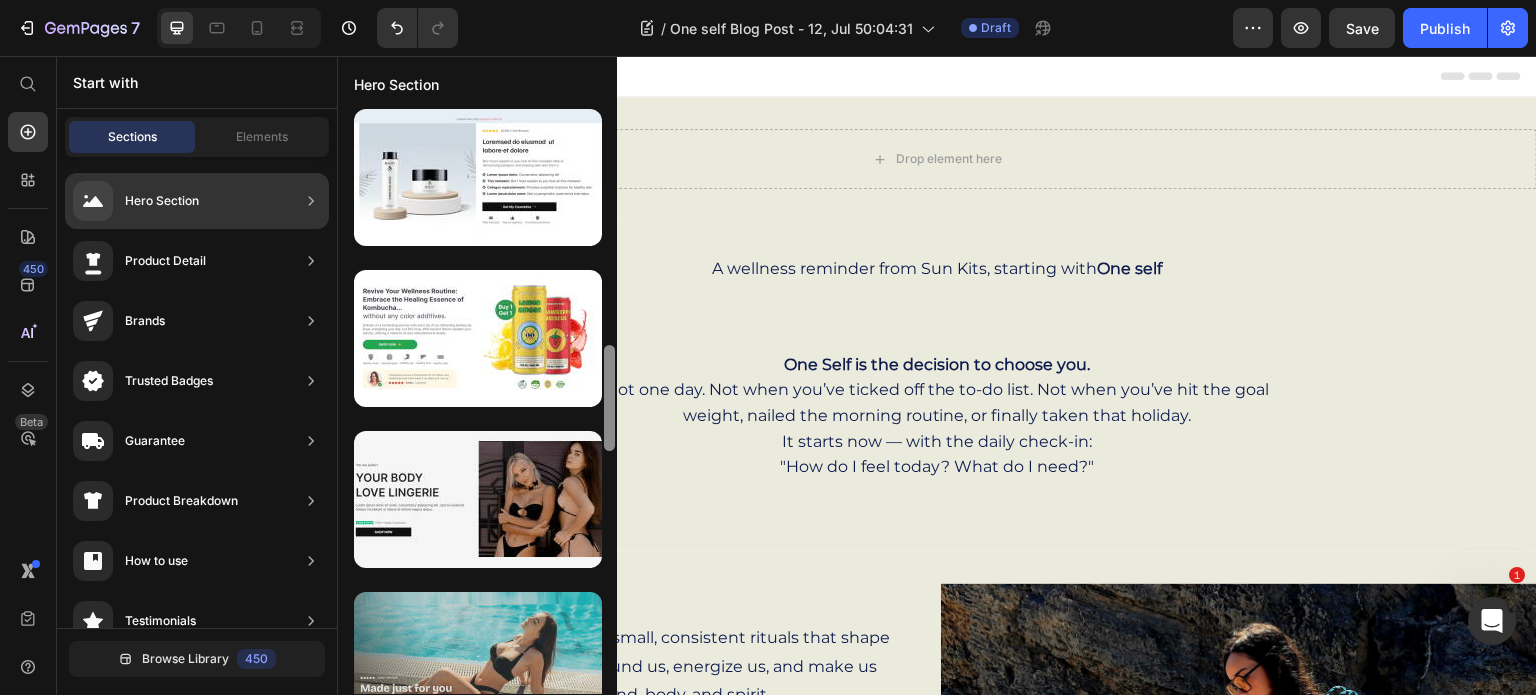 scroll, scrollTop: 1308, scrollLeft: 0, axis: vertical 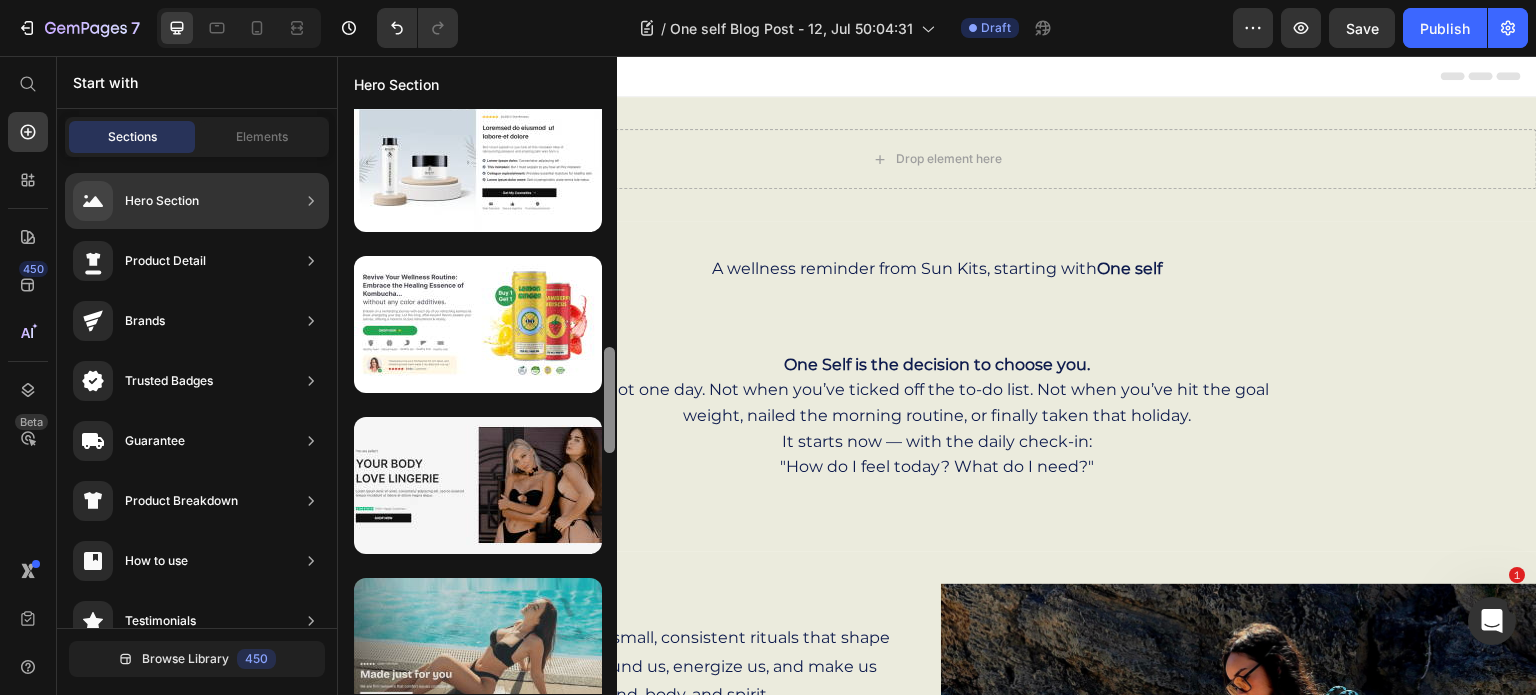 click at bounding box center (478, 646) 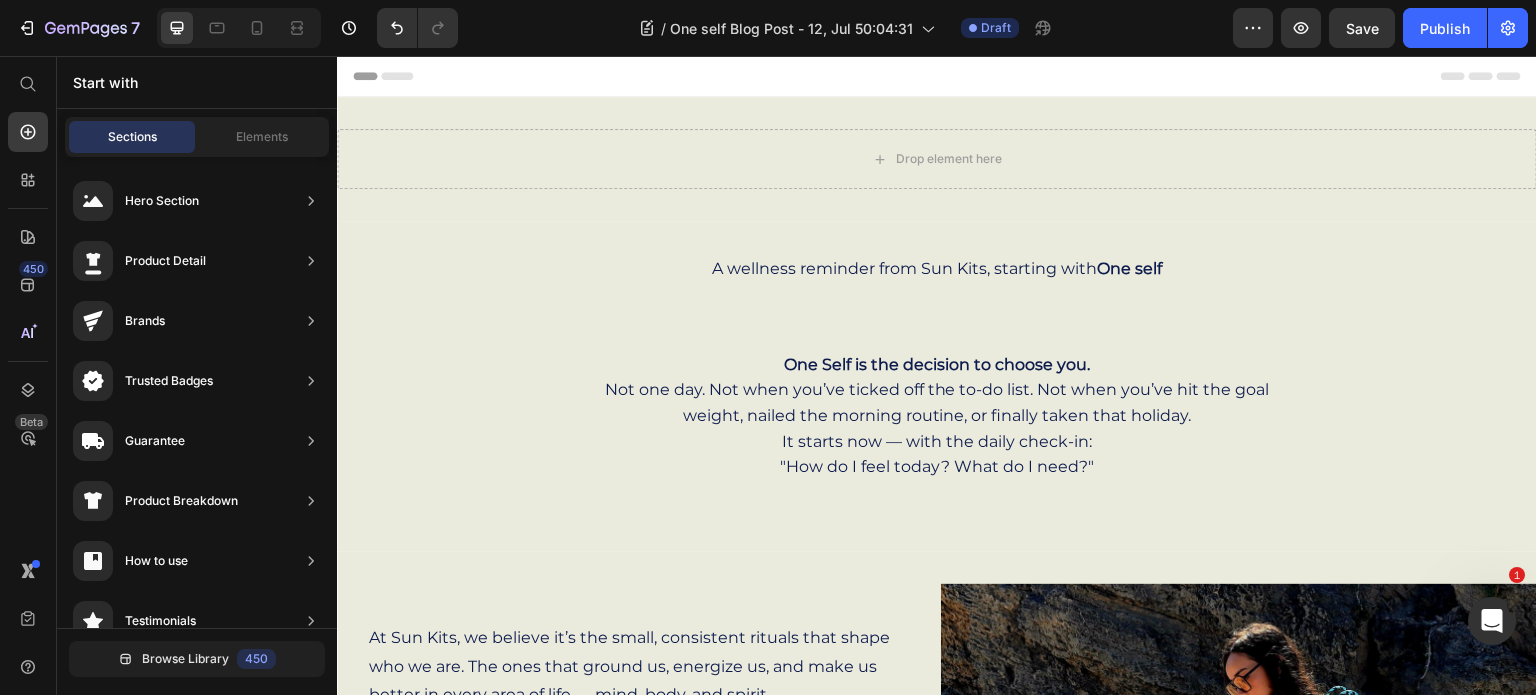 scroll, scrollTop: 207, scrollLeft: 0, axis: vertical 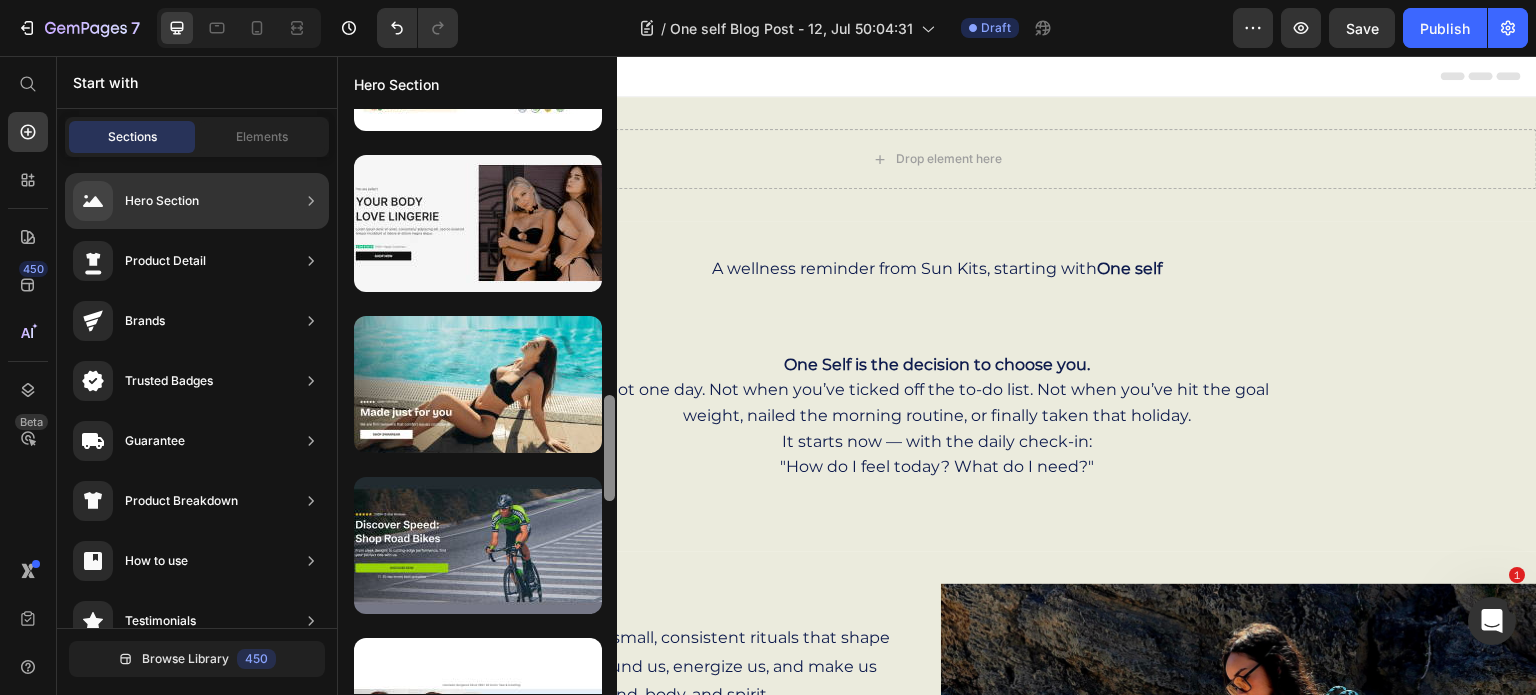 drag, startPoint x: 609, startPoint y: 226, endPoint x: 600, endPoint y: 474, distance: 248.16325 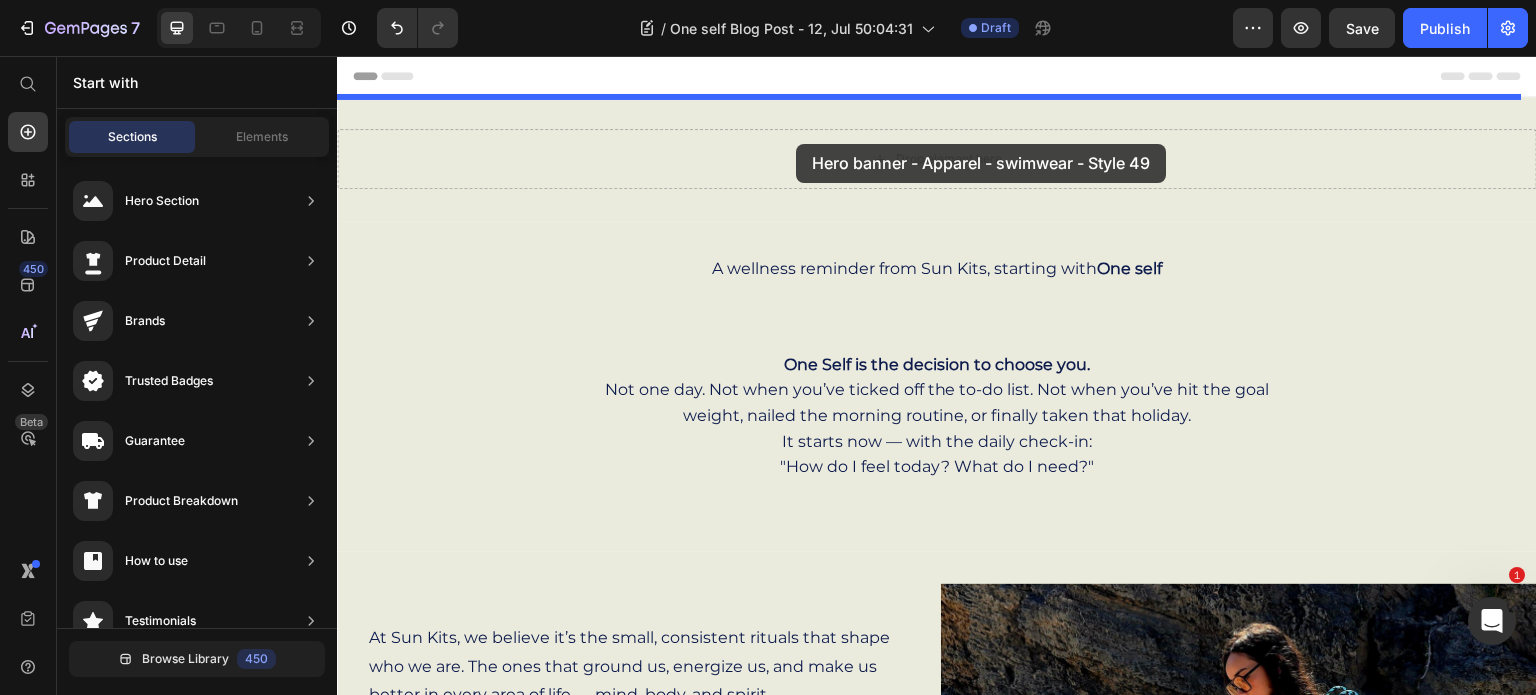 drag, startPoint x: 843, startPoint y: 459, endPoint x: 796, endPoint y: 144, distance: 318.48706 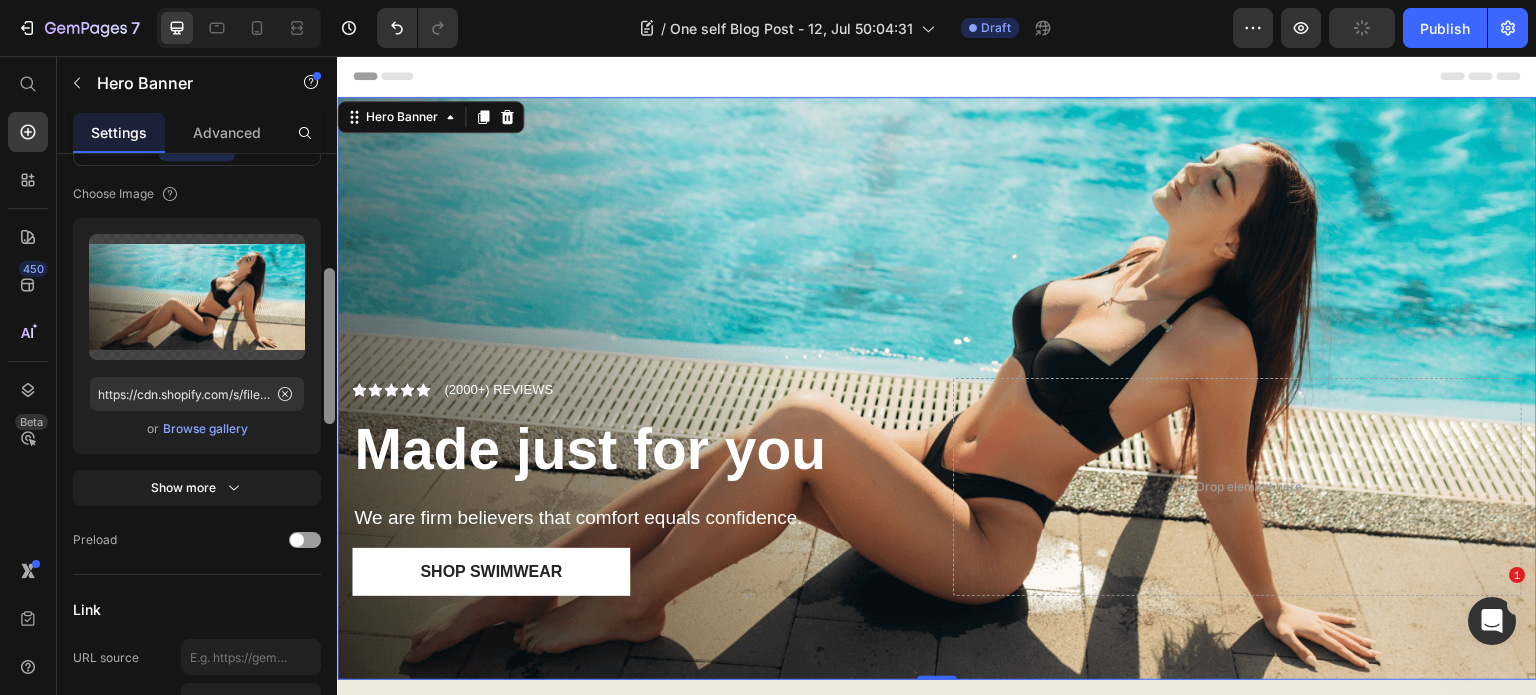 scroll, scrollTop: 412, scrollLeft: 0, axis: vertical 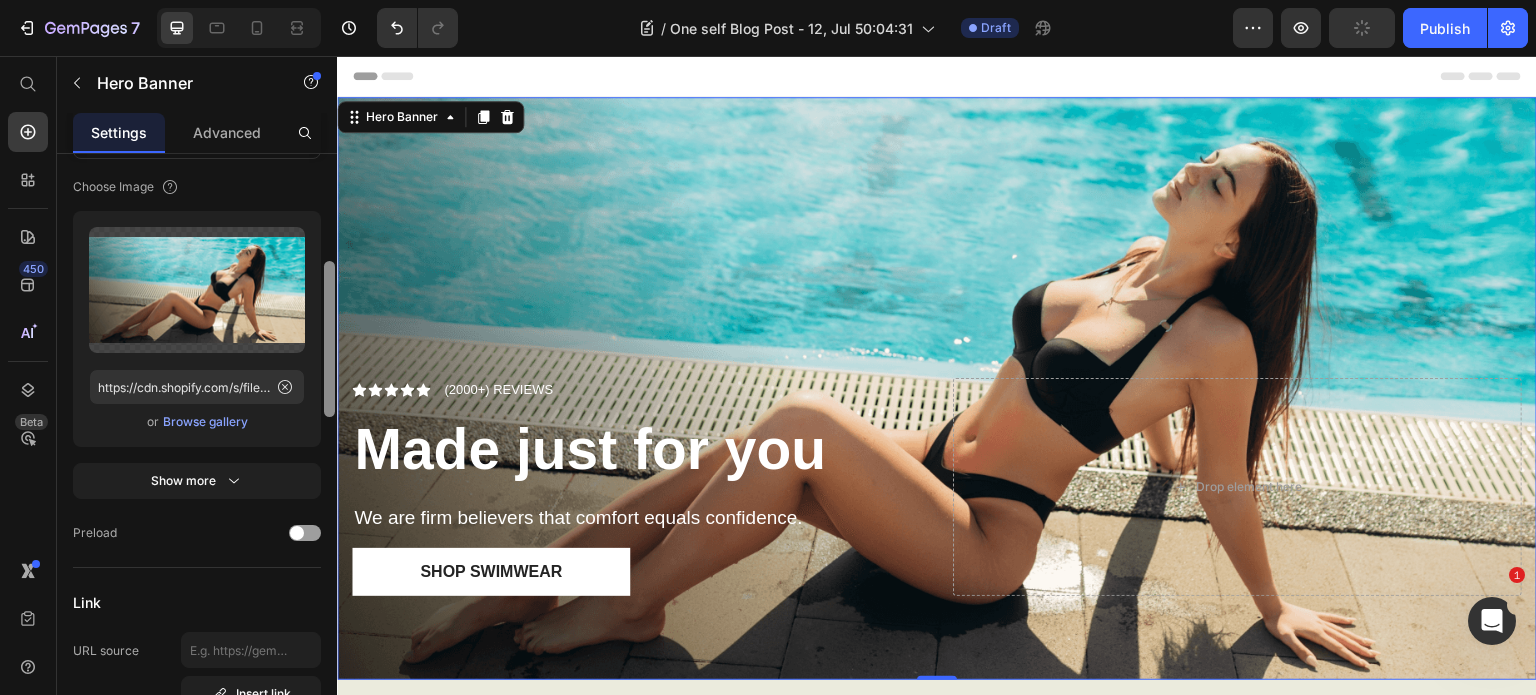 drag, startPoint x: 331, startPoint y: 269, endPoint x: 317, endPoint y: 377, distance: 108.903625 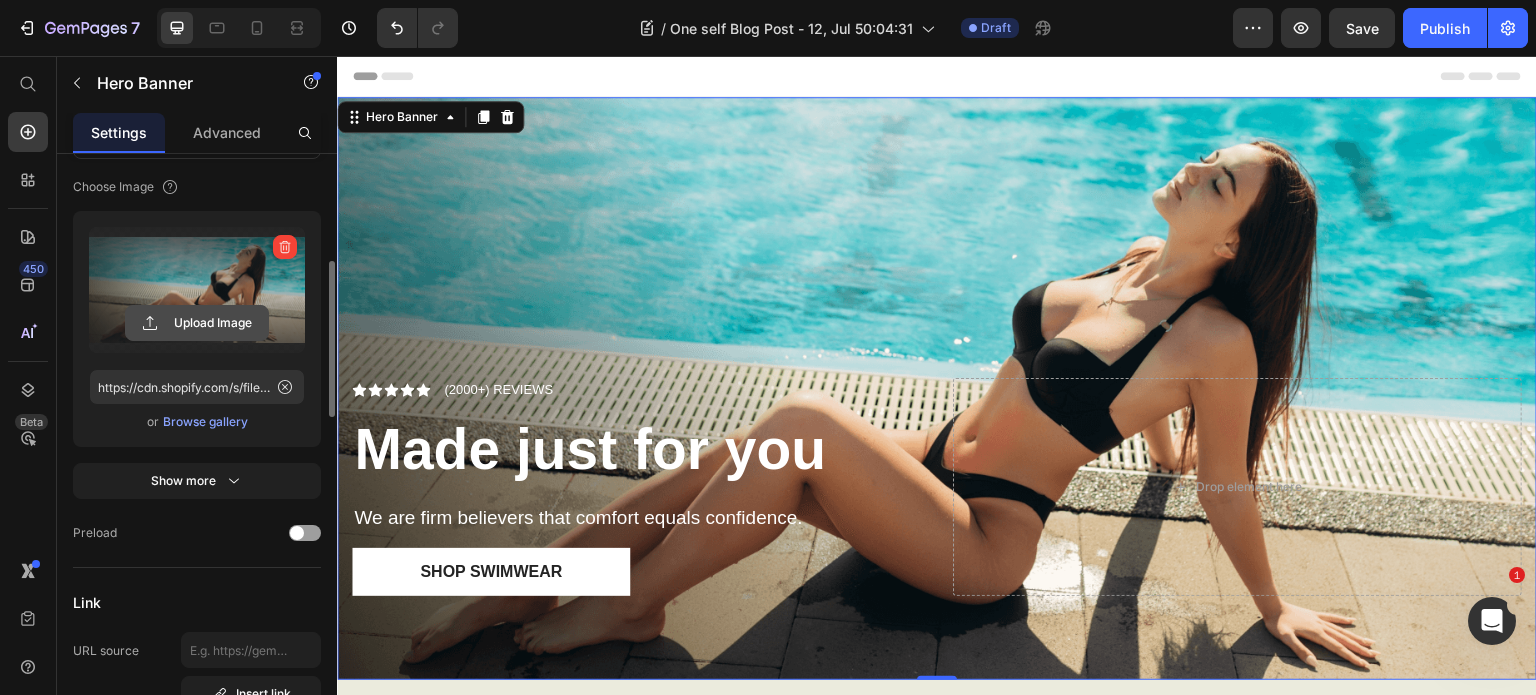 click 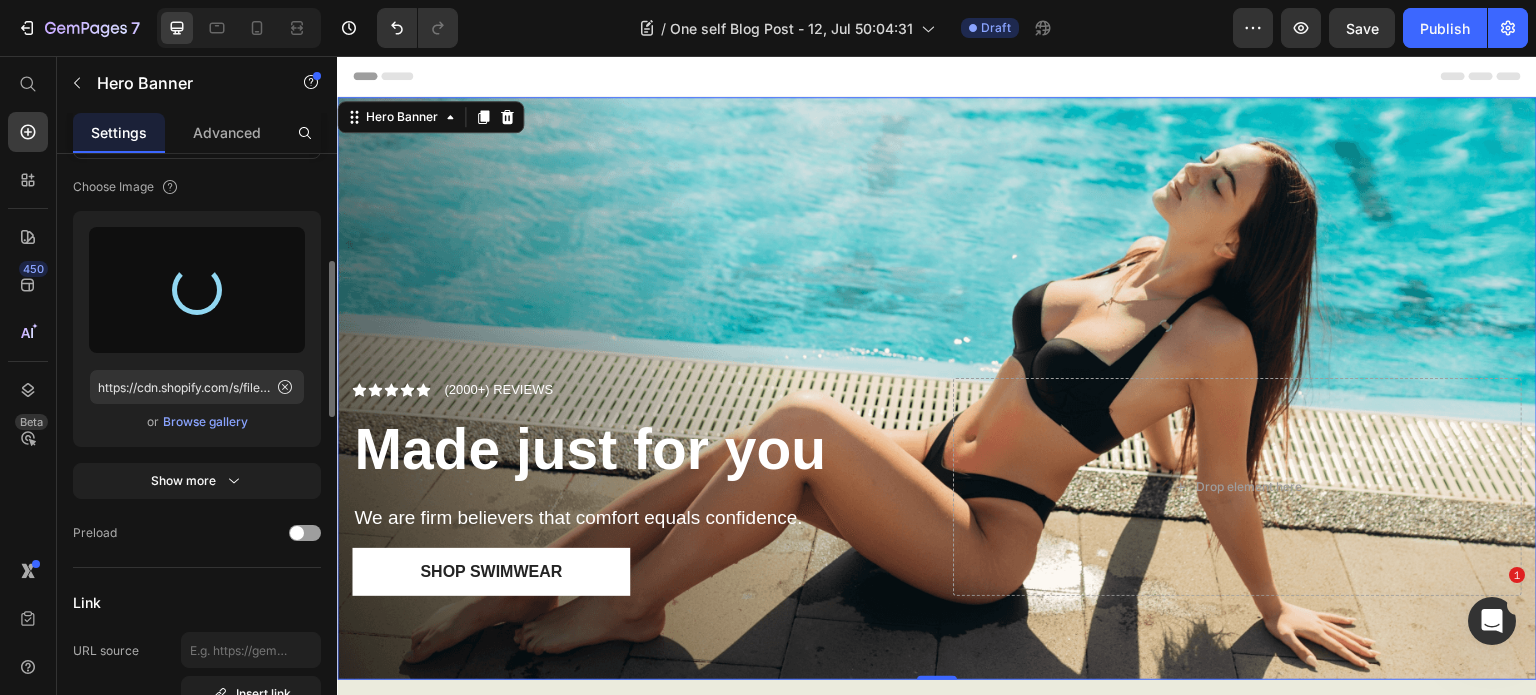 type on "https://cdn.shopify.com/s/files/1/0649/3287/2237/files/gempages_571602382773814144-1b02aefb-fe13-4cfd-ab9f-88997520ec2d.png" 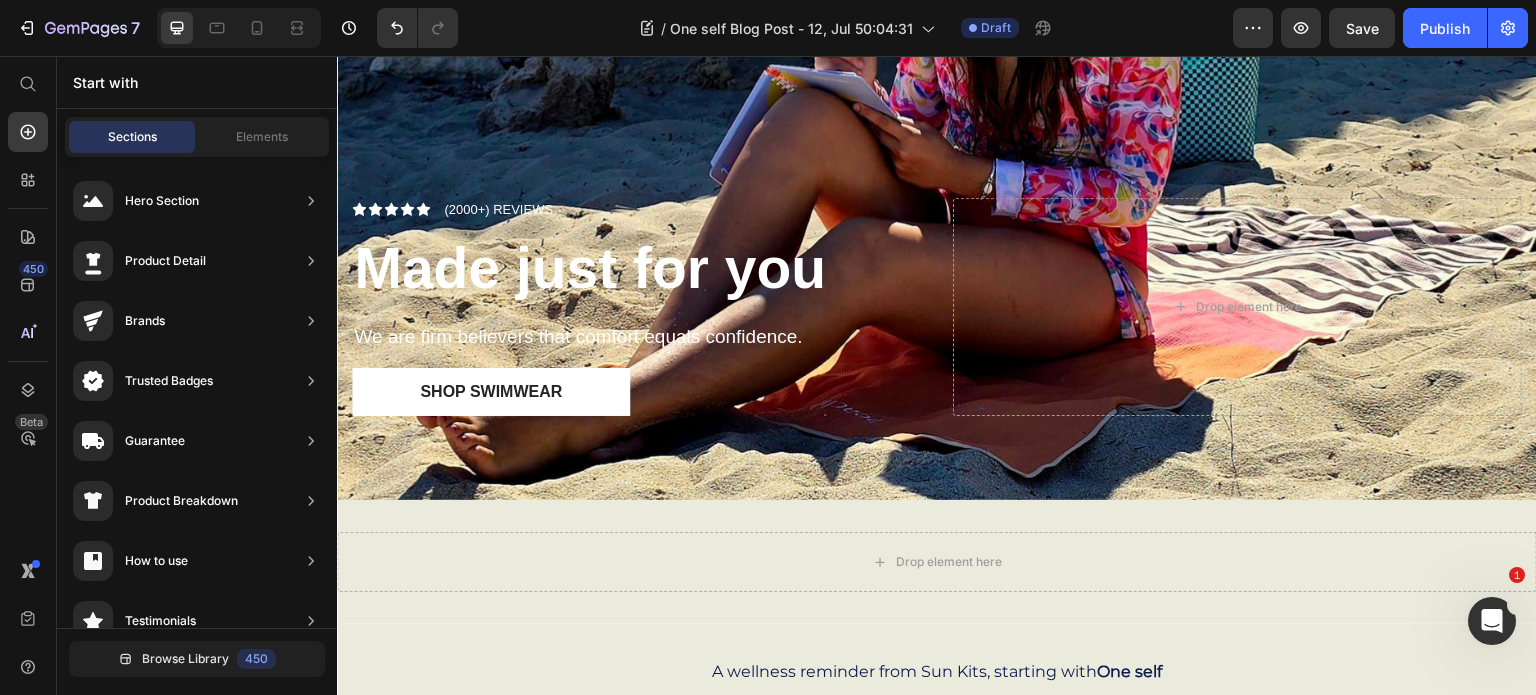 scroll, scrollTop: 424, scrollLeft: 0, axis: vertical 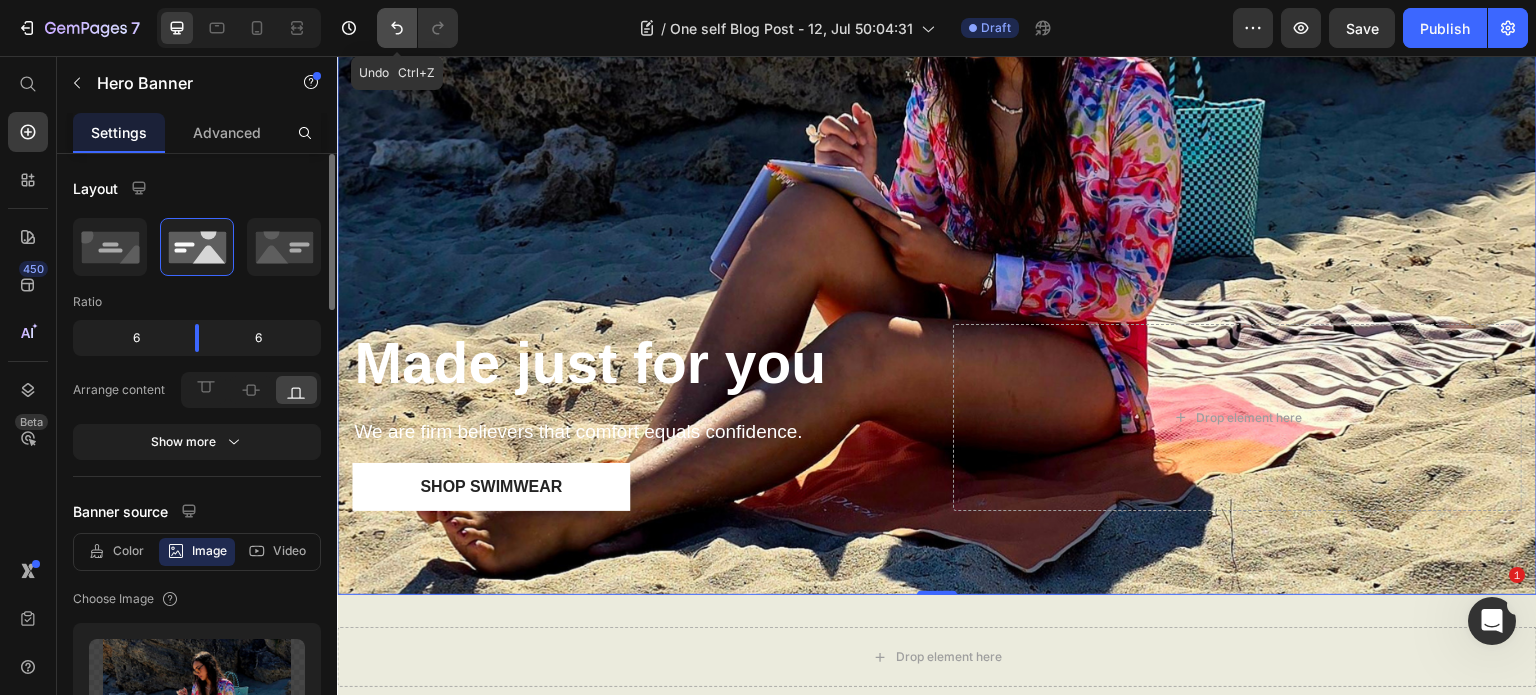 click 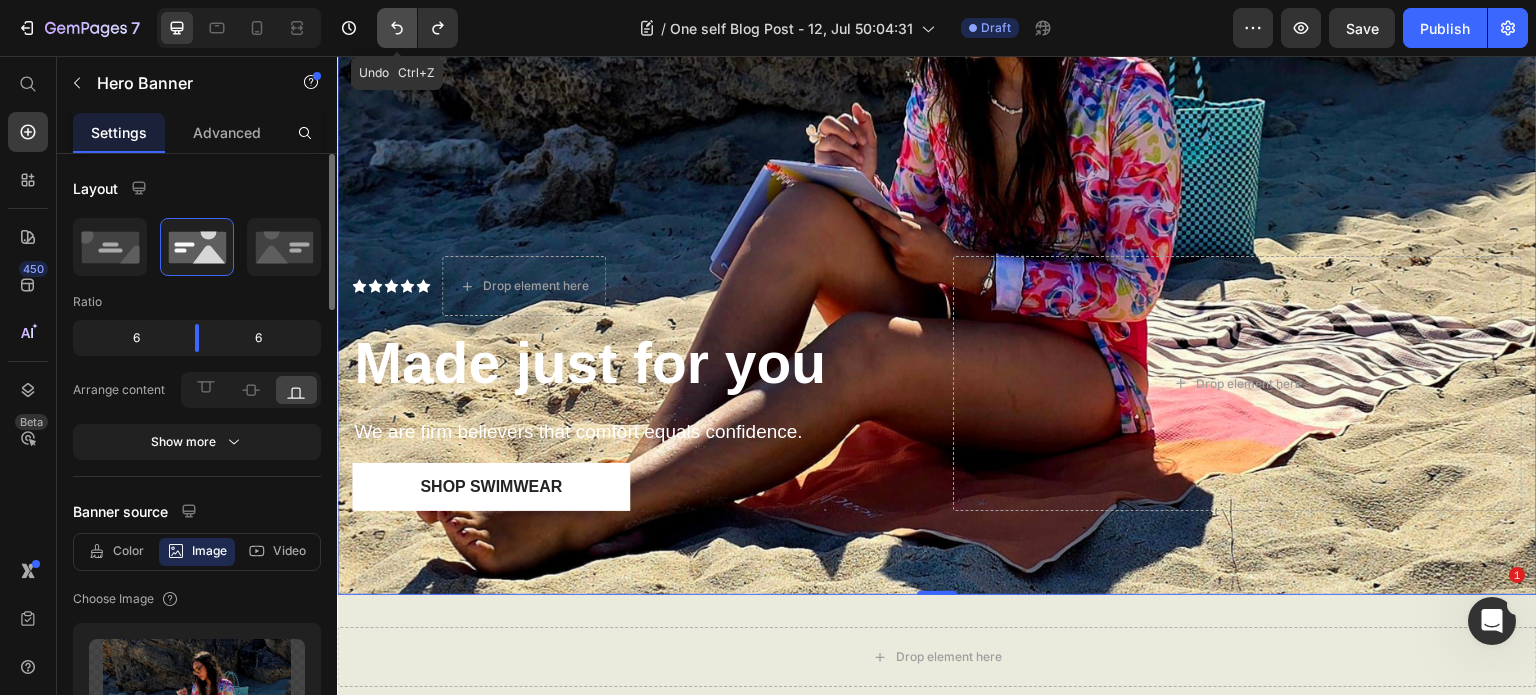 click 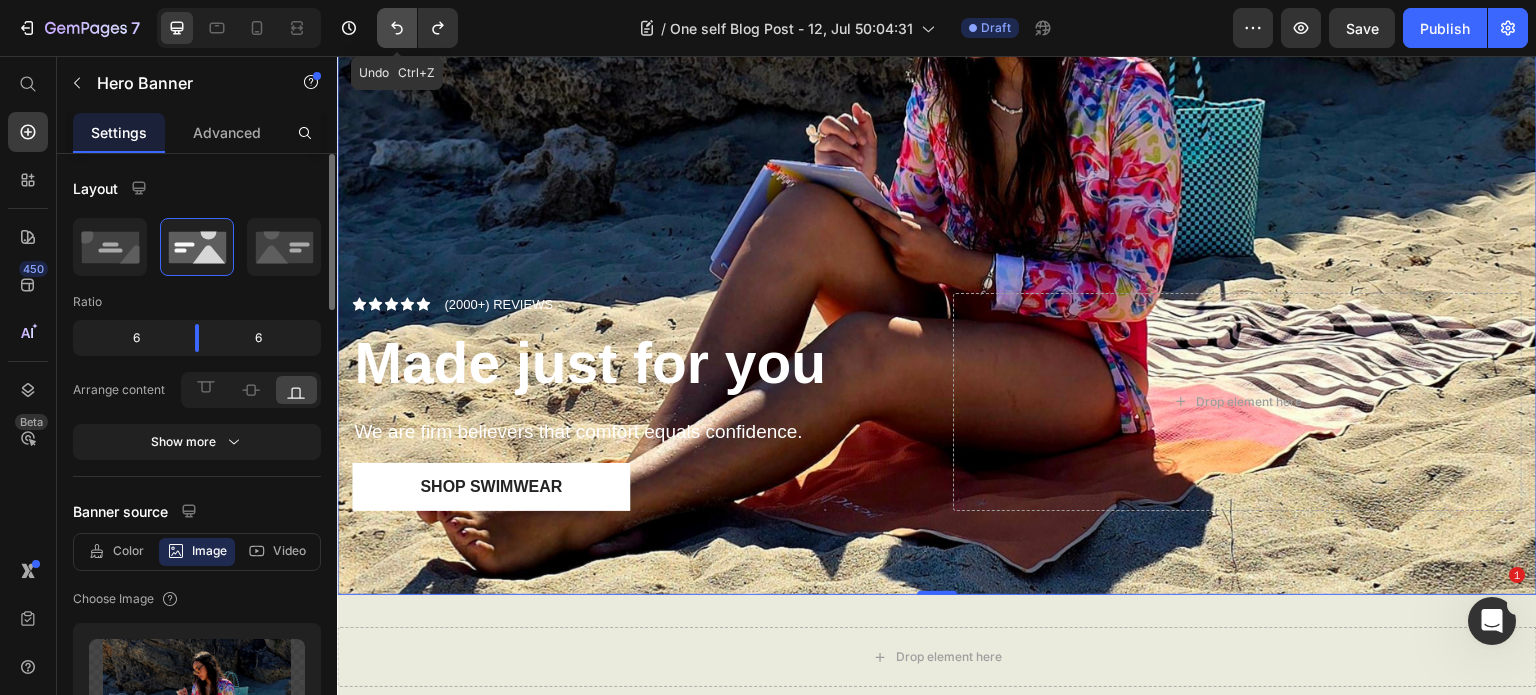click 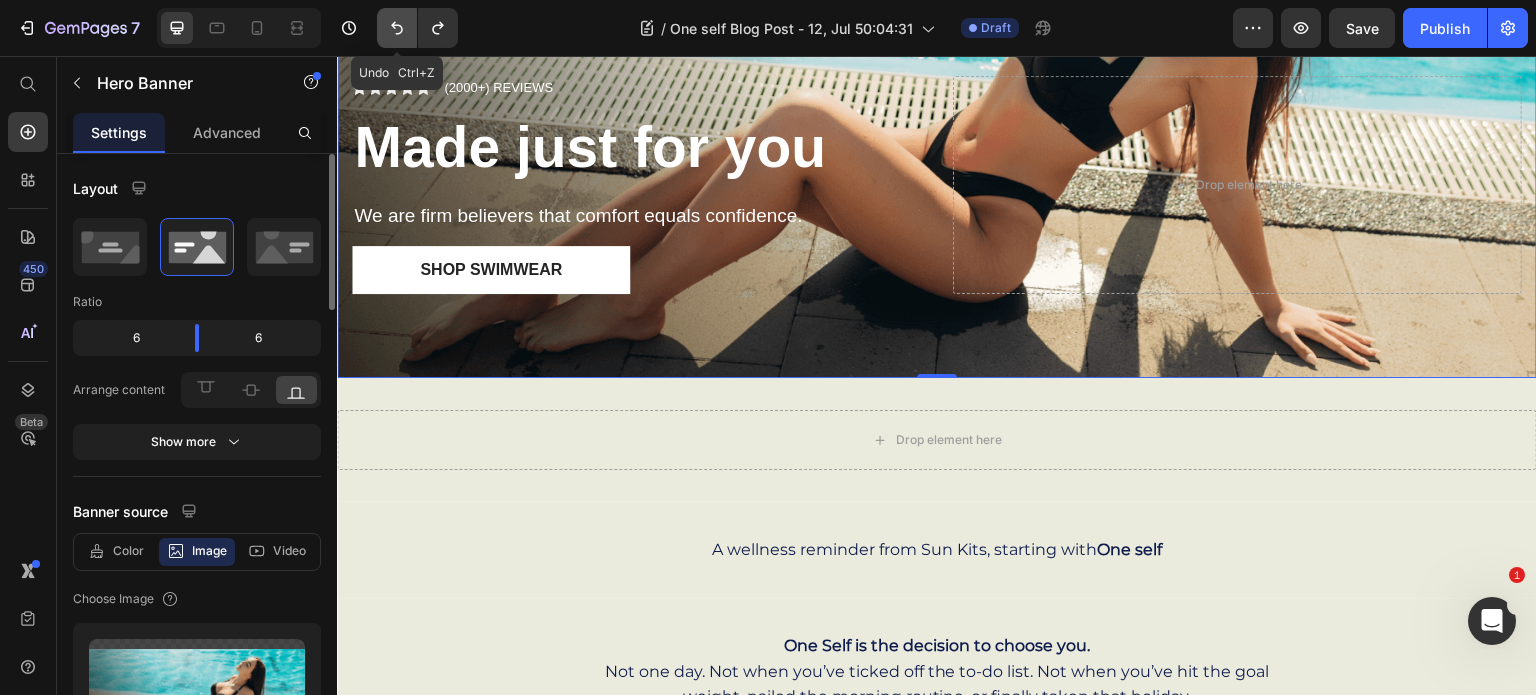 click 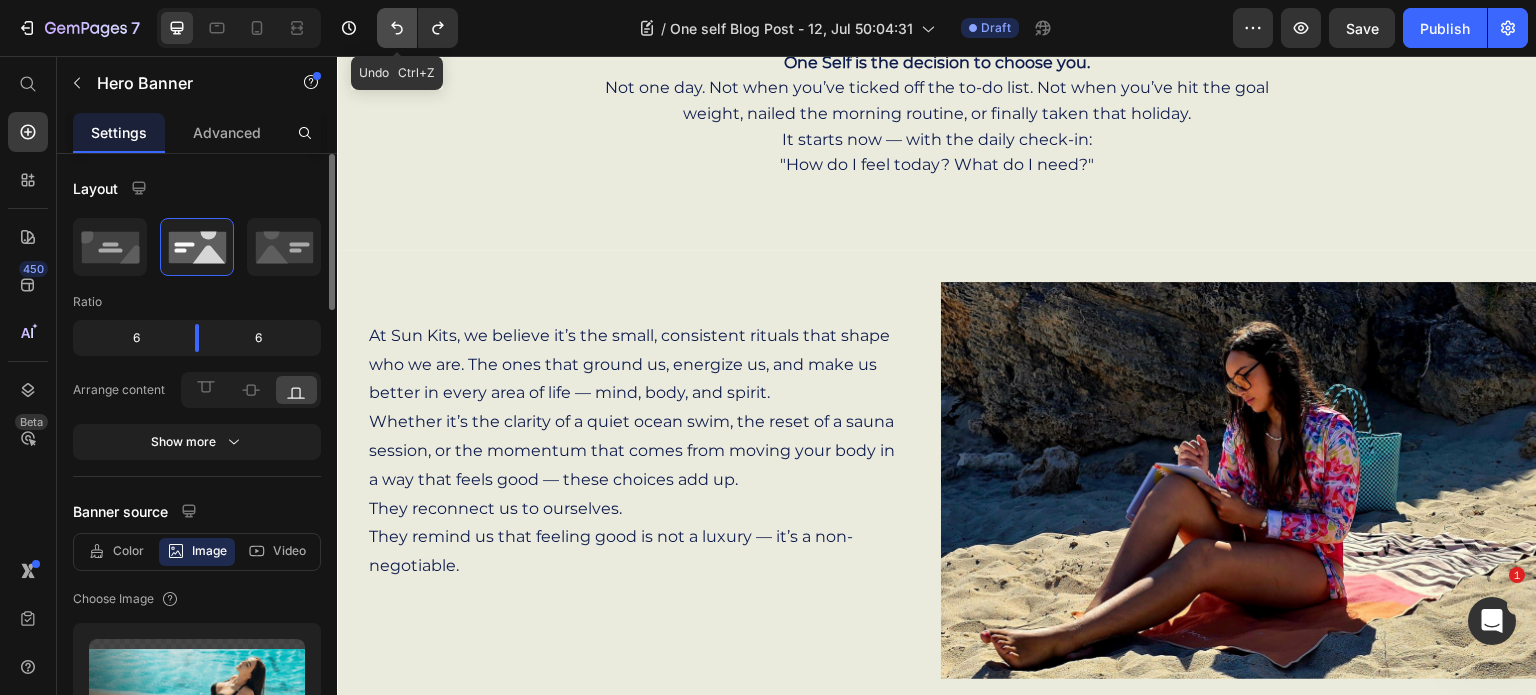 scroll, scrollTop: 0, scrollLeft: 0, axis: both 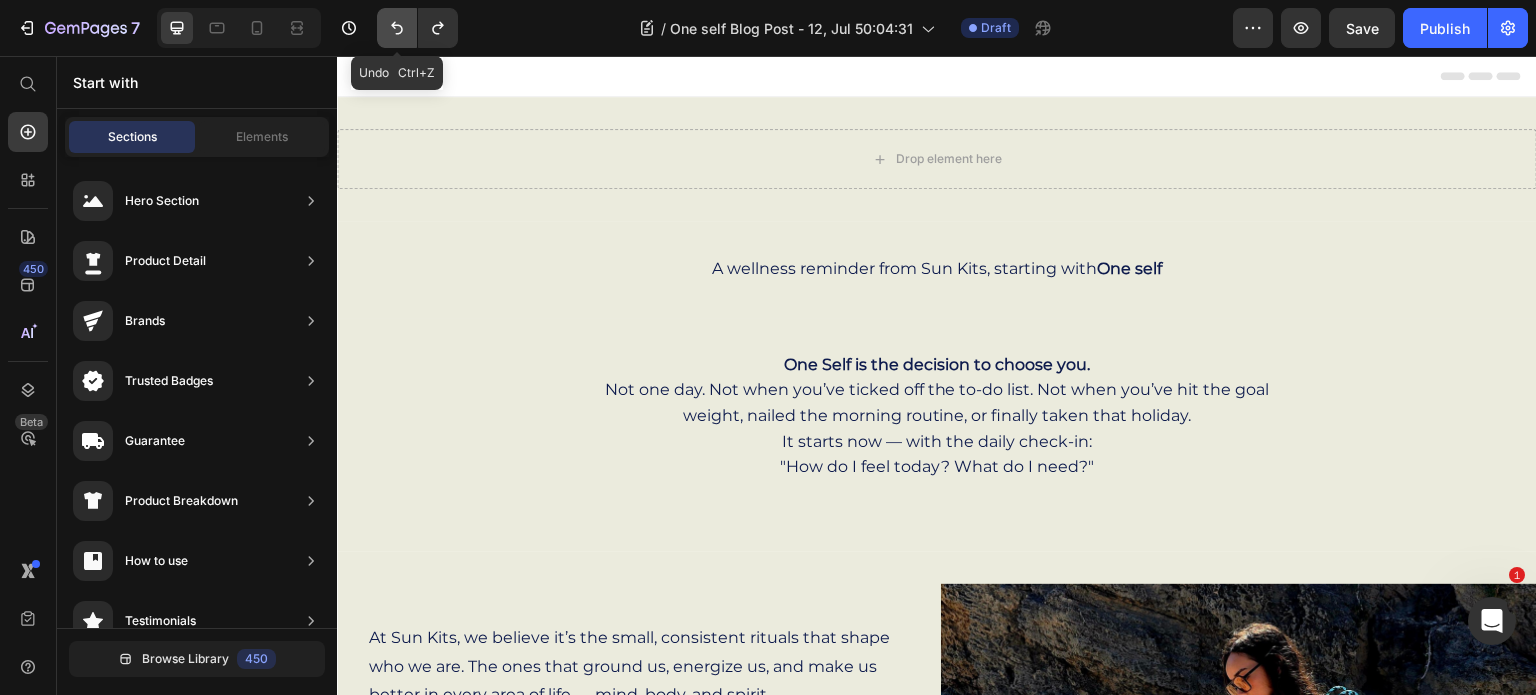 click 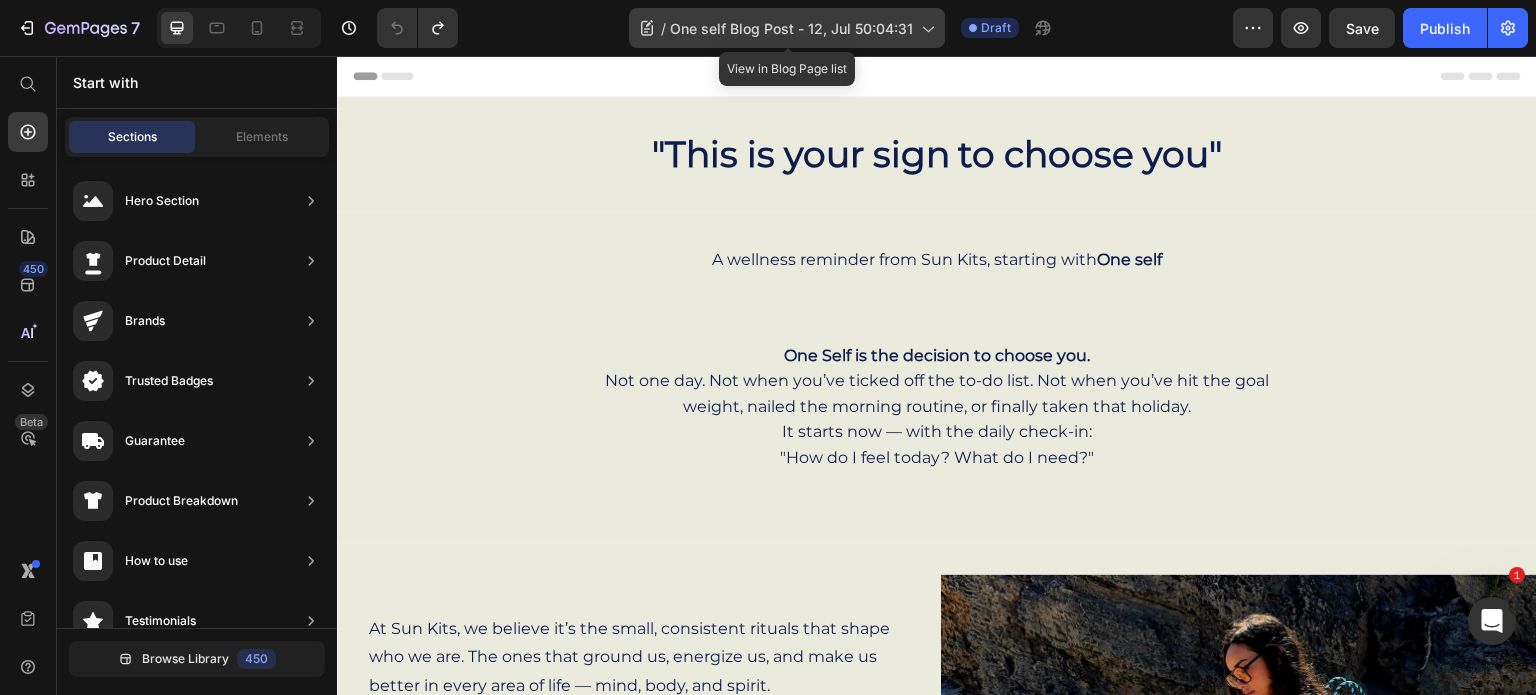 click 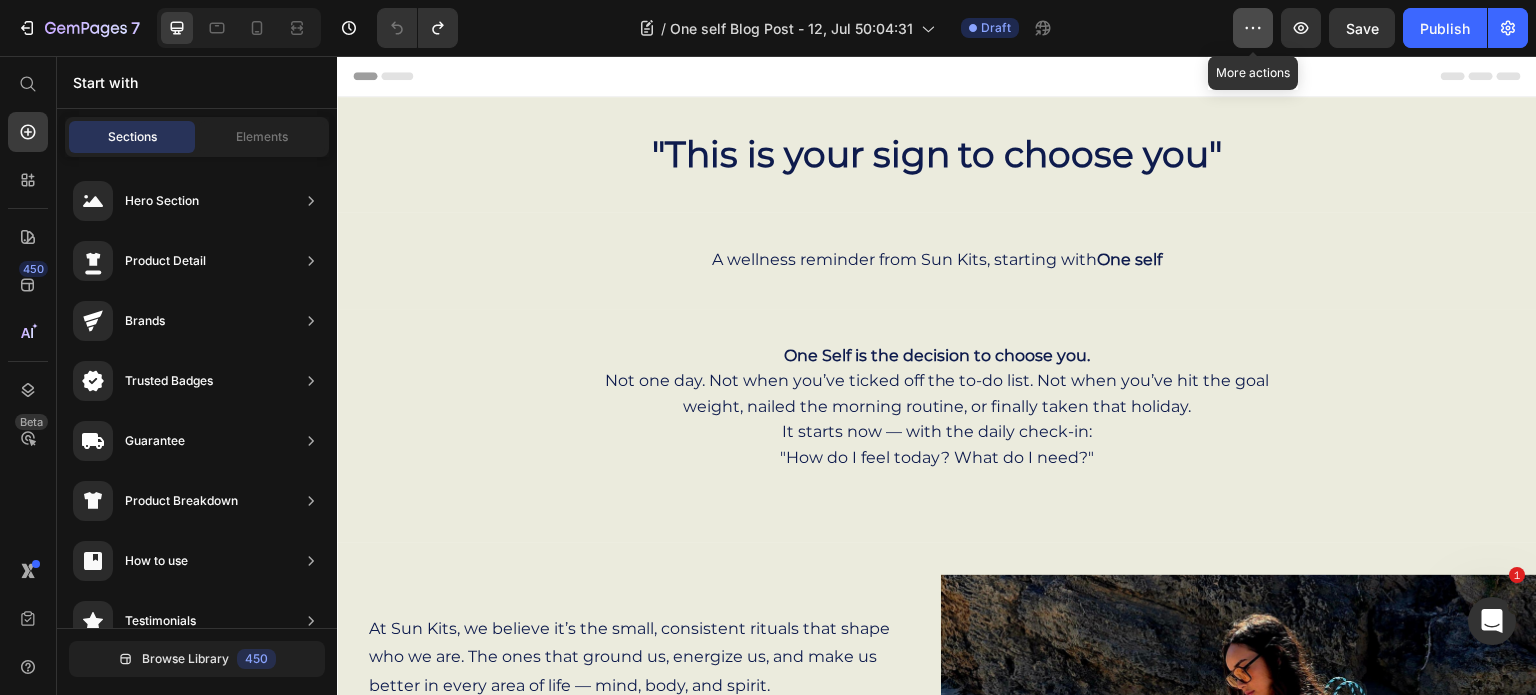 click 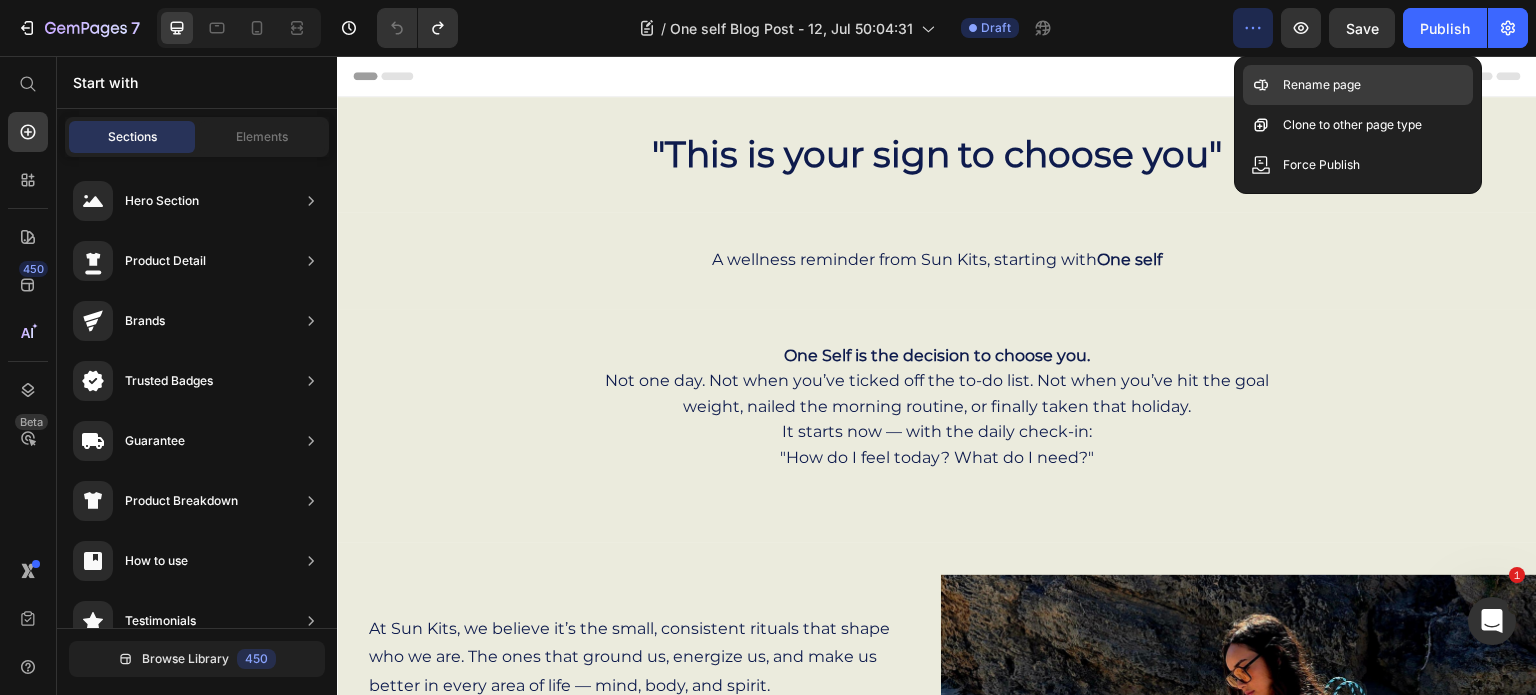 click on "Rename page" 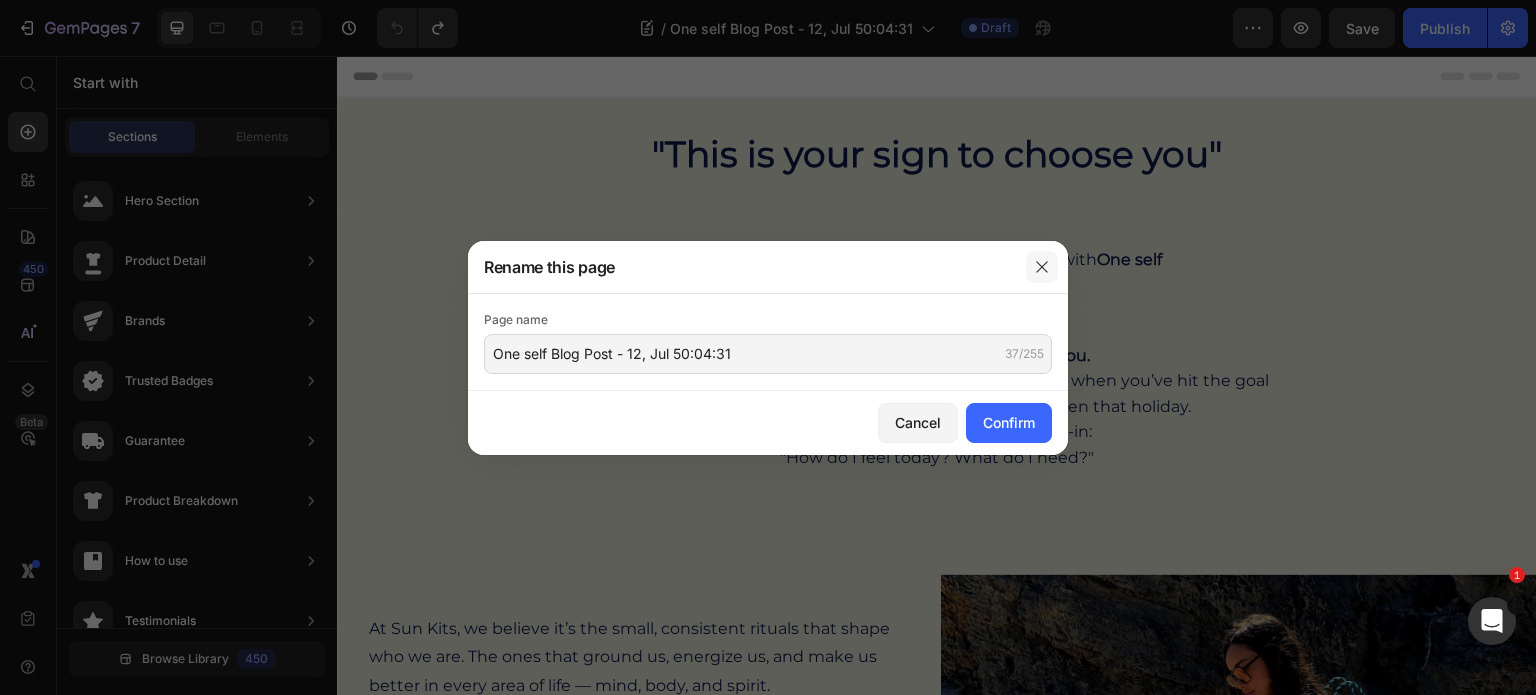 click 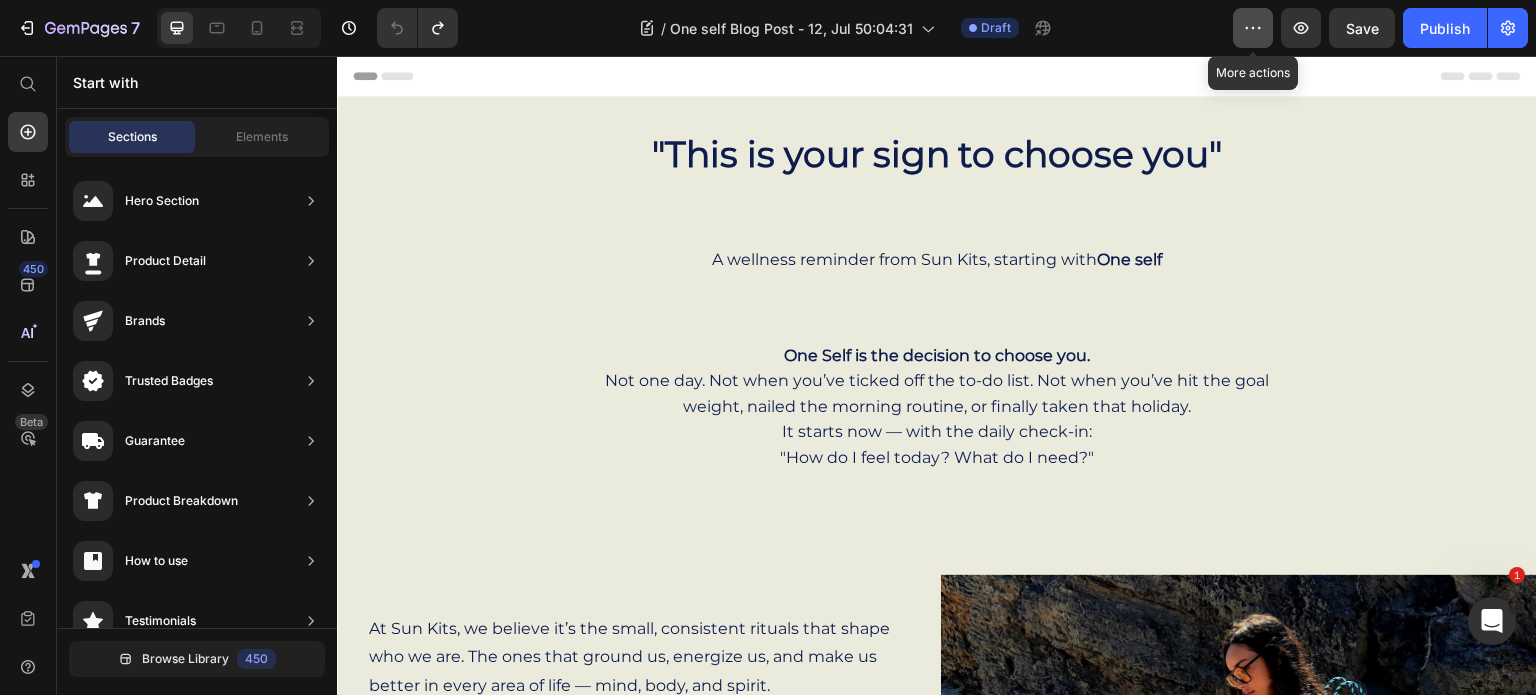 click 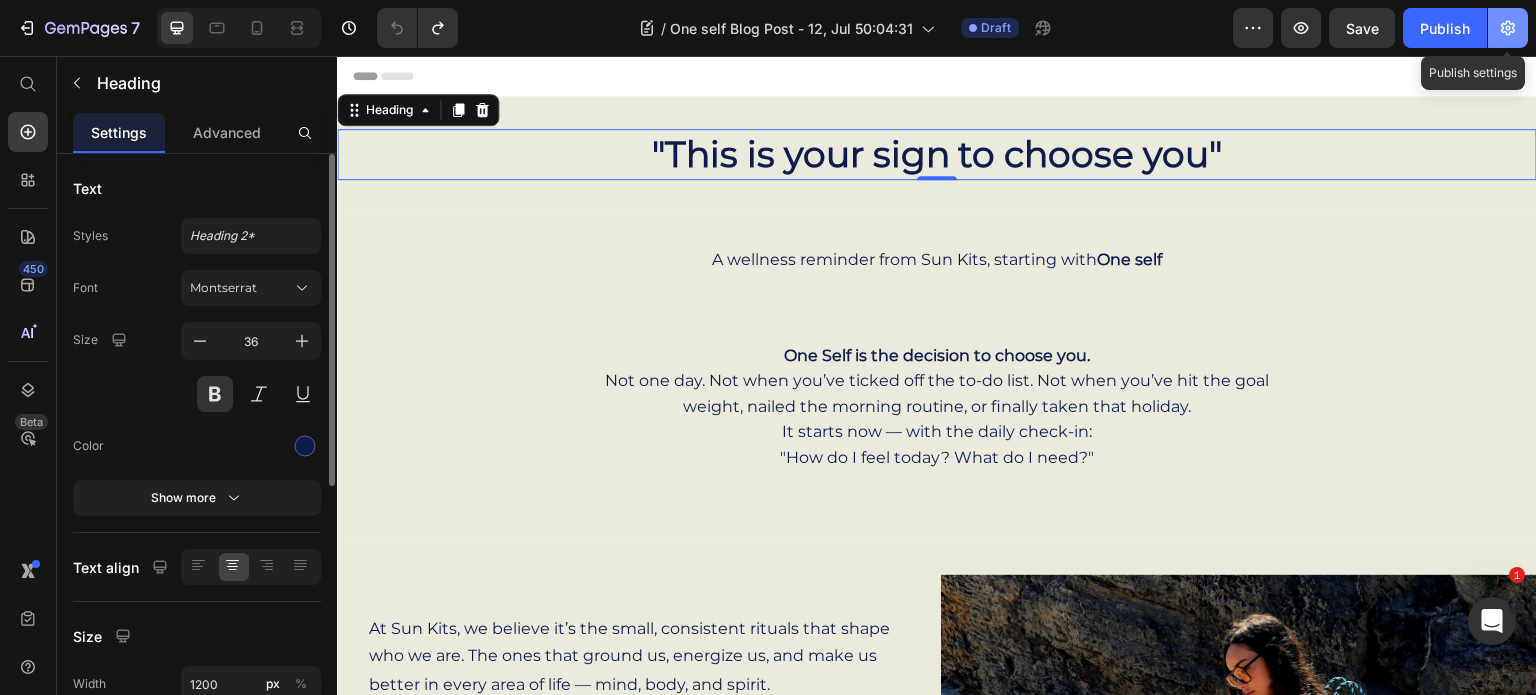 click 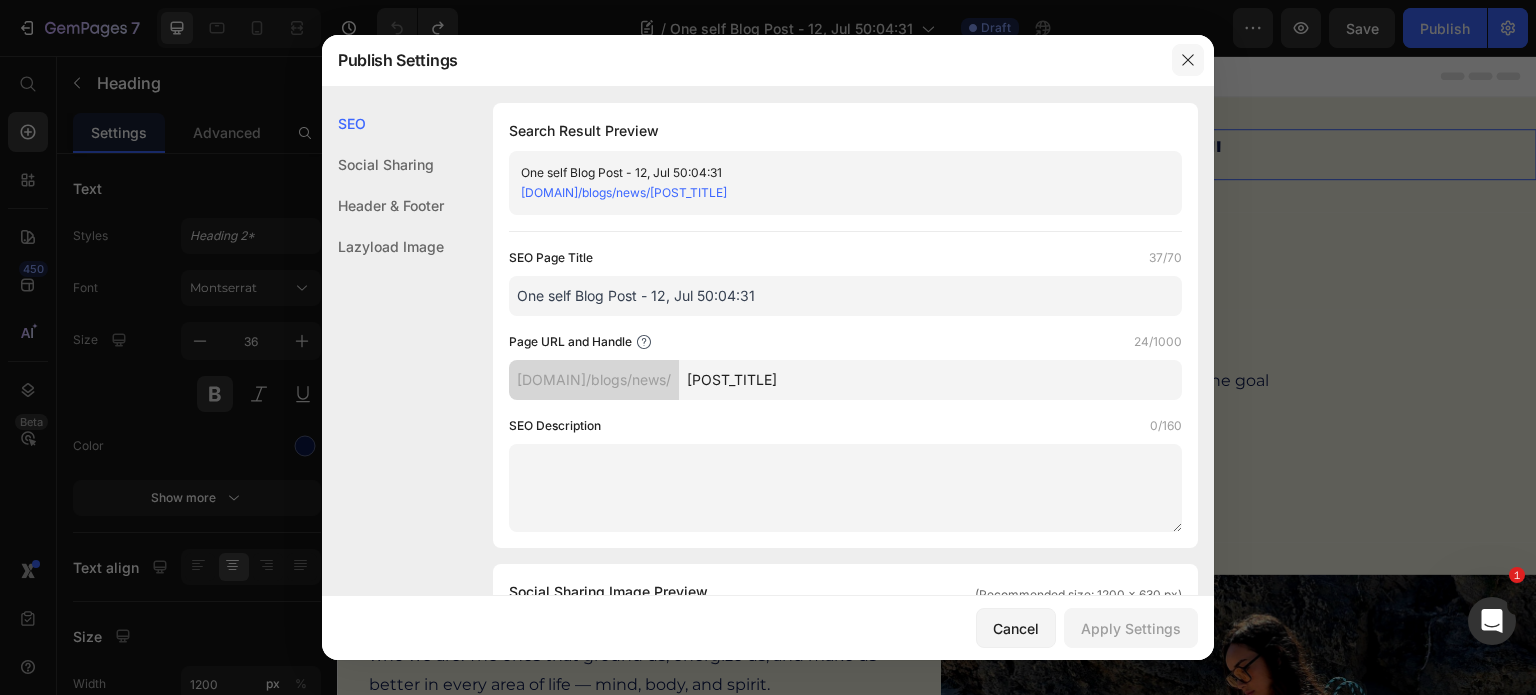 click 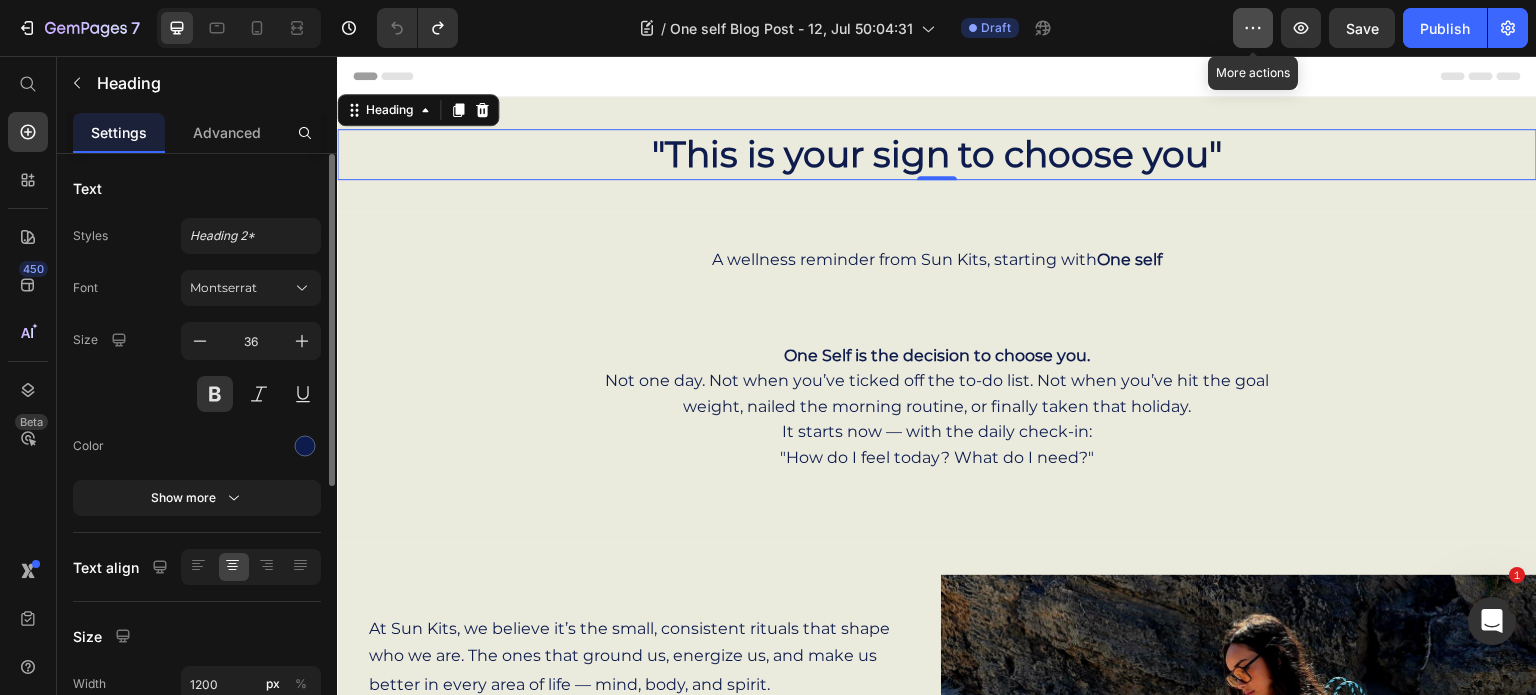 click 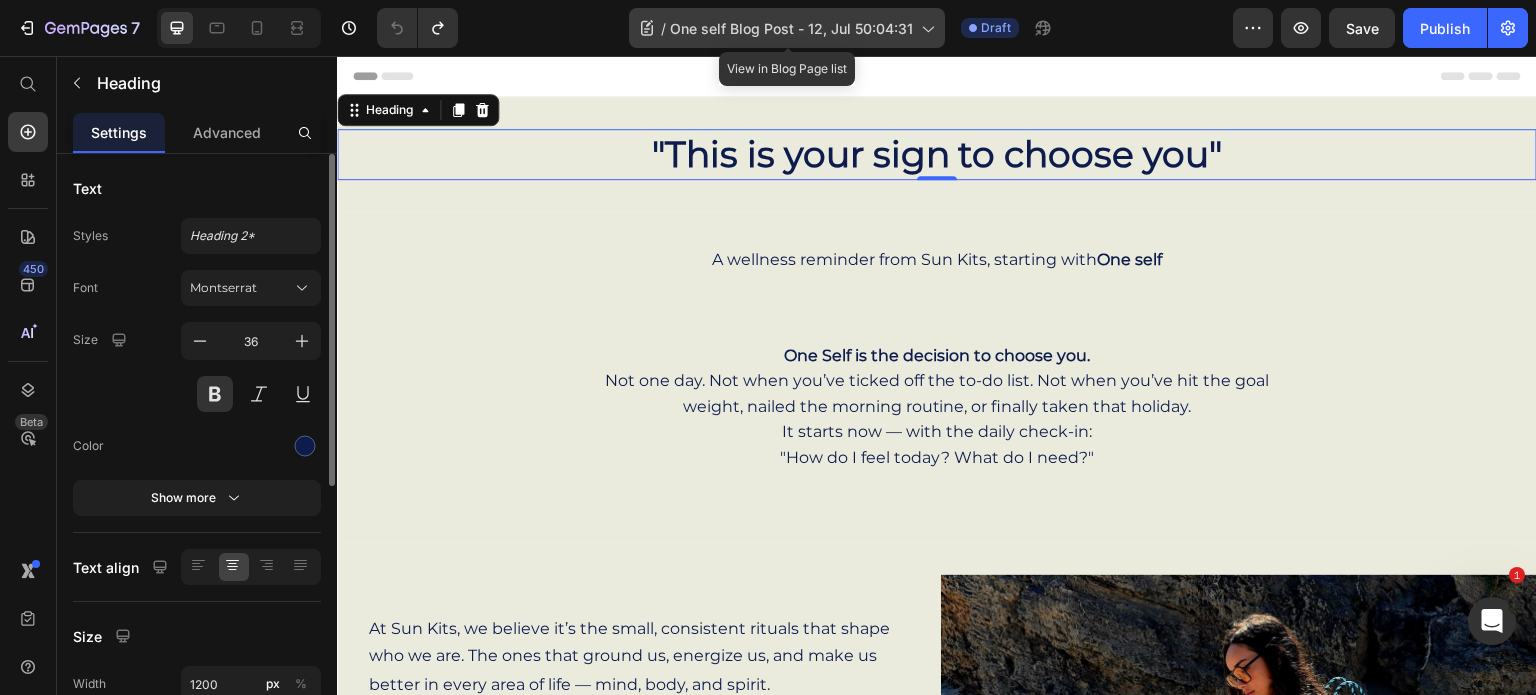 click on "One self Blog Post - 12, Jul 50:04:31" at bounding box center [791, 28] 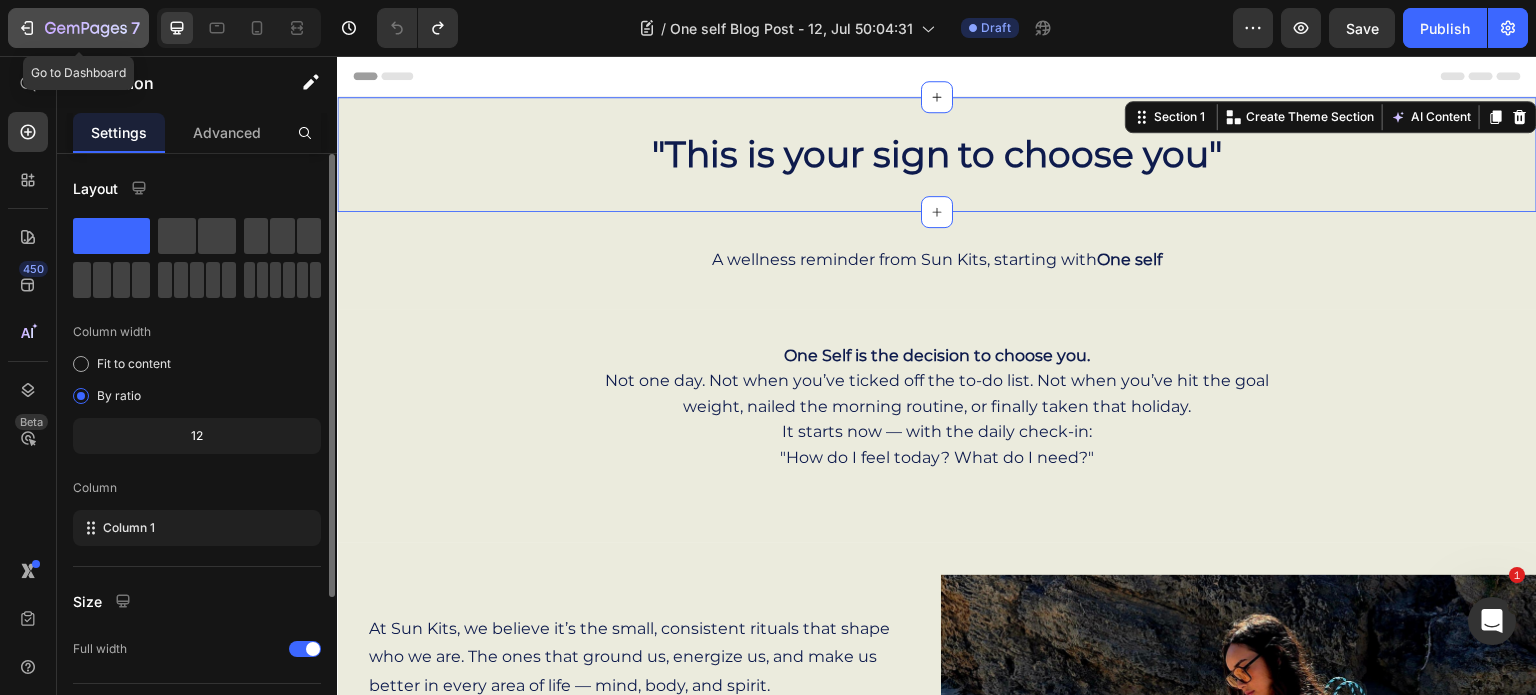 click 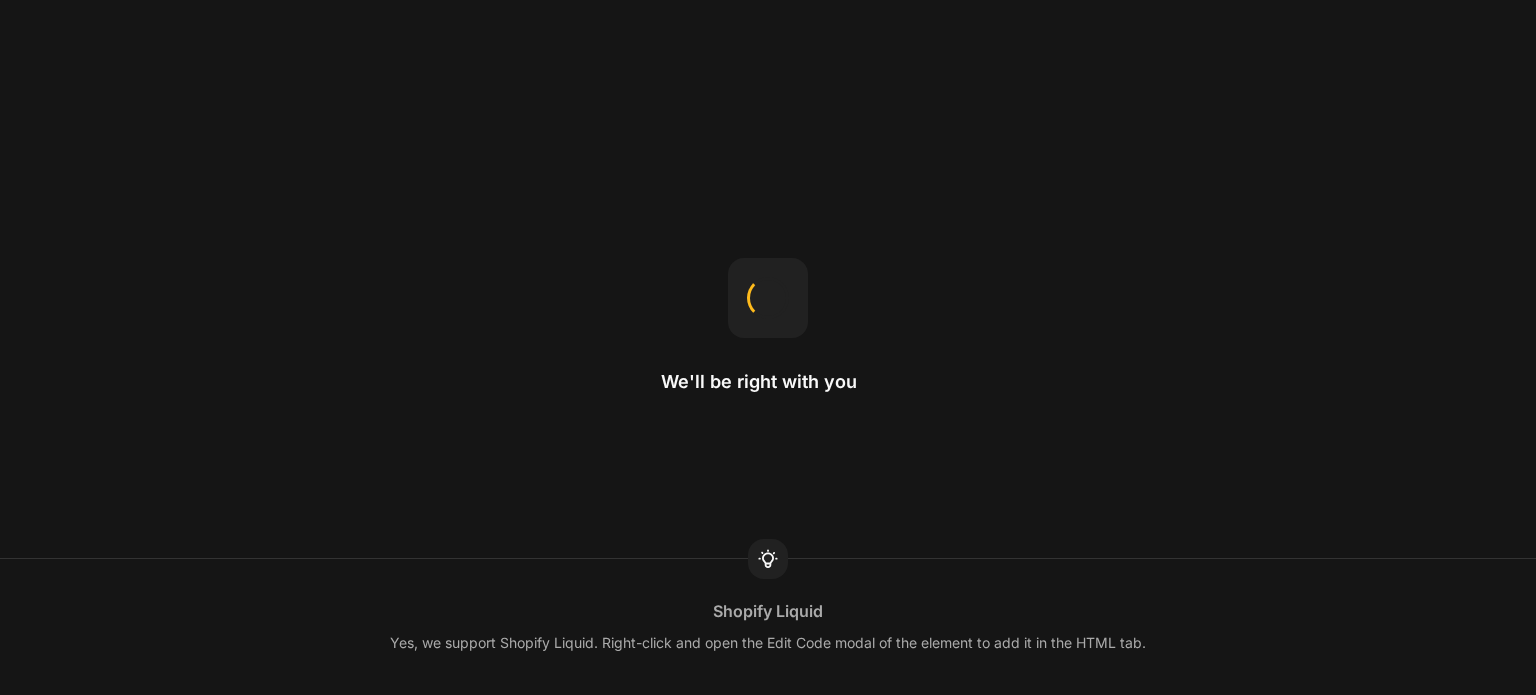 scroll, scrollTop: 0, scrollLeft: 0, axis: both 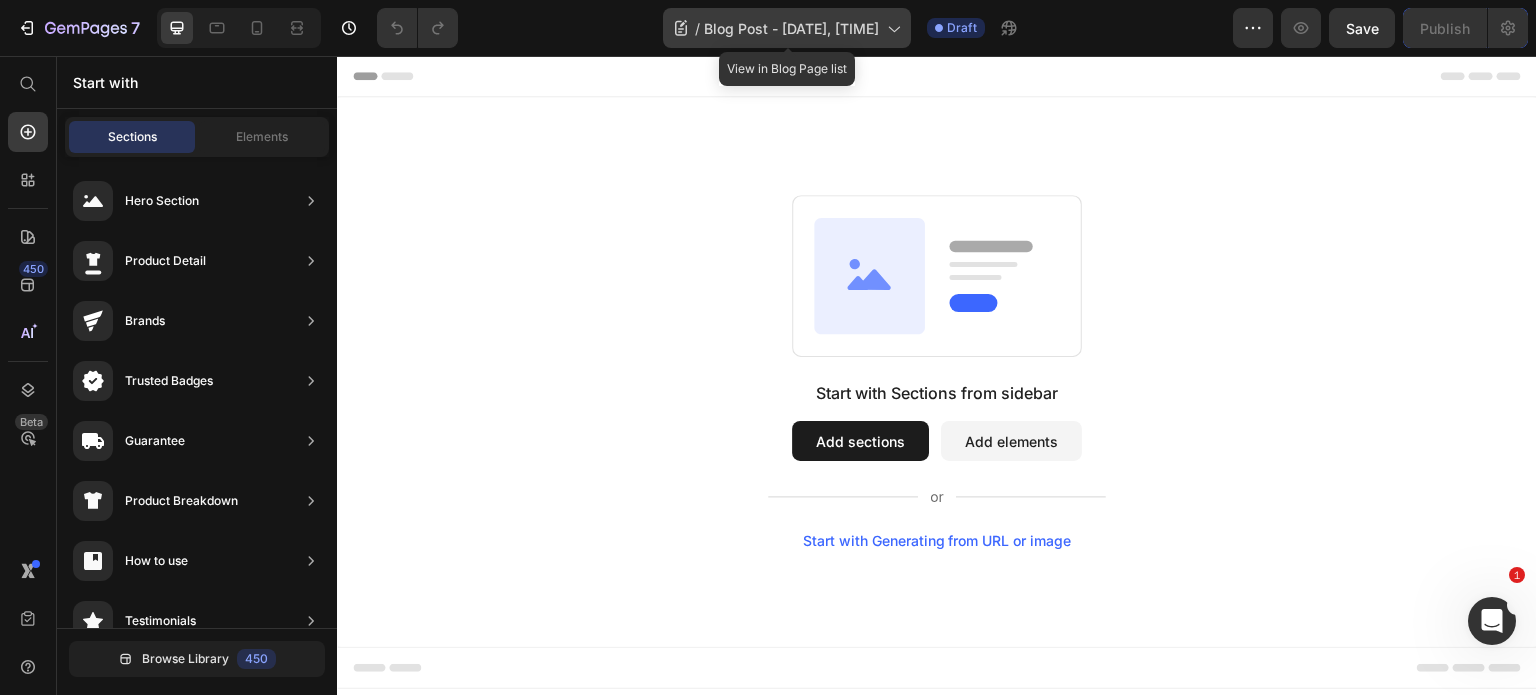 click 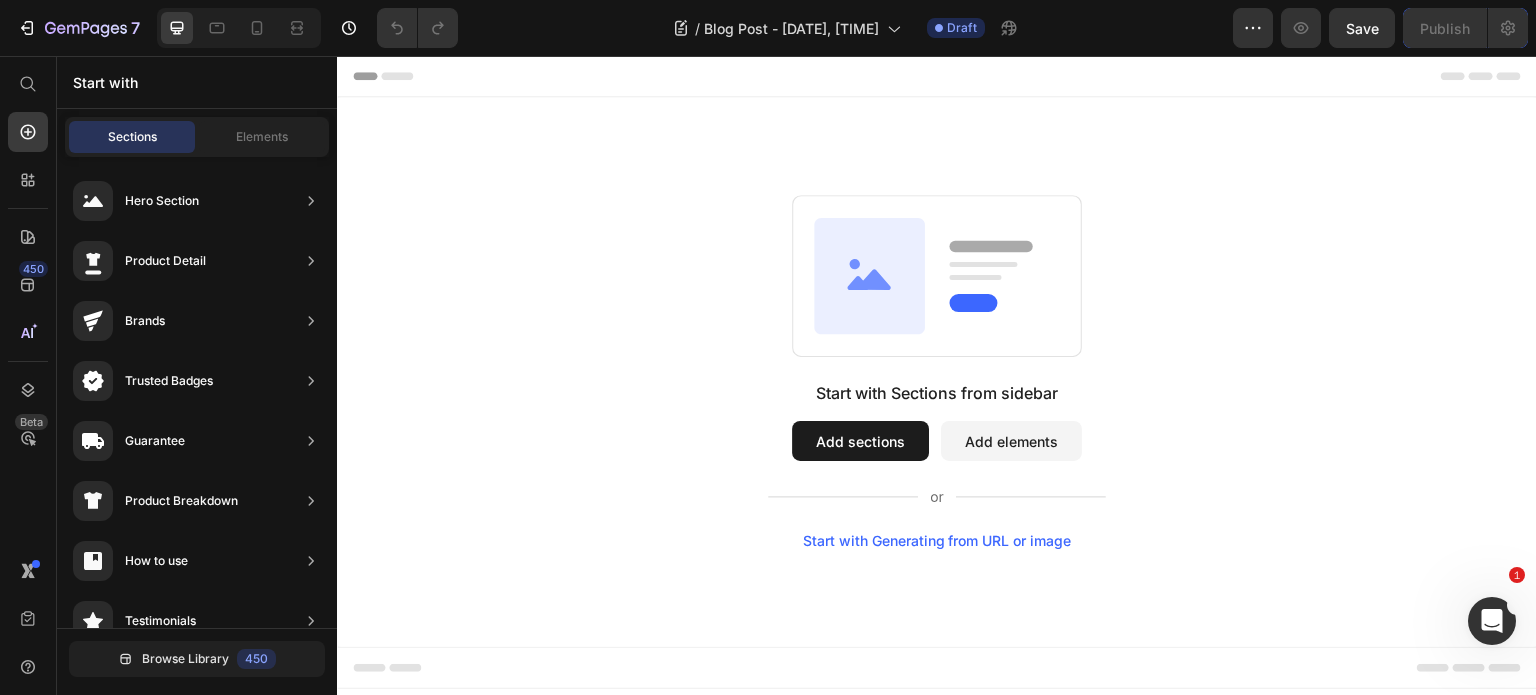 click on "Start with Sections from sidebar Add sections Add elements Start with Generating from URL or image" at bounding box center [937, 372] 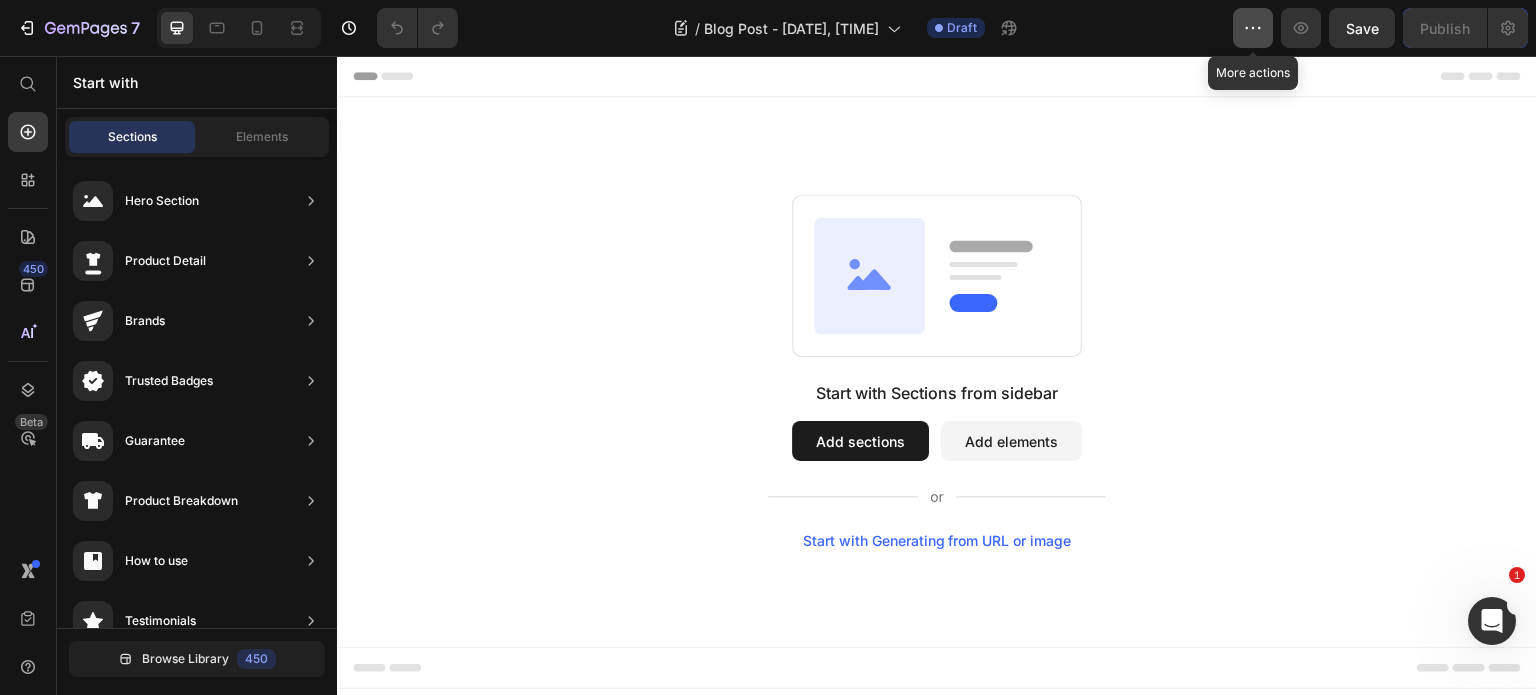 click 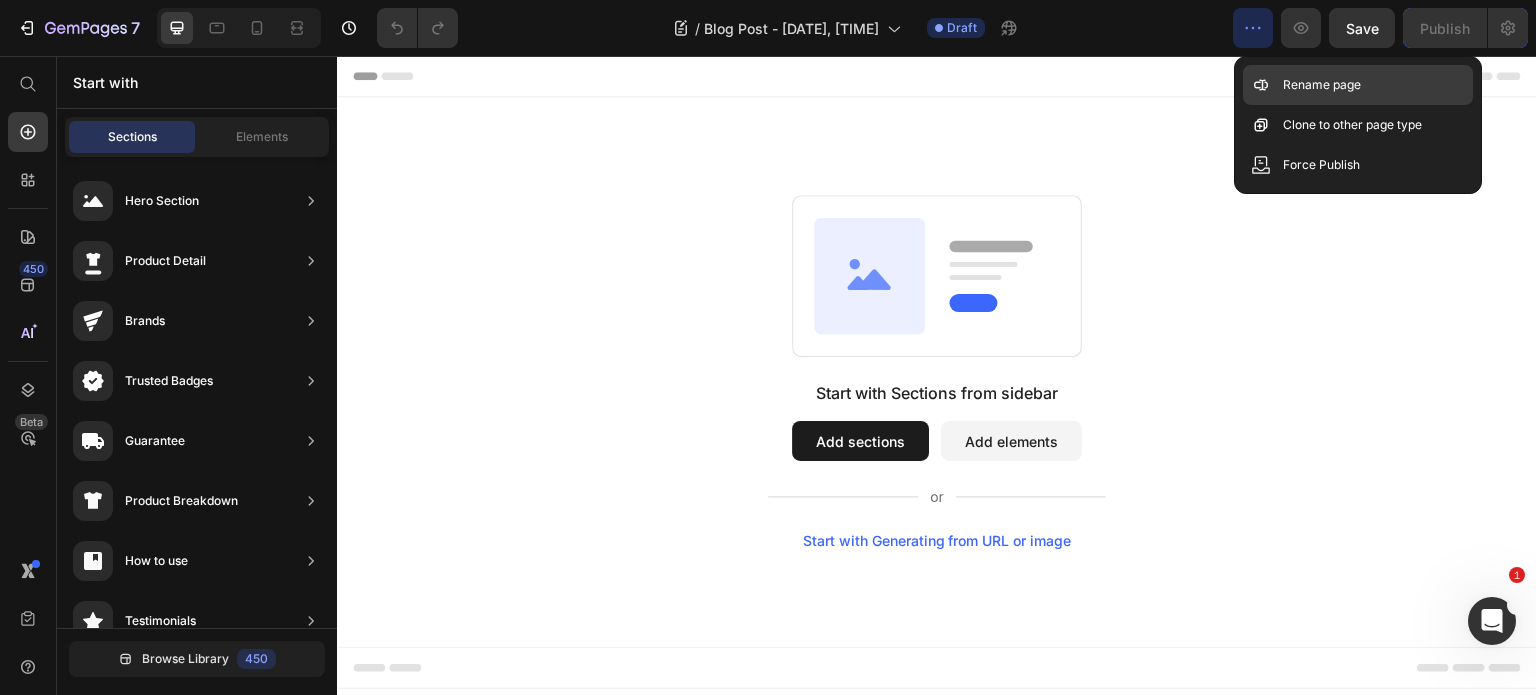 click on "Rename page" at bounding box center (1322, 85) 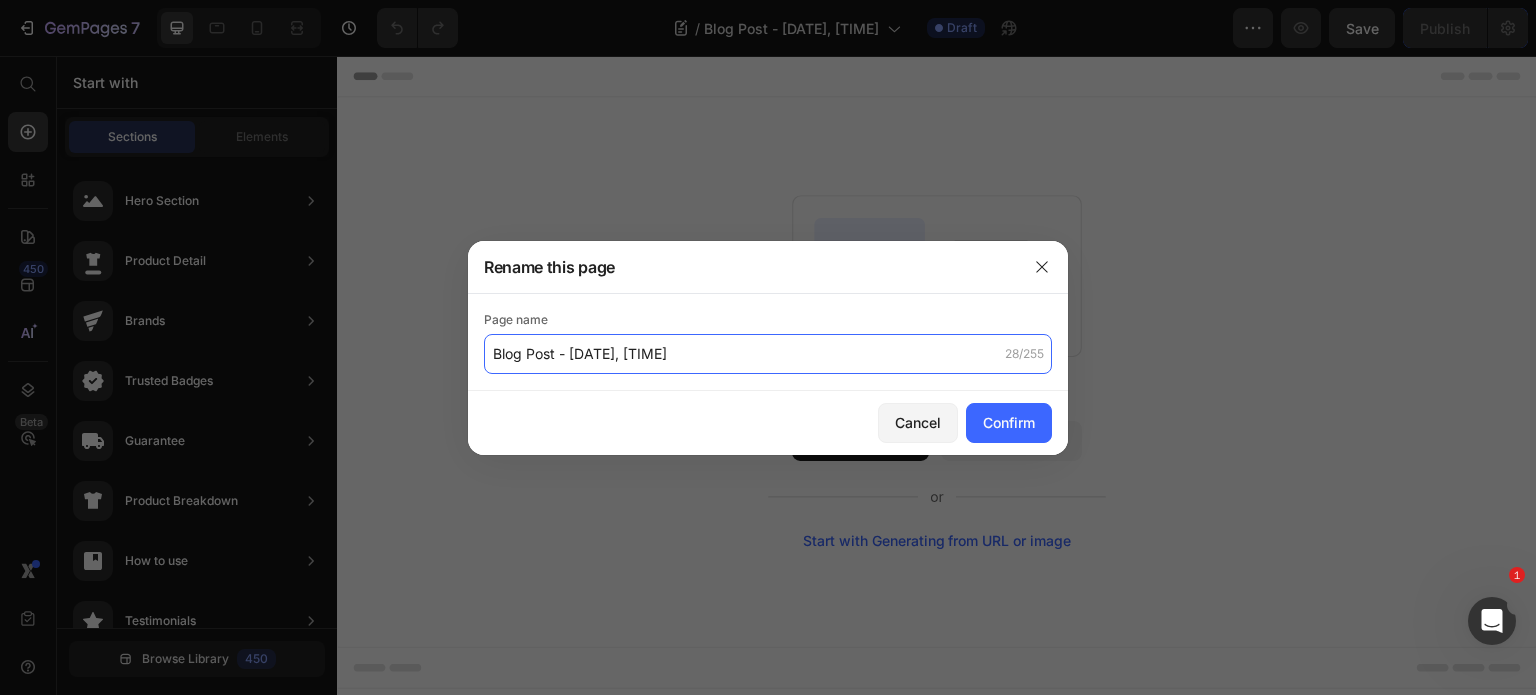click on "Blog Post - [DATE], [TIME]" 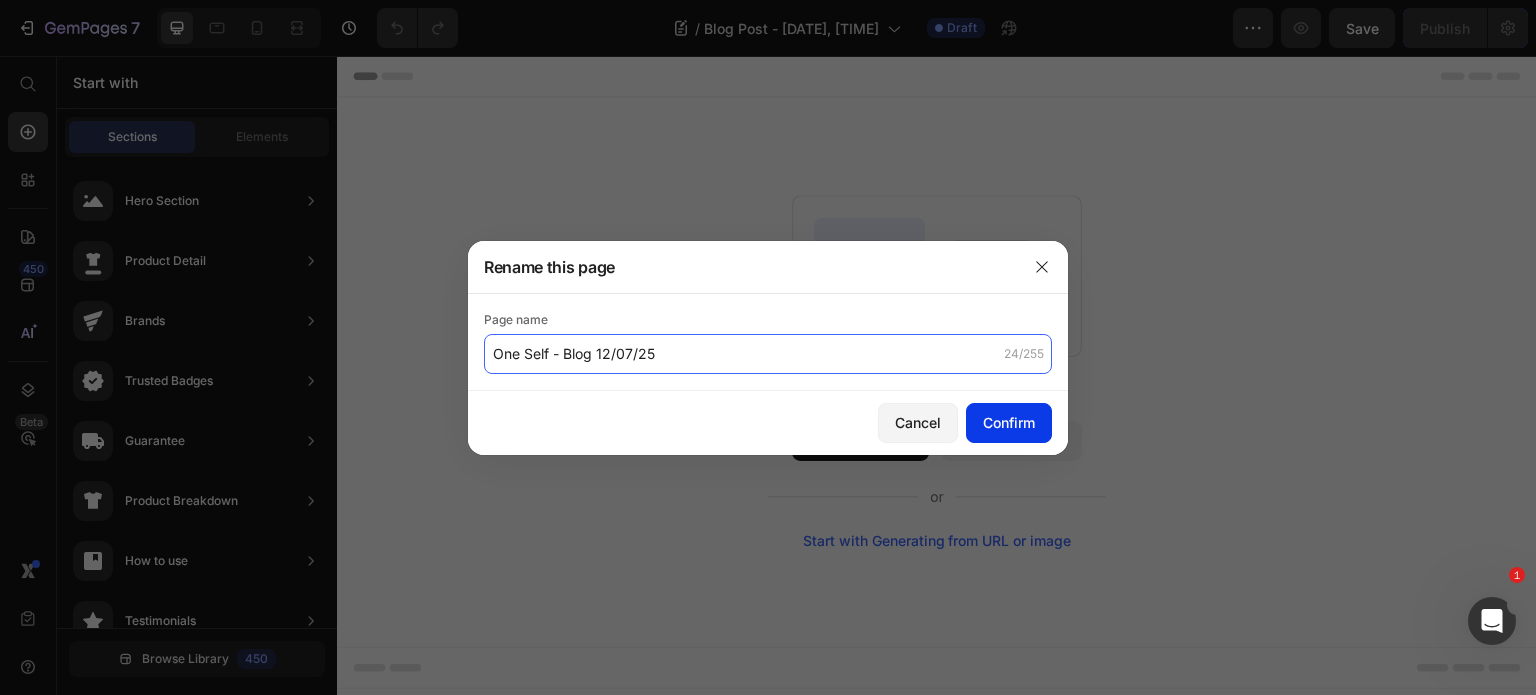 type on "One Self - Blog 12/07/25" 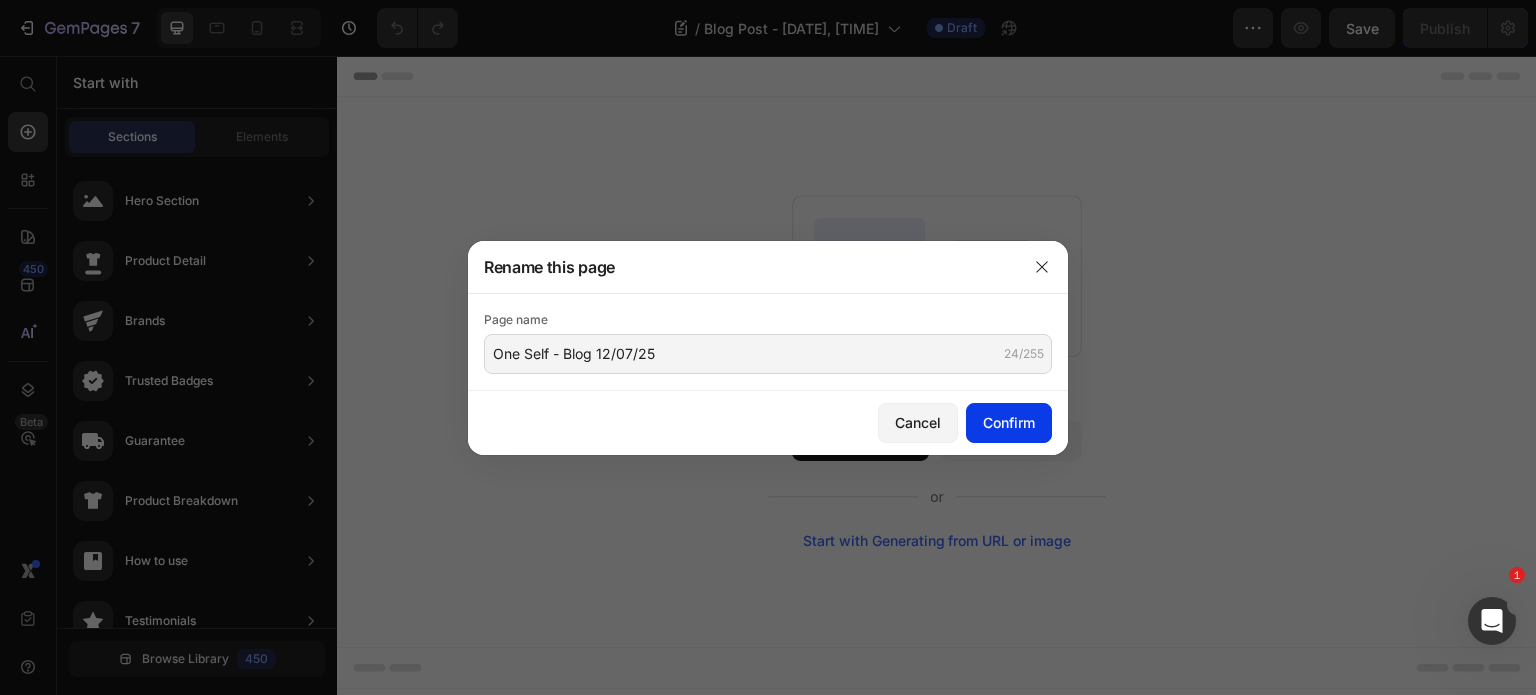 click on "Confirm" at bounding box center (1009, 422) 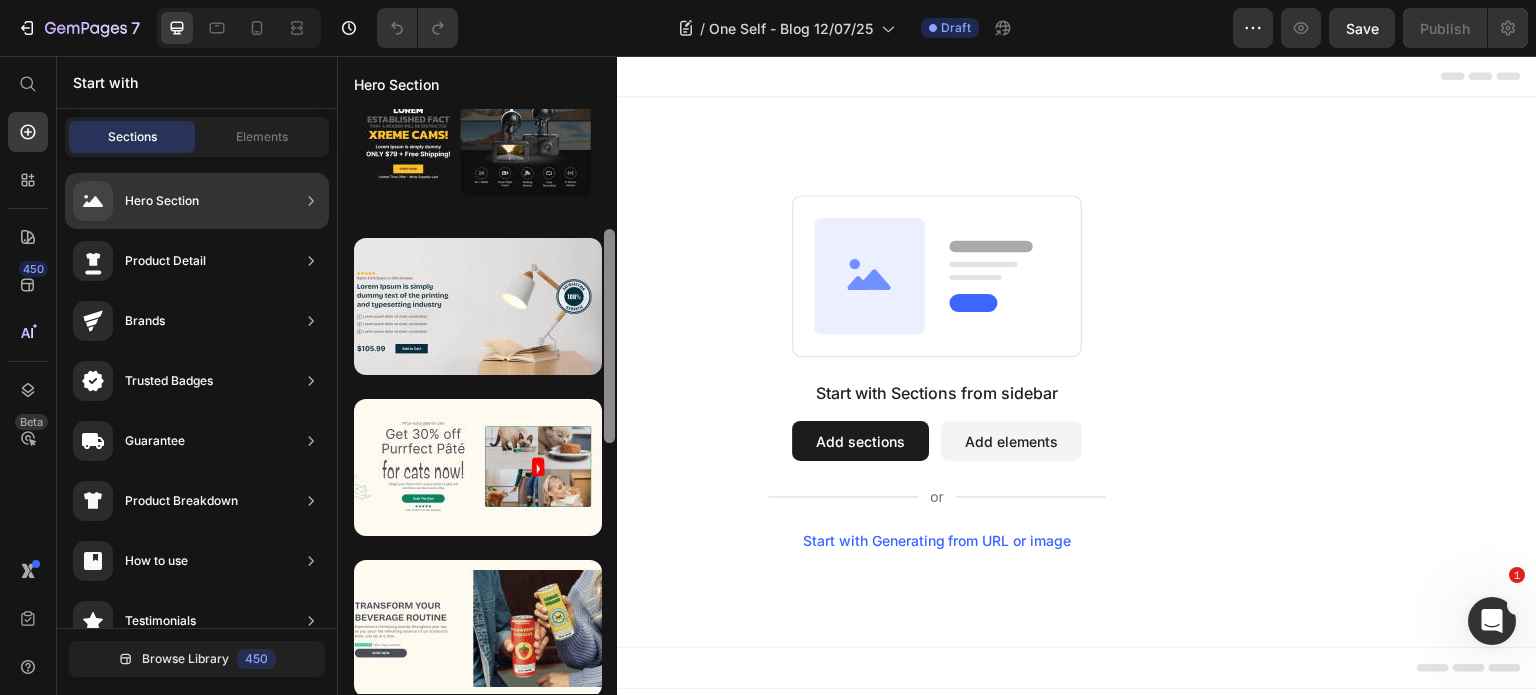 scroll, scrollTop: 0, scrollLeft: 0, axis: both 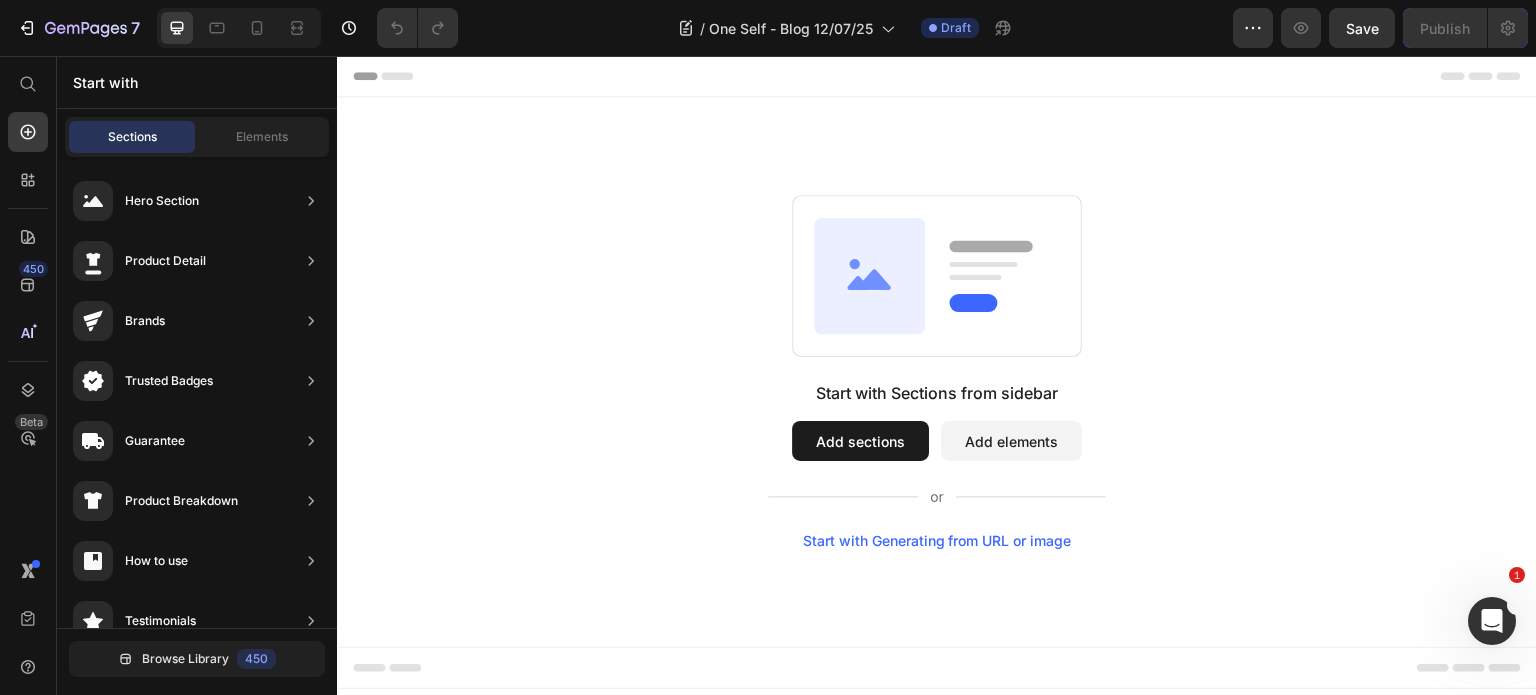 drag, startPoint x: 949, startPoint y: 304, endPoint x: 622, endPoint y: 523, distance: 393.56067 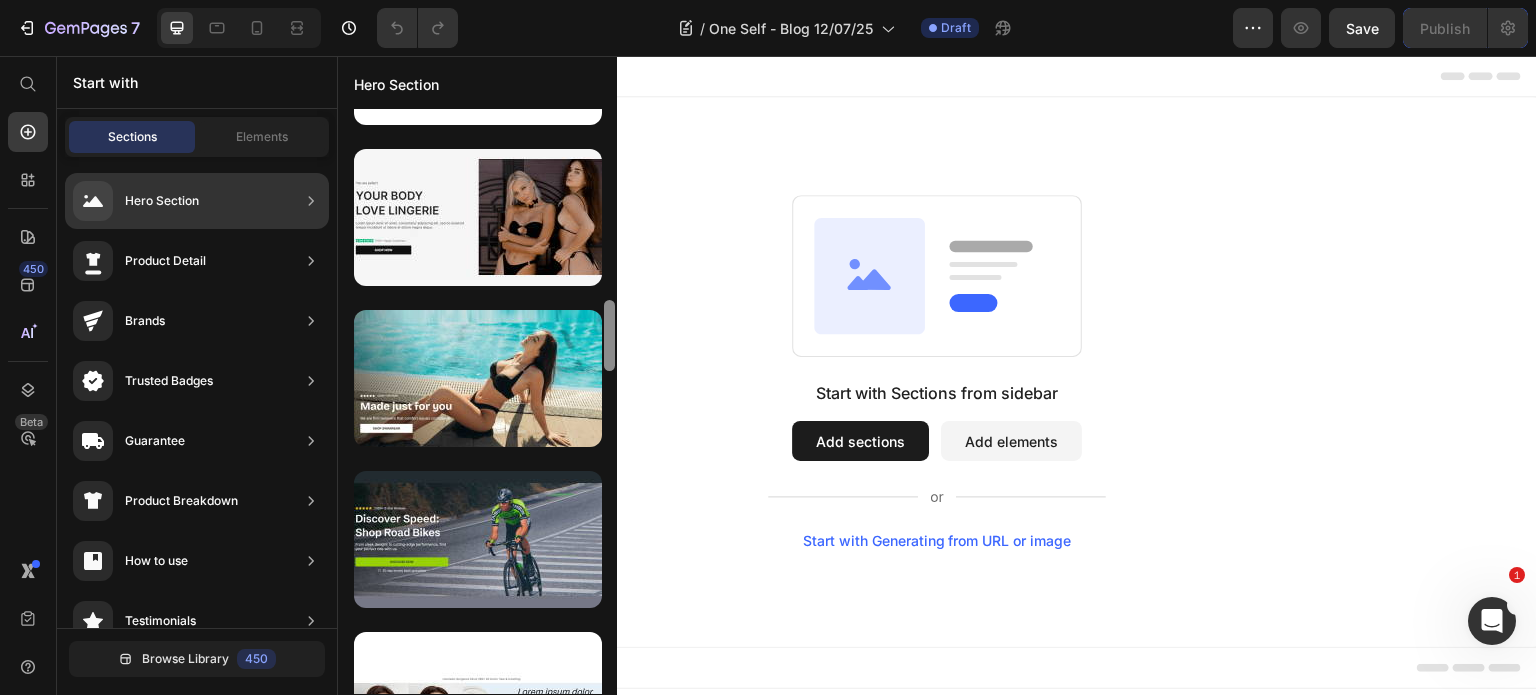 scroll, scrollTop: 1606, scrollLeft: 0, axis: vertical 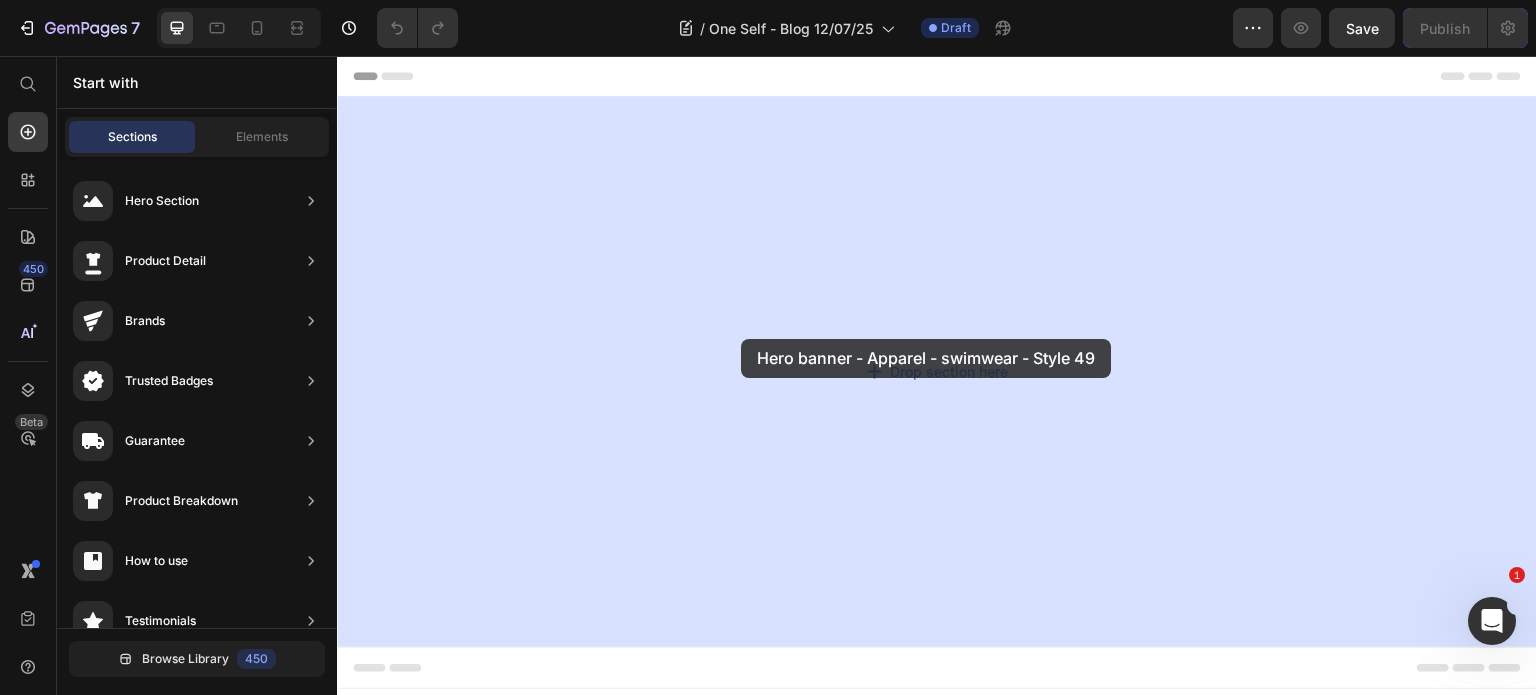 drag, startPoint x: 908, startPoint y: 358, endPoint x: 741, endPoint y: 339, distance: 168.07736 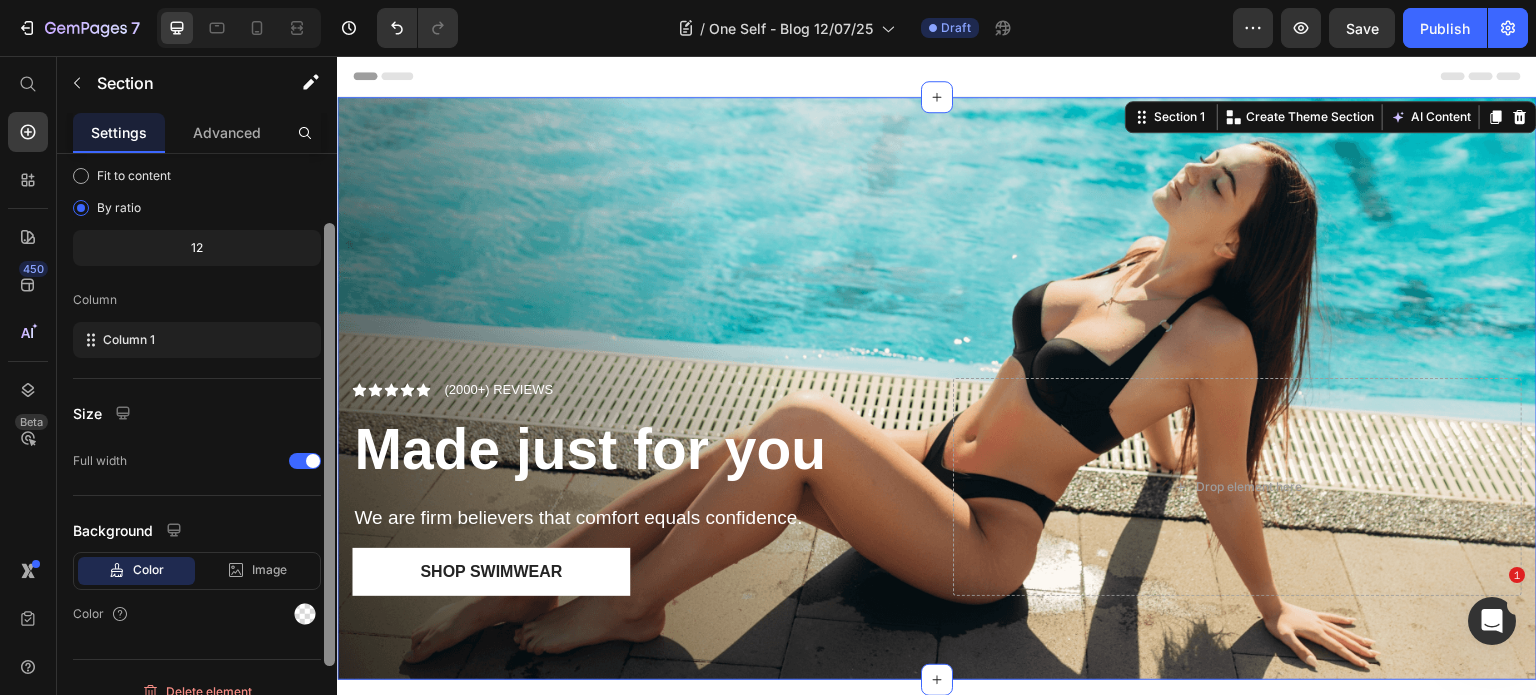 scroll, scrollTop: 208, scrollLeft: 0, axis: vertical 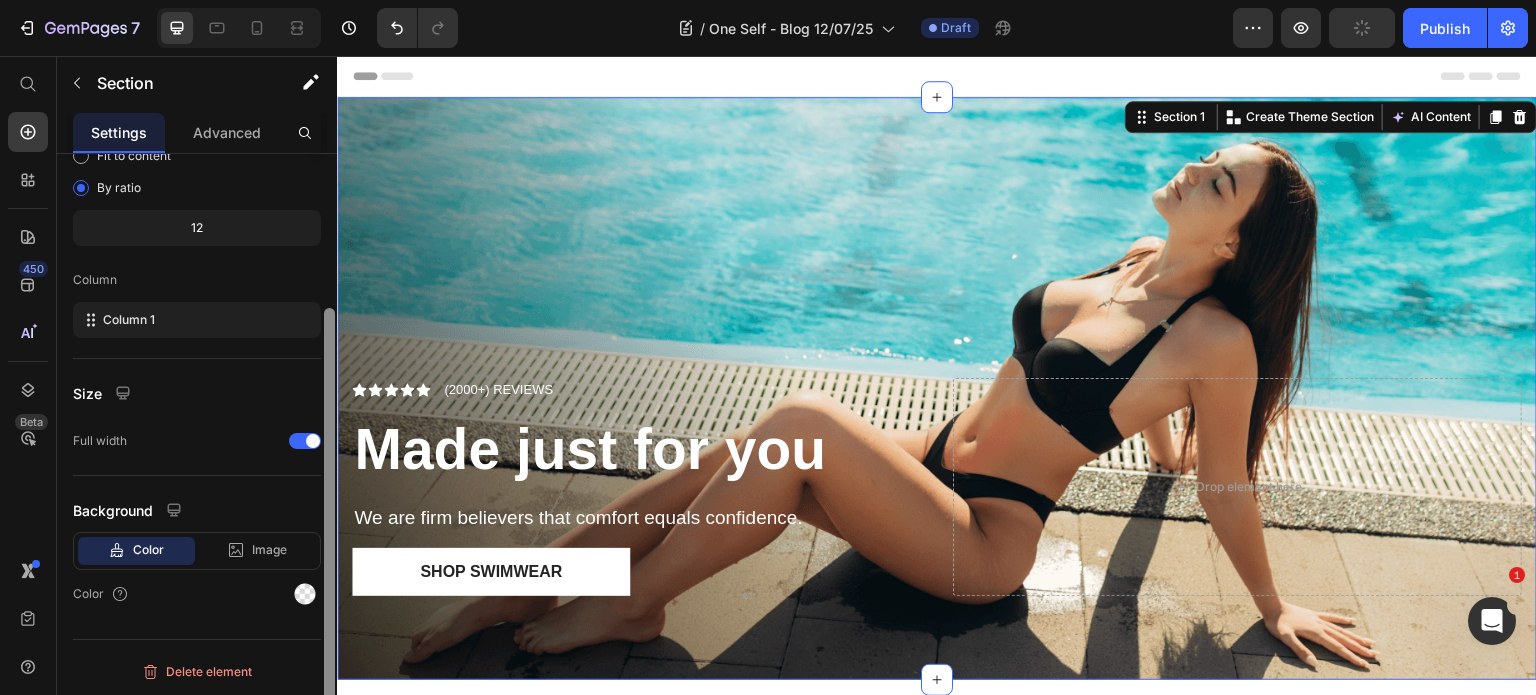 drag, startPoint x: 329, startPoint y: 207, endPoint x: 320, endPoint y: 535, distance: 328.12344 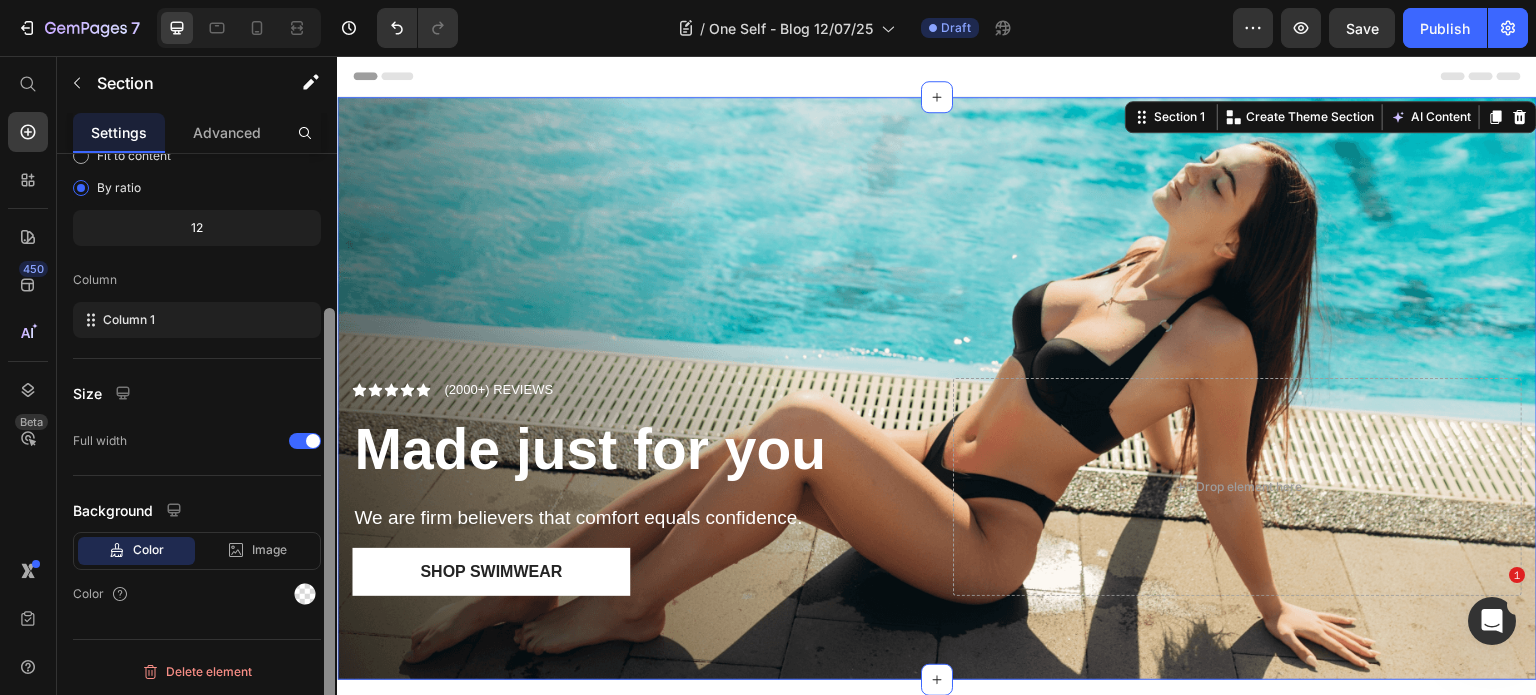 click at bounding box center [329, 529] 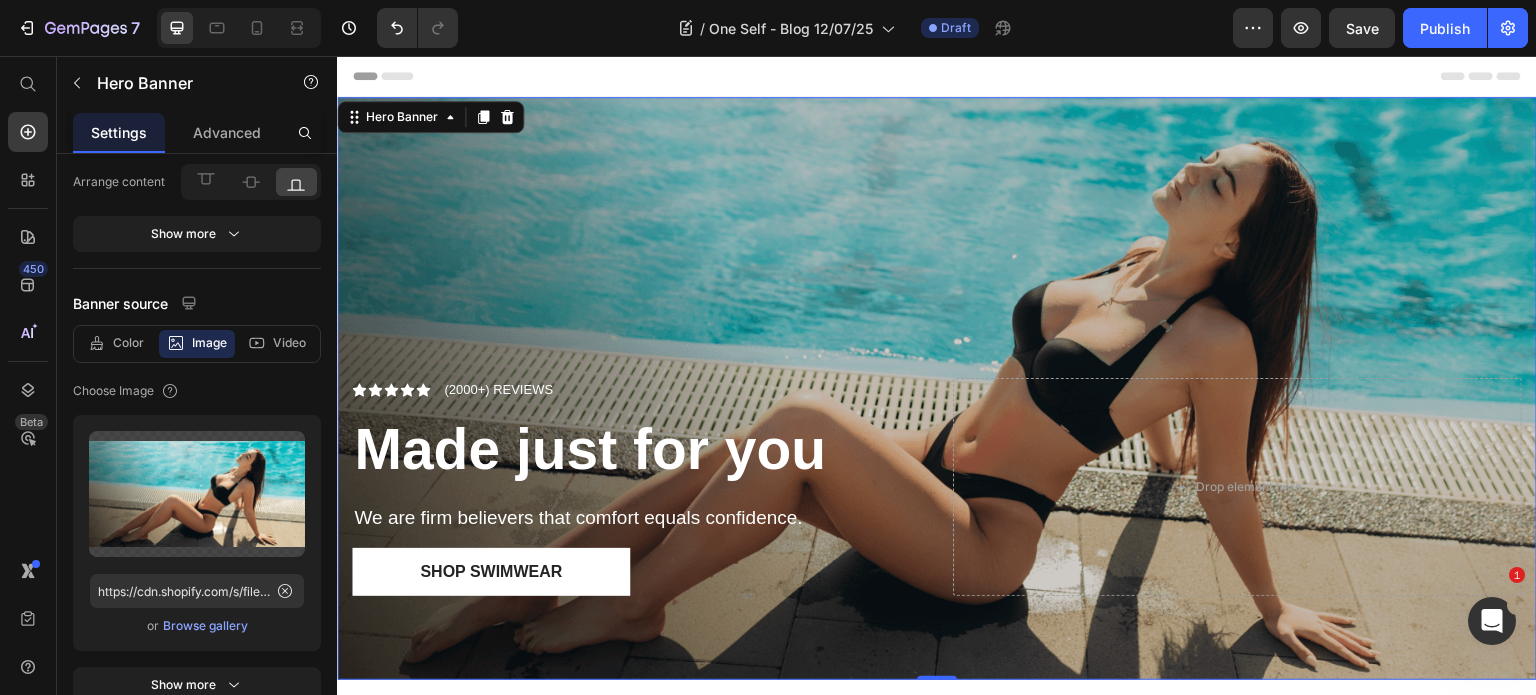 scroll, scrollTop: 0, scrollLeft: 0, axis: both 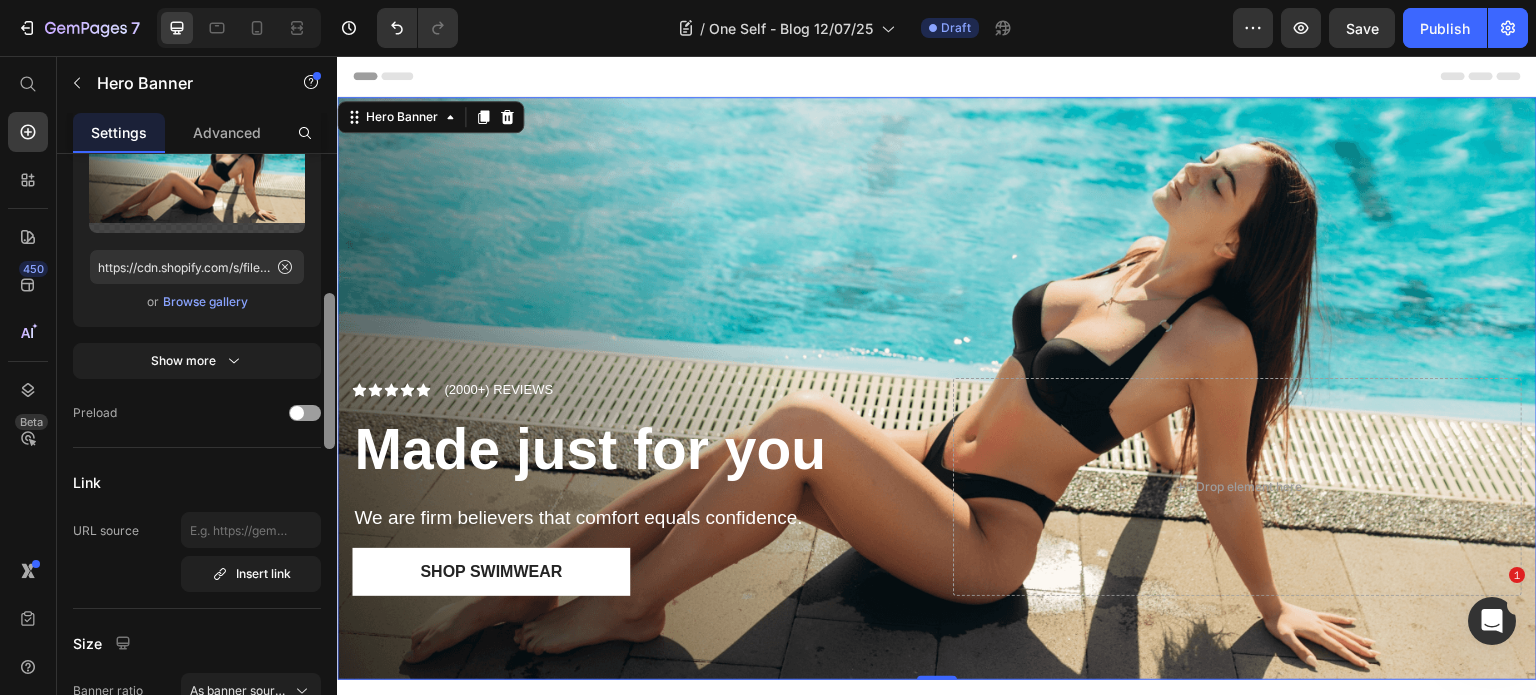 drag, startPoint x: 328, startPoint y: 295, endPoint x: 311, endPoint y: 434, distance: 140.0357 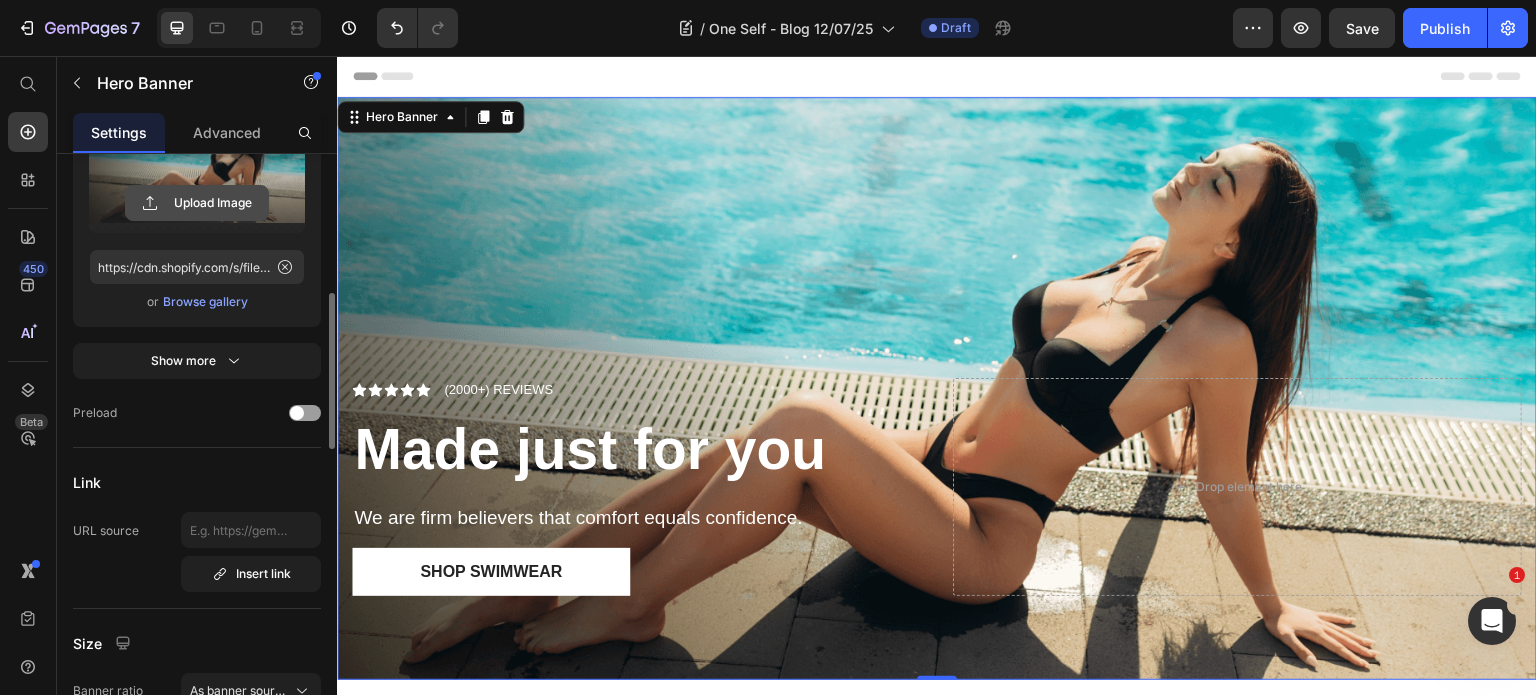 click 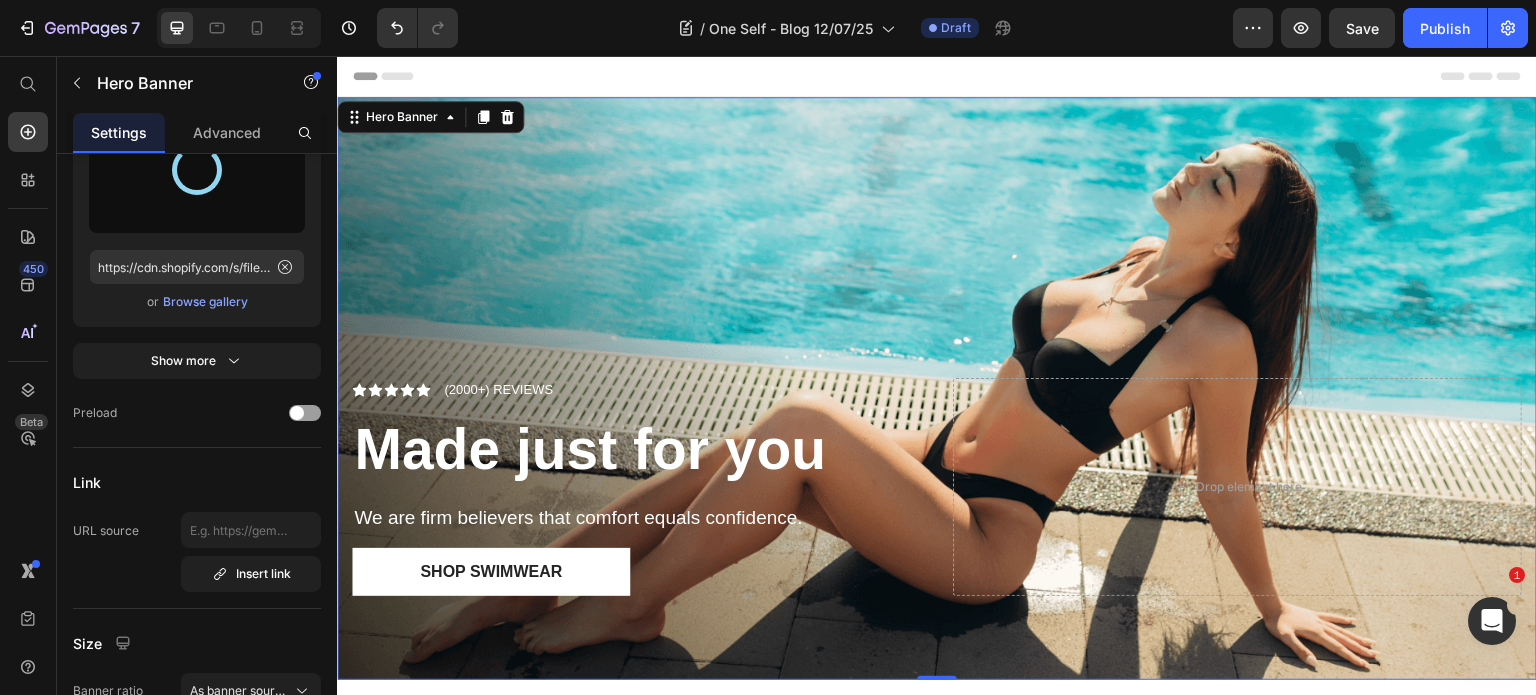 type on "https://cdn.shopify.com/s/files/1/0649/3287/2237/files/gempages_571602382773814144-1b02aefb-fe13-4cfd-ab9f-88997520ec2d.png" 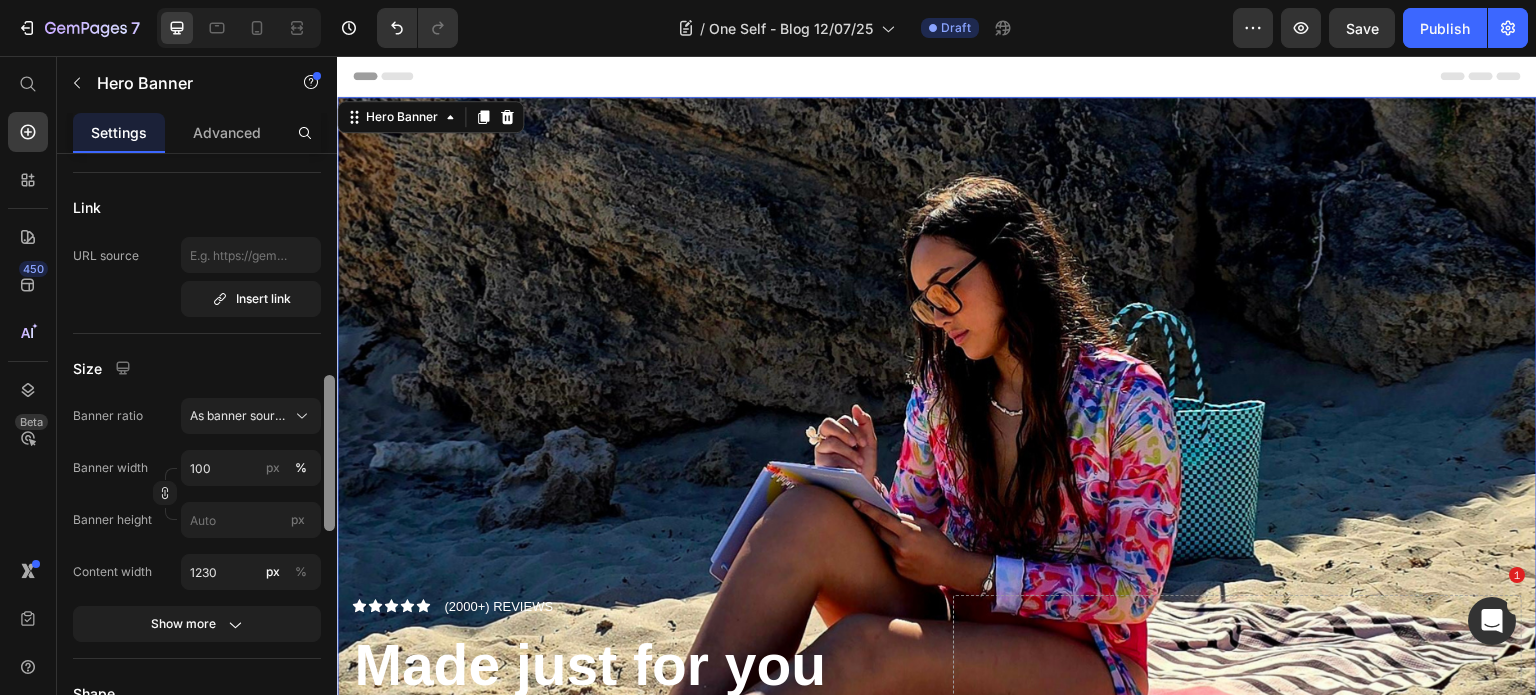 scroll, scrollTop: 819, scrollLeft: 0, axis: vertical 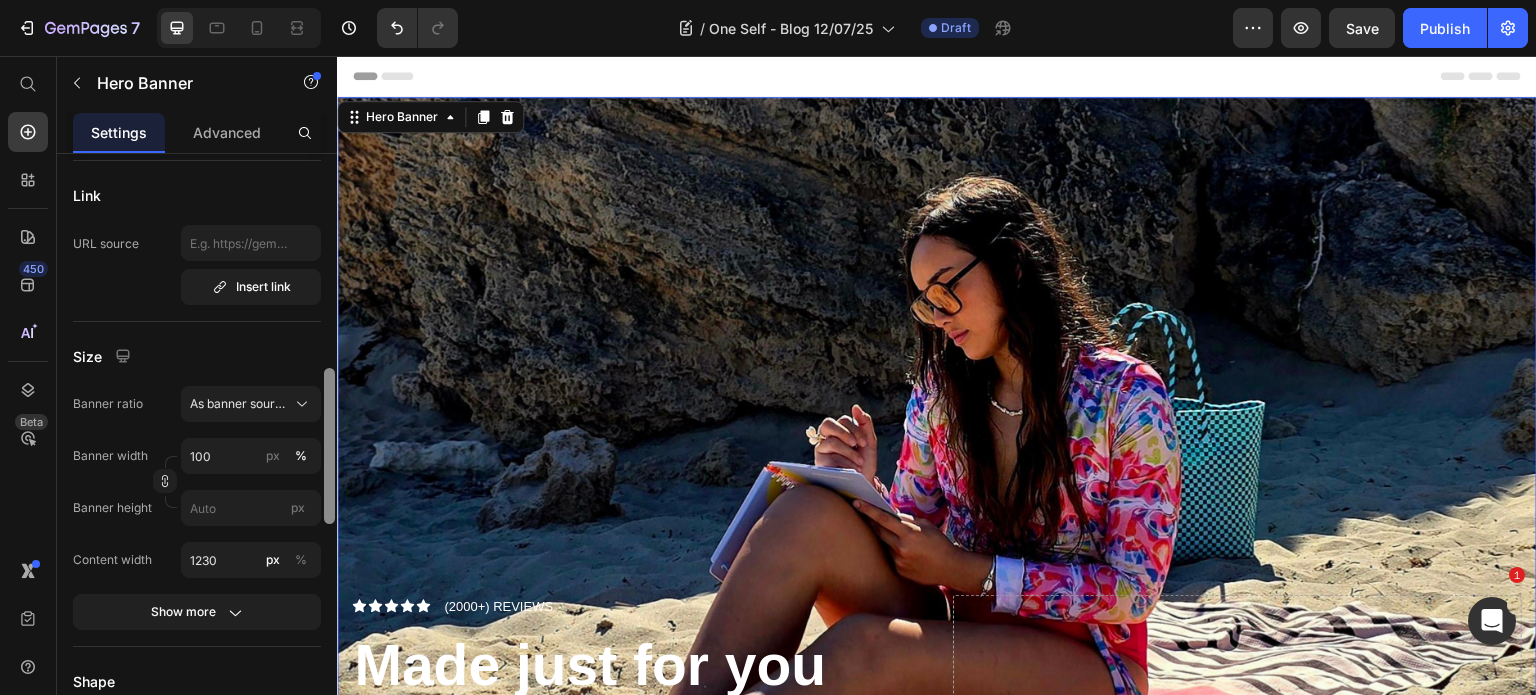 drag, startPoint x: 327, startPoint y: 314, endPoint x: 336, endPoint y: 389, distance: 75.53807 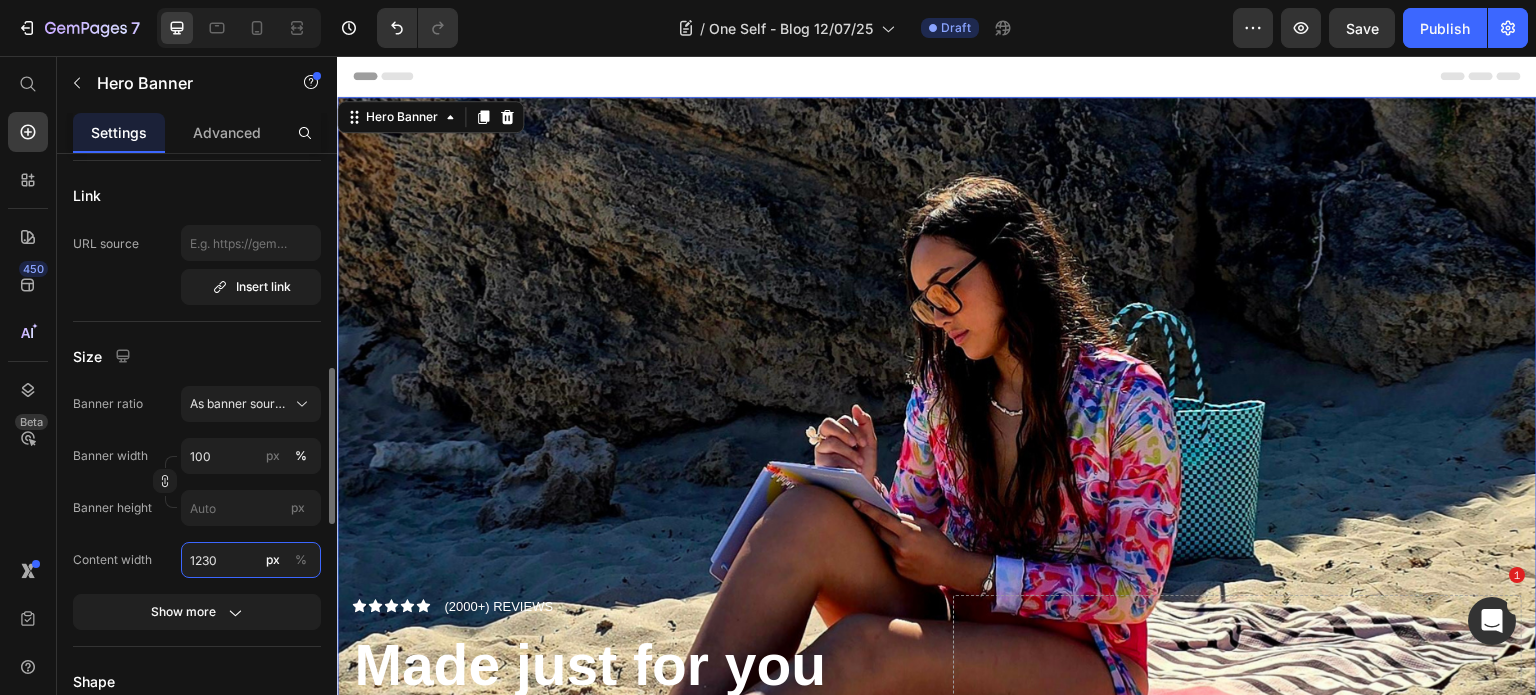 click on "1230" at bounding box center [251, 560] 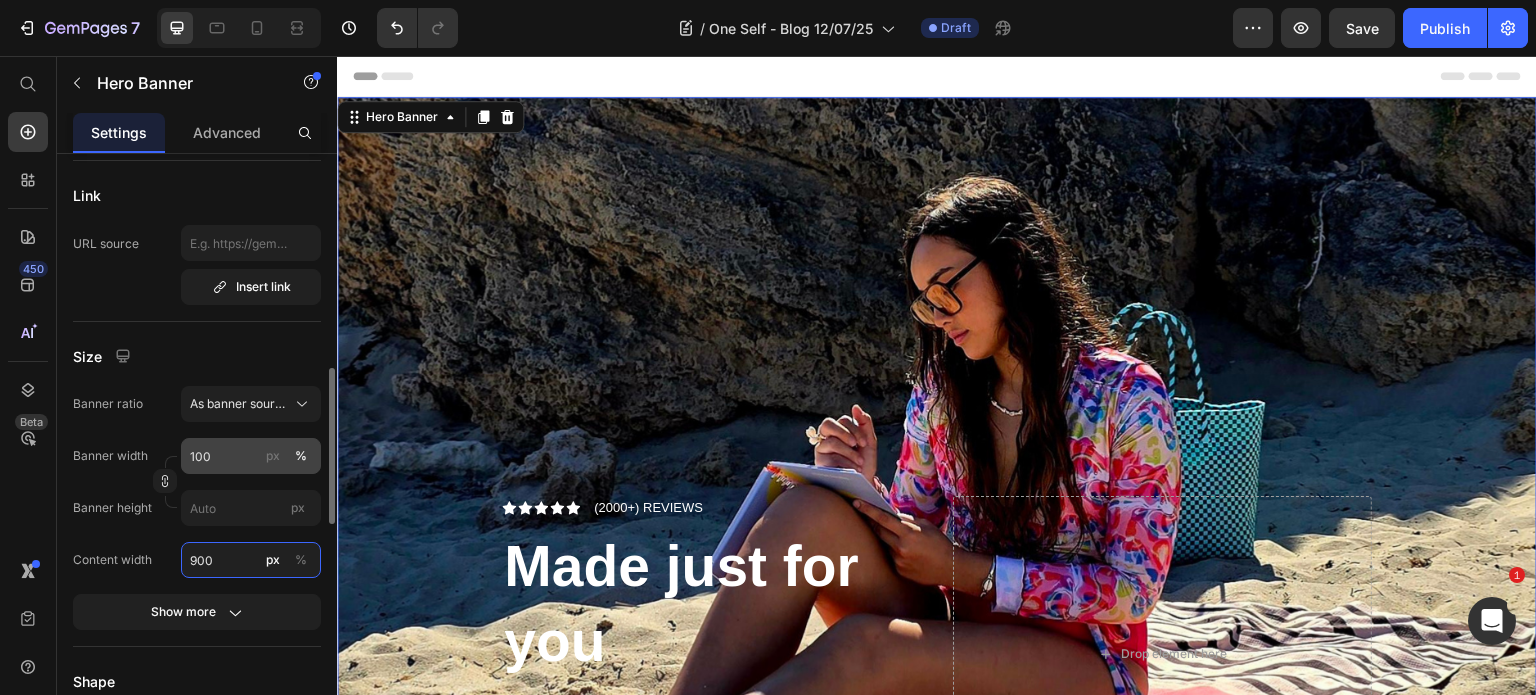 type on "900" 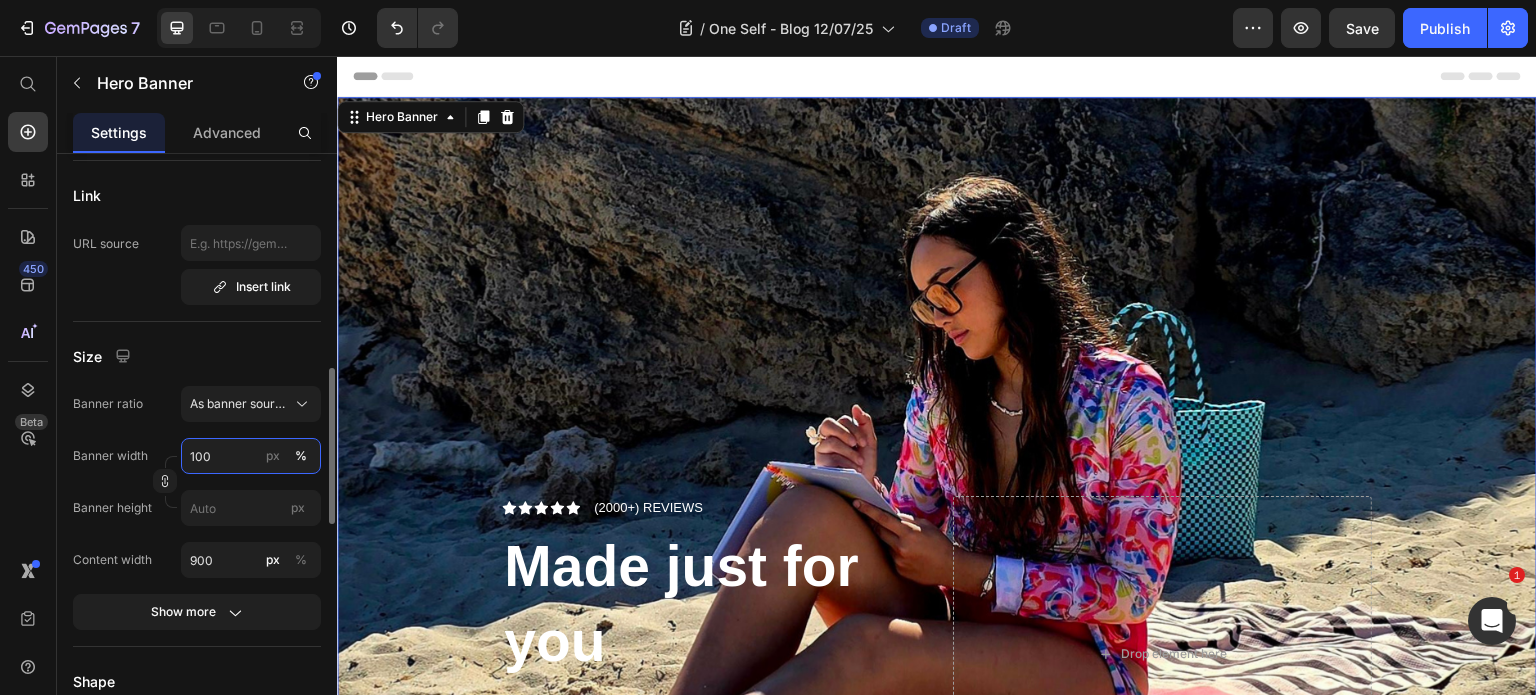 click on "100" at bounding box center (251, 456) 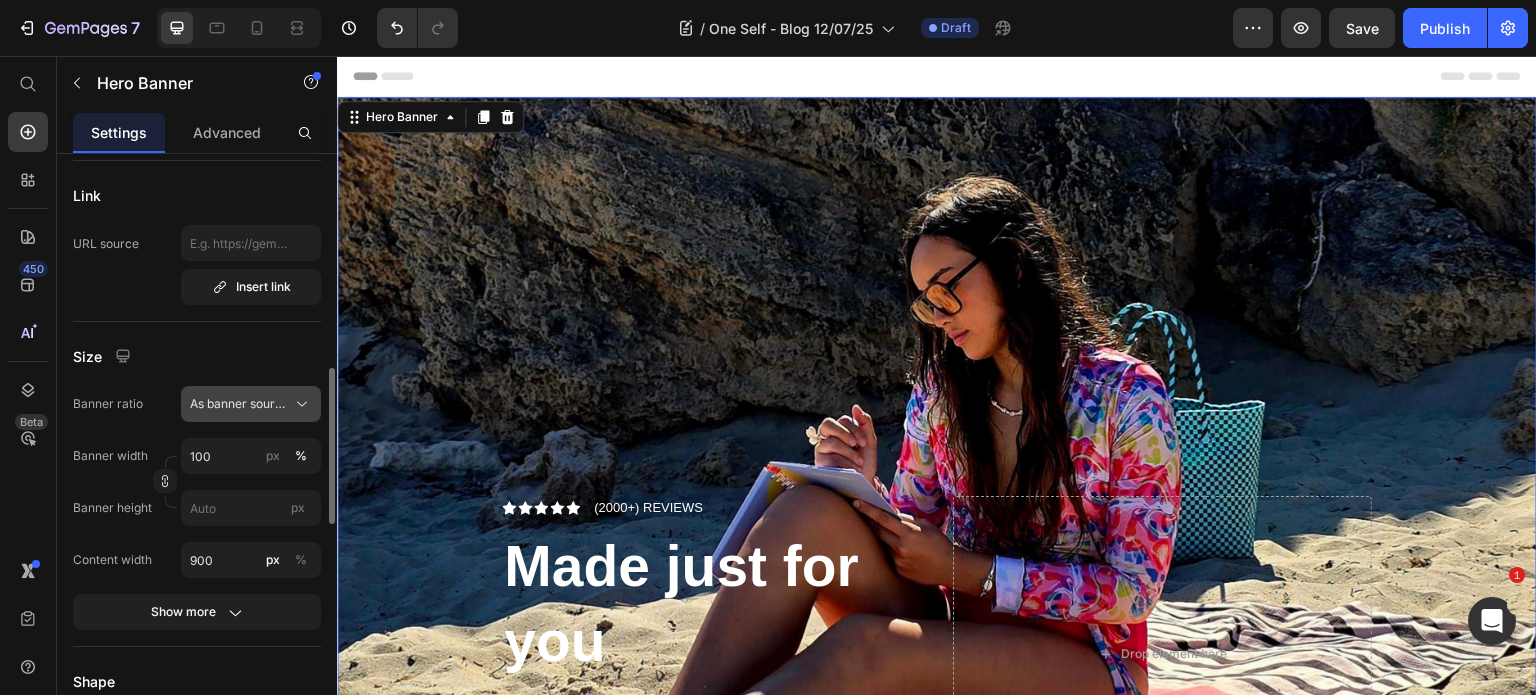 click 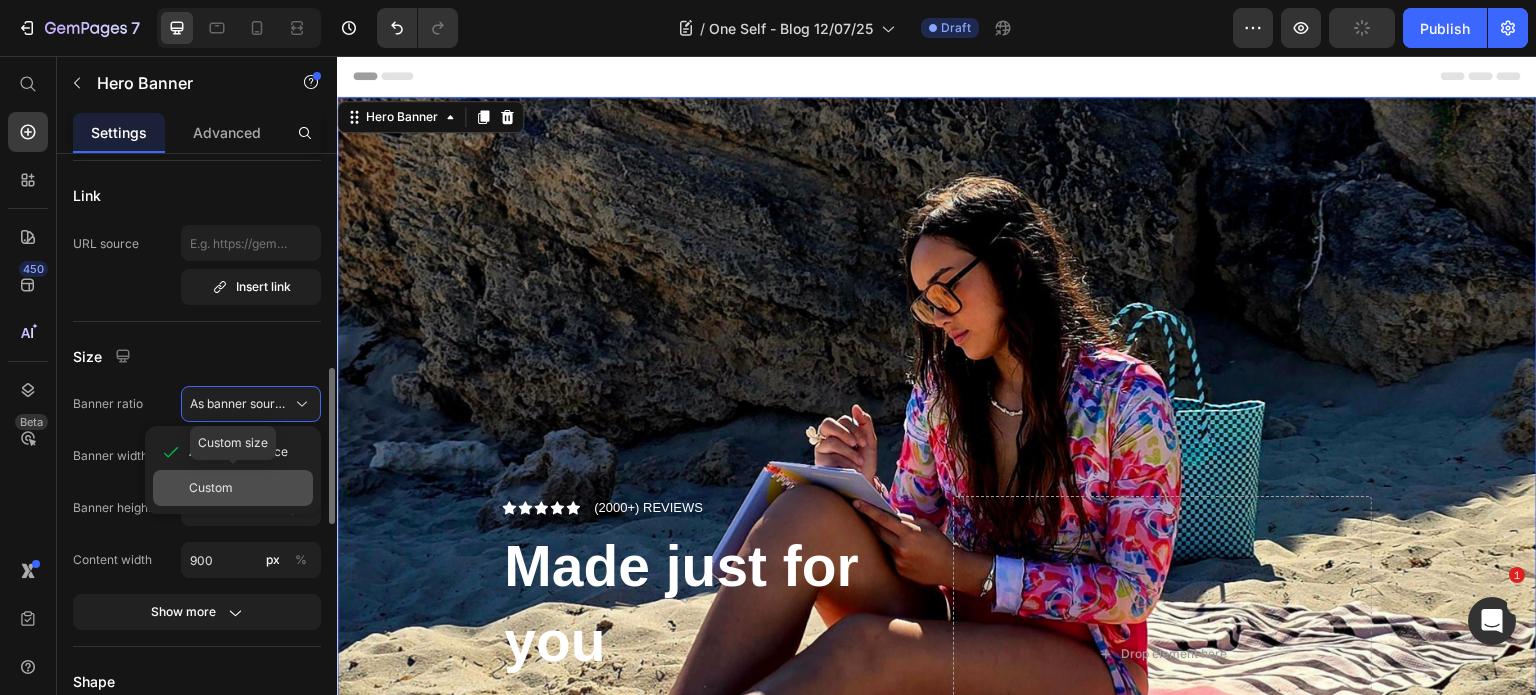 click on "Custom" at bounding box center (211, 488) 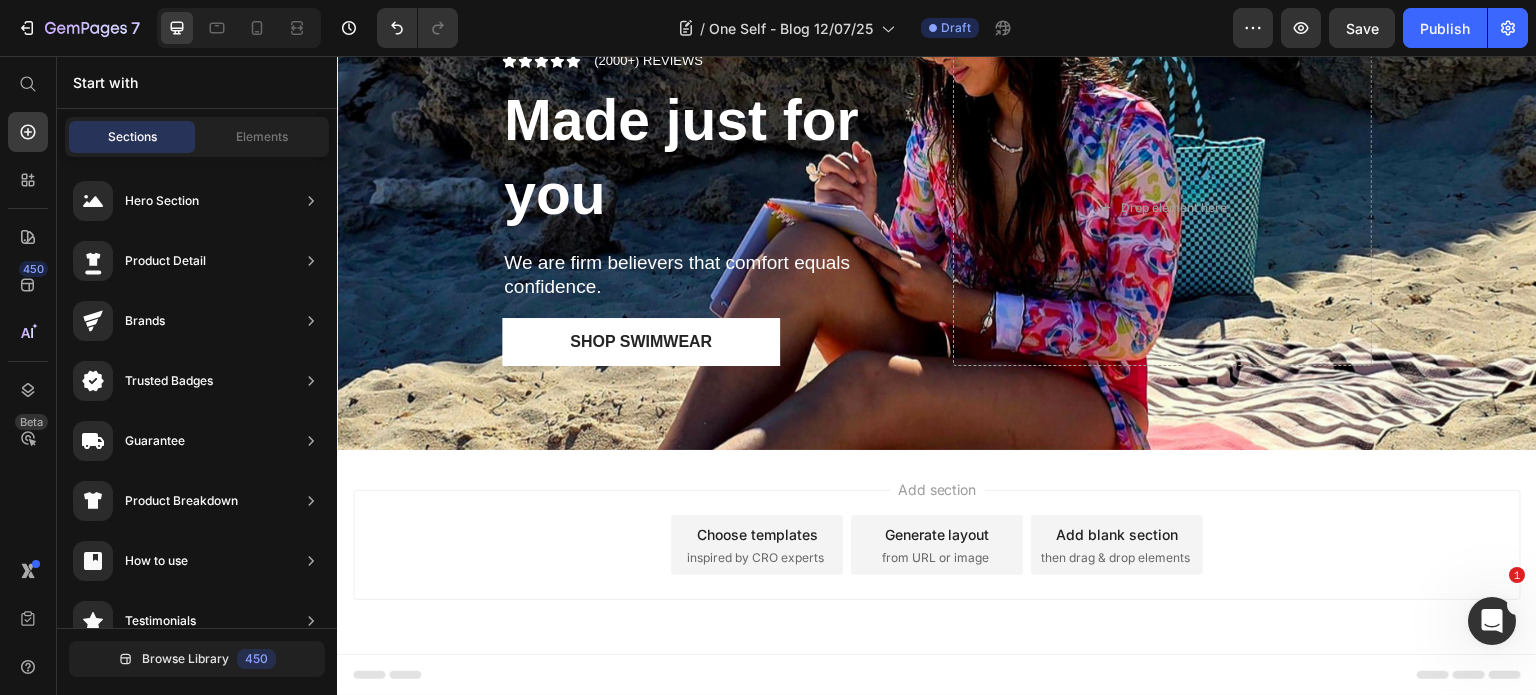 scroll, scrollTop: 0, scrollLeft: 0, axis: both 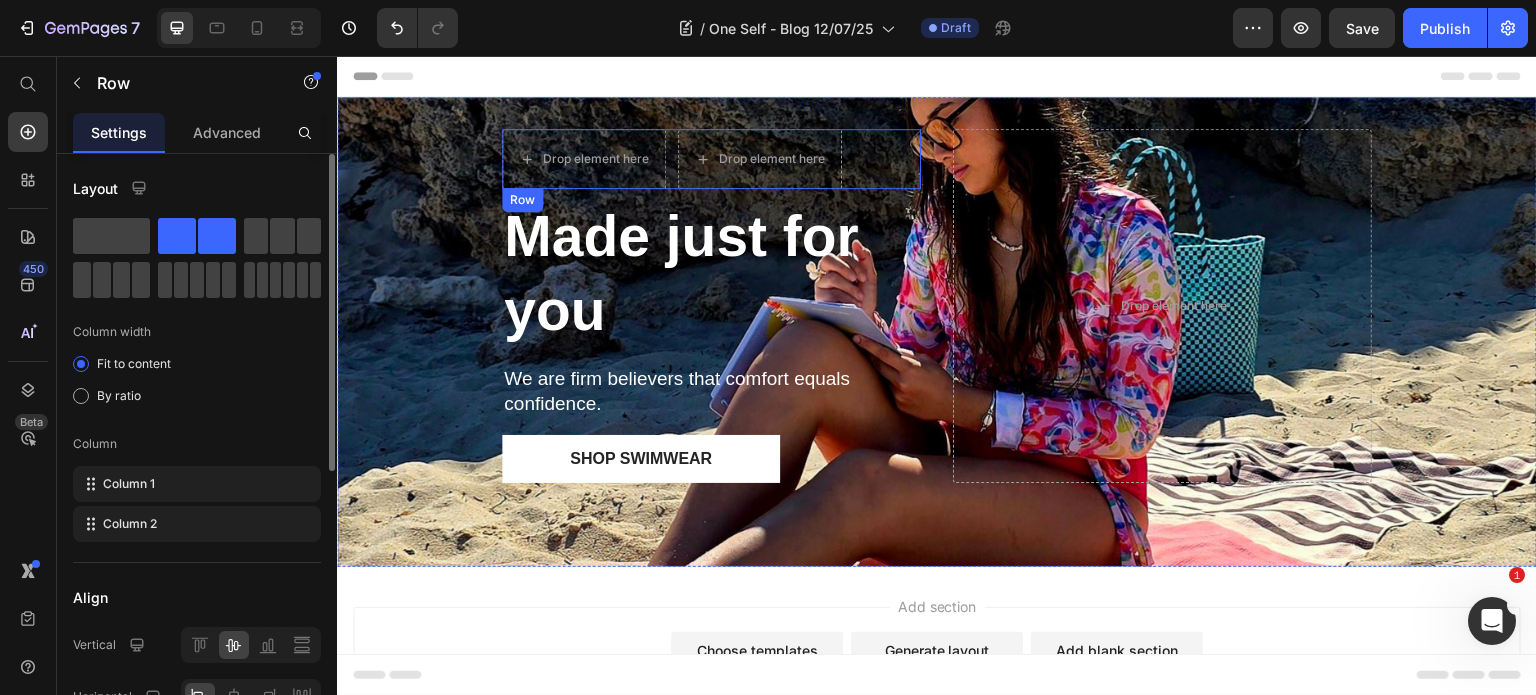 click on "Drop element here
Drop element here Row Made just for you Heading We are firm believers that comfort equals confidence. Text Block Shop Swimwear Button" at bounding box center [711, 306] 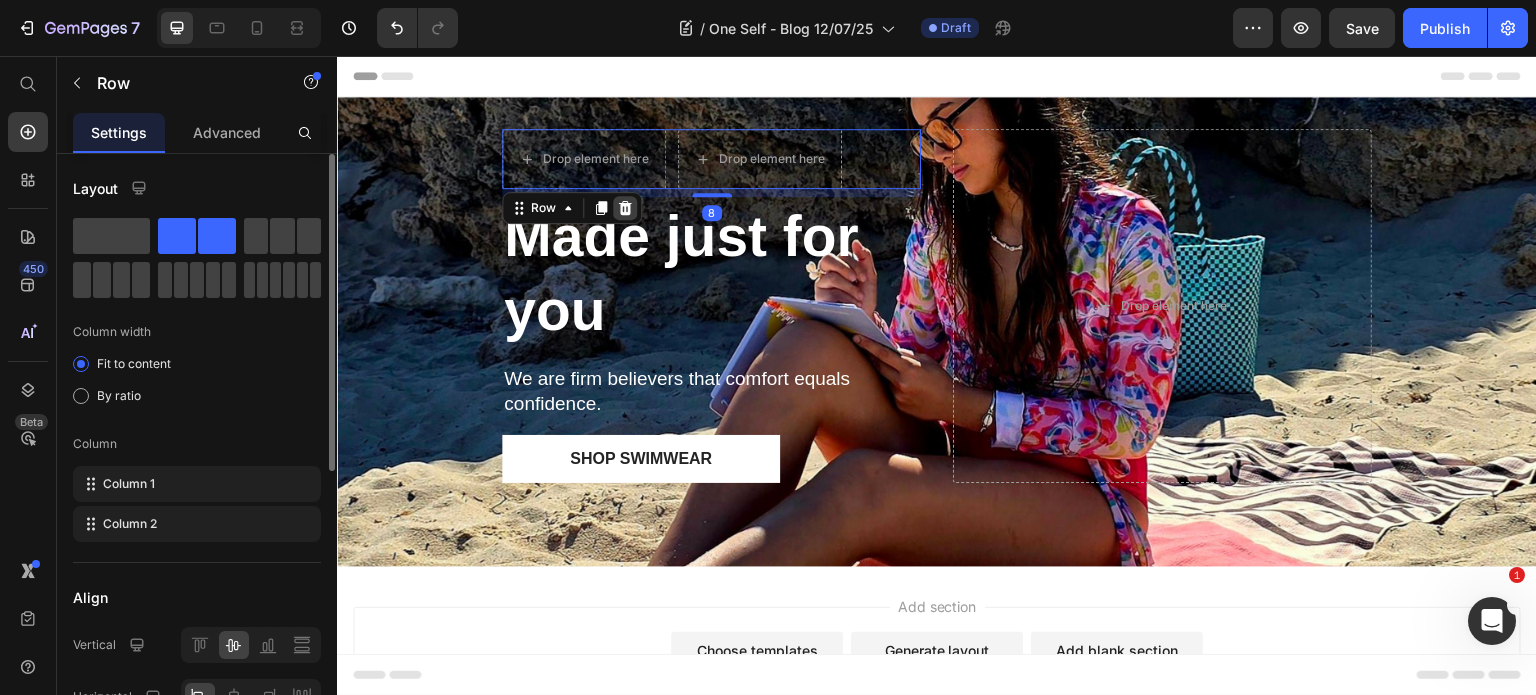 click 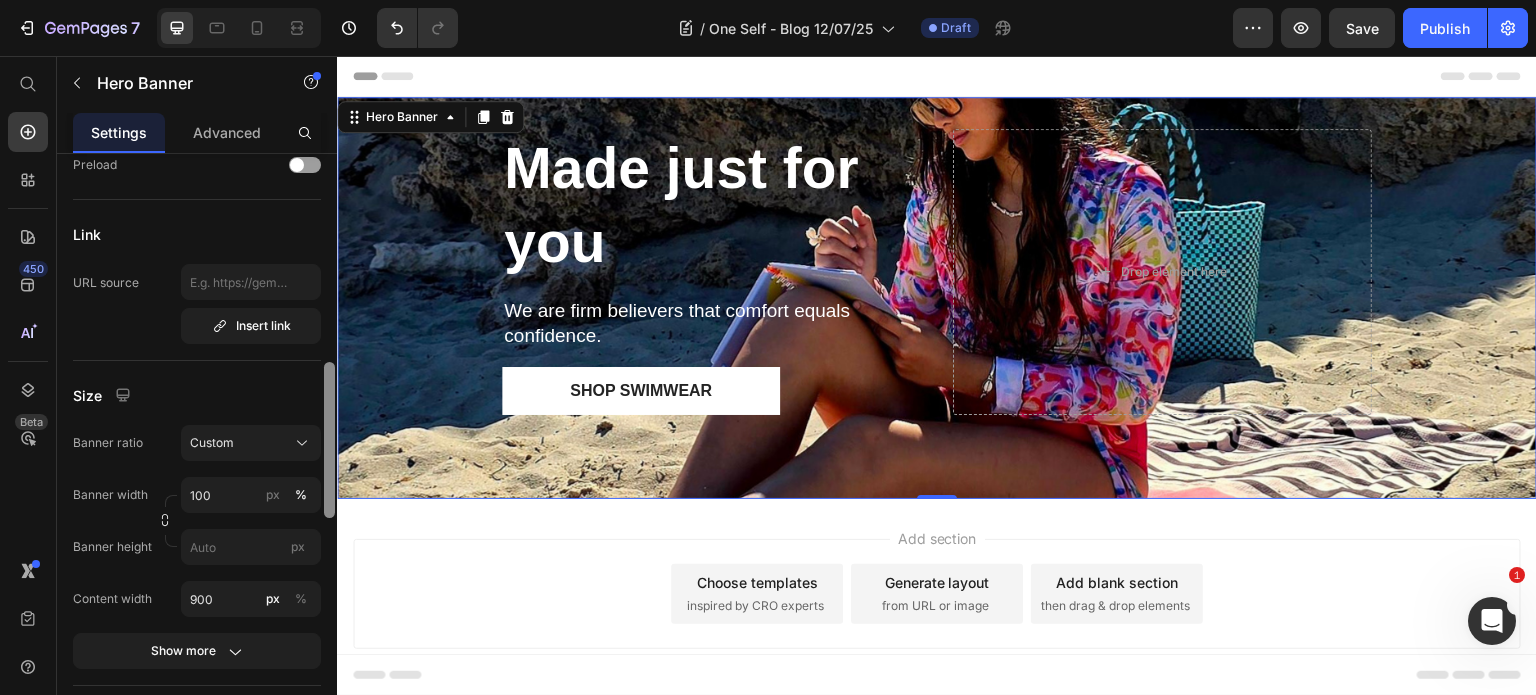 scroll, scrollTop: 784, scrollLeft: 0, axis: vertical 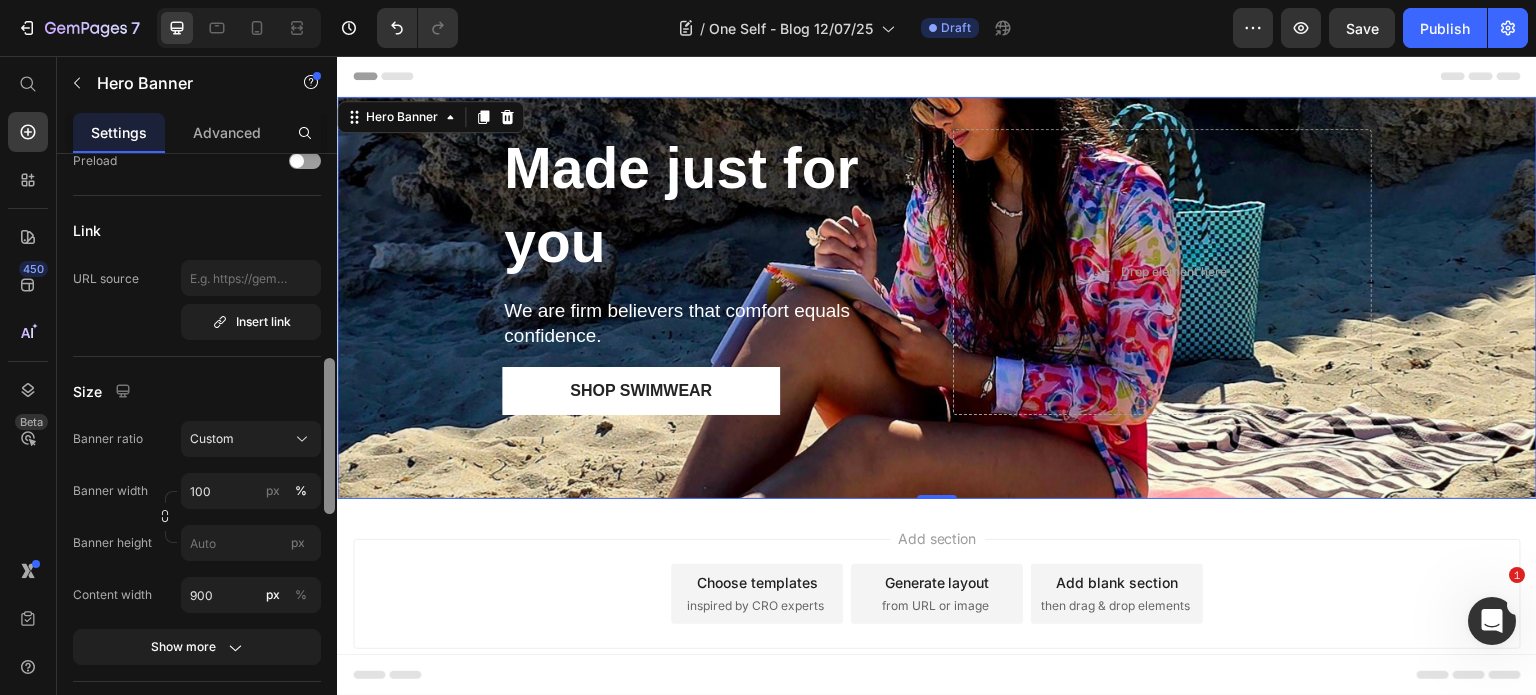 drag, startPoint x: 327, startPoint y: 283, endPoint x: 332, endPoint y: 488, distance: 205.06097 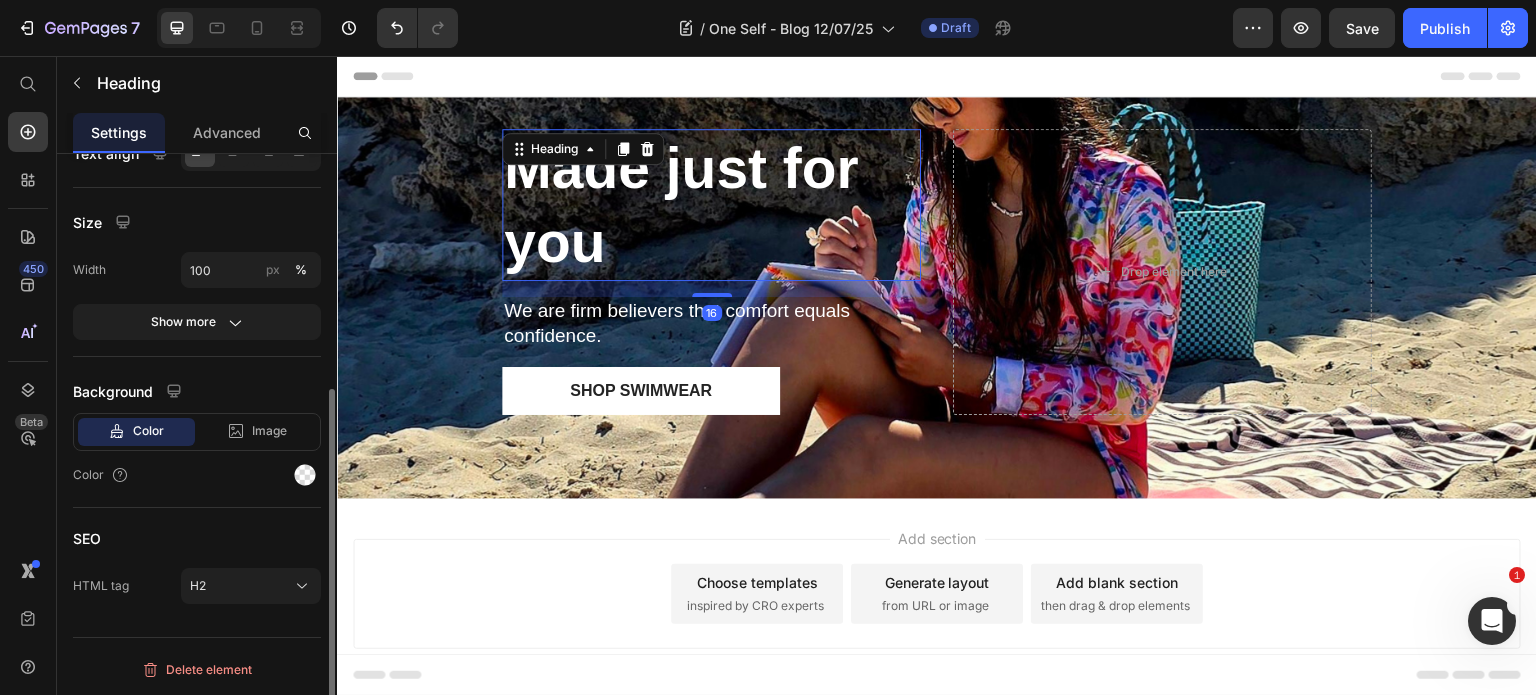scroll, scrollTop: 0, scrollLeft: 0, axis: both 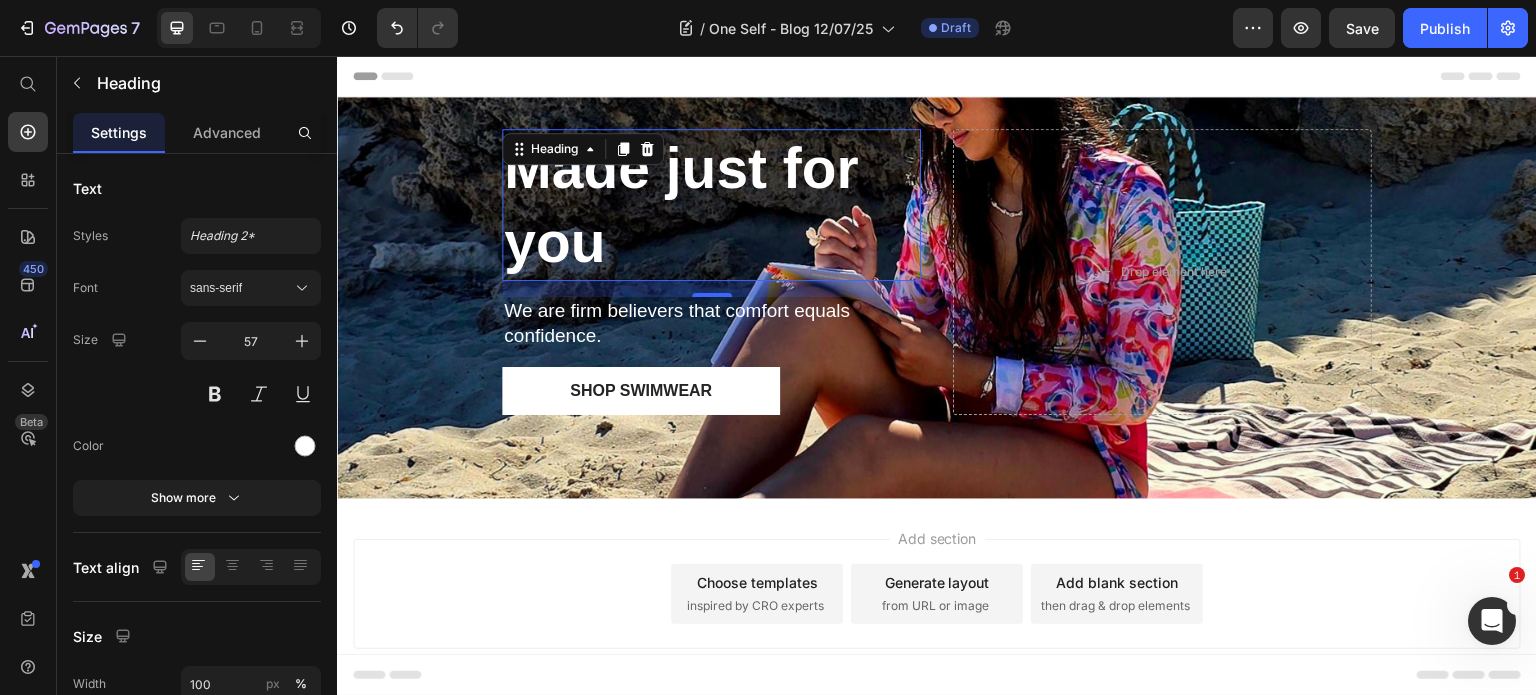 click on "Made just for you" at bounding box center [711, 205] 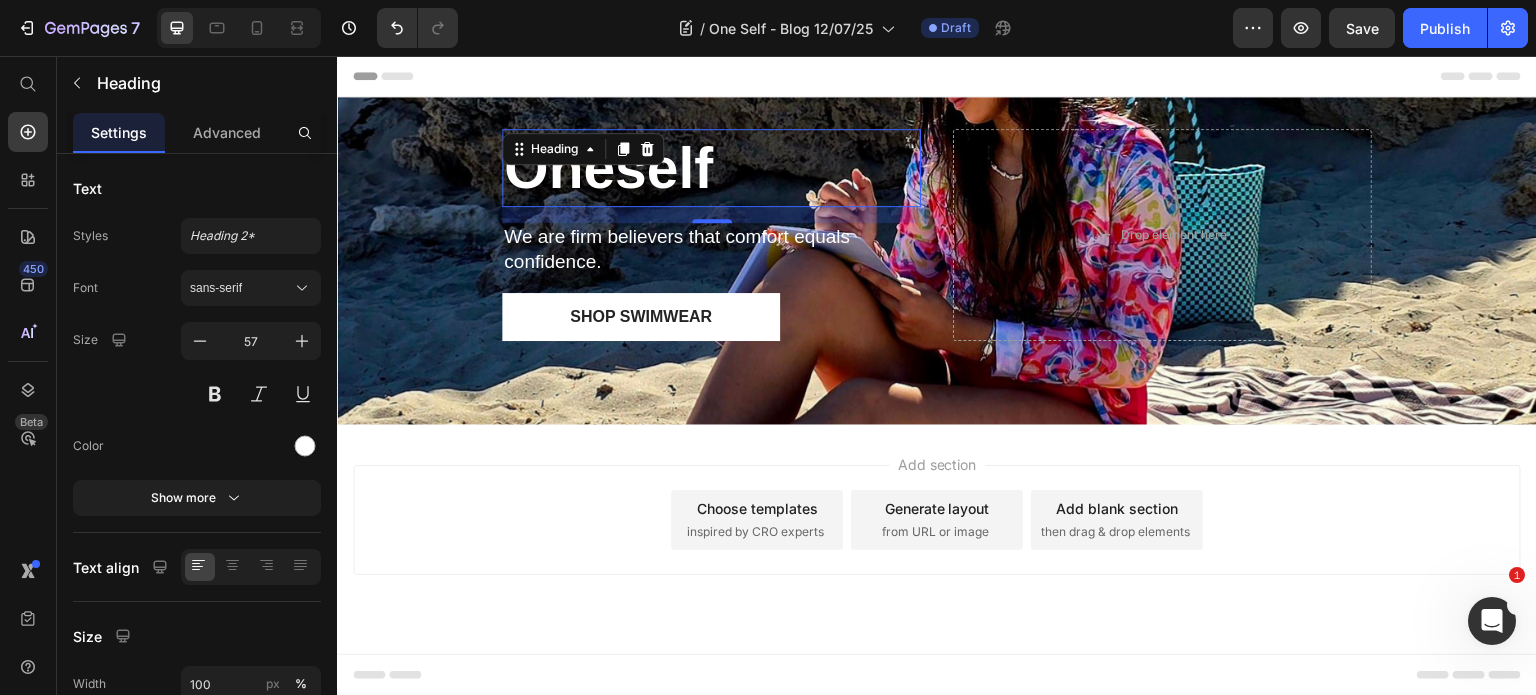 click on "Oneself" at bounding box center (711, 168) 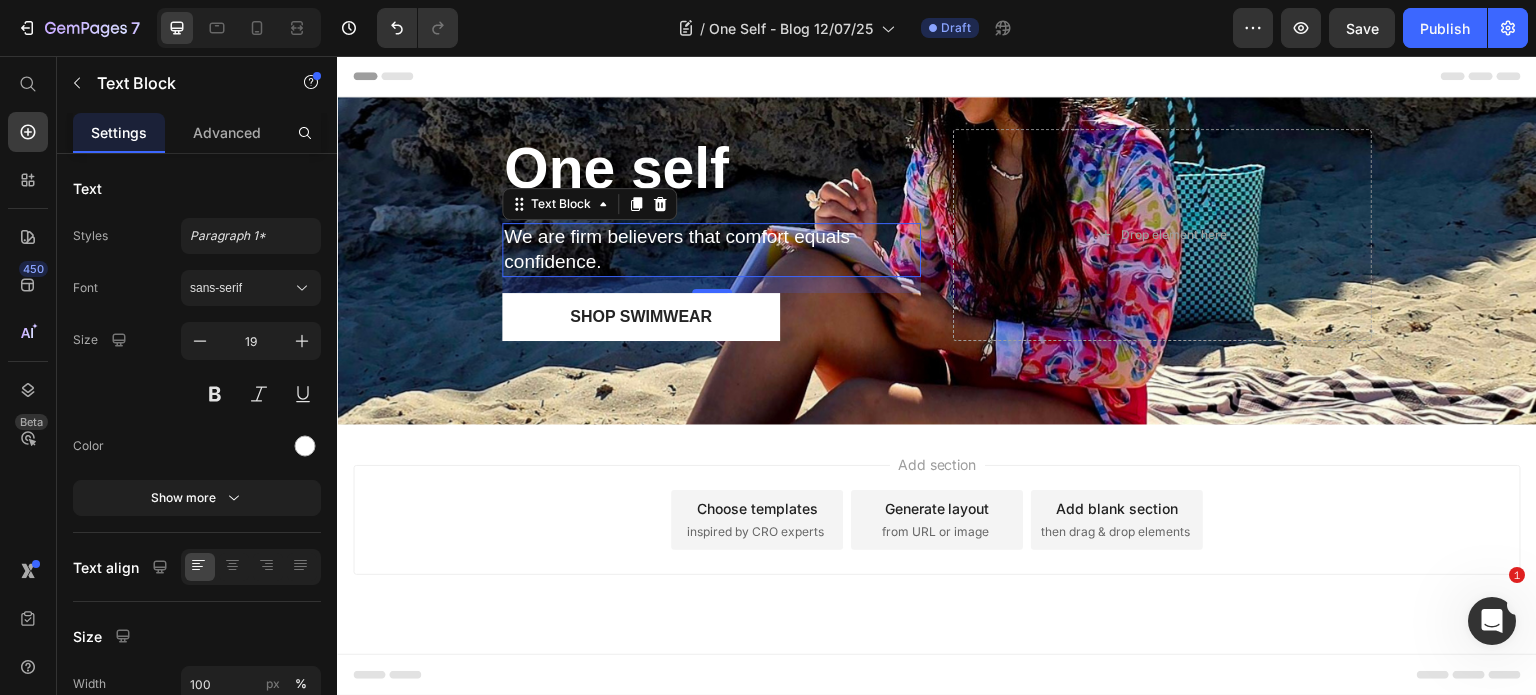 click on "We are firm believers that comfort equals confidence." at bounding box center [711, 249] 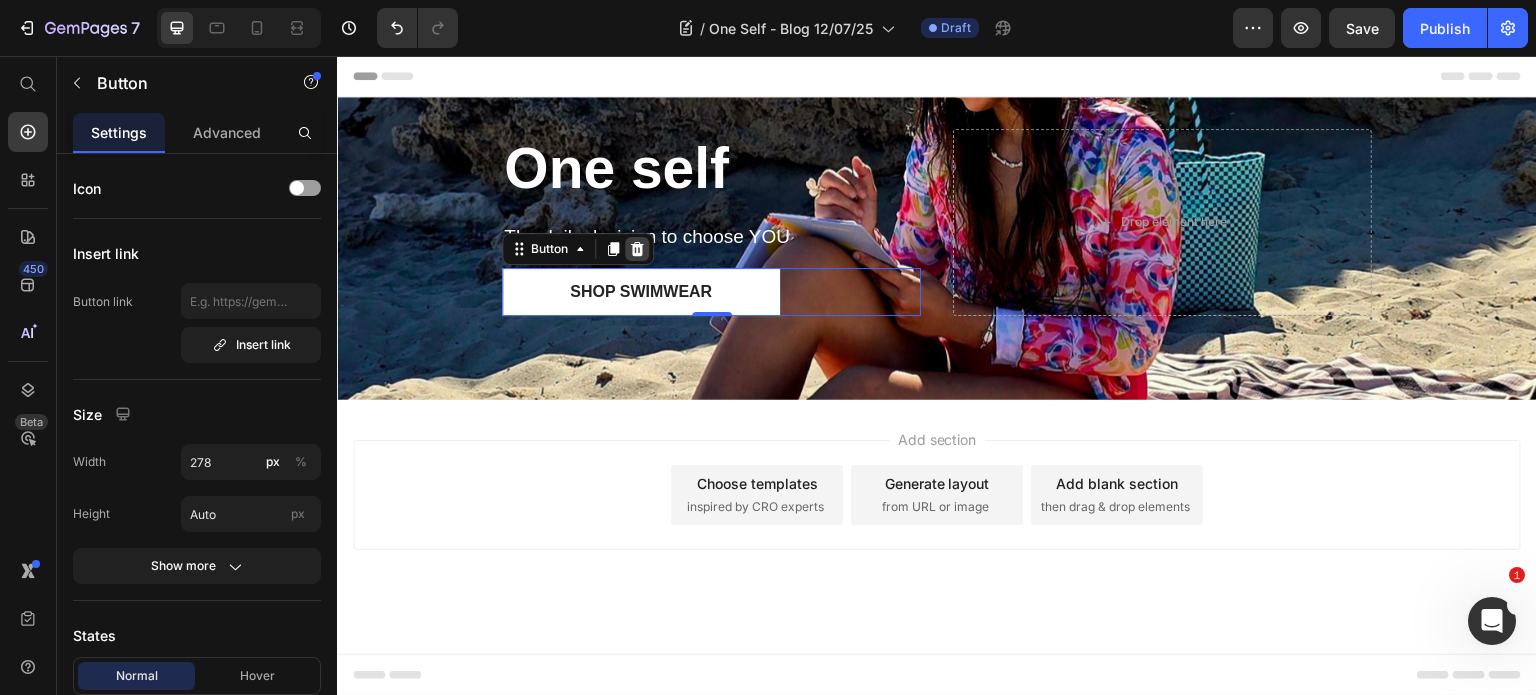 click 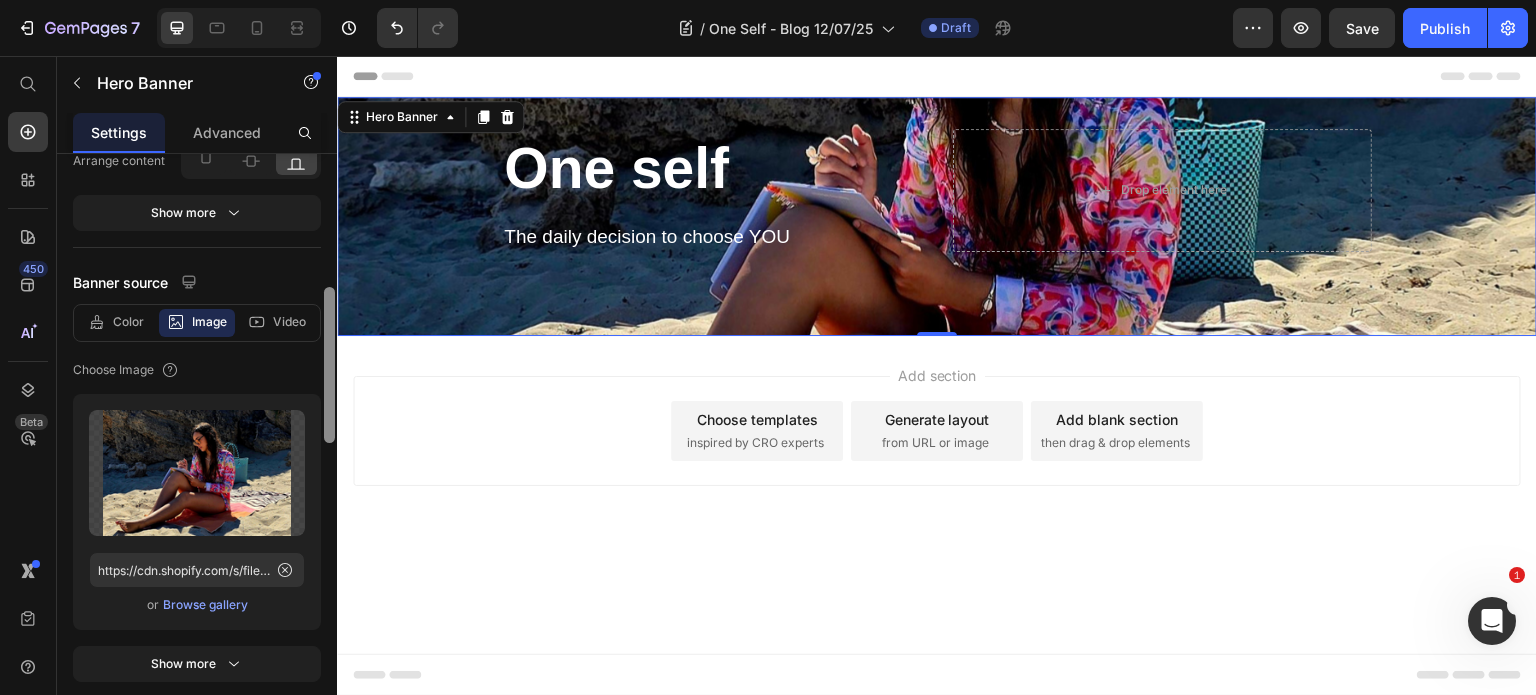 scroll, scrollTop: 394, scrollLeft: 0, axis: vertical 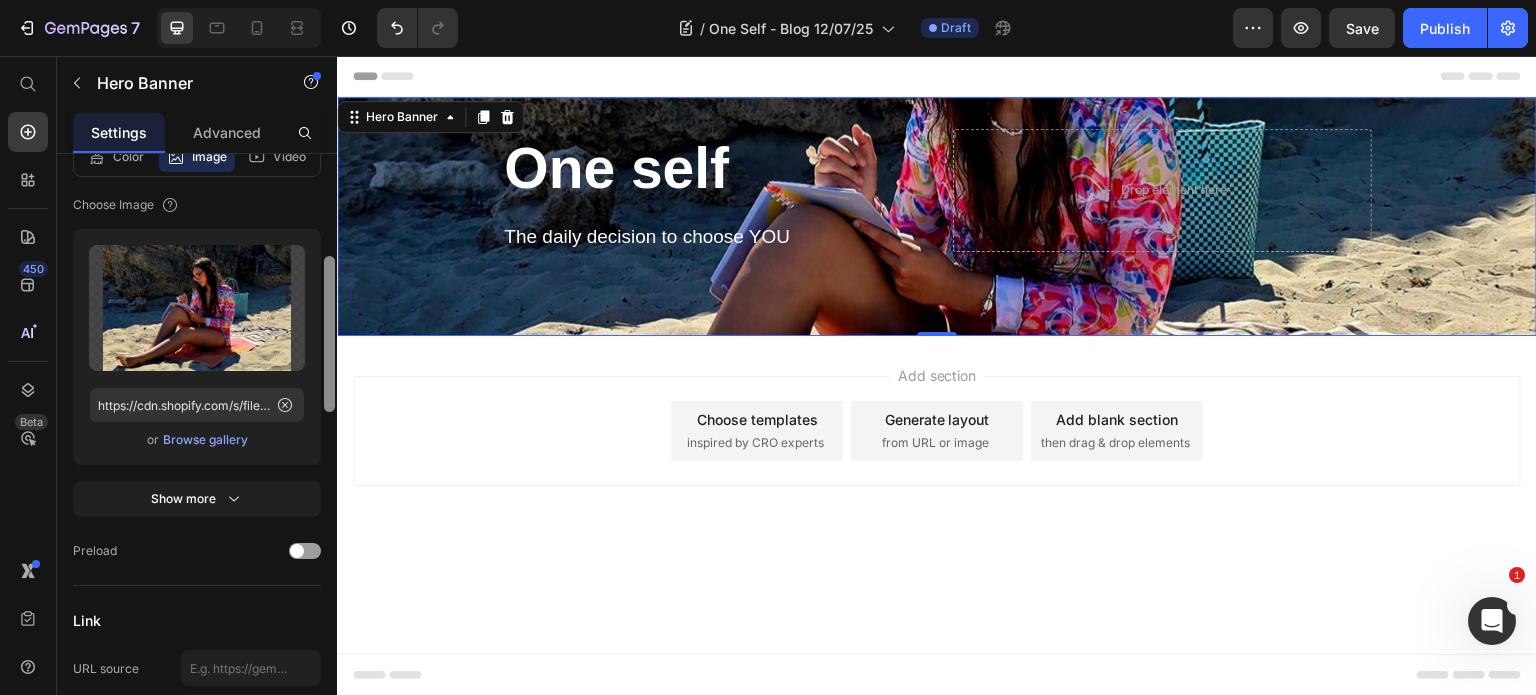 drag, startPoint x: 670, startPoint y: 355, endPoint x: 338, endPoint y: 434, distance: 341.26968 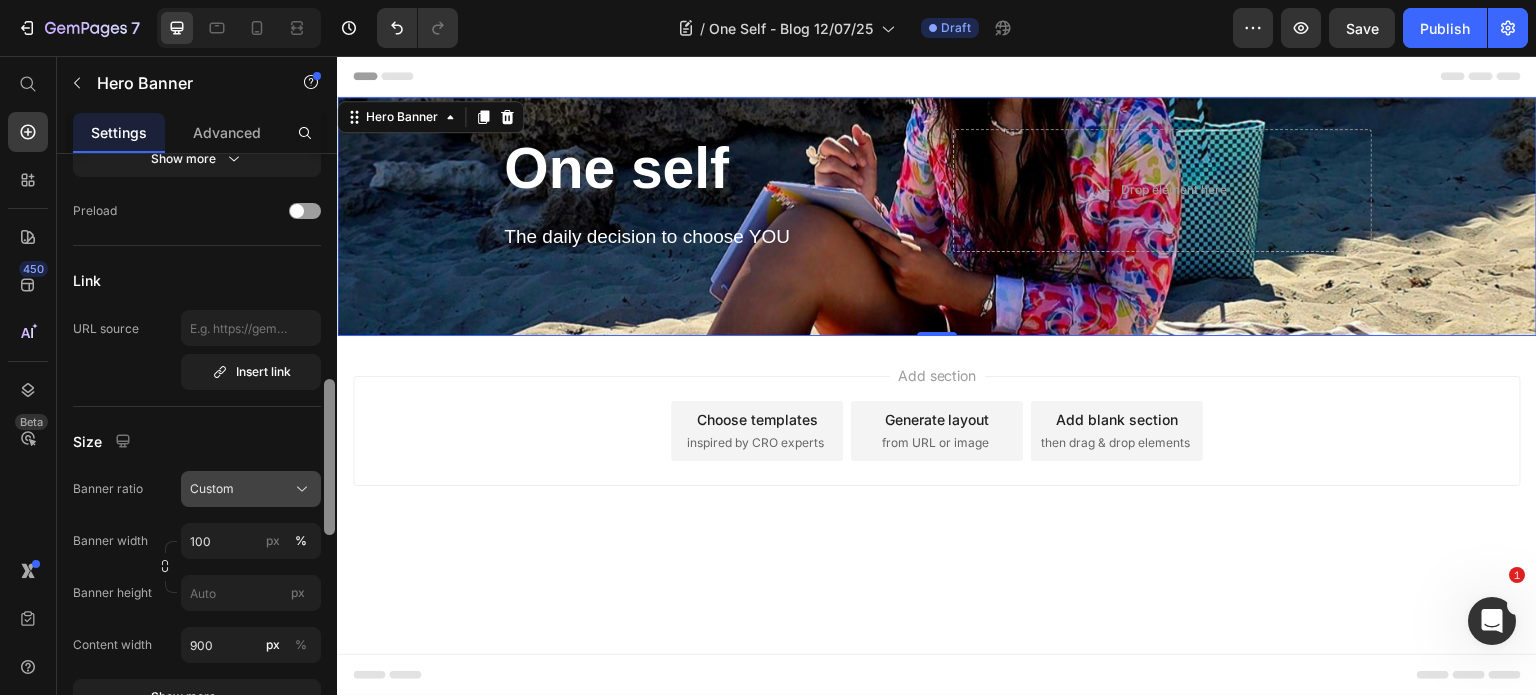 scroll, scrollTop: 723, scrollLeft: 0, axis: vertical 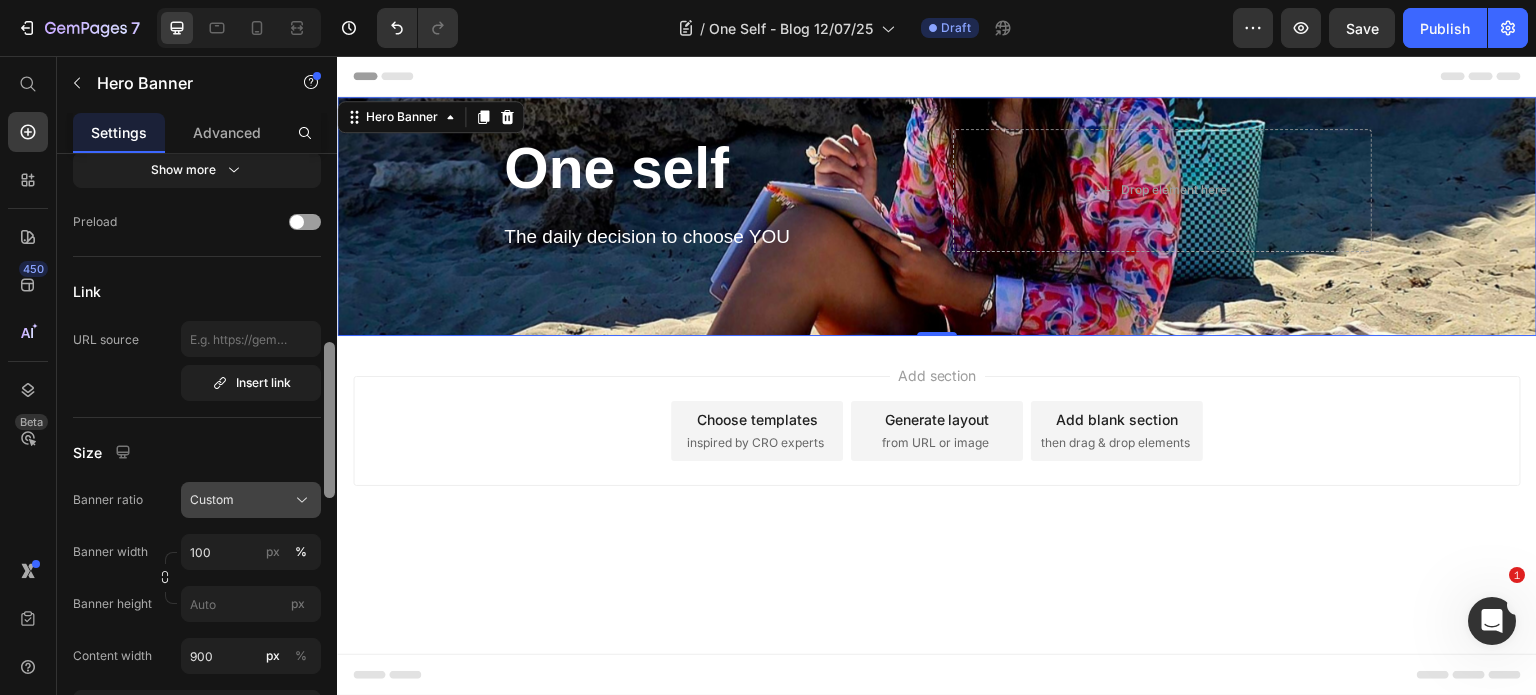 click on "Custom" 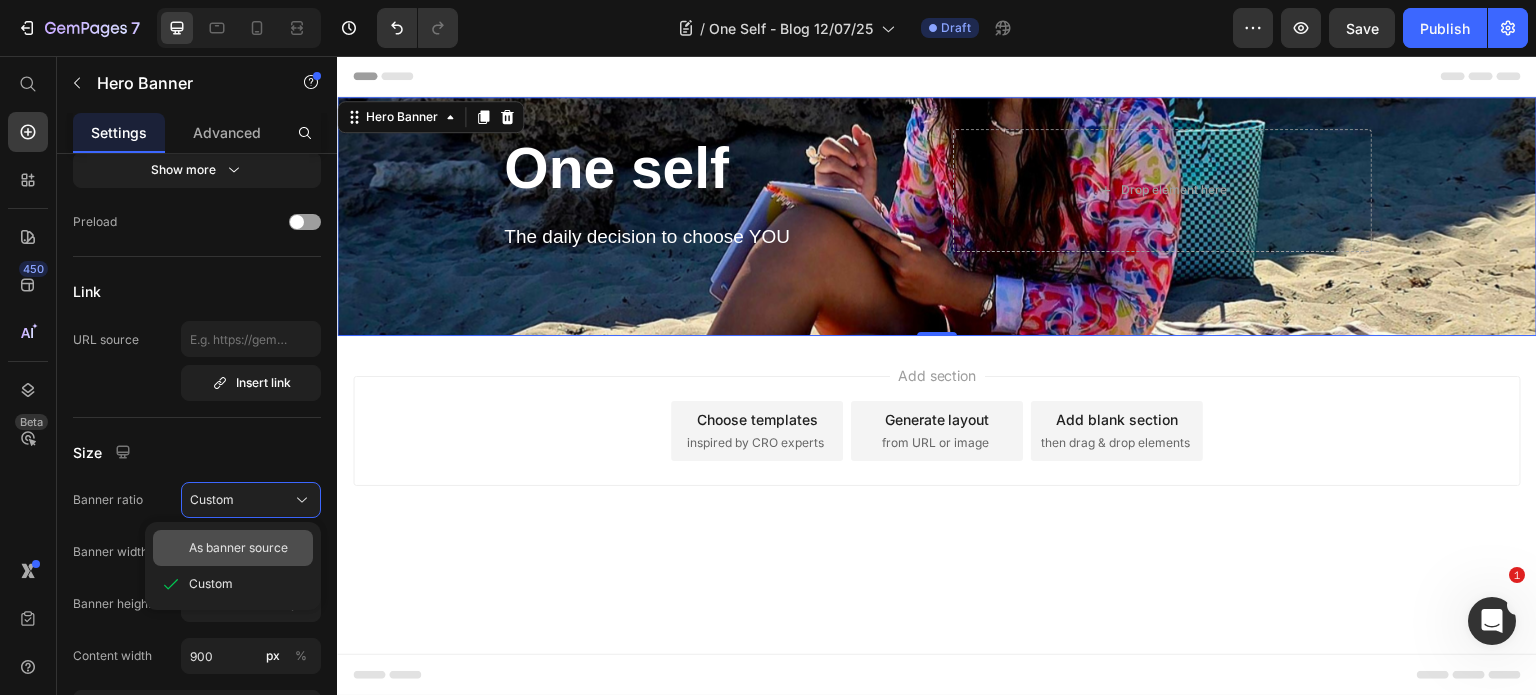 click on "As banner source" at bounding box center (238, 548) 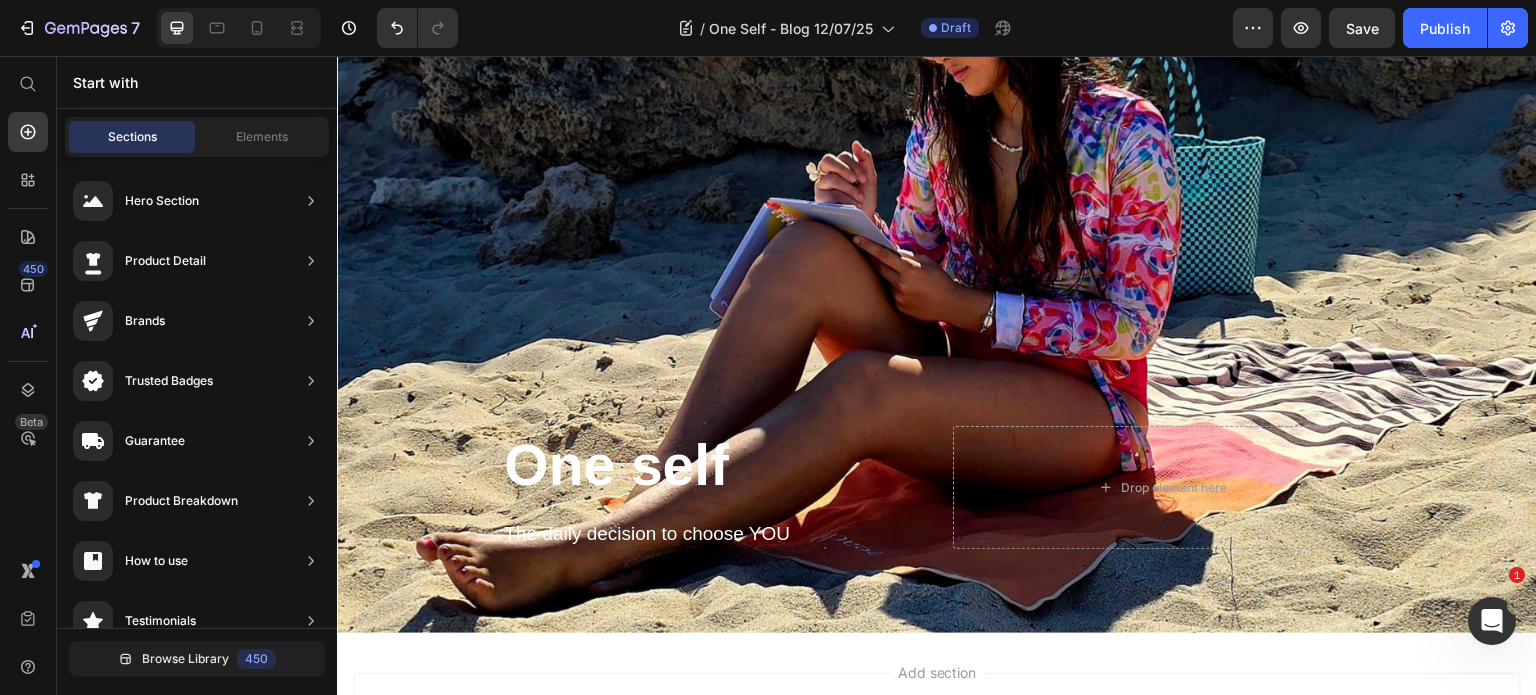 scroll, scrollTop: 271, scrollLeft: 0, axis: vertical 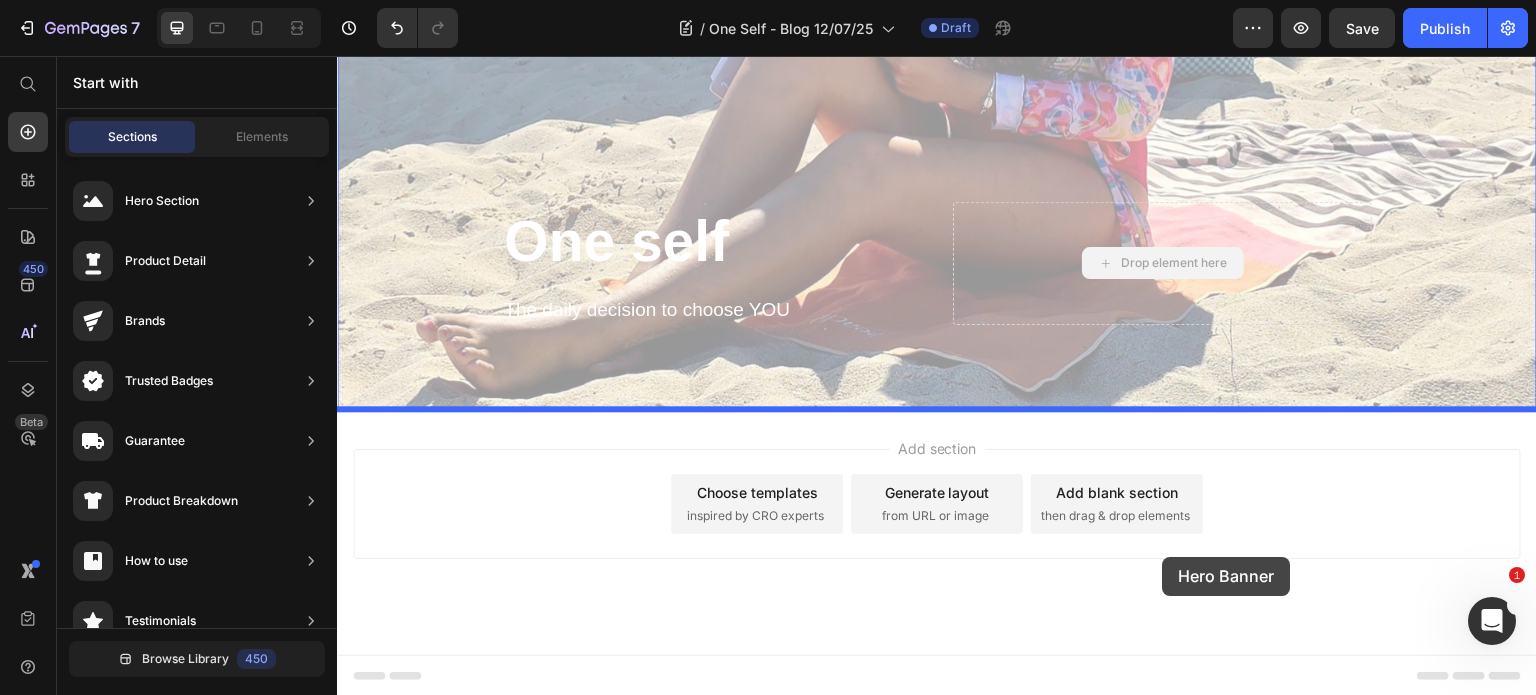 drag, startPoint x: 1162, startPoint y: 476, endPoint x: 1165, endPoint y: 549, distance: 73.061615 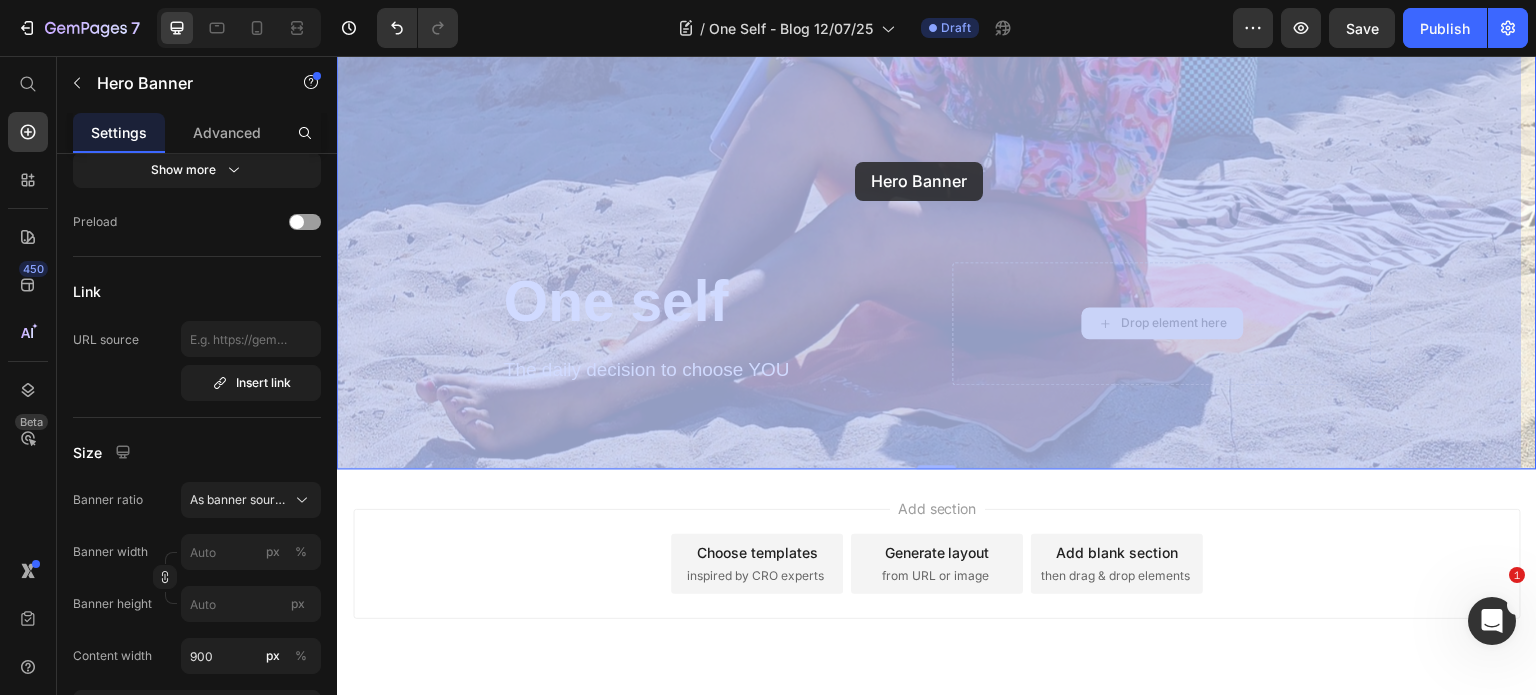 drag, startPoint x: 958, startPoint y: 266, endPoint x: 855, endPoint y: 162, distance: 146.37282 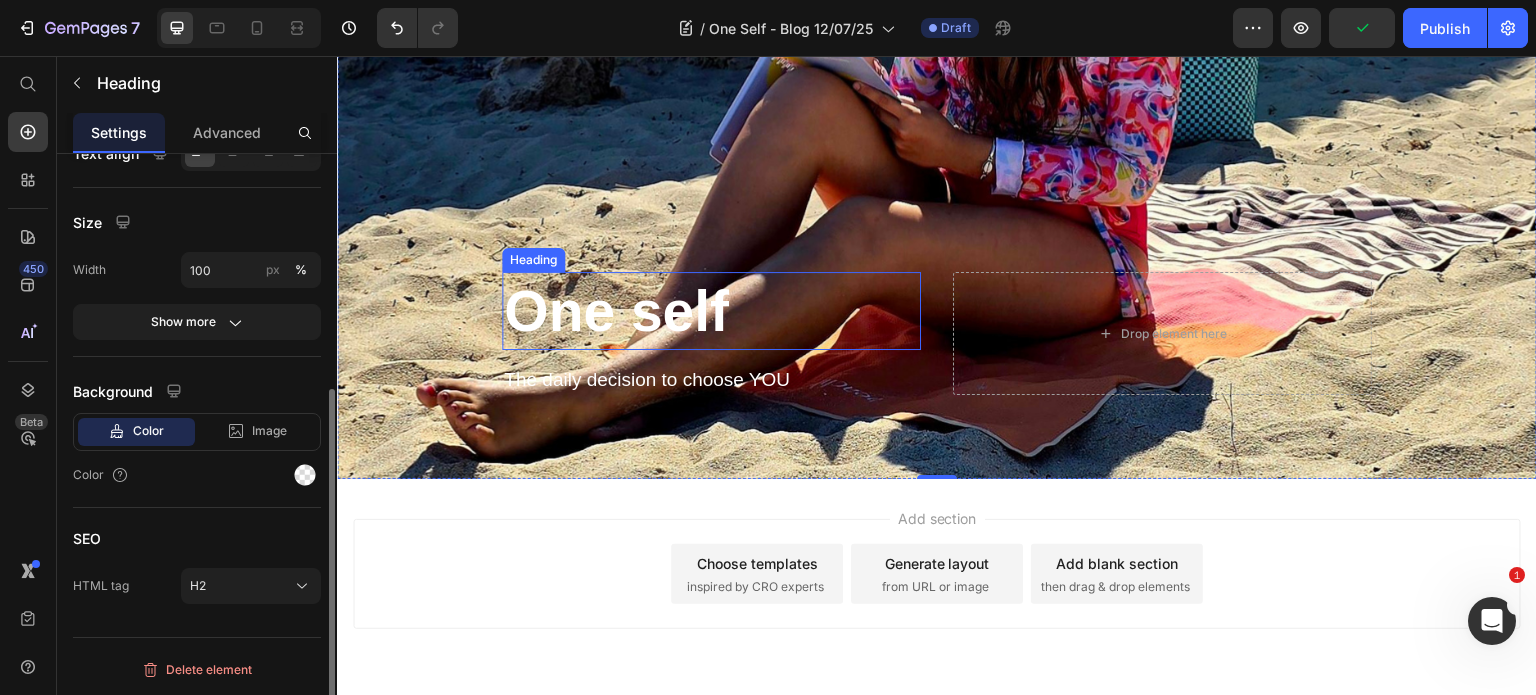 scroll, scrollTop: 0, scrollLeft: 0, axis: both 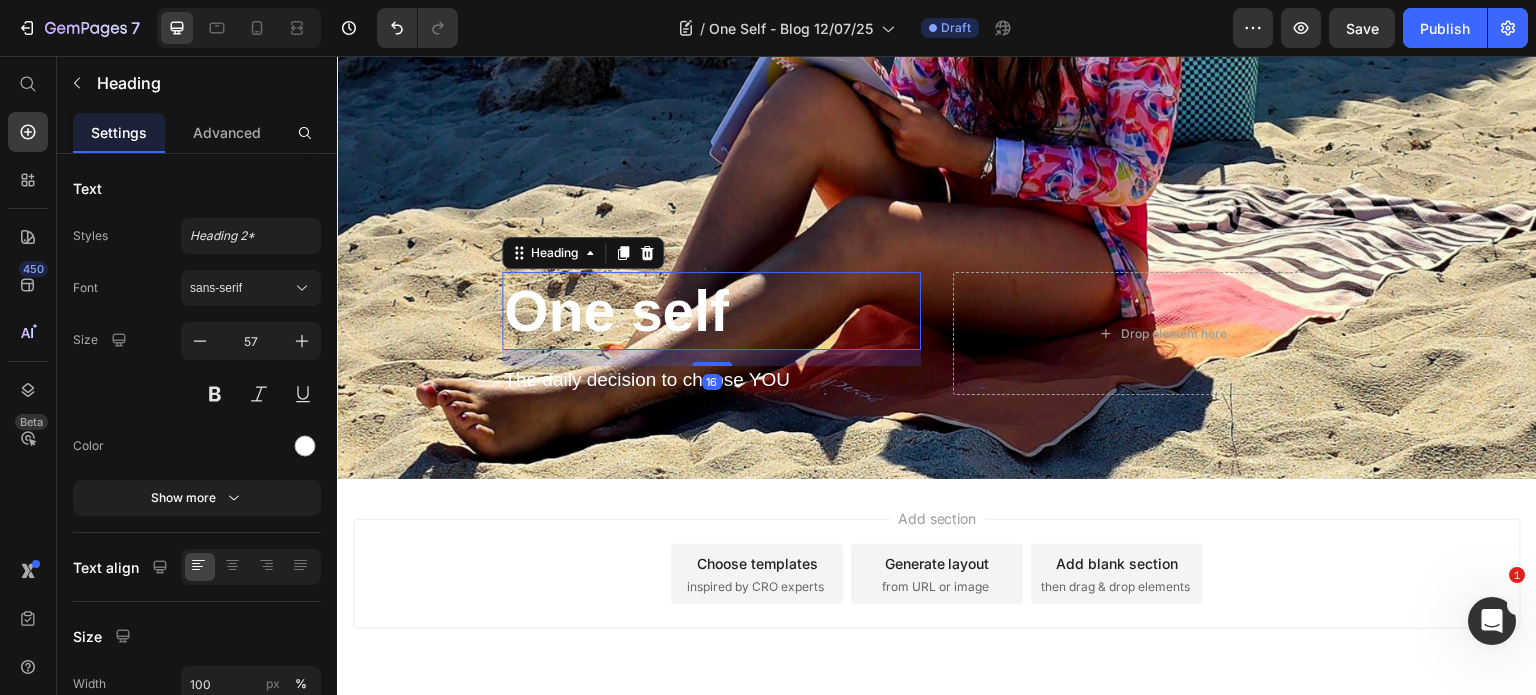 click on "16" at bounding box center (712, 382) 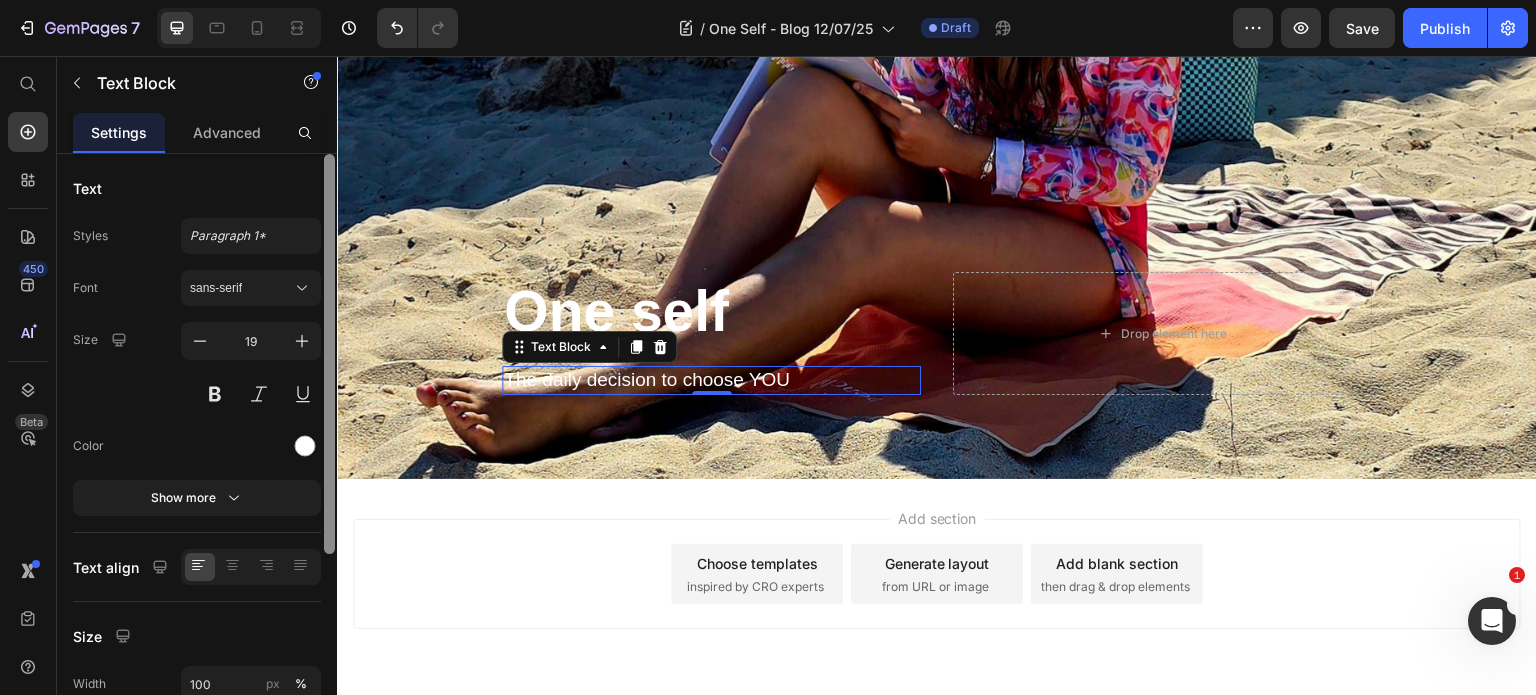 drag, startPoint x: 329, startPoint y: 328, endPoint x: 325, endPoint y: 243, distance: 85.09406 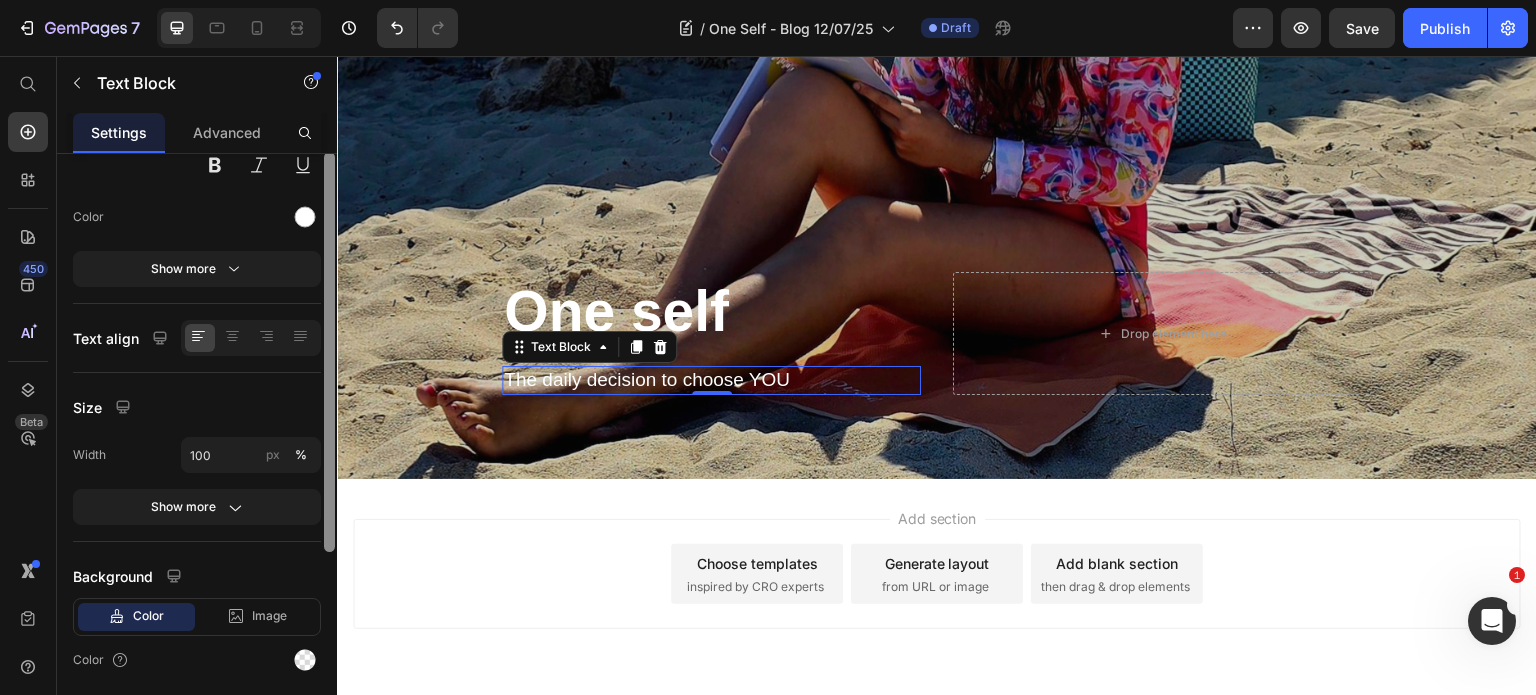 scroll, scrollTop: 119, scrollLeft: 0, axis: vertical 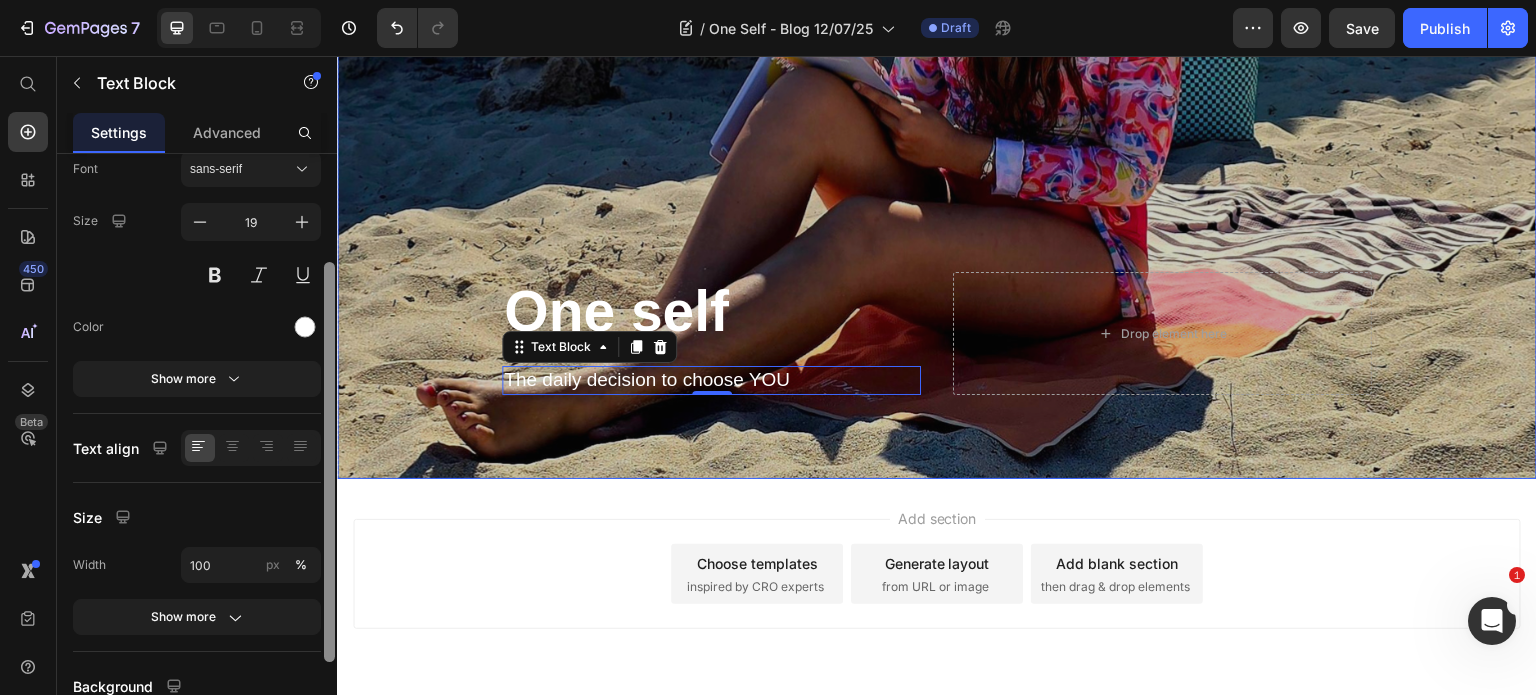drag, startPoint x: 664, startPoint y: 302, endPoint x: 342, endPoint y: 293, distance: 322.12576 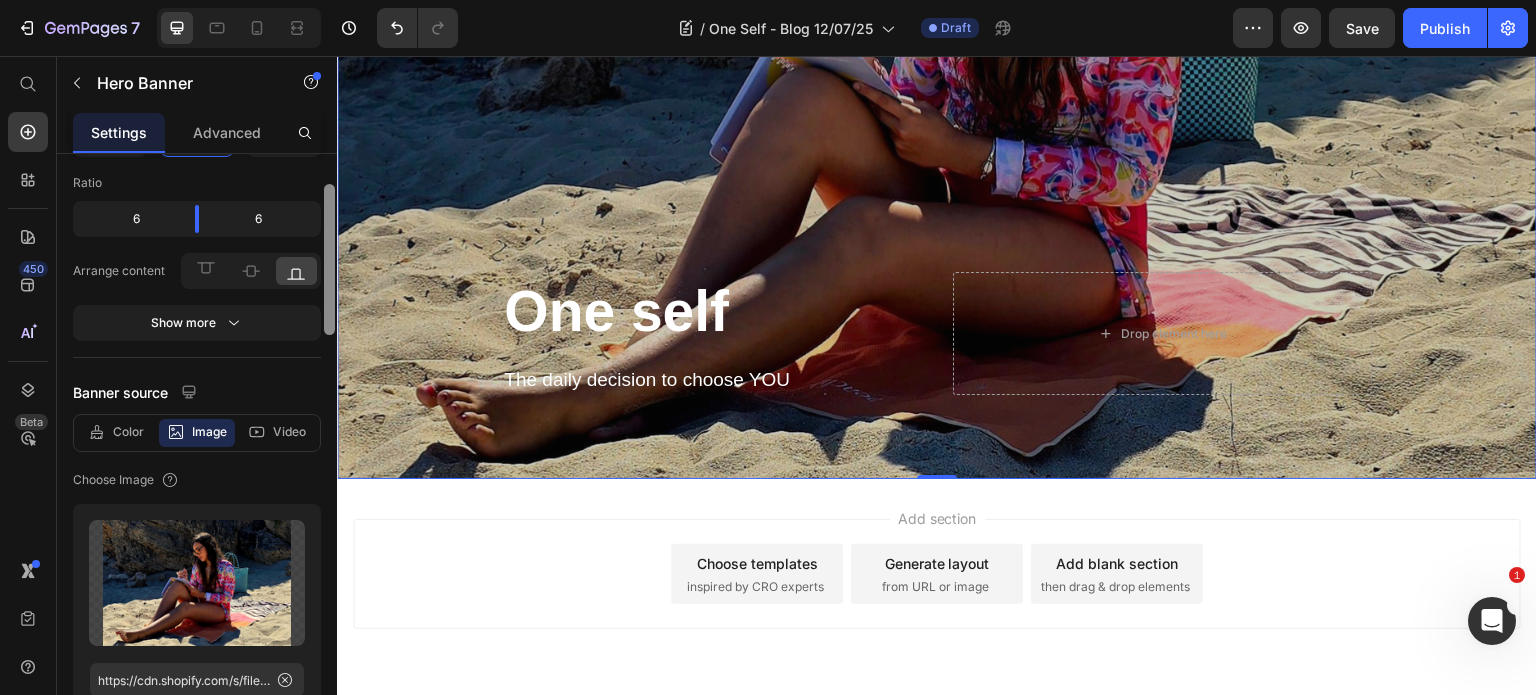 scroll, scrollTop: 0, scrollLeft: 0, axis: both 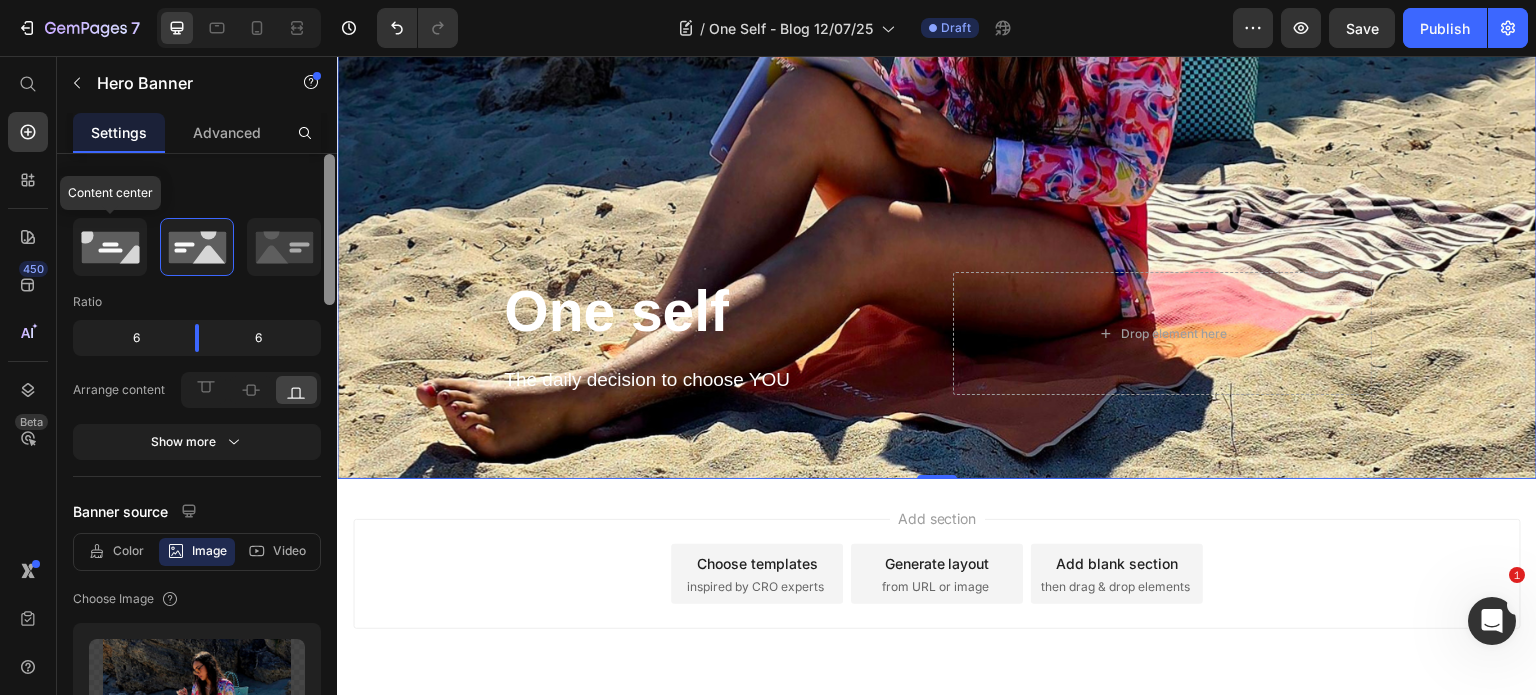 click 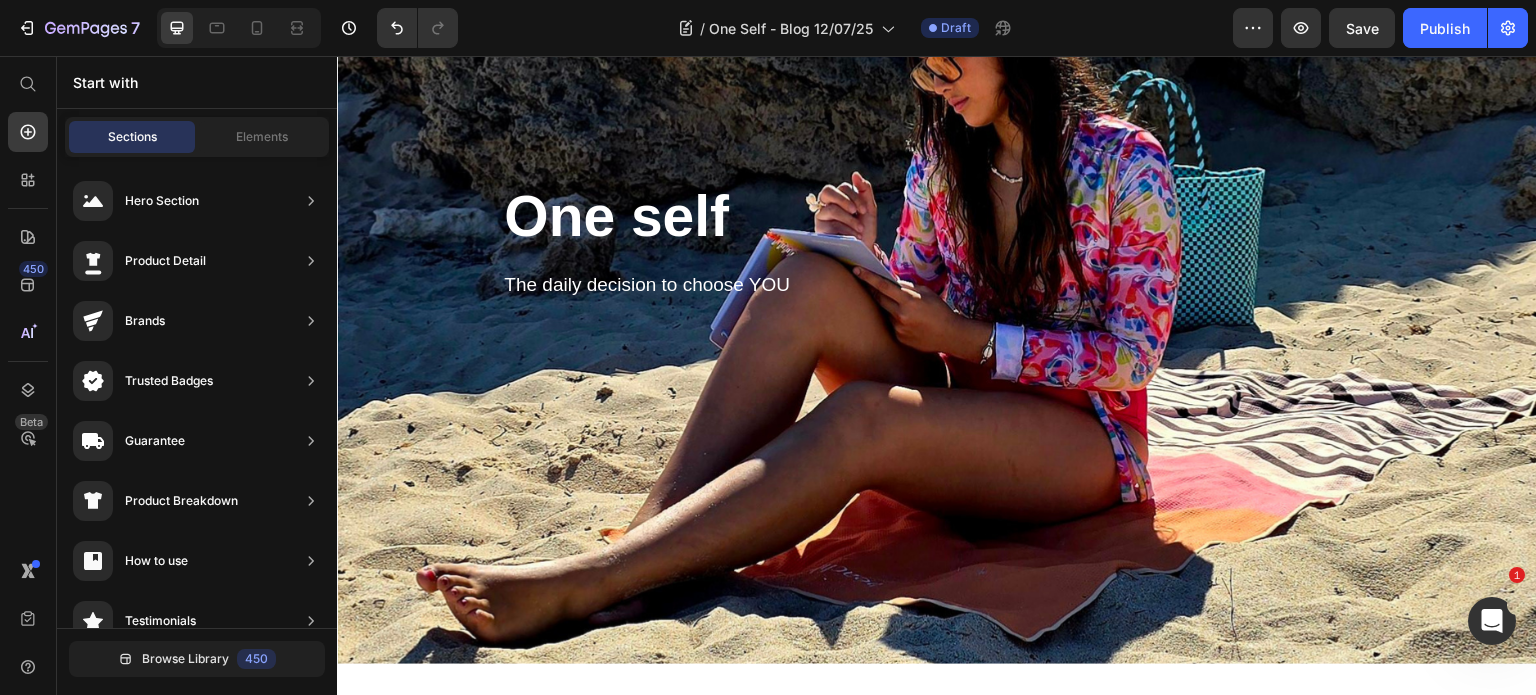 scroll, scrollTop: 278, scrollLeft: 0, axis: vertical 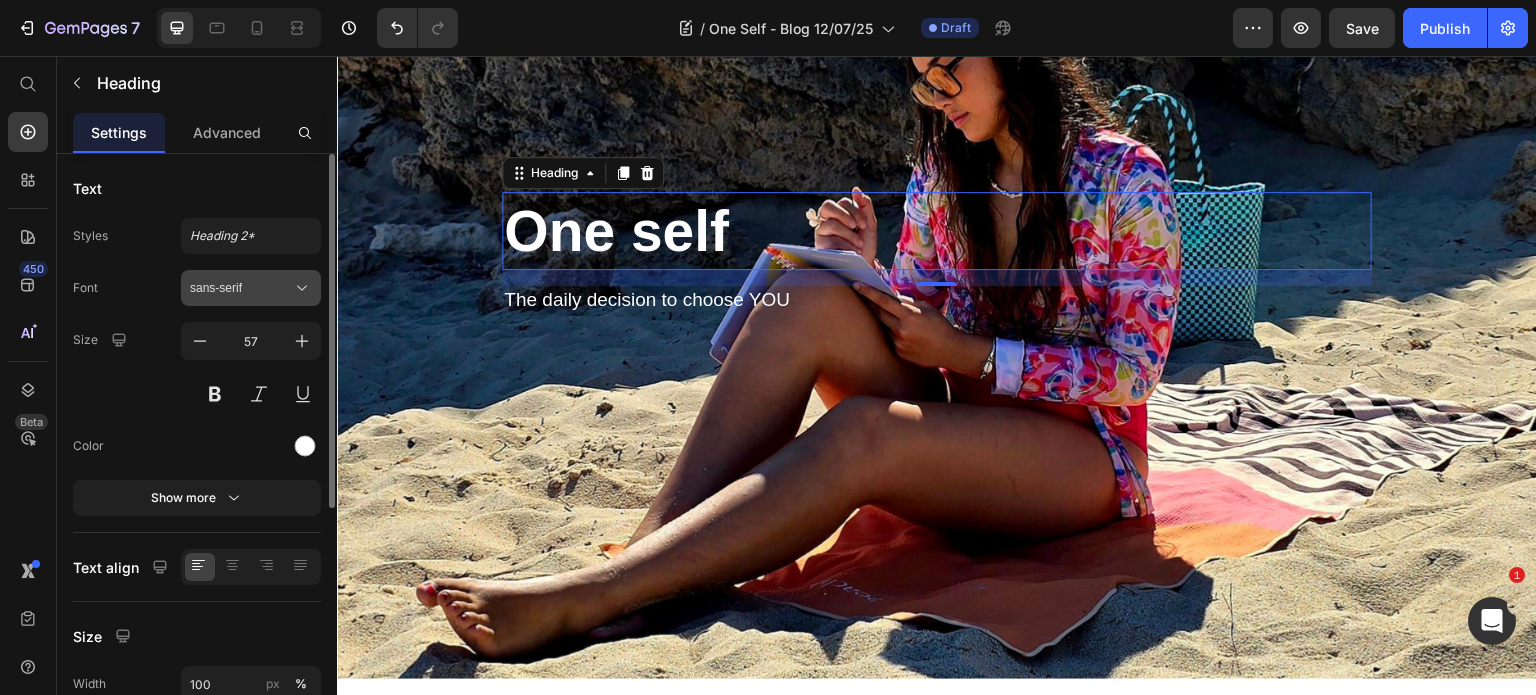 click 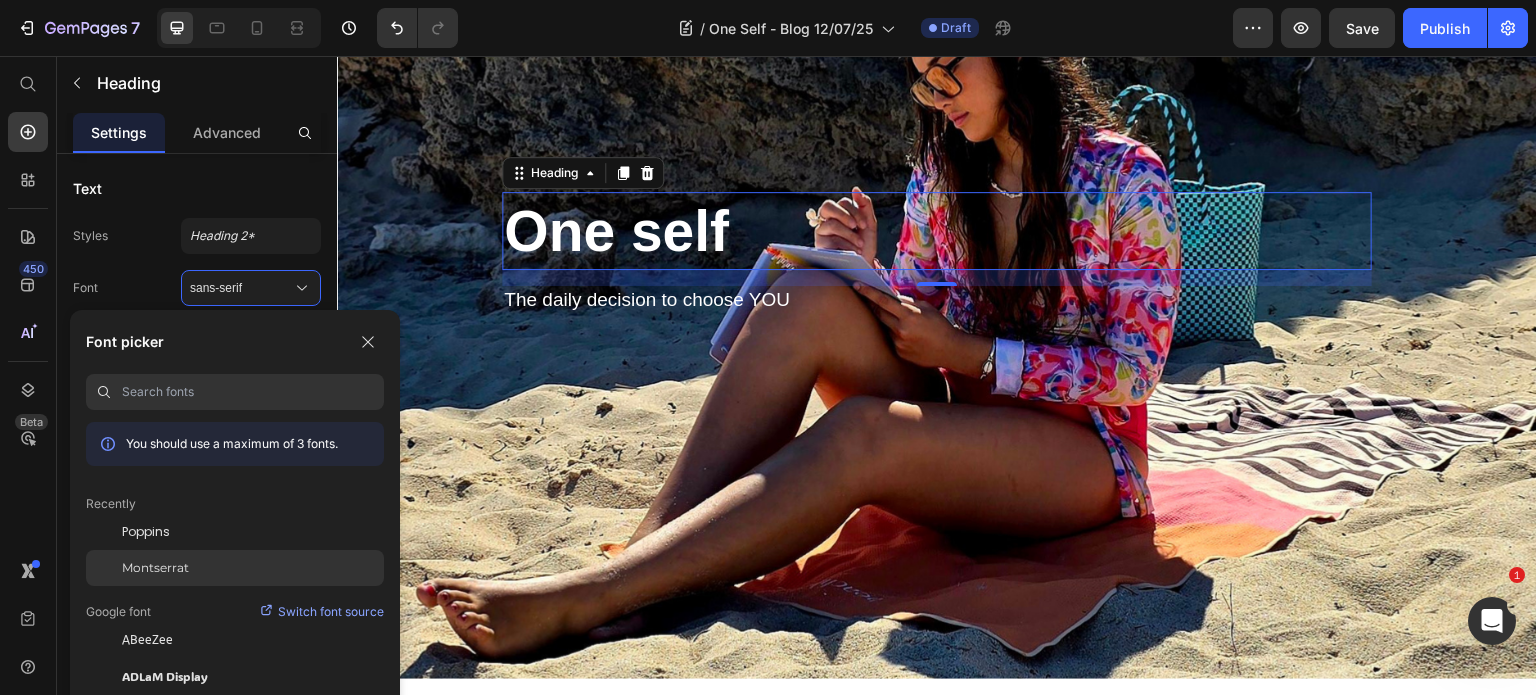 click on "Montserrat" at bounding box center [155, 568] 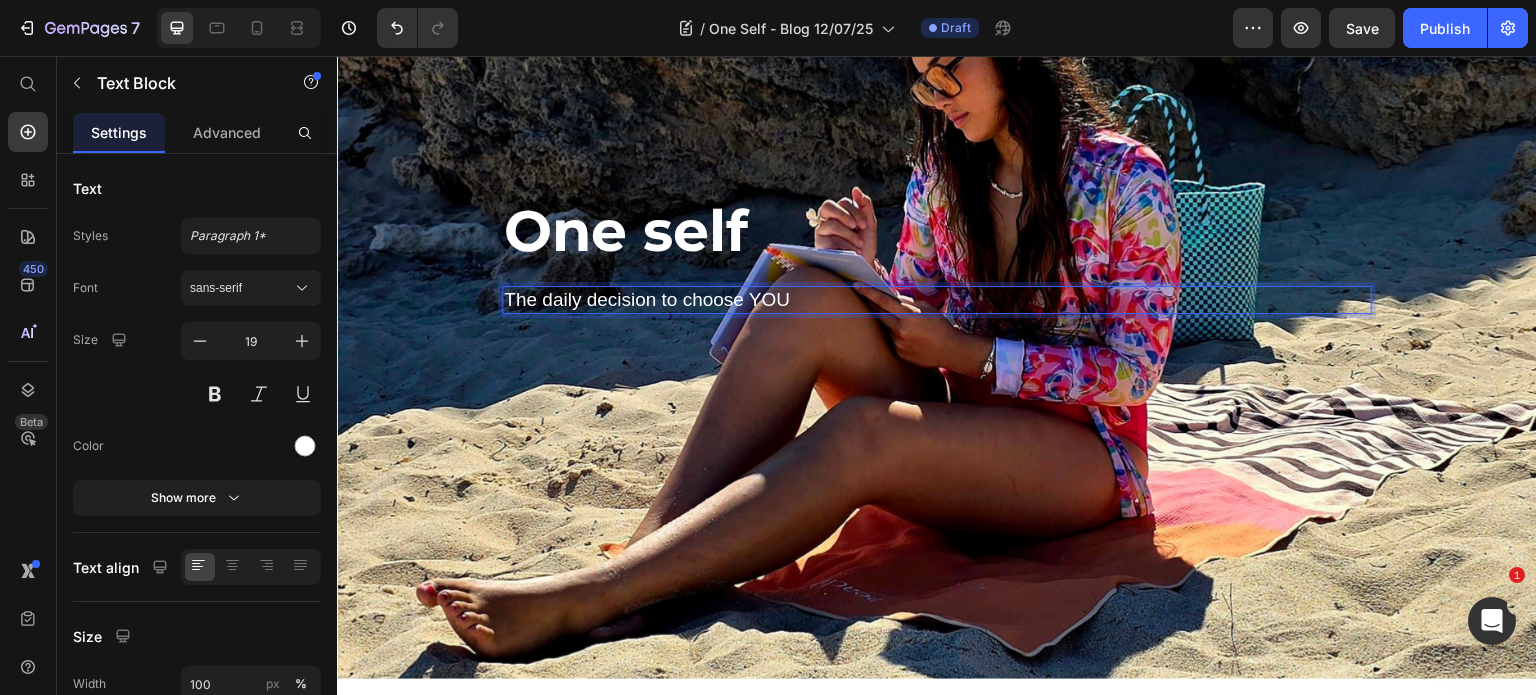 scroll, scrollTop: 264, scrollLeft: 0, axis: vertical 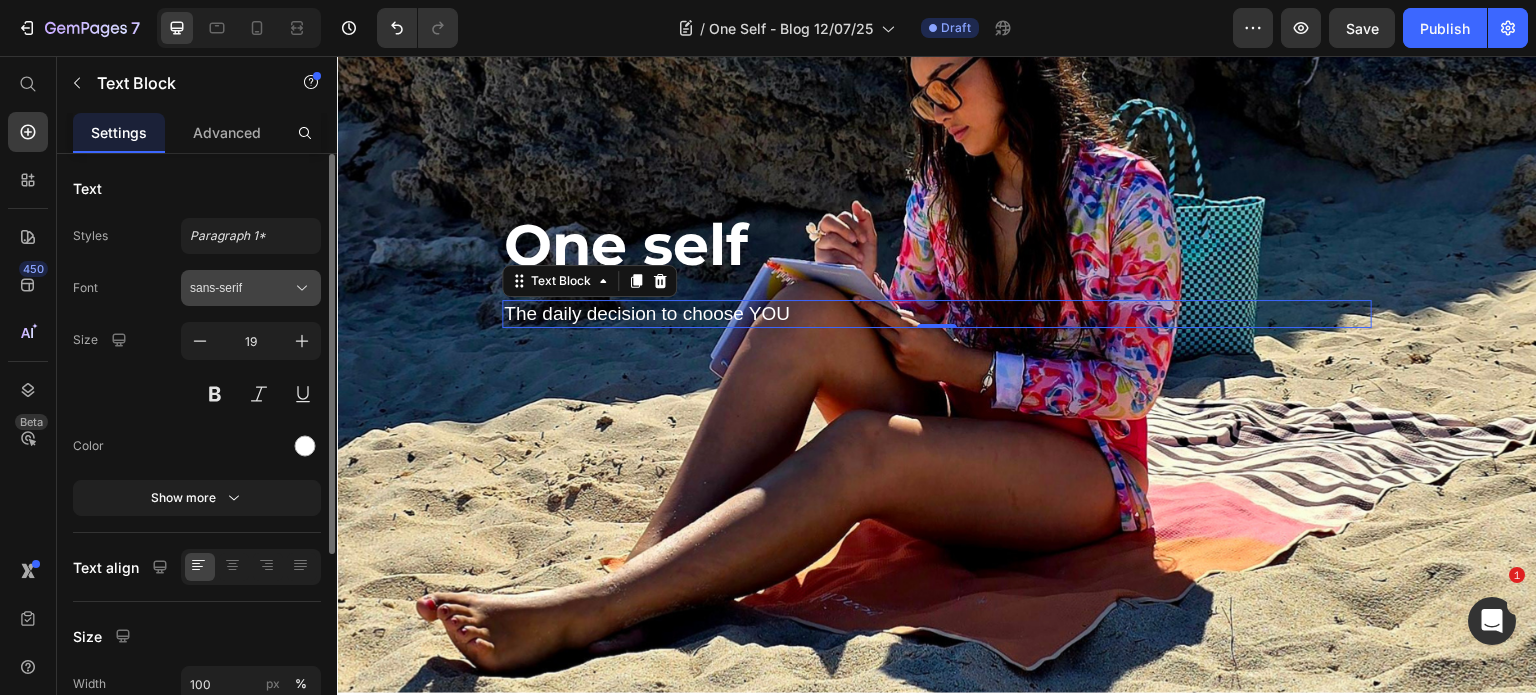 click 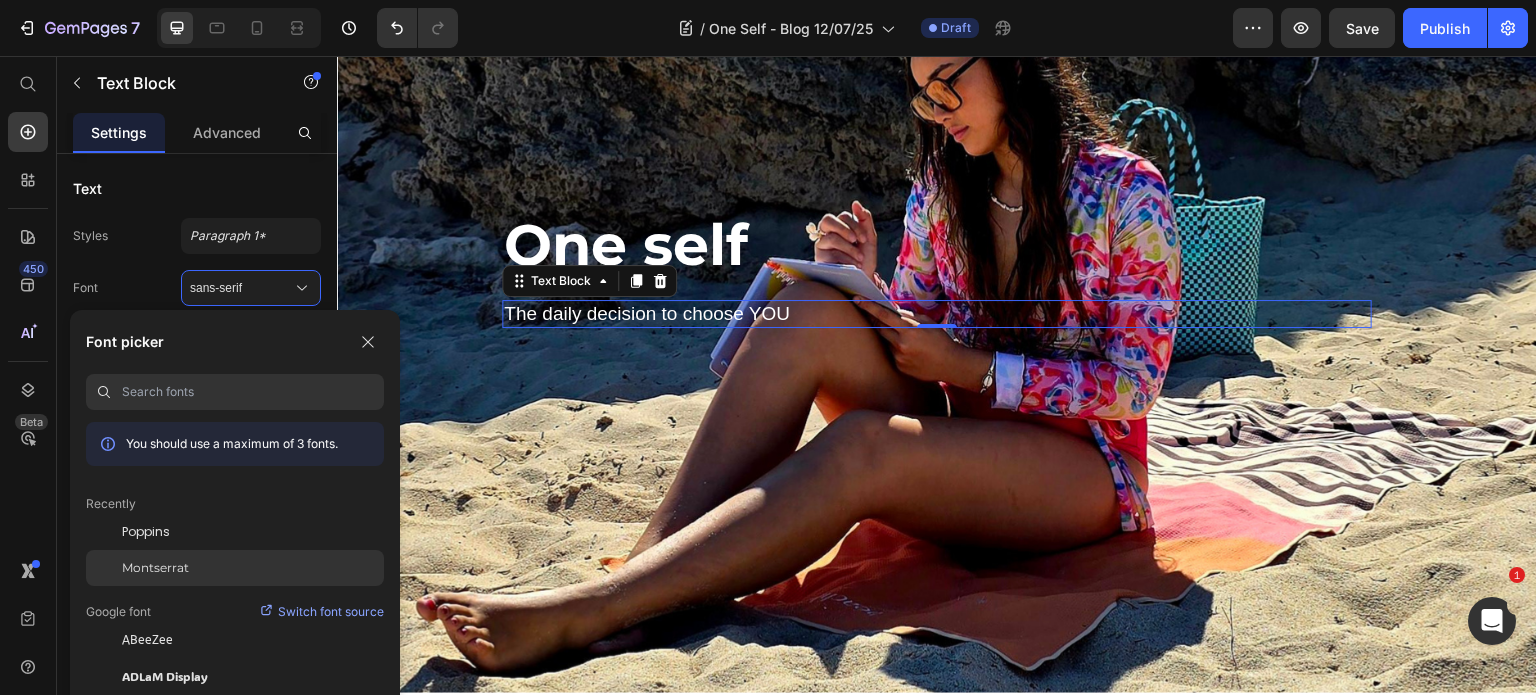 click on "Montserrat" at bounding box center [155, 568] 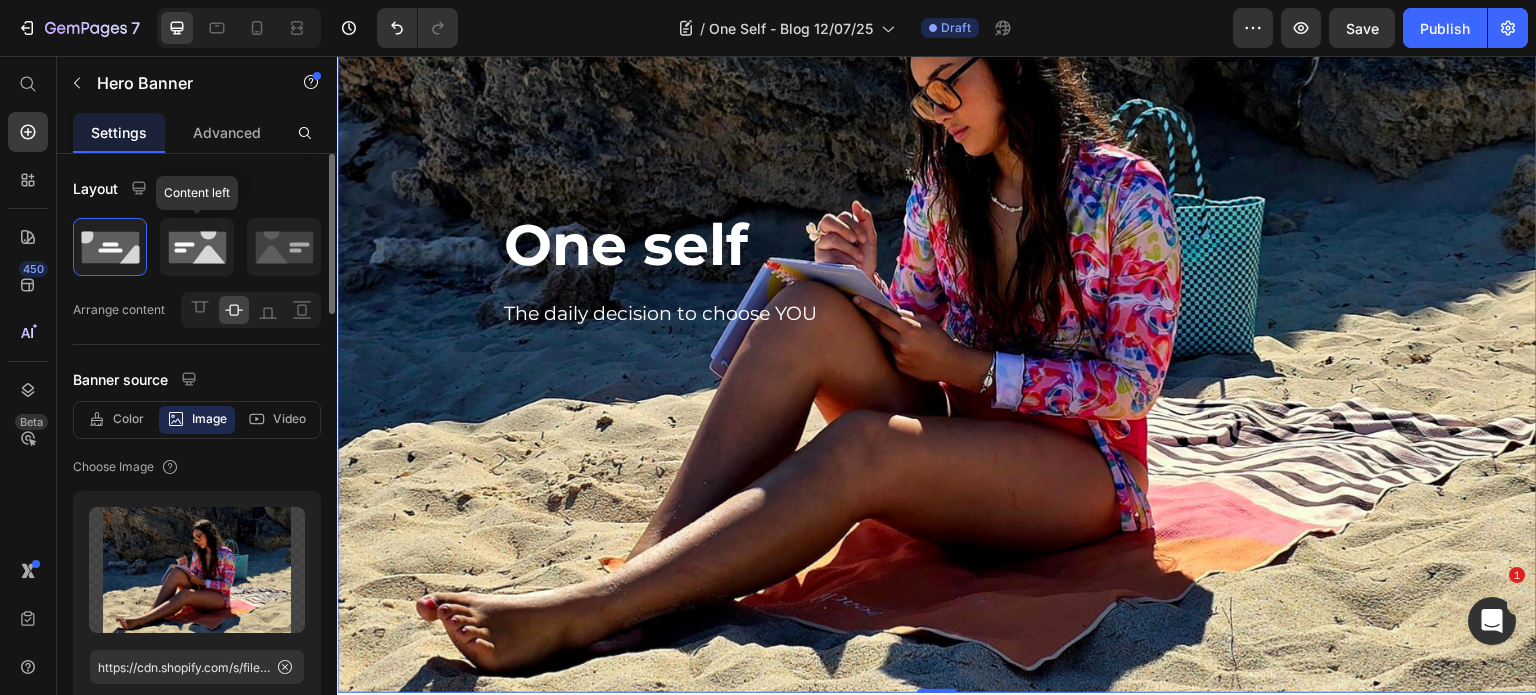 click 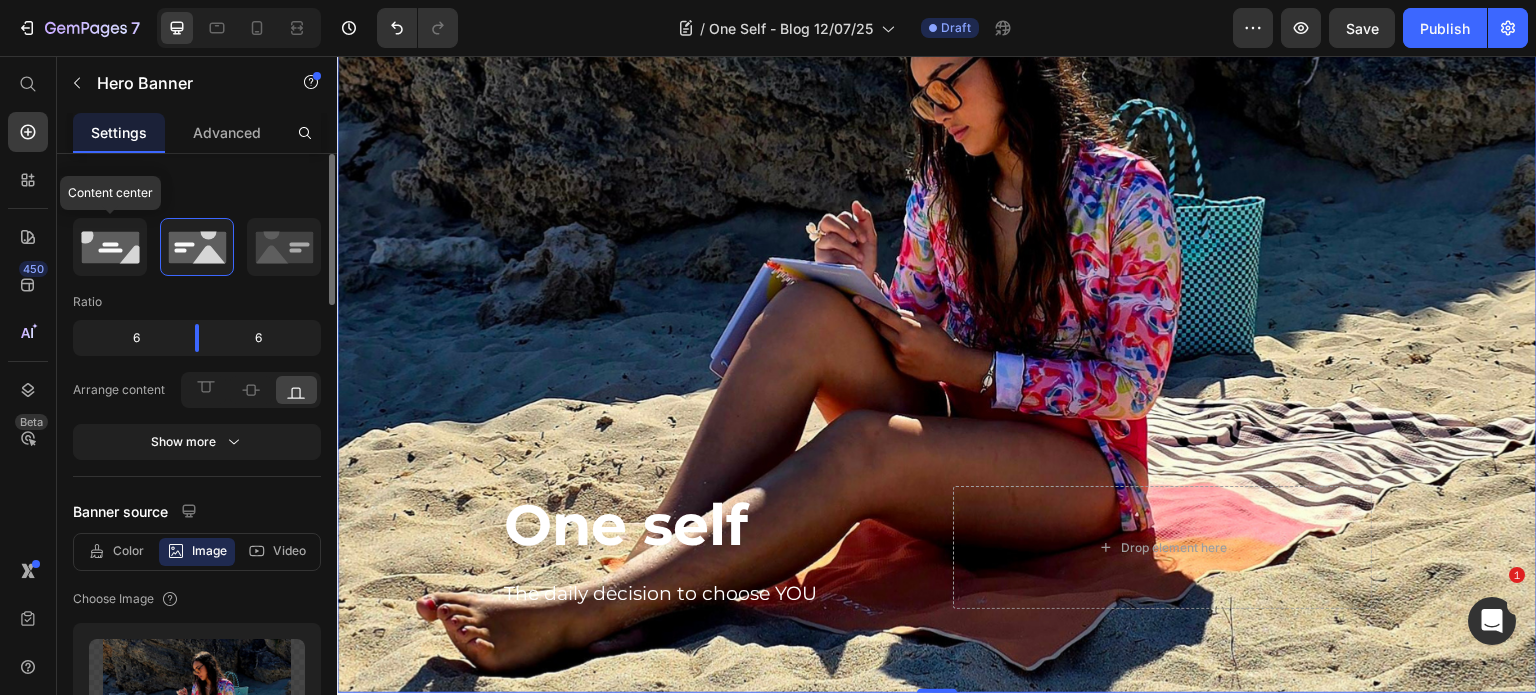 click 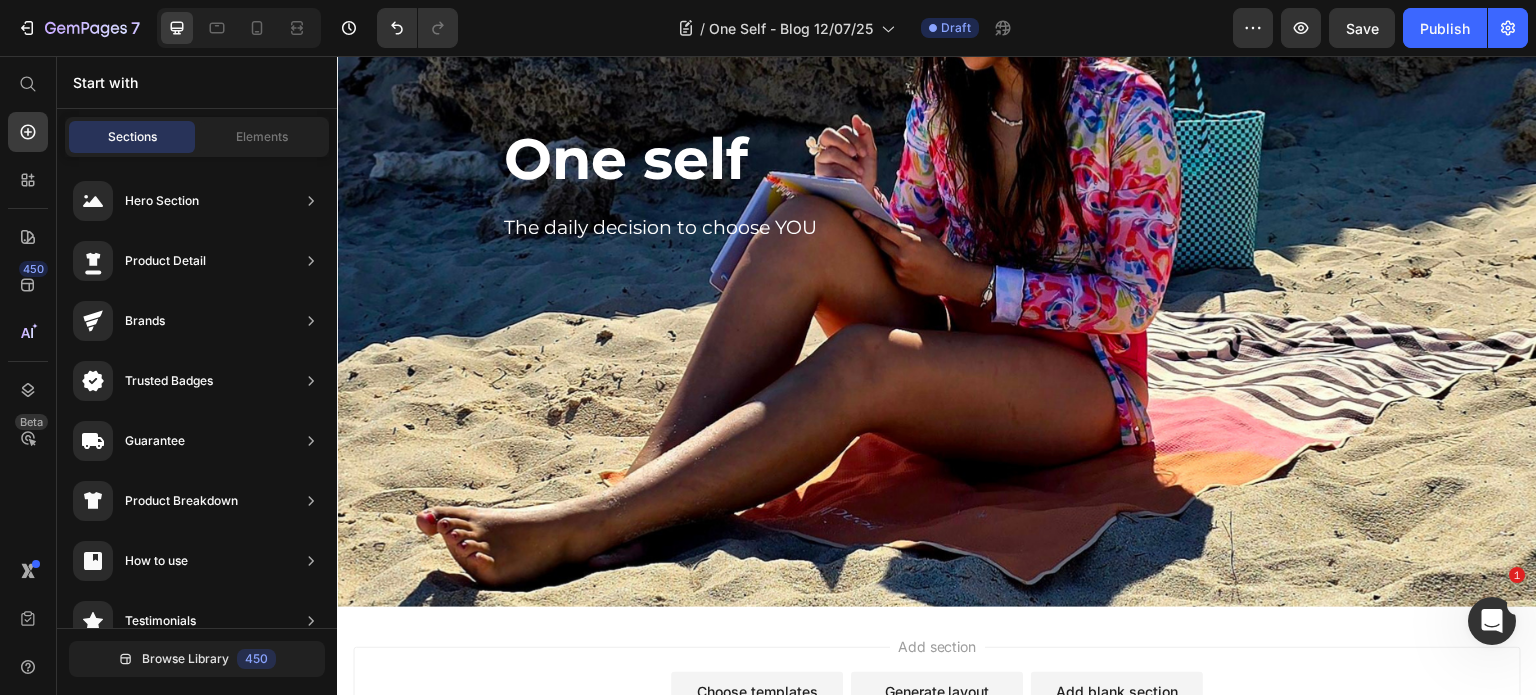 scroll, scrollTop: 368, scrollLeft: 0, axis: vertical 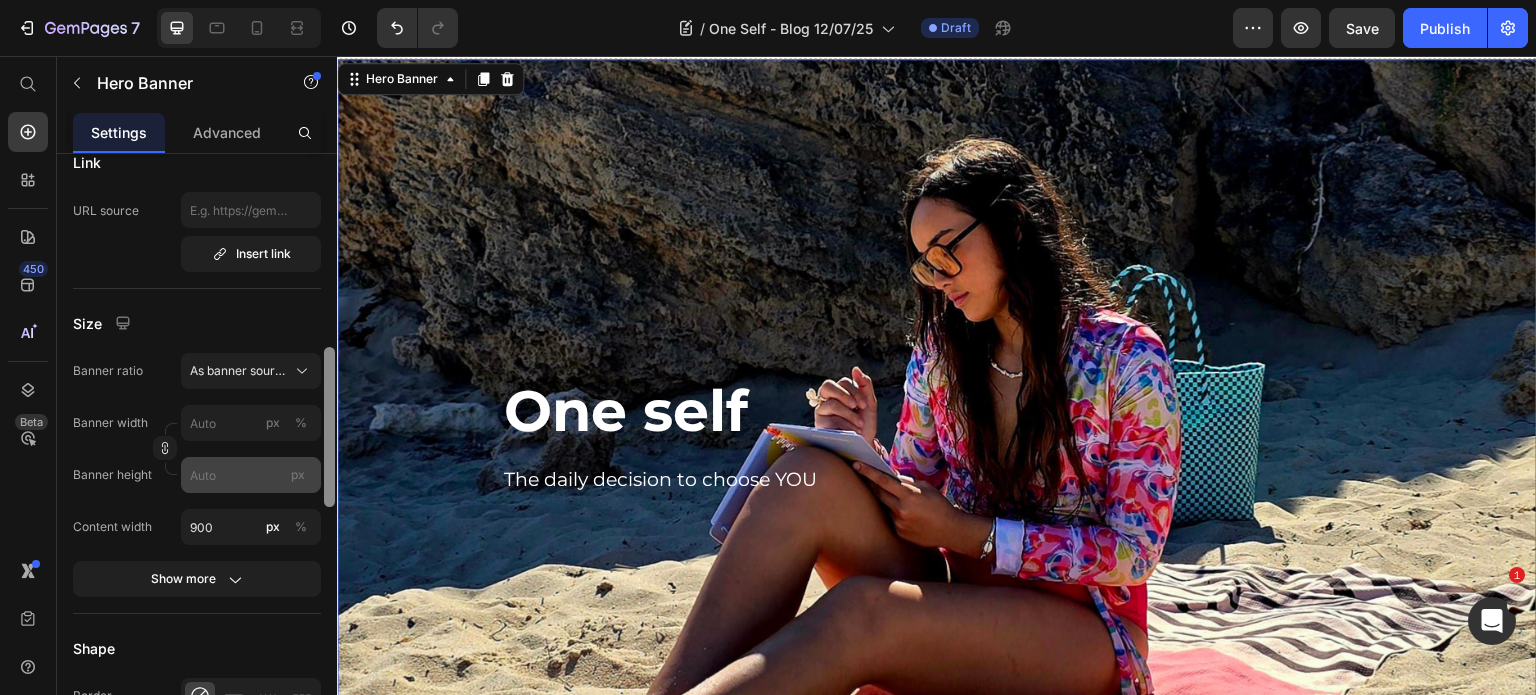 drag, startPoint x: 329, startPoint y: 293, endPoint x: 307, endPoint y: 487, distance: 195.24344 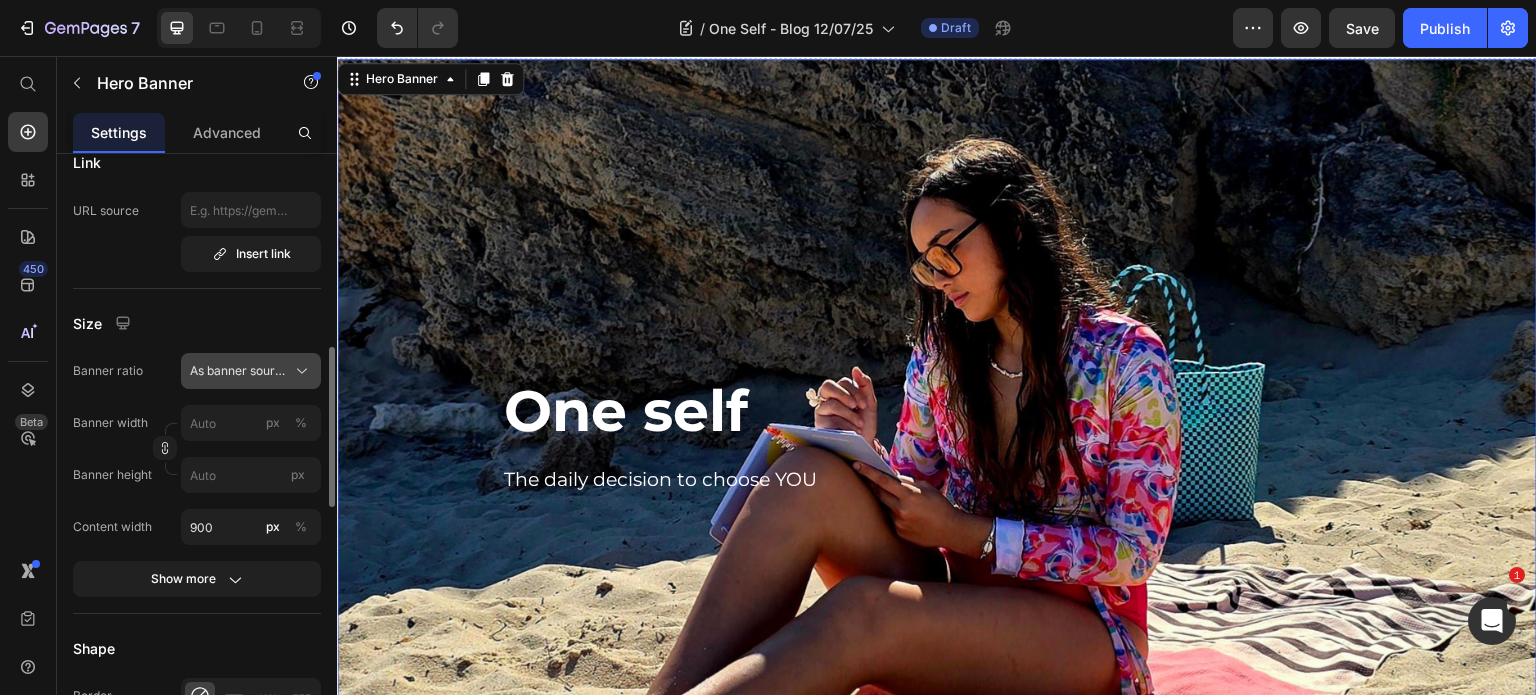 click 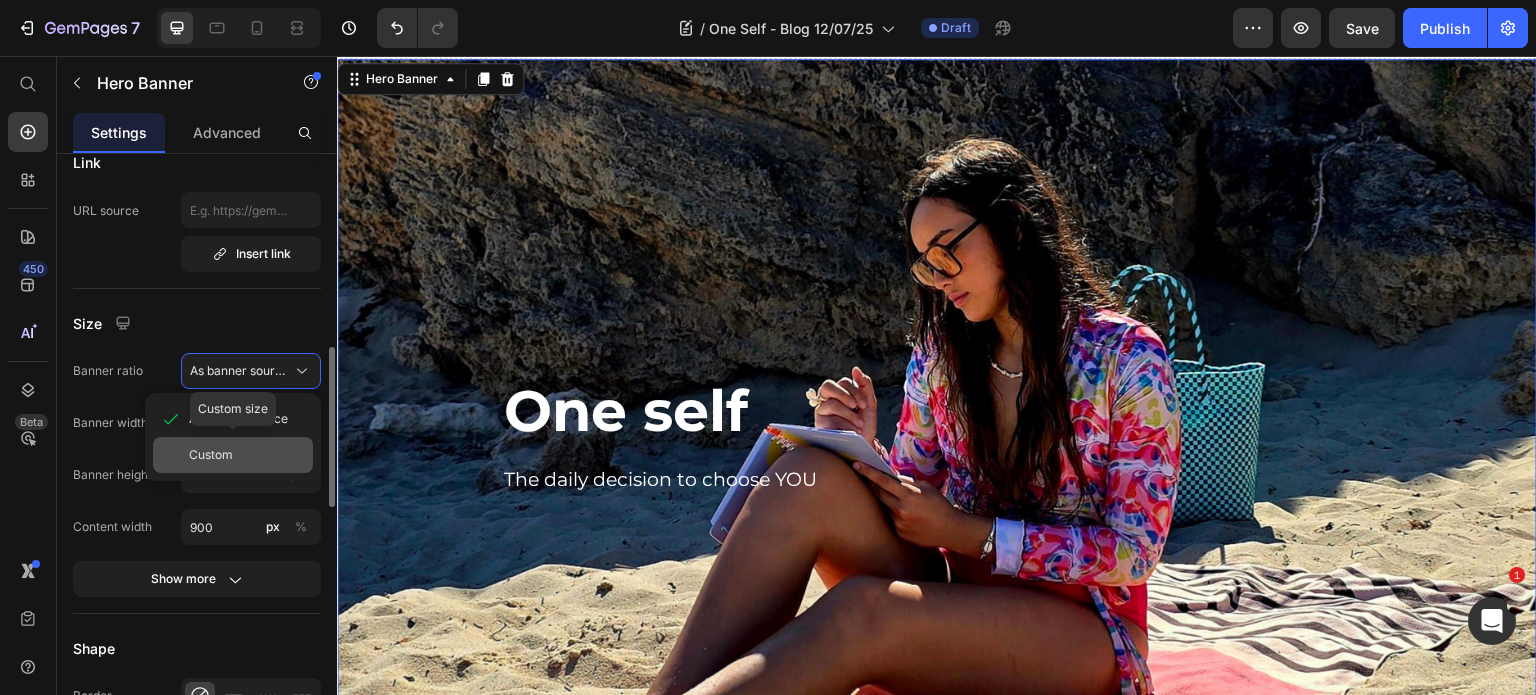 click on "Custom" at bounding box center (247, 455) 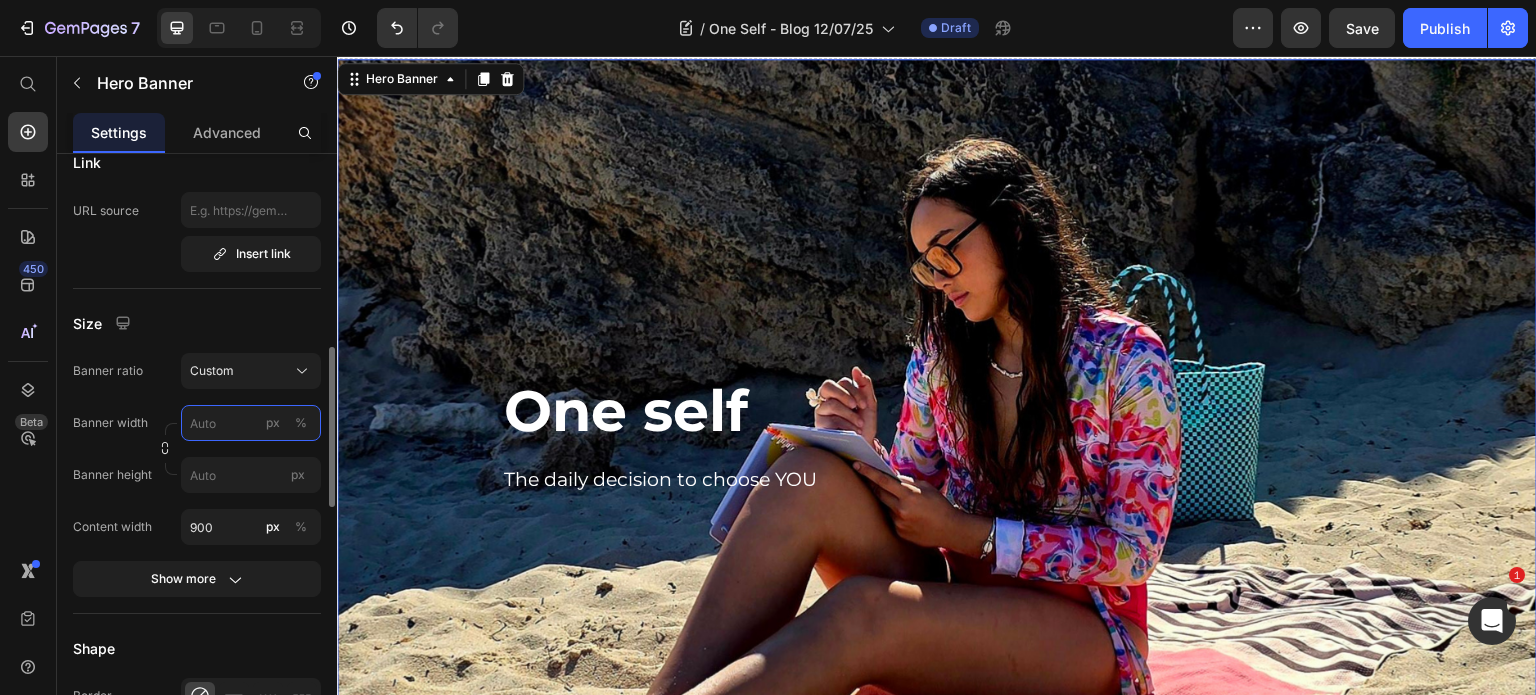 scroll, scrollTop: 0, scrollLeft: 0, axis: both 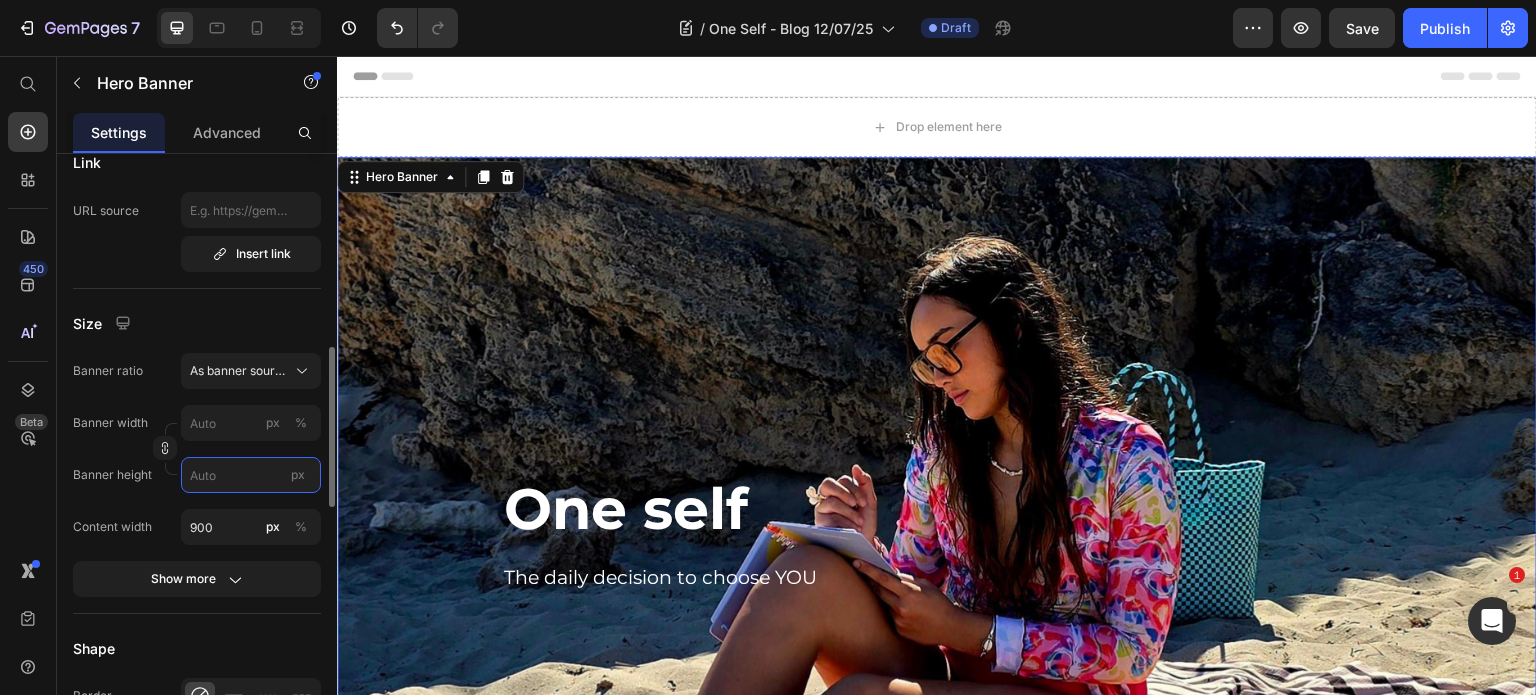 click on "px" at bounding box center [251, 475] 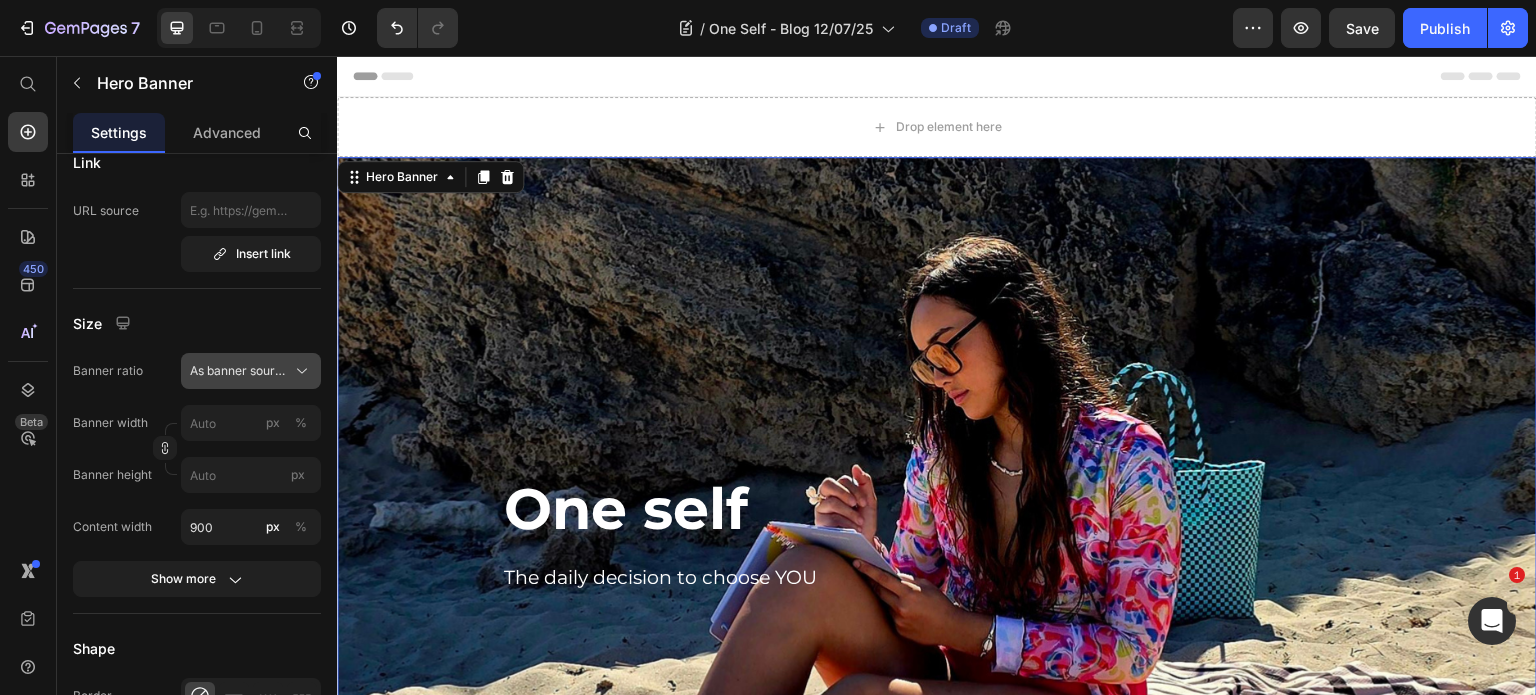click 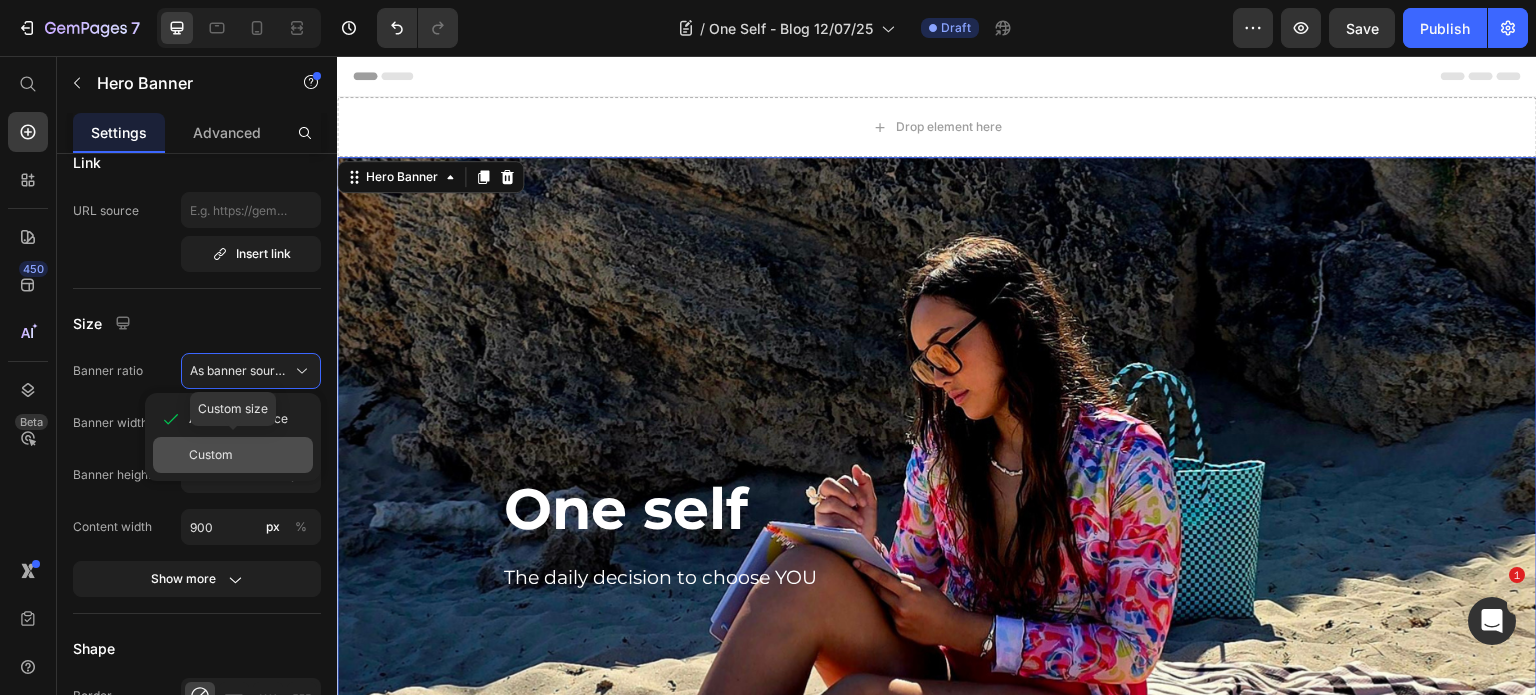 click on "Custom" 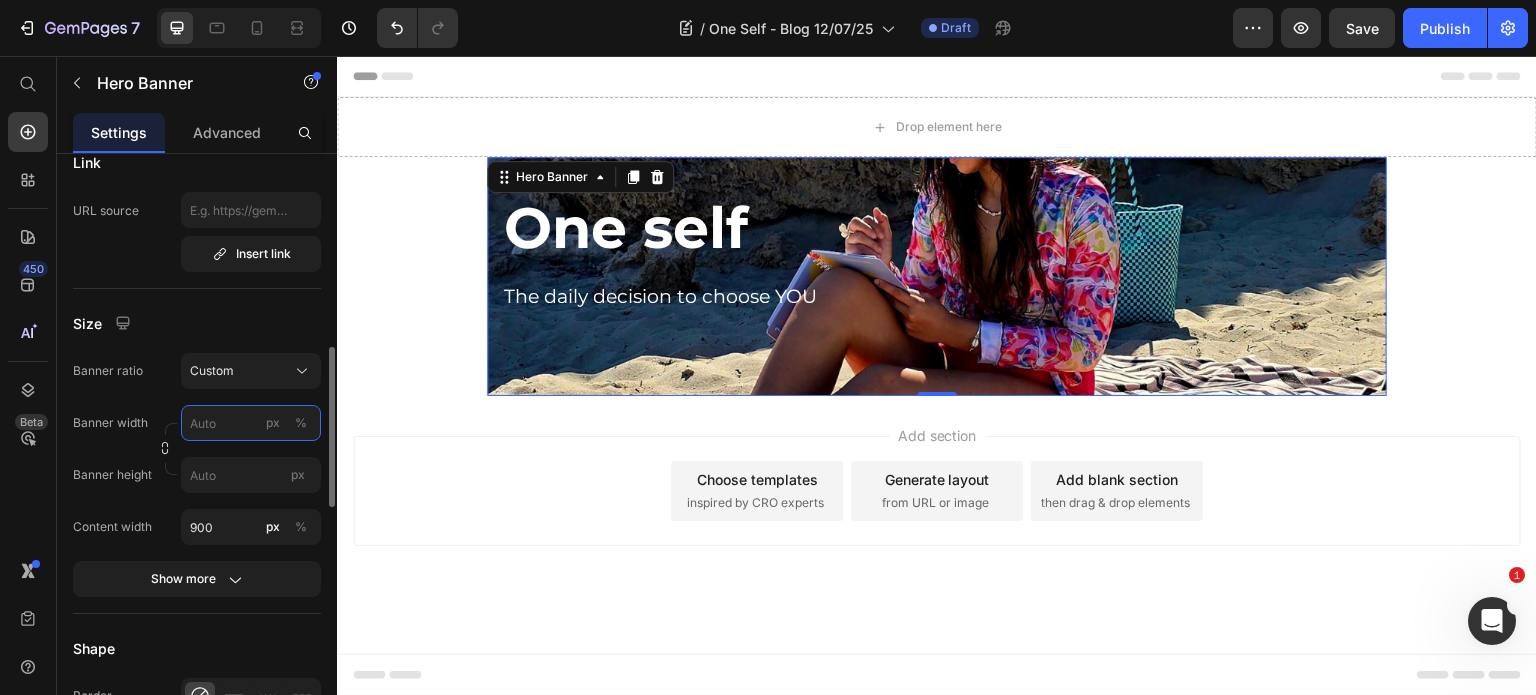click on "px %" at bounding box center (251, 423) 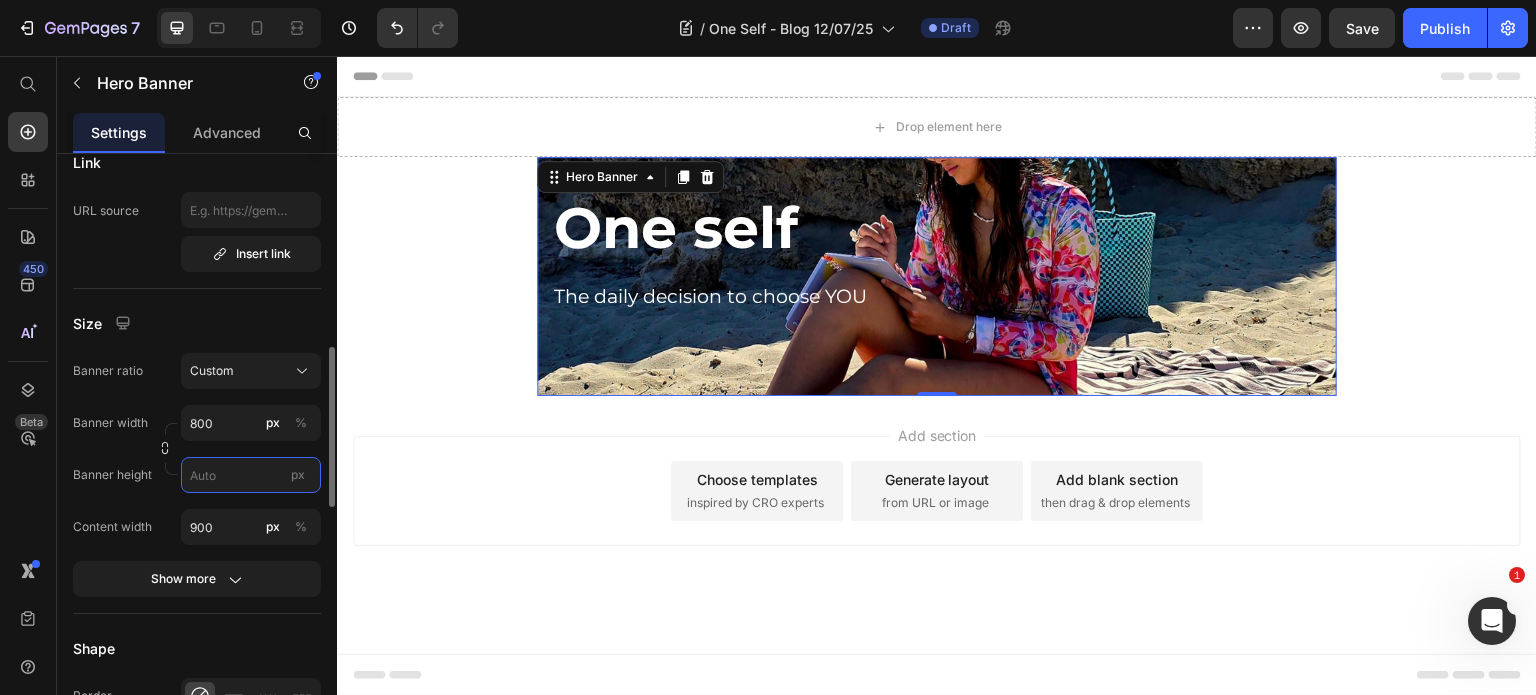 click on "px" at bounding box center [251, 475] 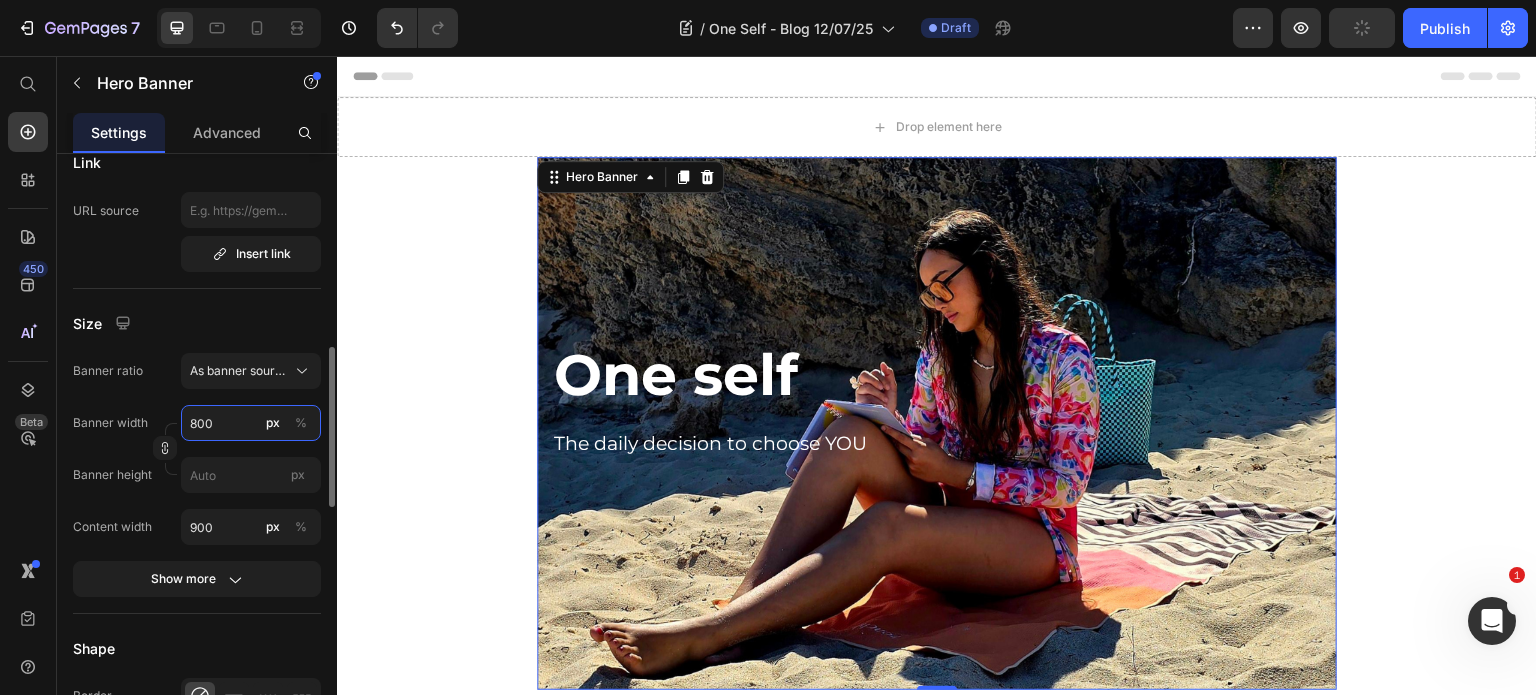 click on "800" at bounding box center (251, 423) 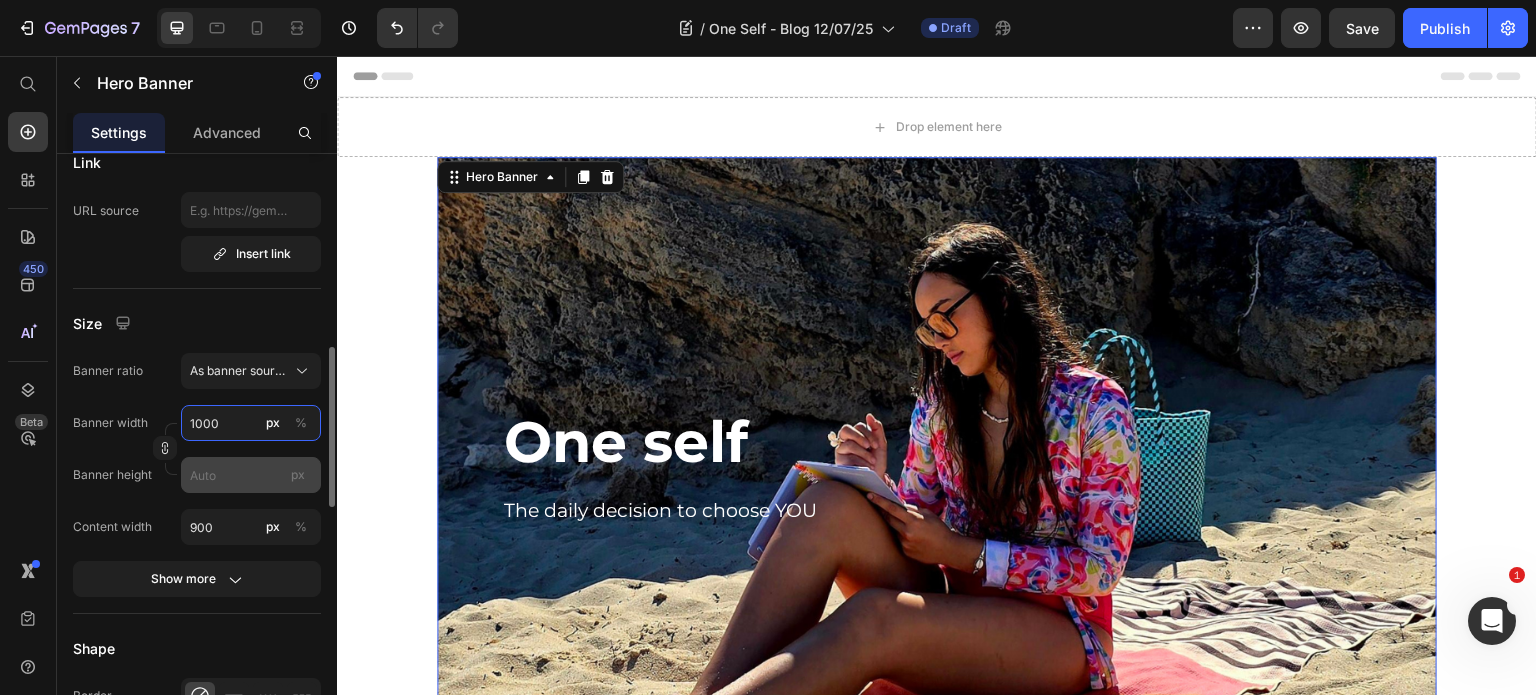 type on "1000" 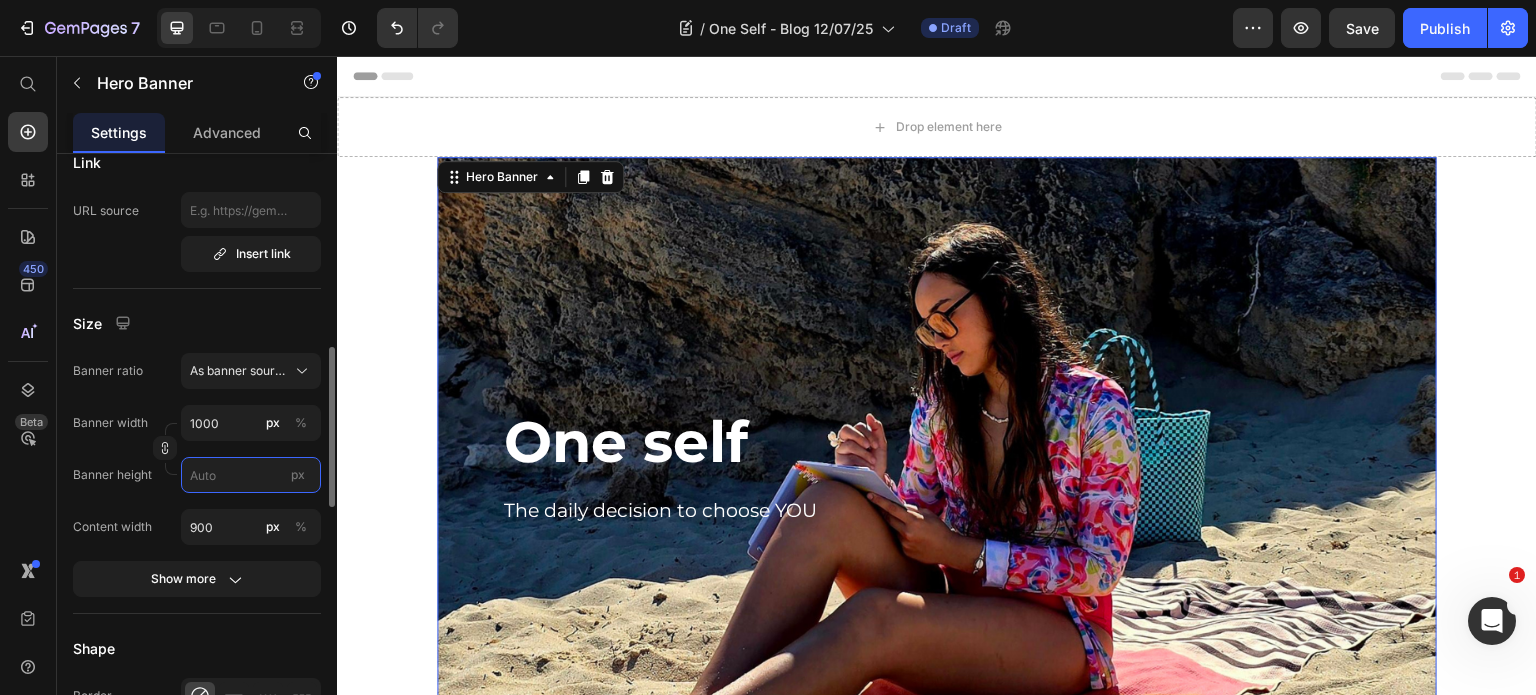 click on "px" at bounding box center (251, 475) 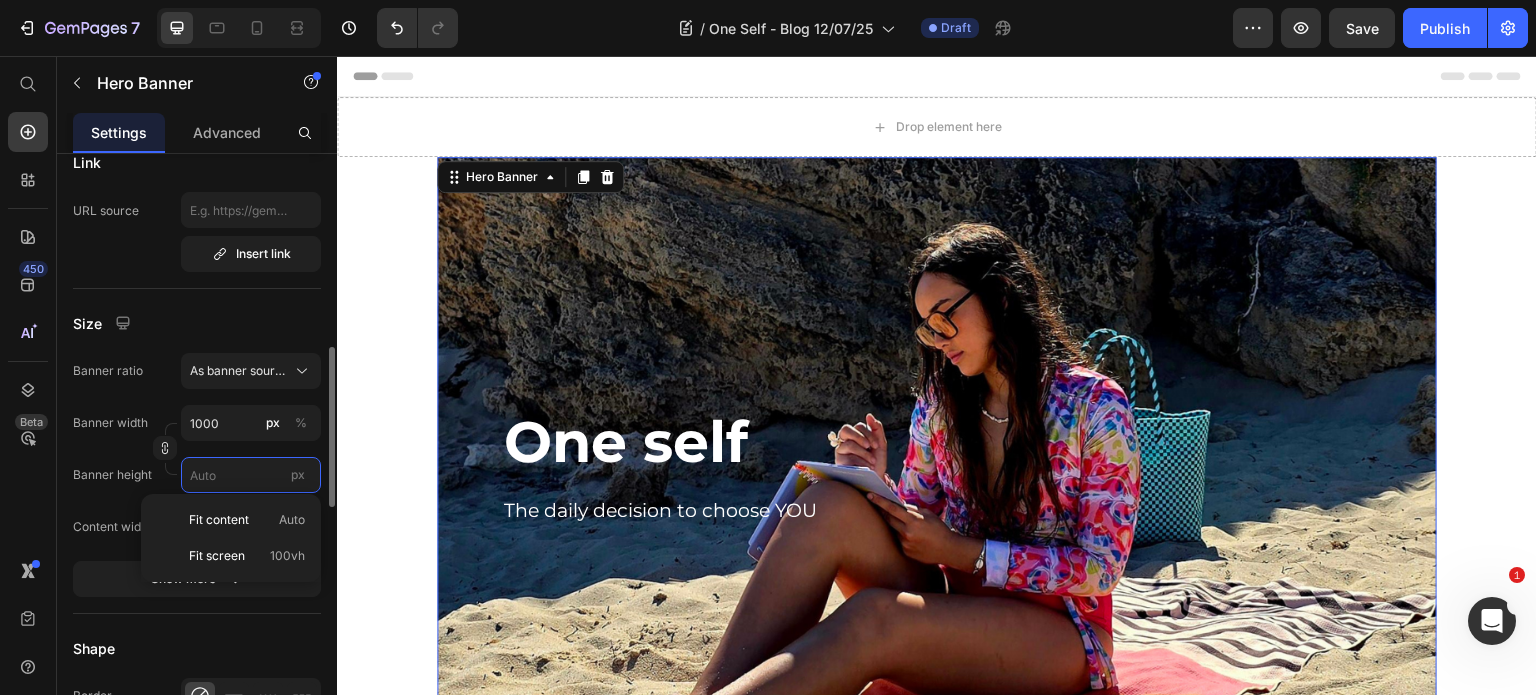 type 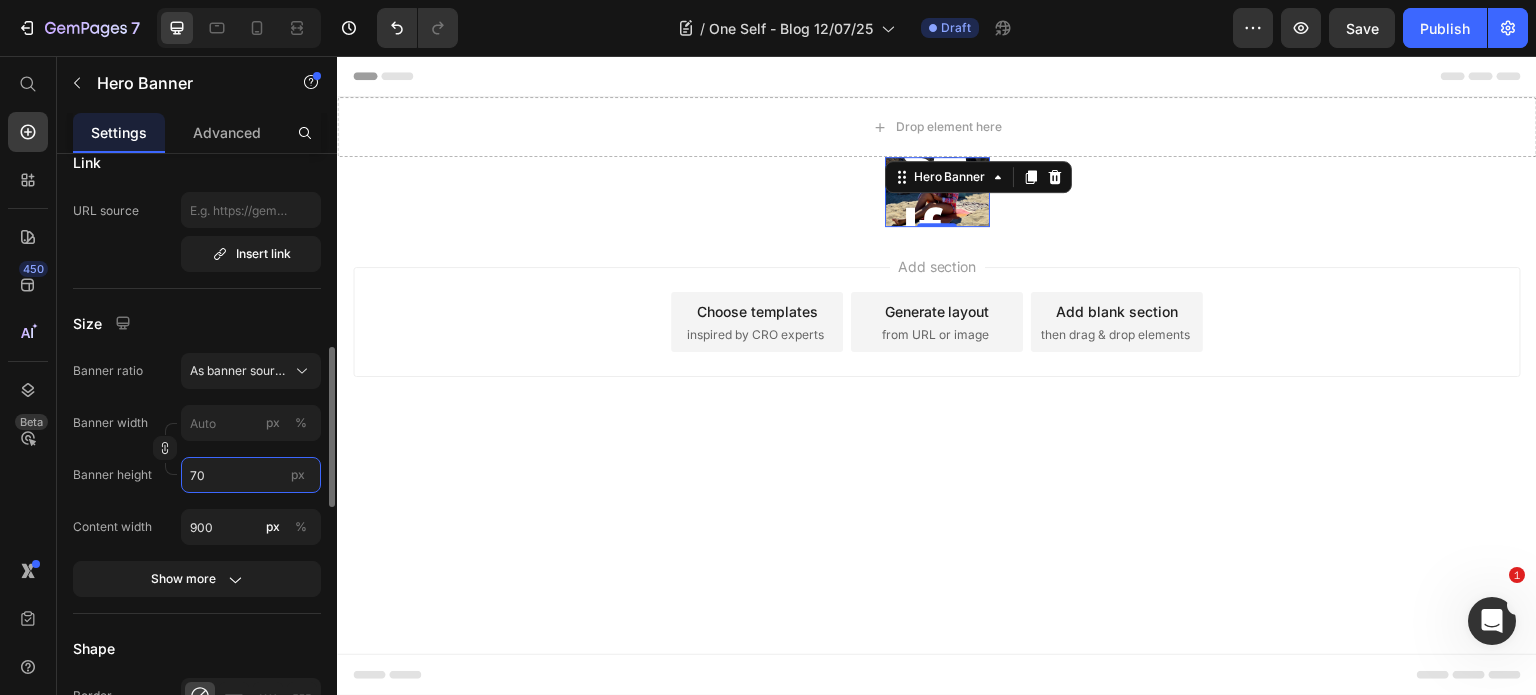 type on "700" 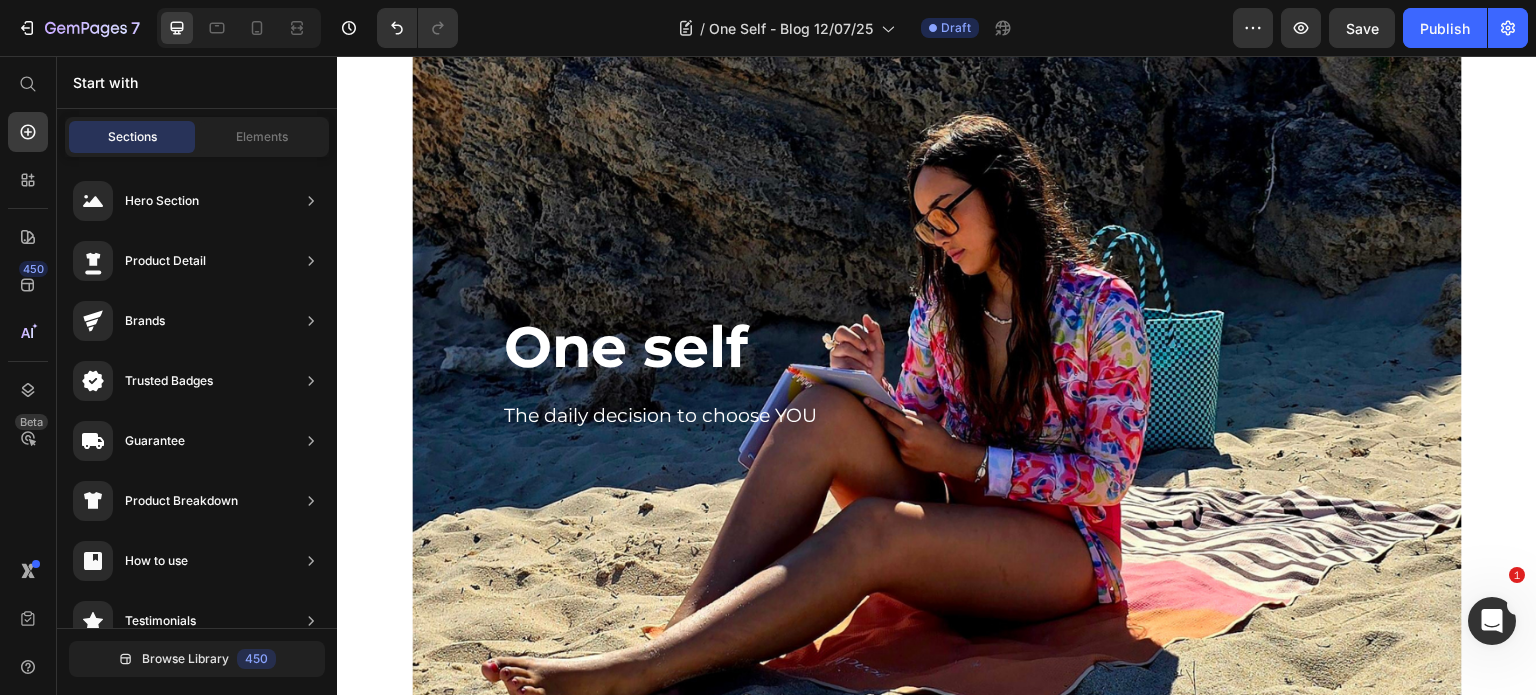 scroll, scrollTop: 110, scrollLeft: 0, axis: vertical 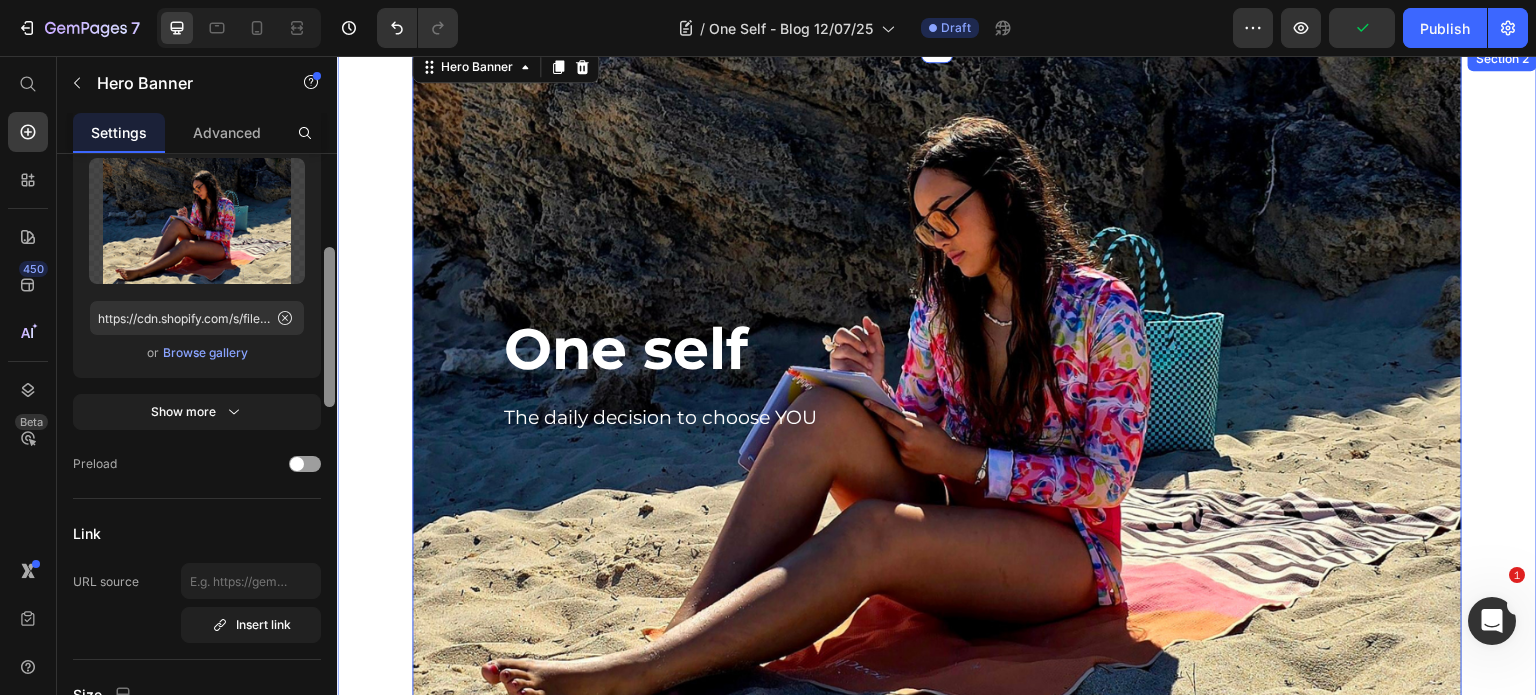 drag, startPoint x: 665, startPoint y: 352, endPoint x: 344, endPoint y: 457, distance: 337.73657 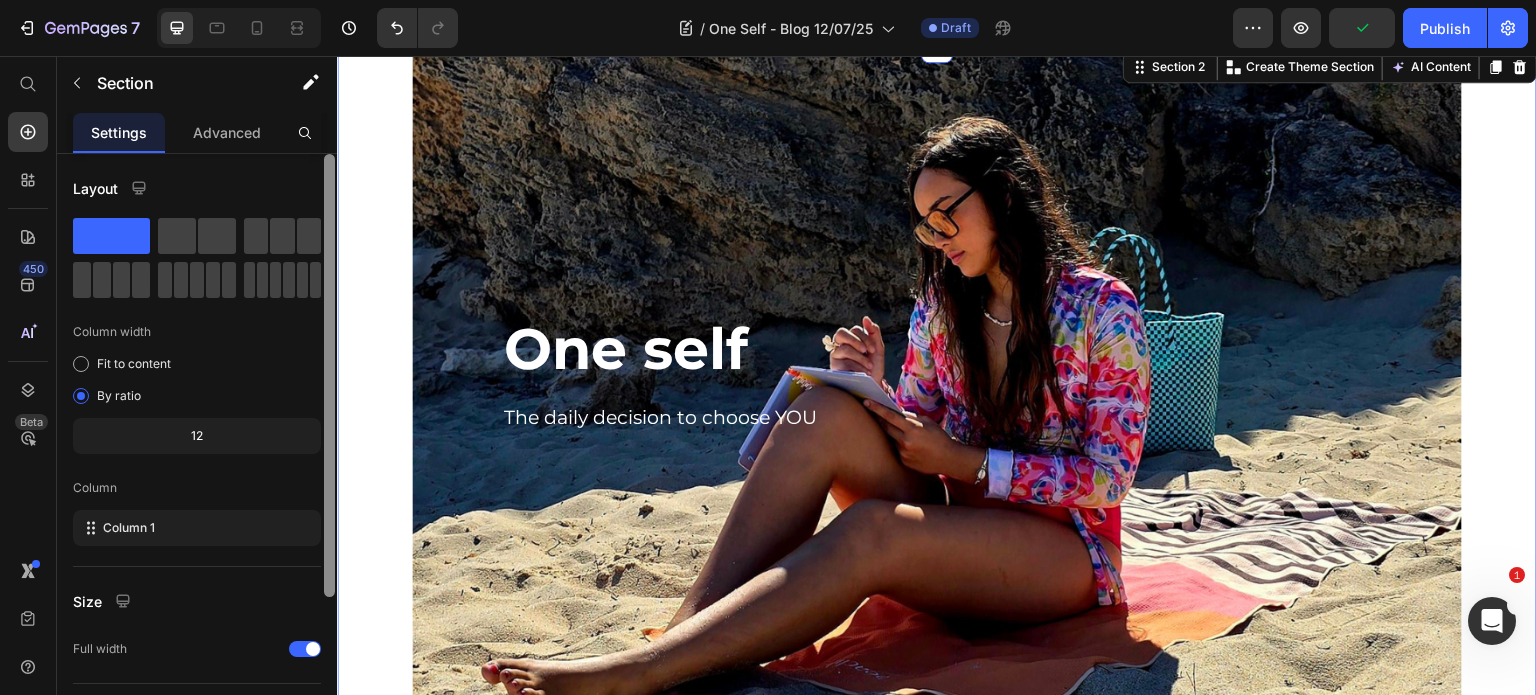 scroll, scrollTop: 208, scrollLeft: 0, axis: vertical 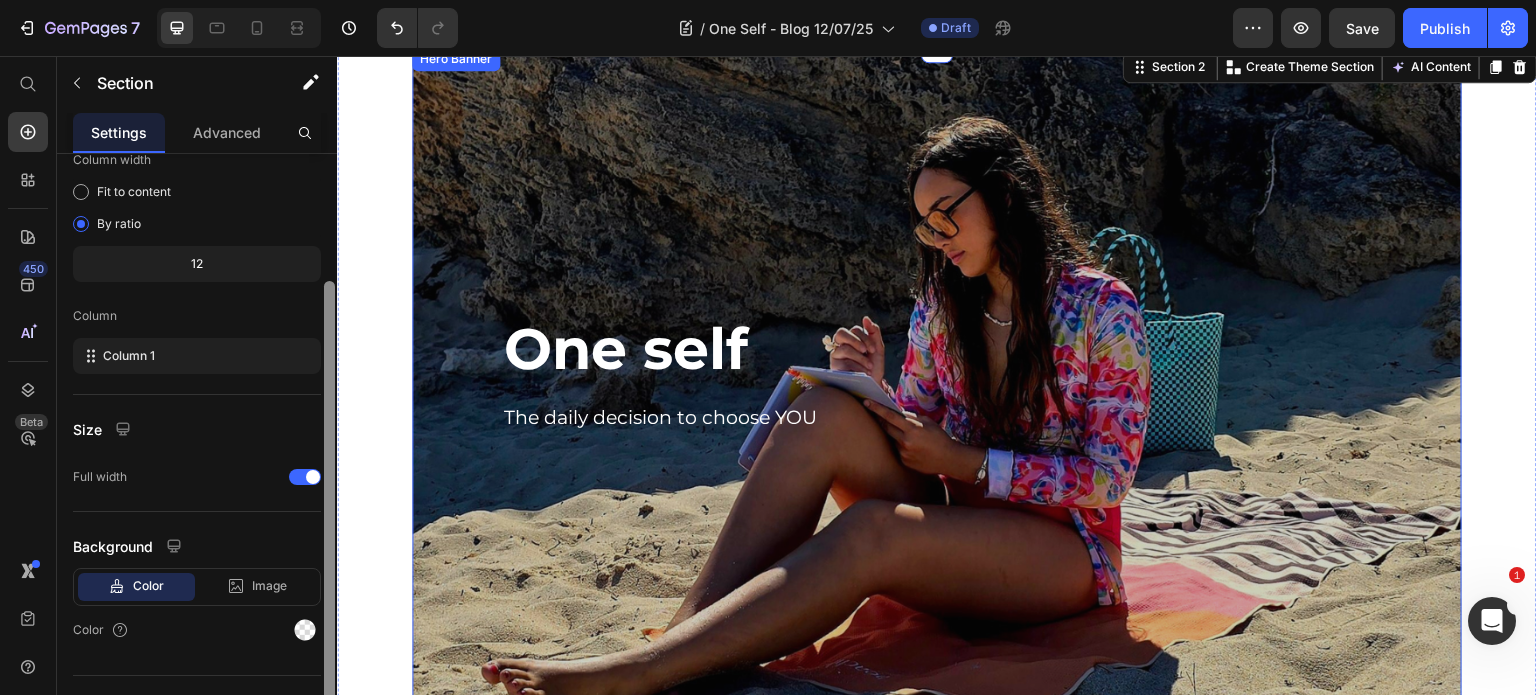 drag, startPoint x: 669, startPoint y: 454, endPoint x: 607, endPoint y: 194, distance: 267.2901 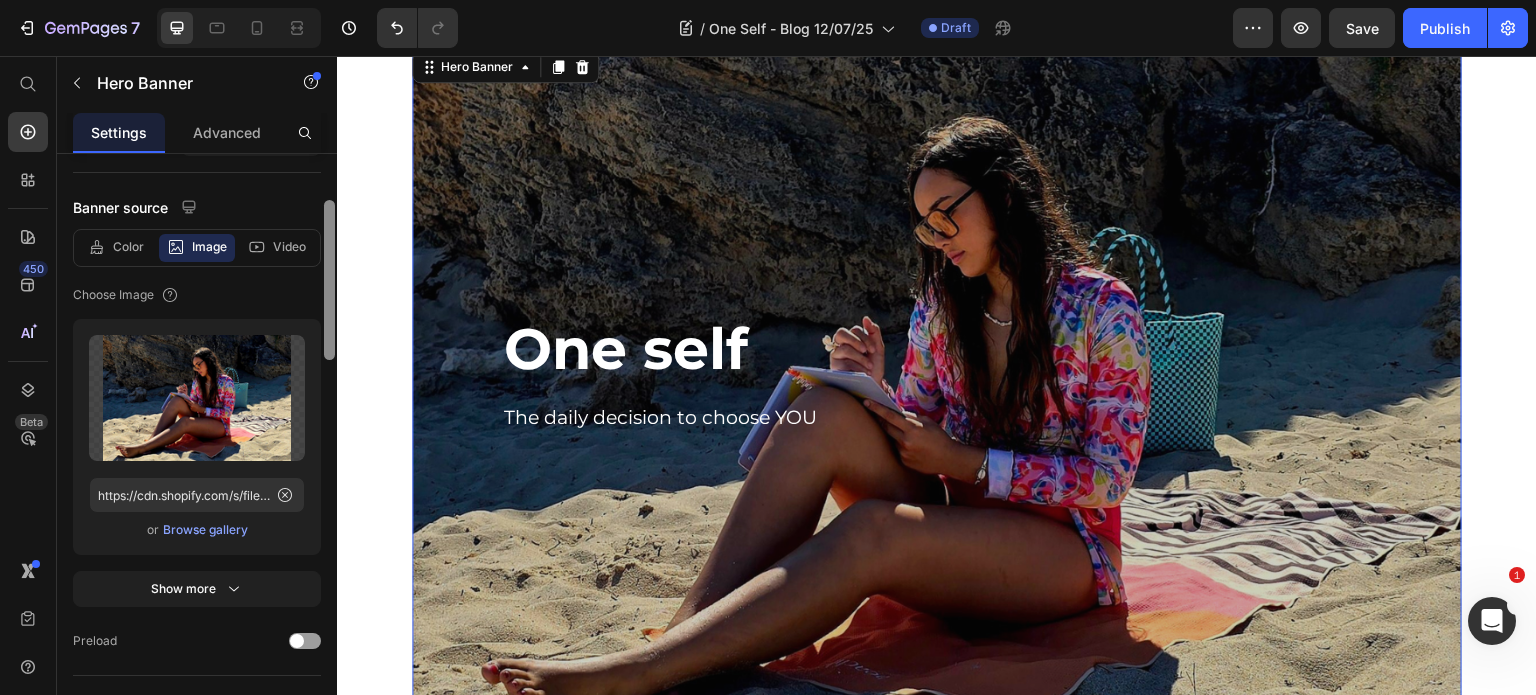 scroll, scrollTop: 0, scrollLeft: 0, axis: both 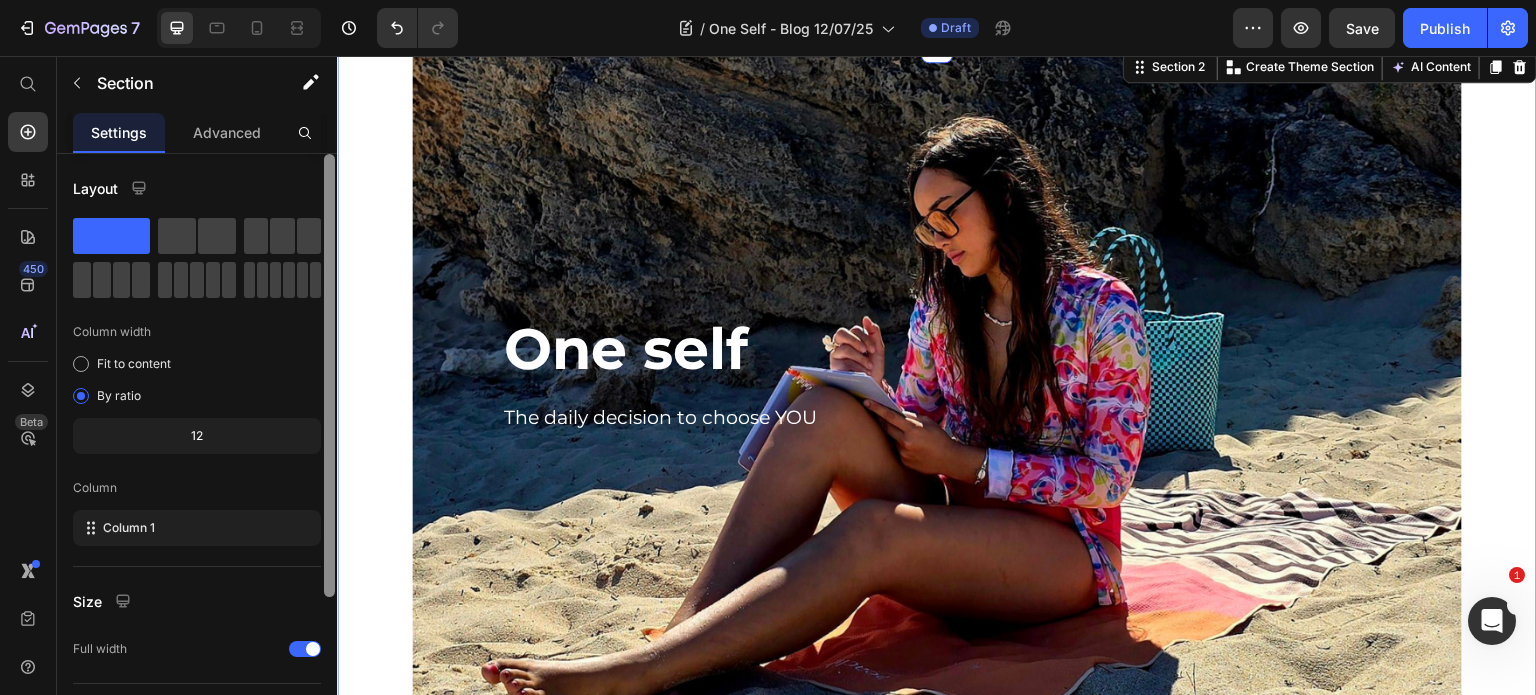 drag, startPoint x: 325, startPoint y: 279, endPoint x: 332, endPoint y: 179, distance: 100.2447 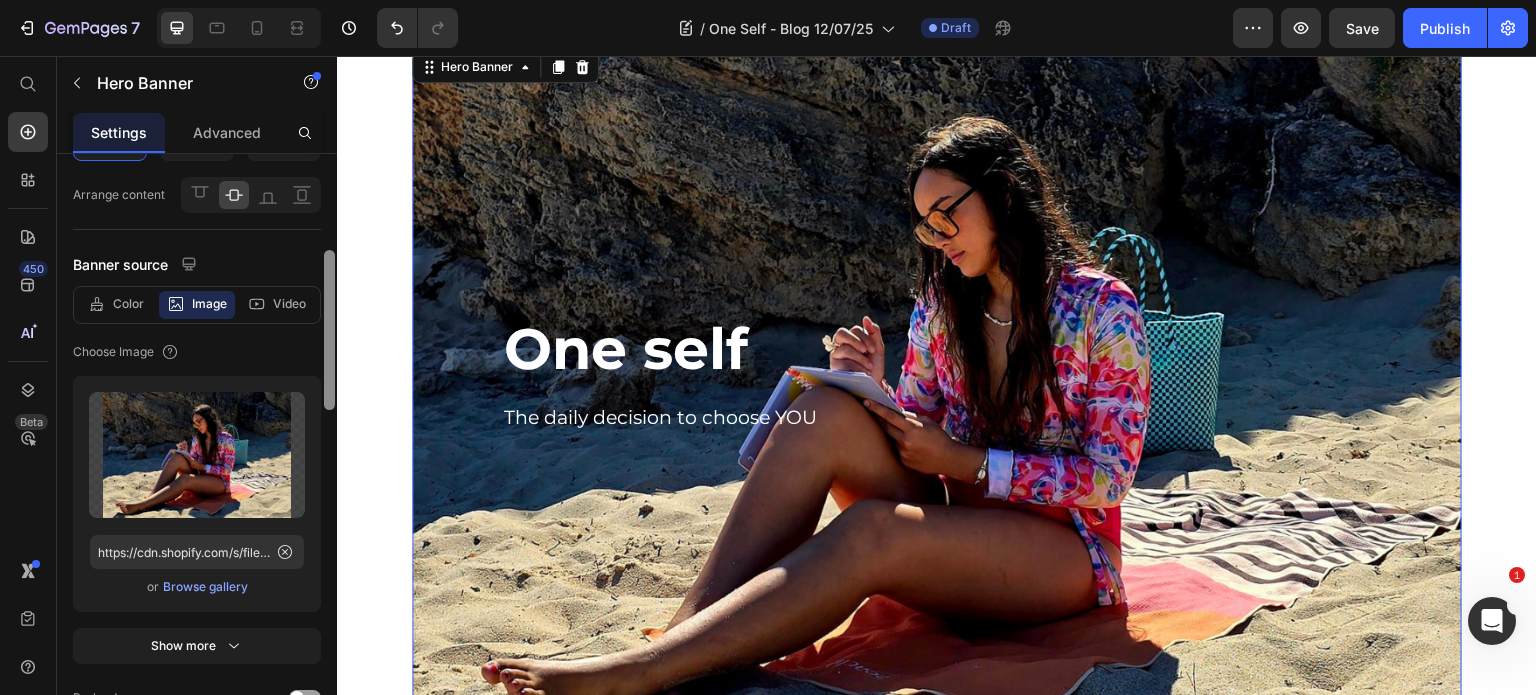 scroll, scrollTop: 167, scrollLeft: 0, axis: vertical 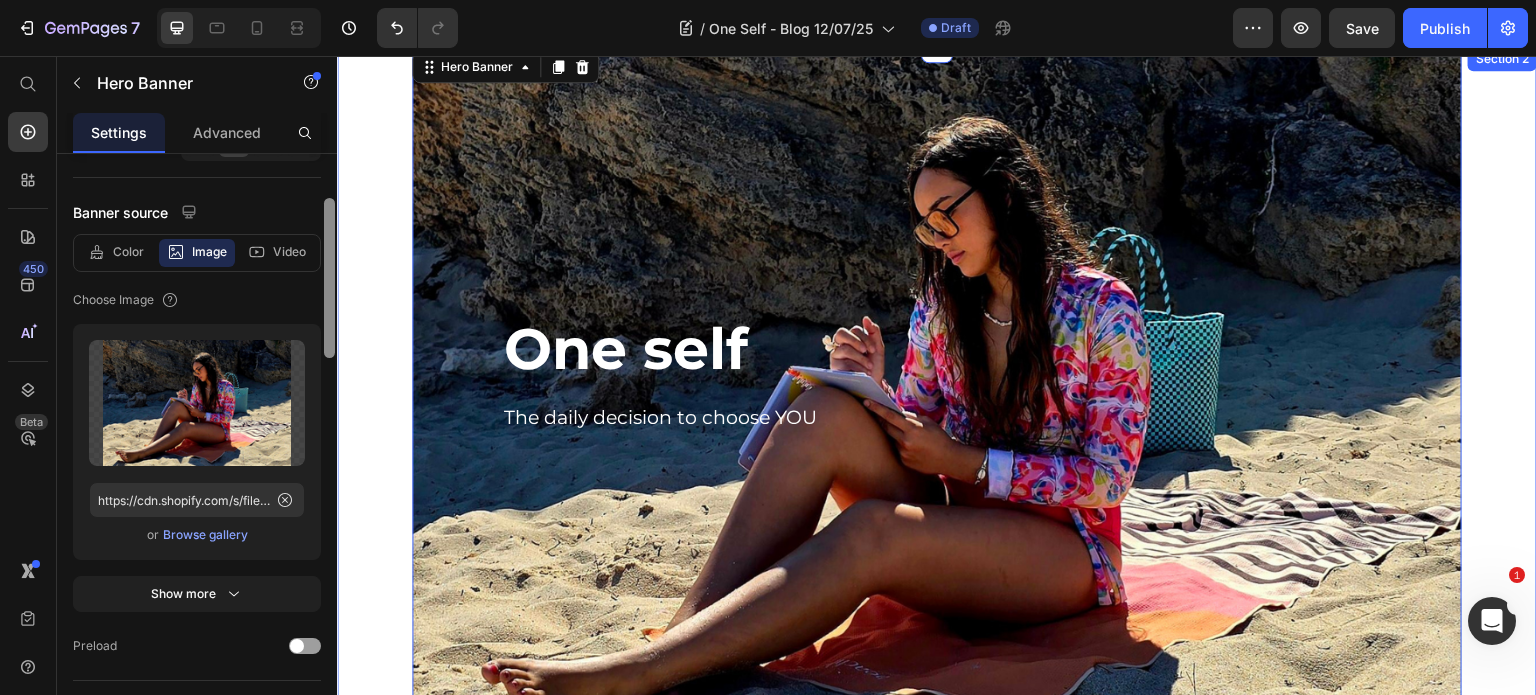 drag, startPoint x: 667, startPoint y: 354, endPoint x: 351, endPoint y: 418, distance: 322.4159 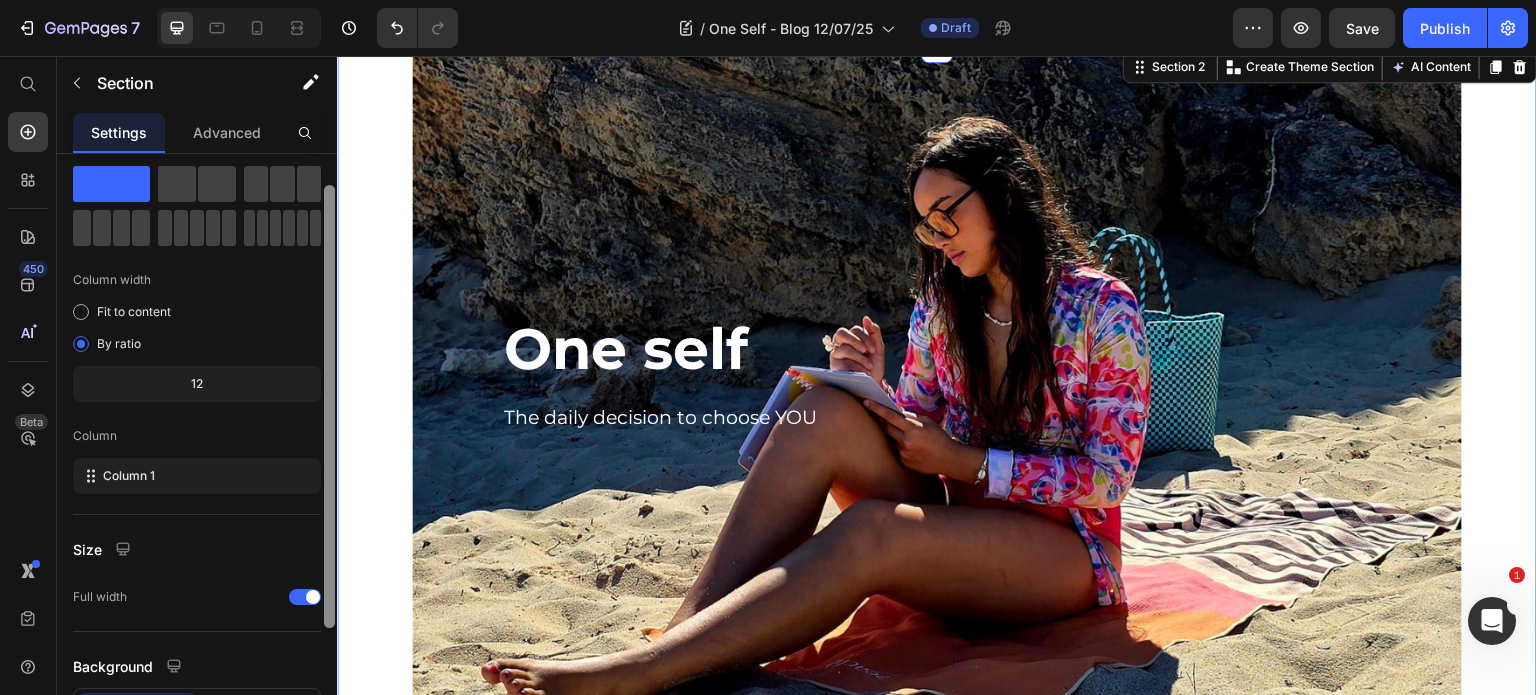scroll, scrollTop: 48, scrollLeft: 0, axis: vertical 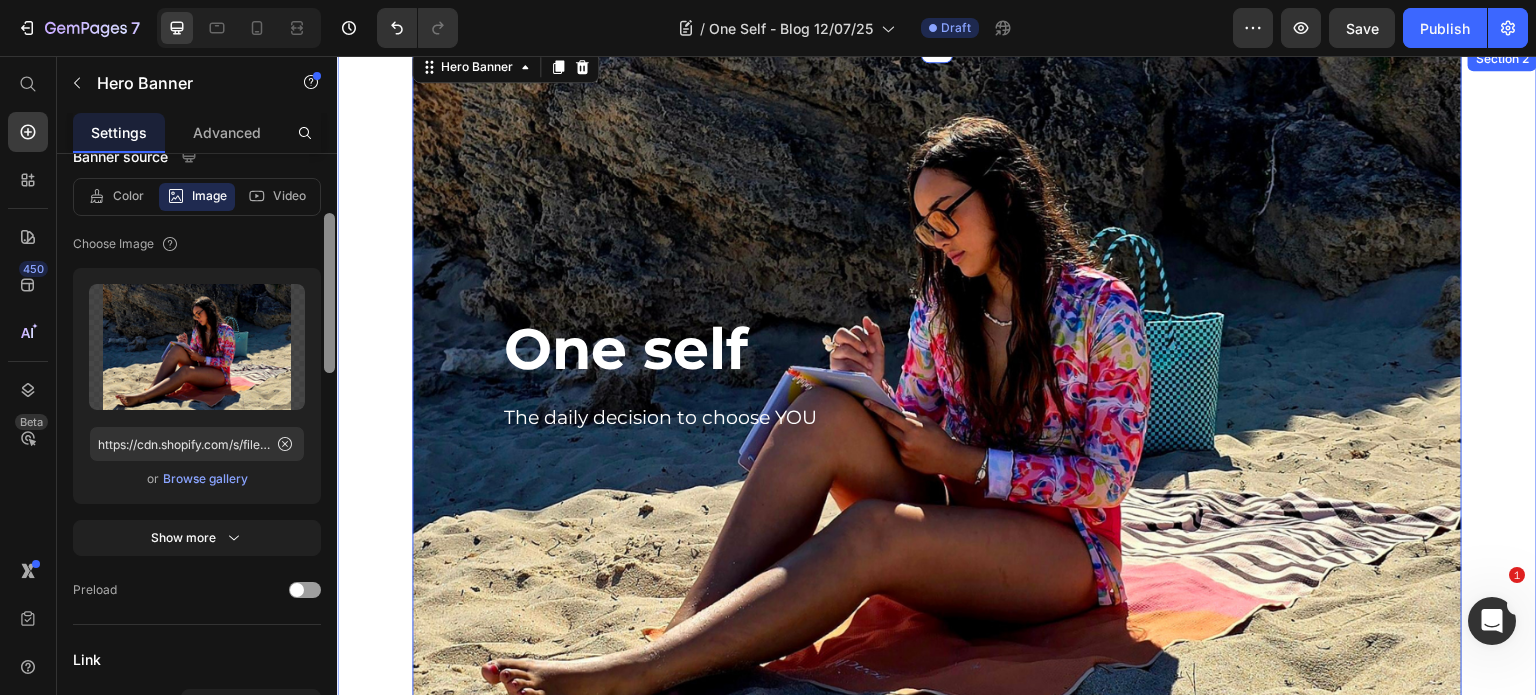 drag, startPoint x: 668, startPoint y: 327, endPoint x: 348, endPoint y: 400, distance: 328.22095 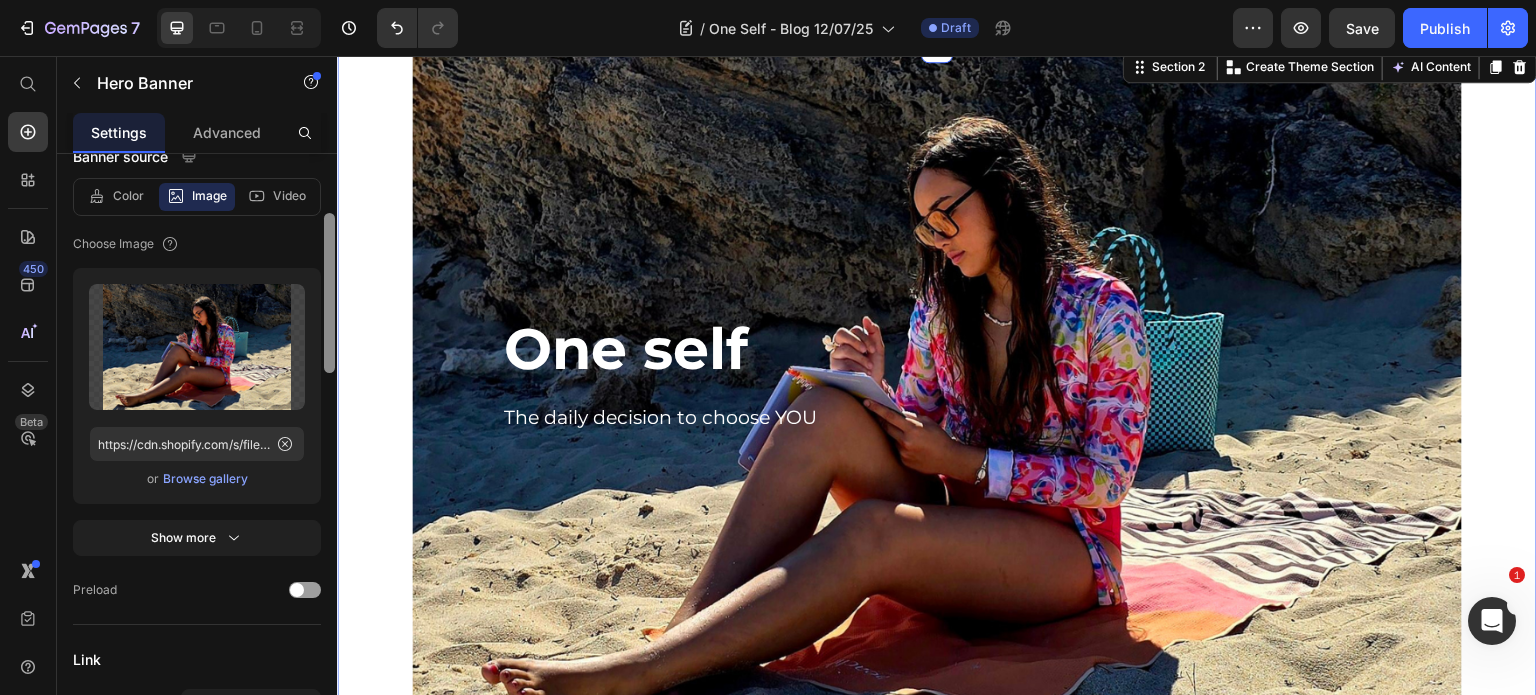 scroll, scrollTop: 0, scrollLeft: 0, axis: both 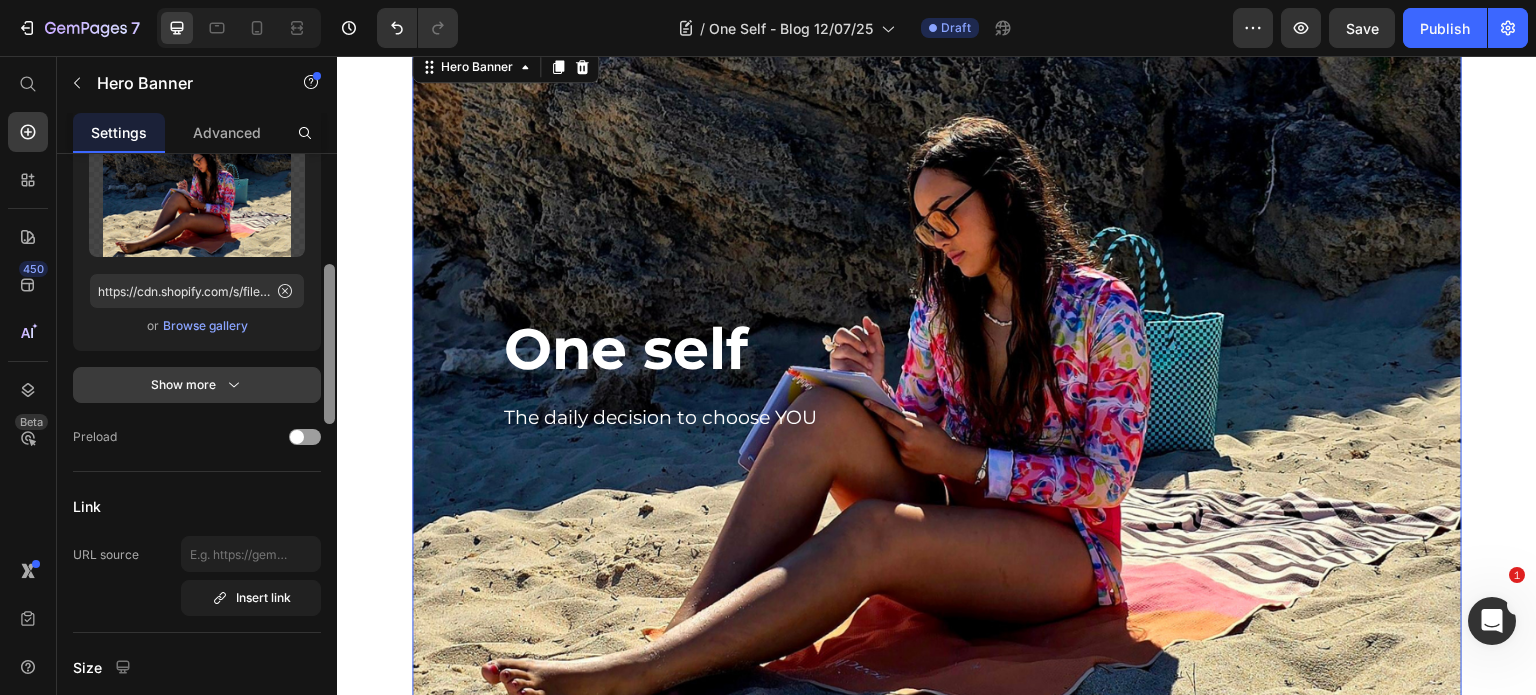 drag, startPoint x: 326, startPoint y: 275, endPoint x: 262, endPoint y: 372, distance: 116.21101 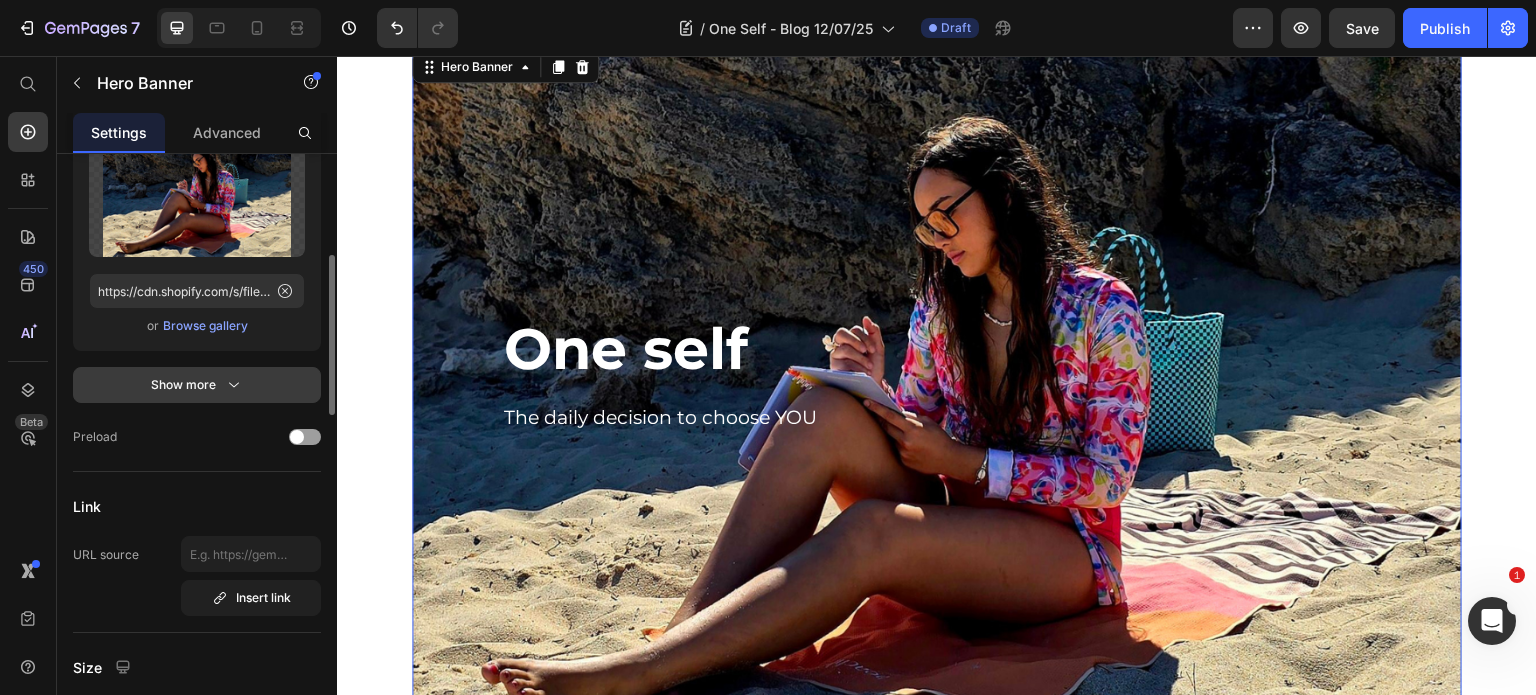 click on "Show more" at bounding box center (197, 385) 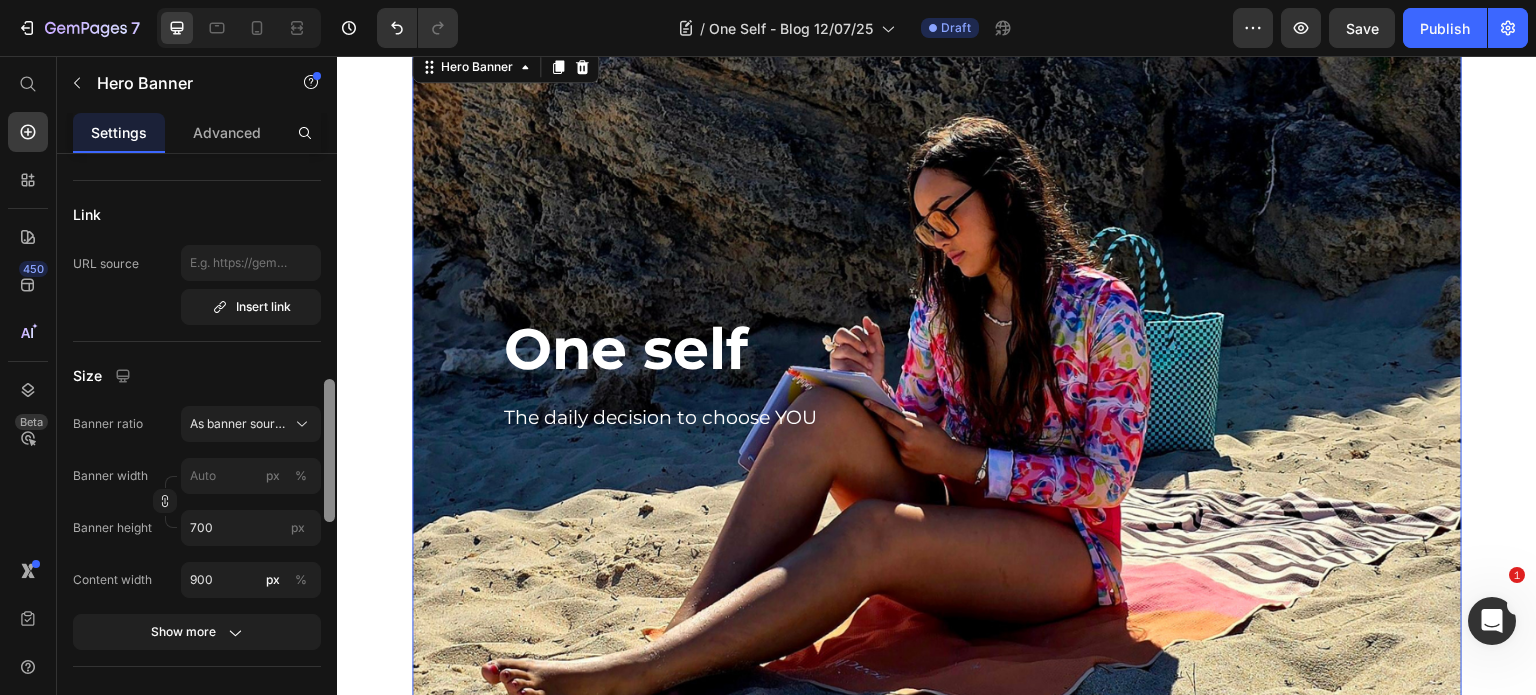 scroll, scrollTop: 952, scrollLeft: 0, axis: vertical 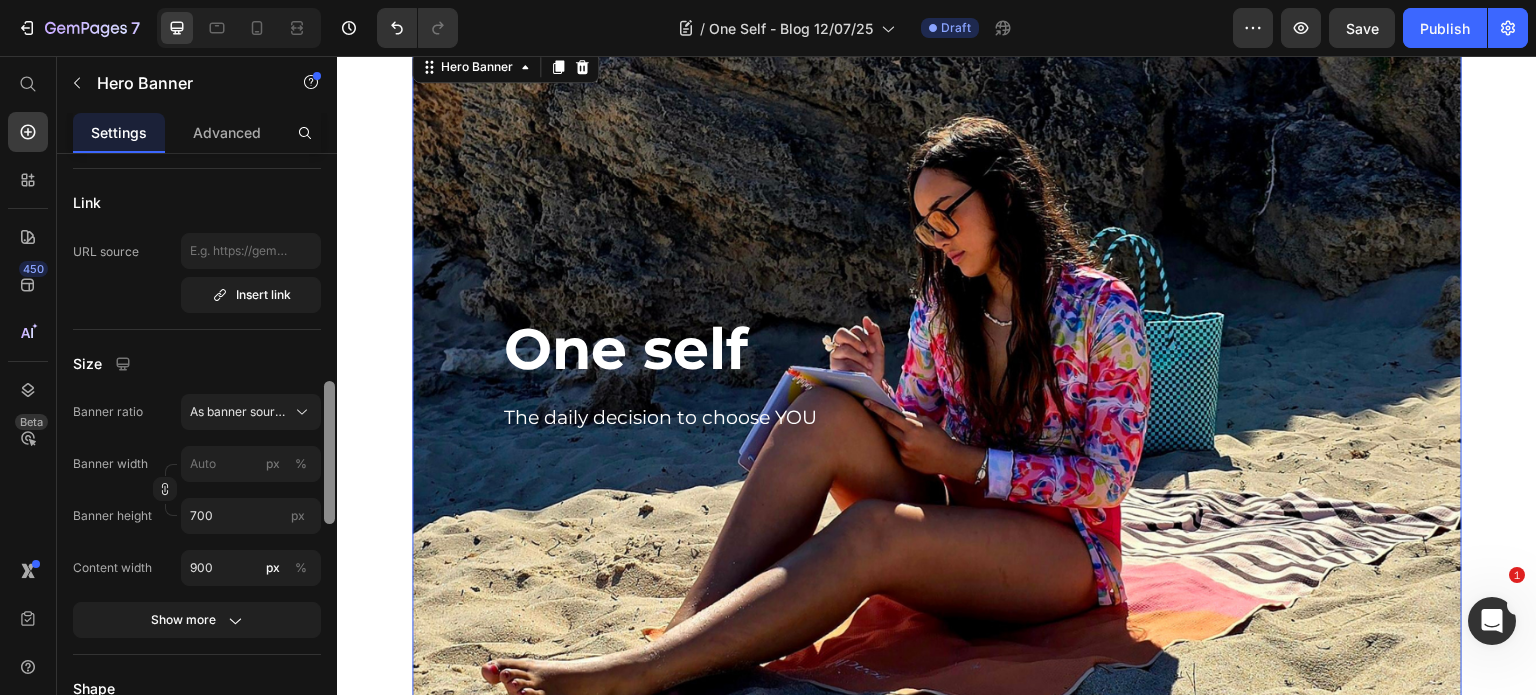 drag, startPoint x: 327, startPoint y: 323, endPoint x: 328, endPoint y: 478, distance: 155.00322 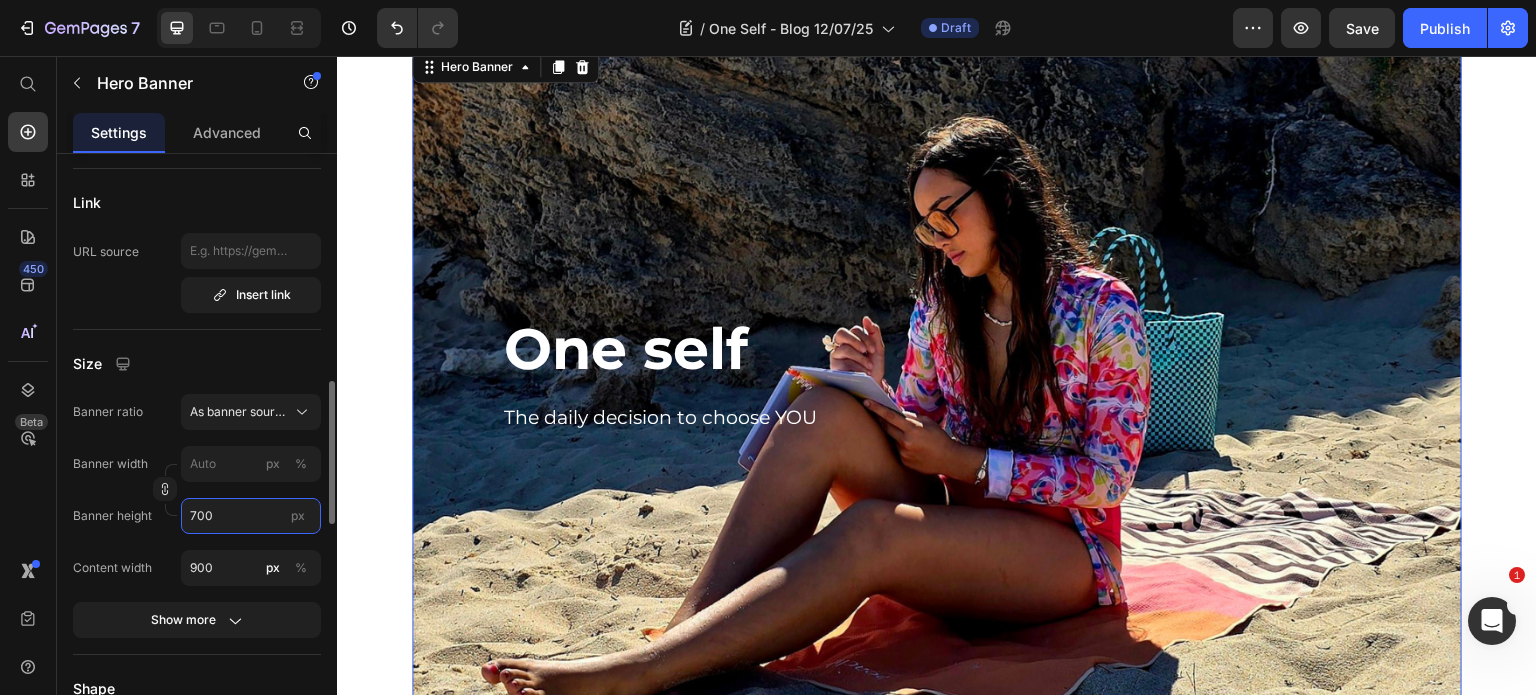 click on "700" at bounding box center [251, 516] 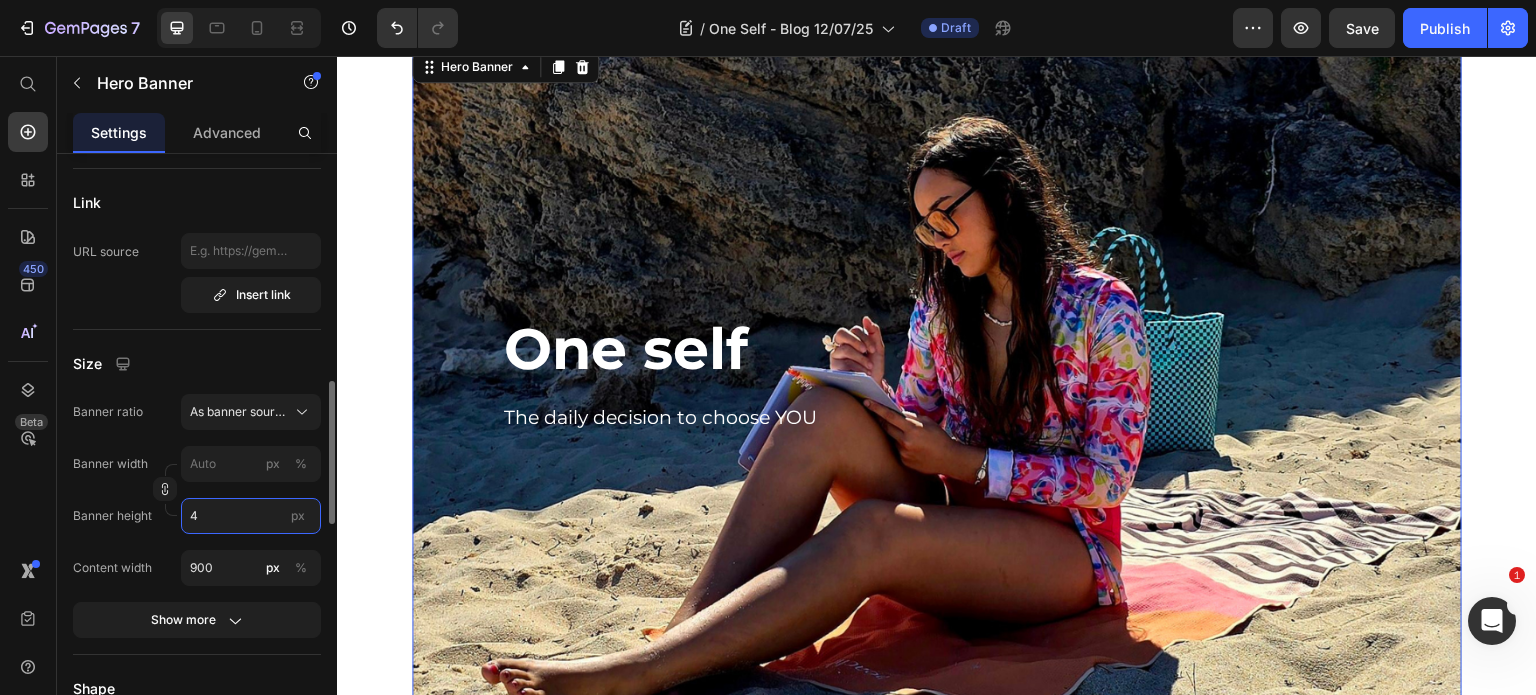 scroll, scrollTop: 0, scrollLeft: 0, axis: both 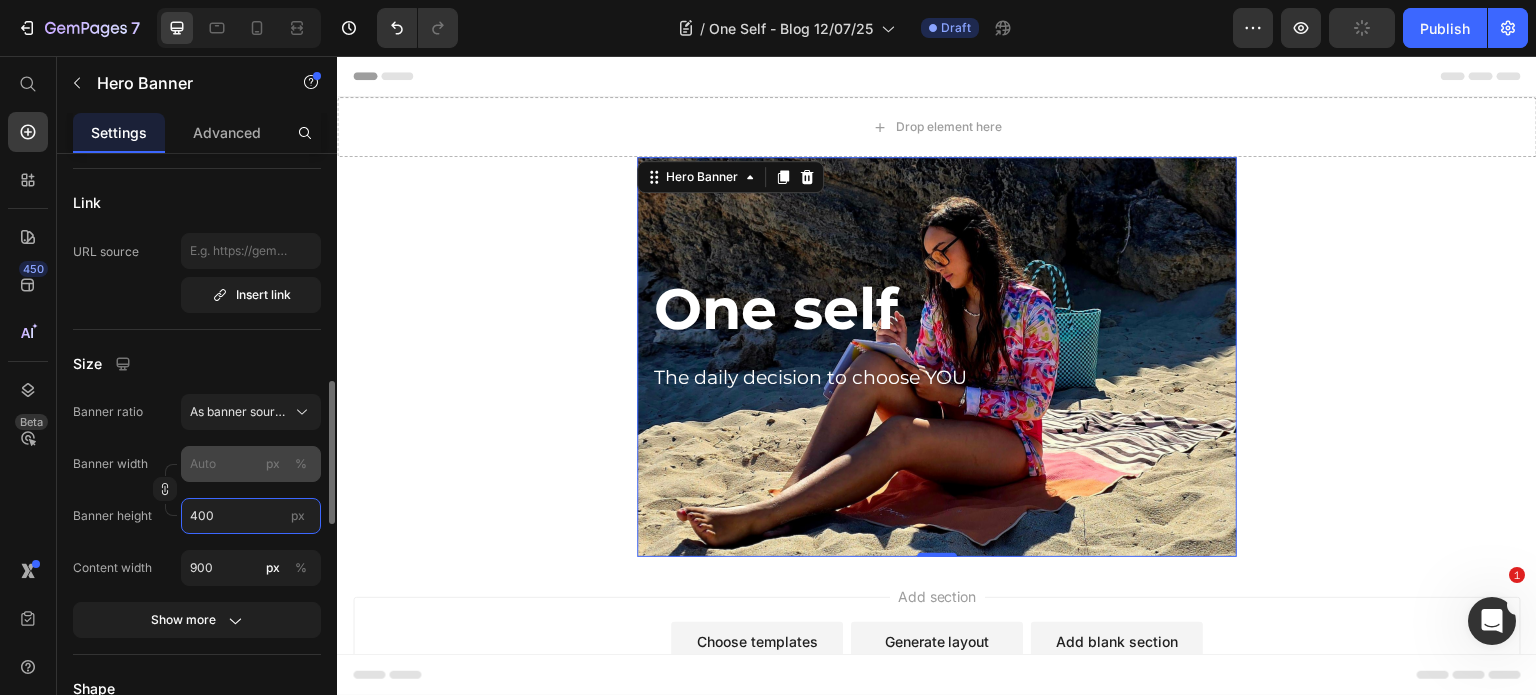 type on "400" 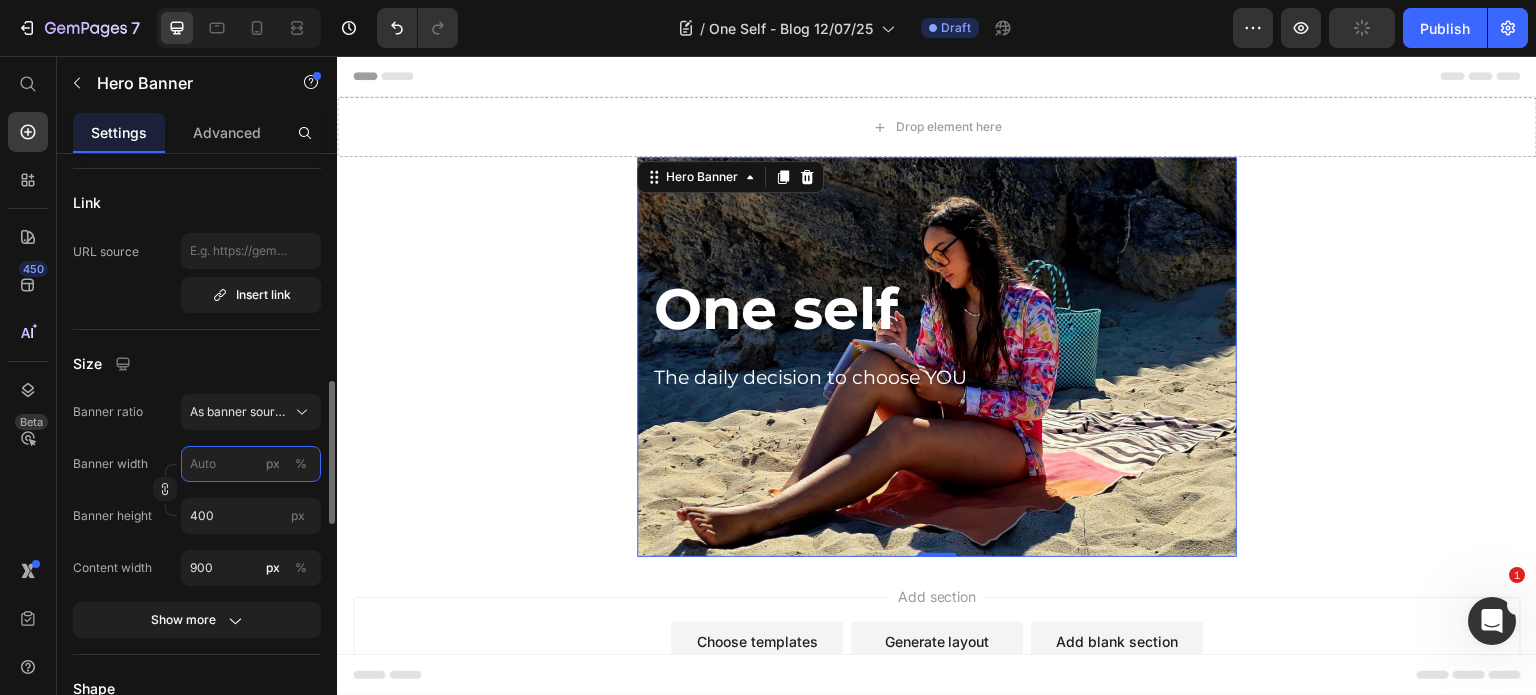 click on "px %" at bounding box center [251, 464] 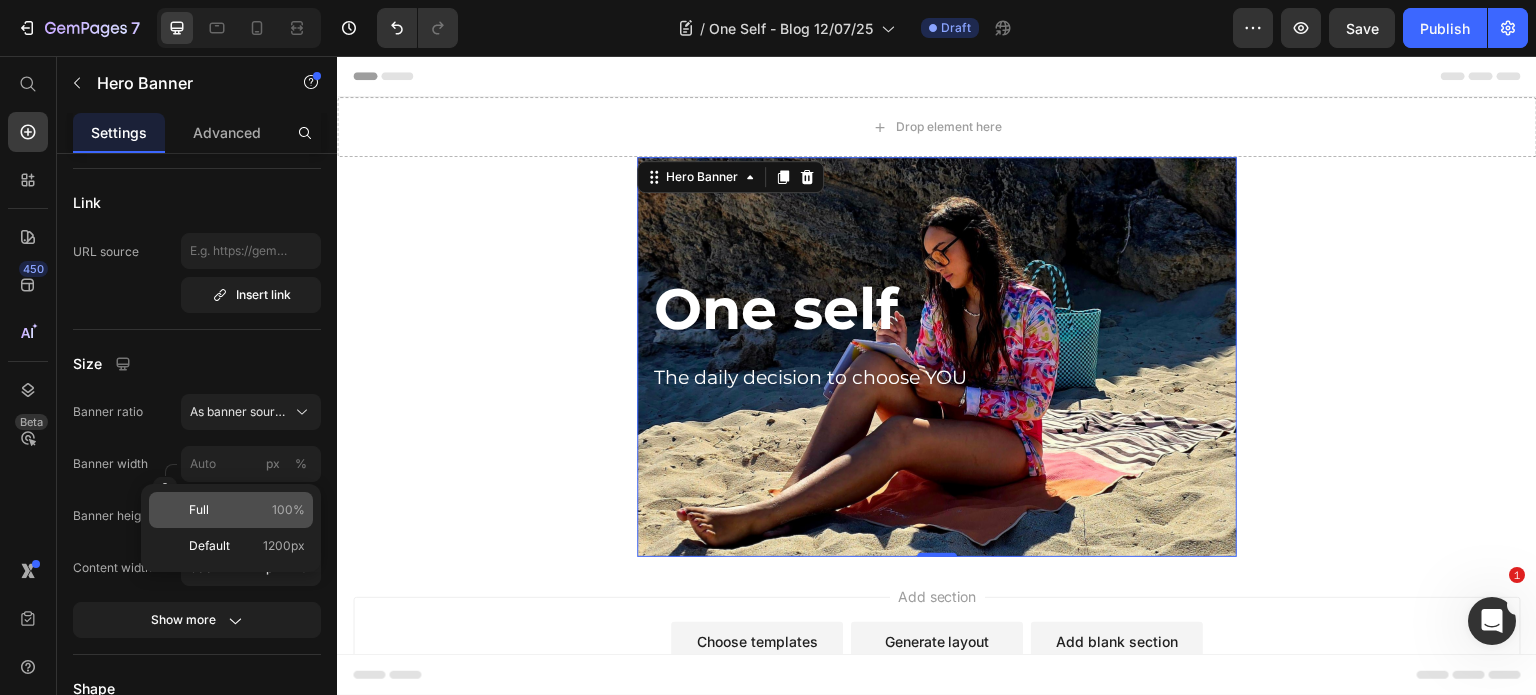 click on "Full" at bounding box center [199, 510] 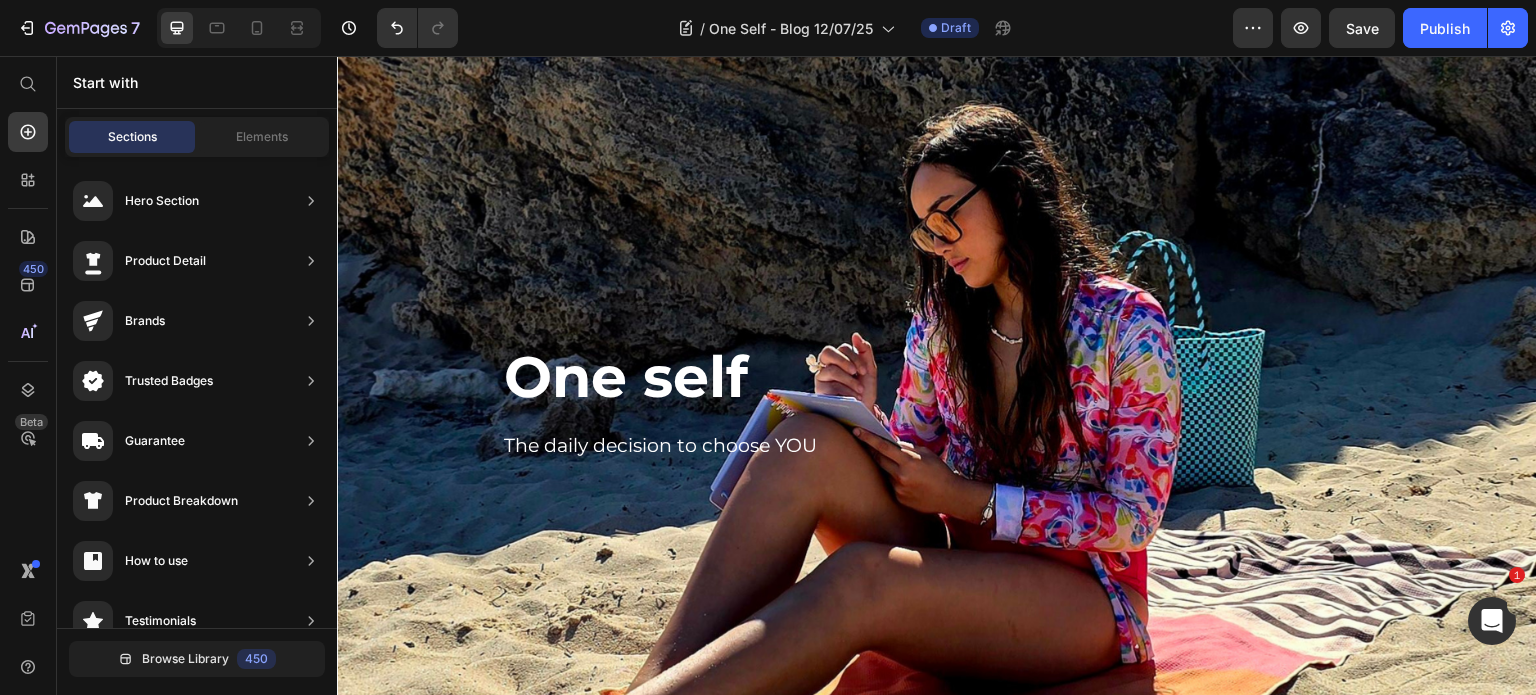 scroll, scrollTop: 130, scrollLeft: 0, axis: vertical 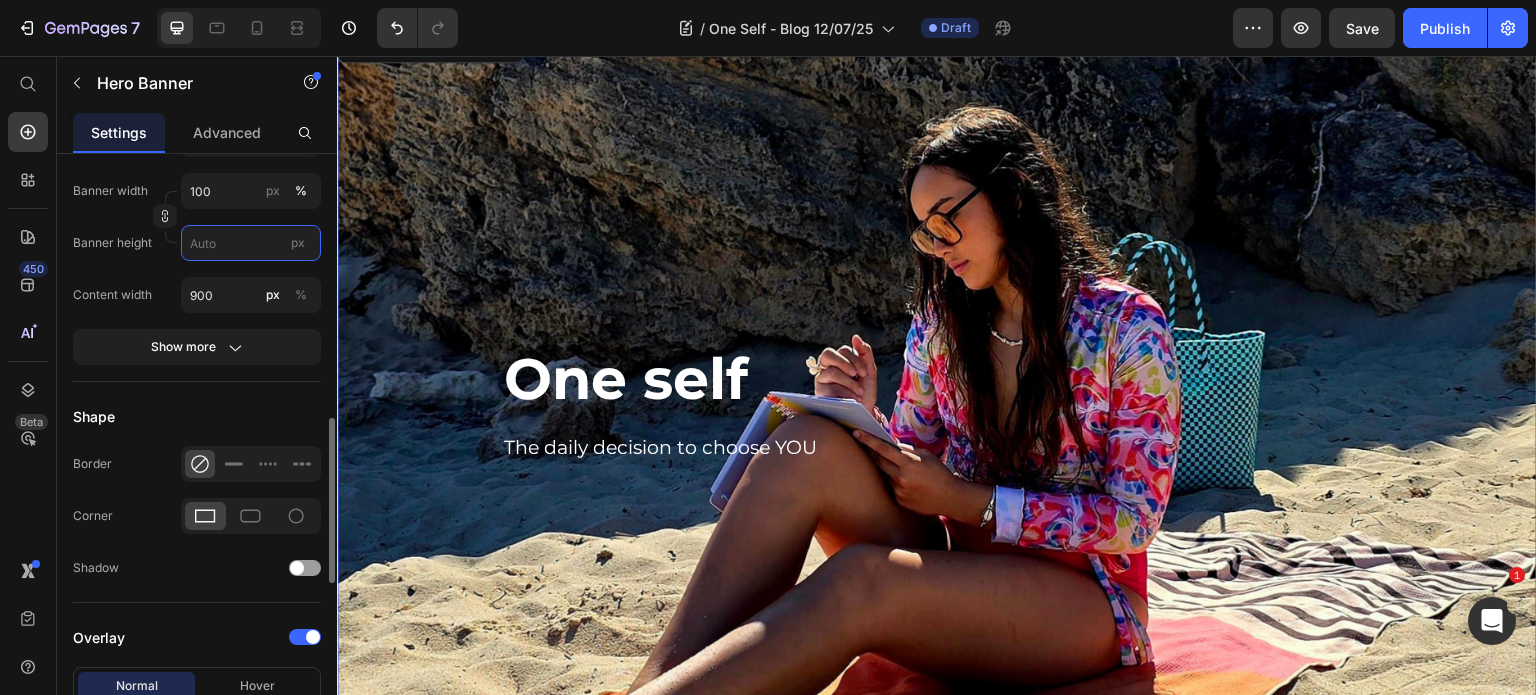 click on "px" at bounding box center (251, 243) 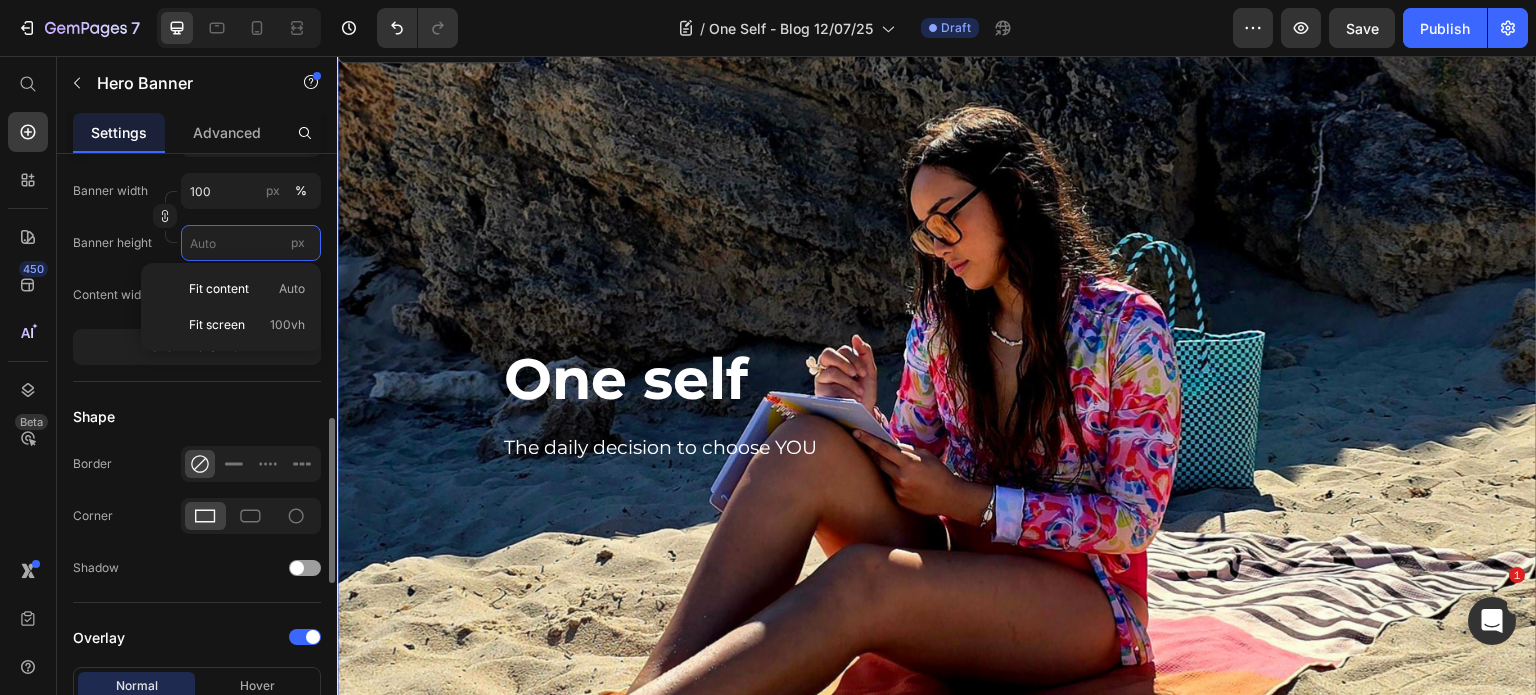 type 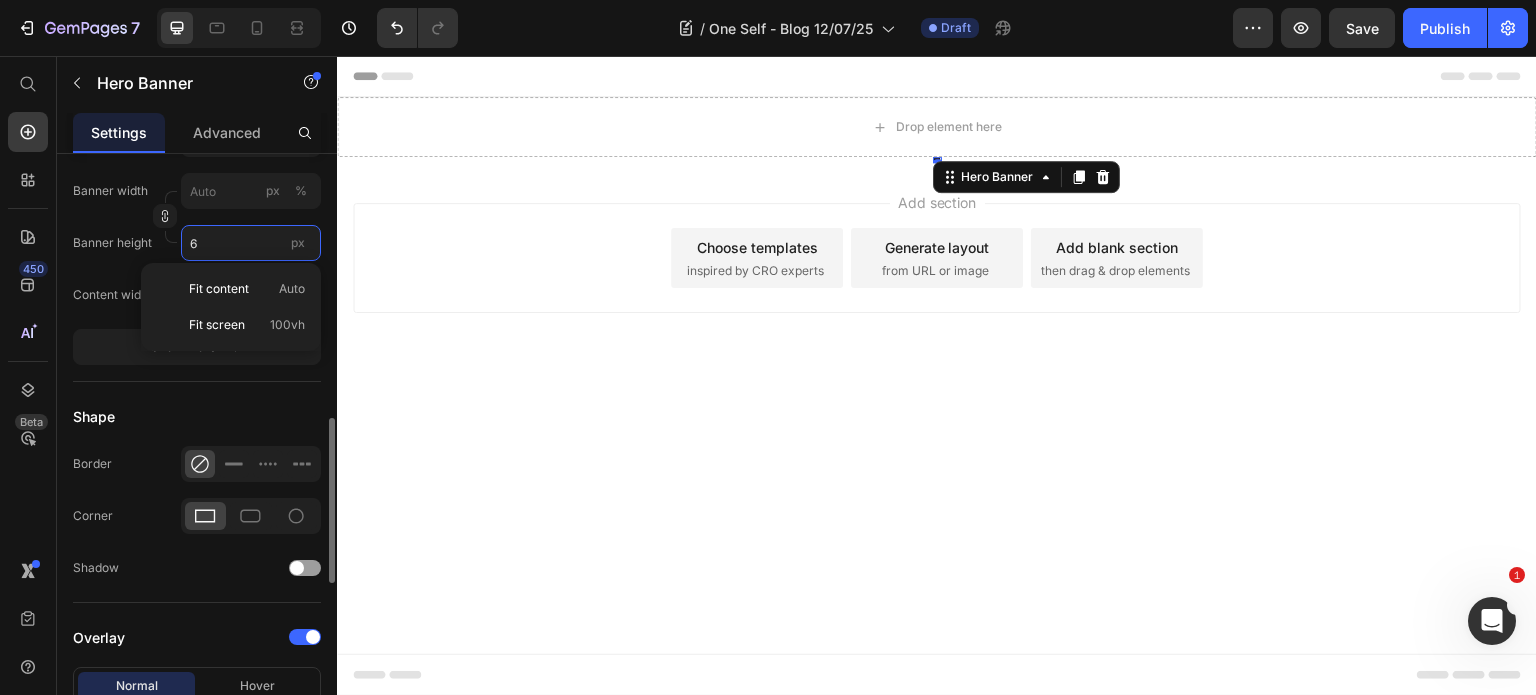 scroll, scrollTop: 0, scrollLeft: 0, axis: both 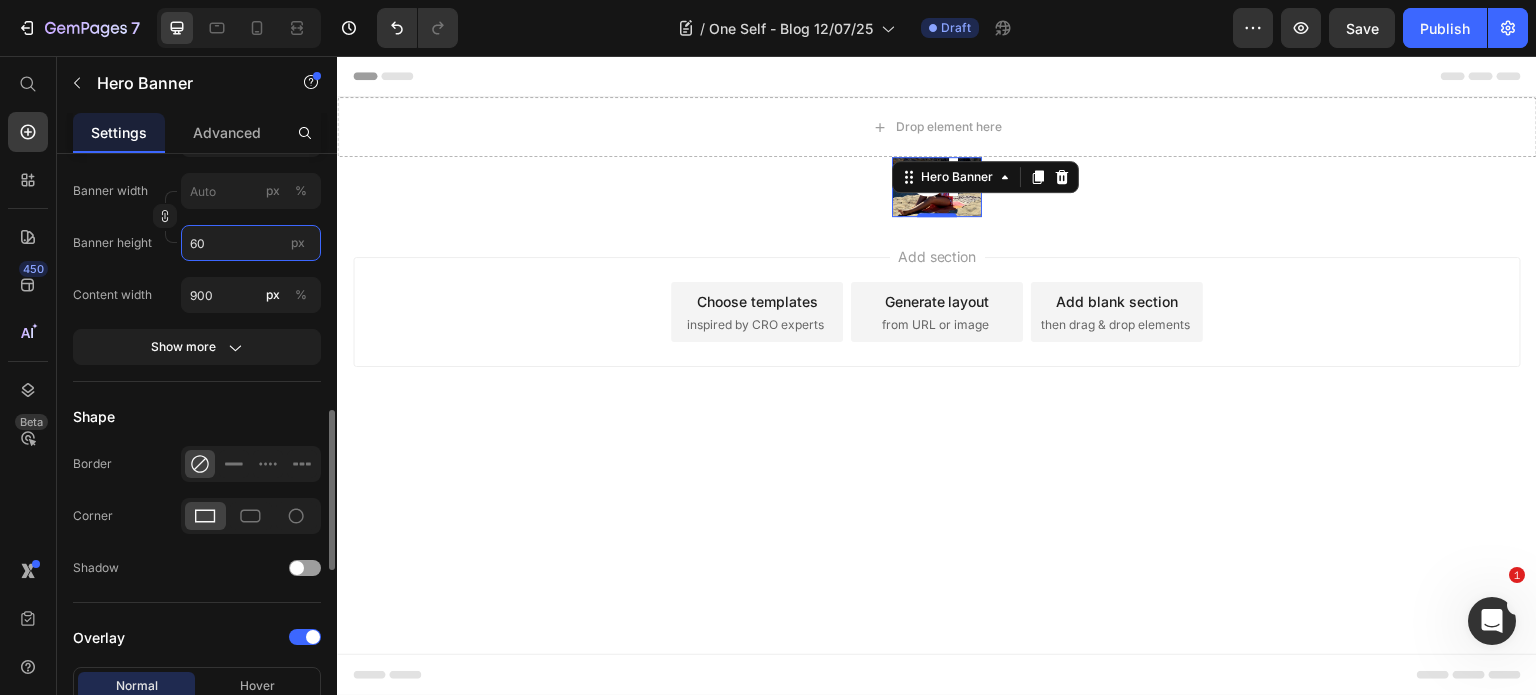 type on "6" 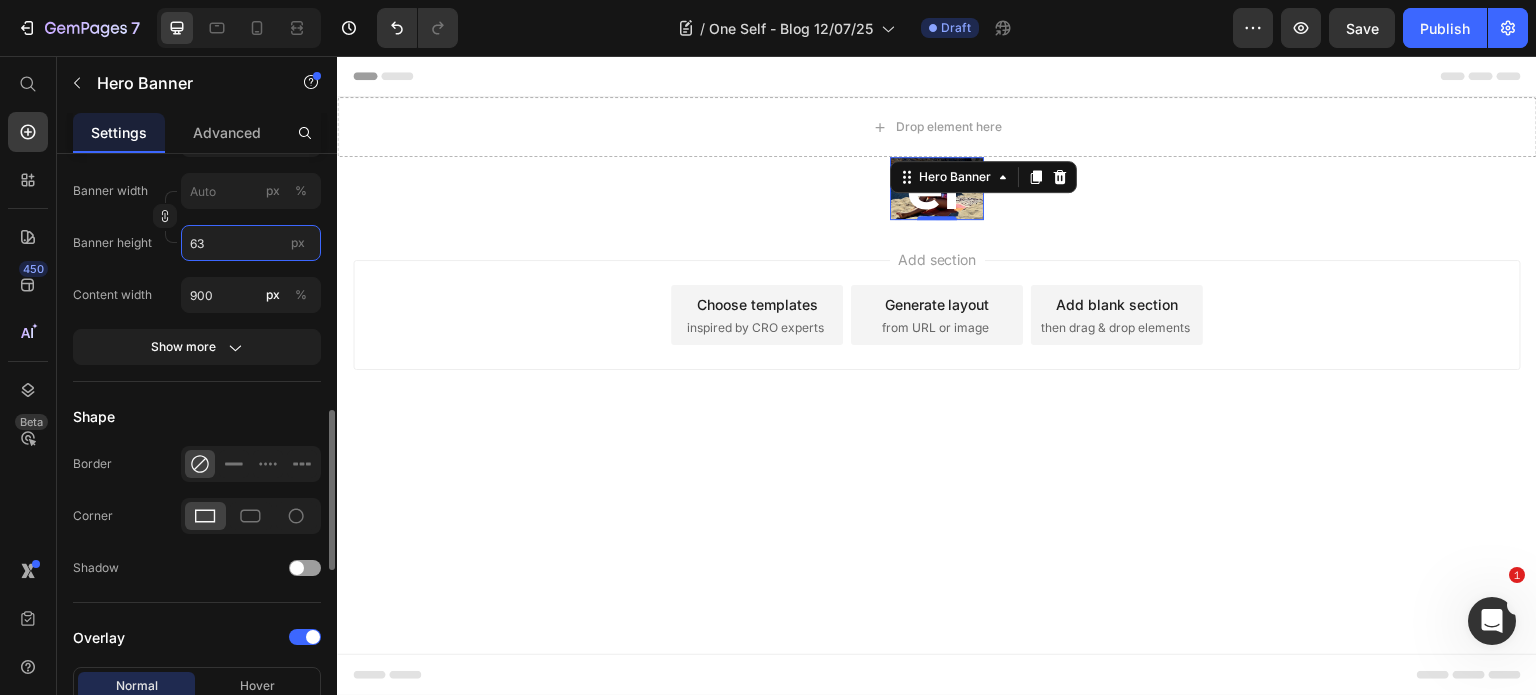 type on "6" 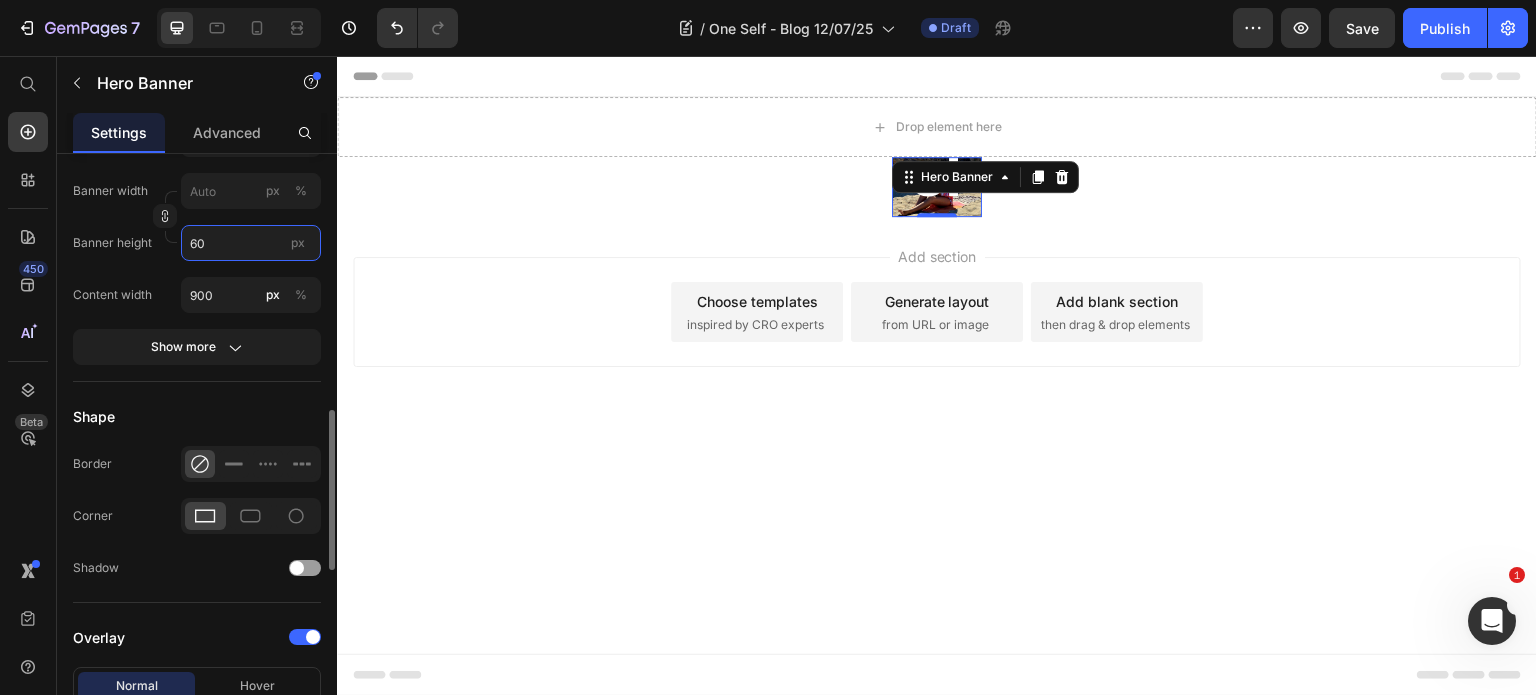 type on "600" 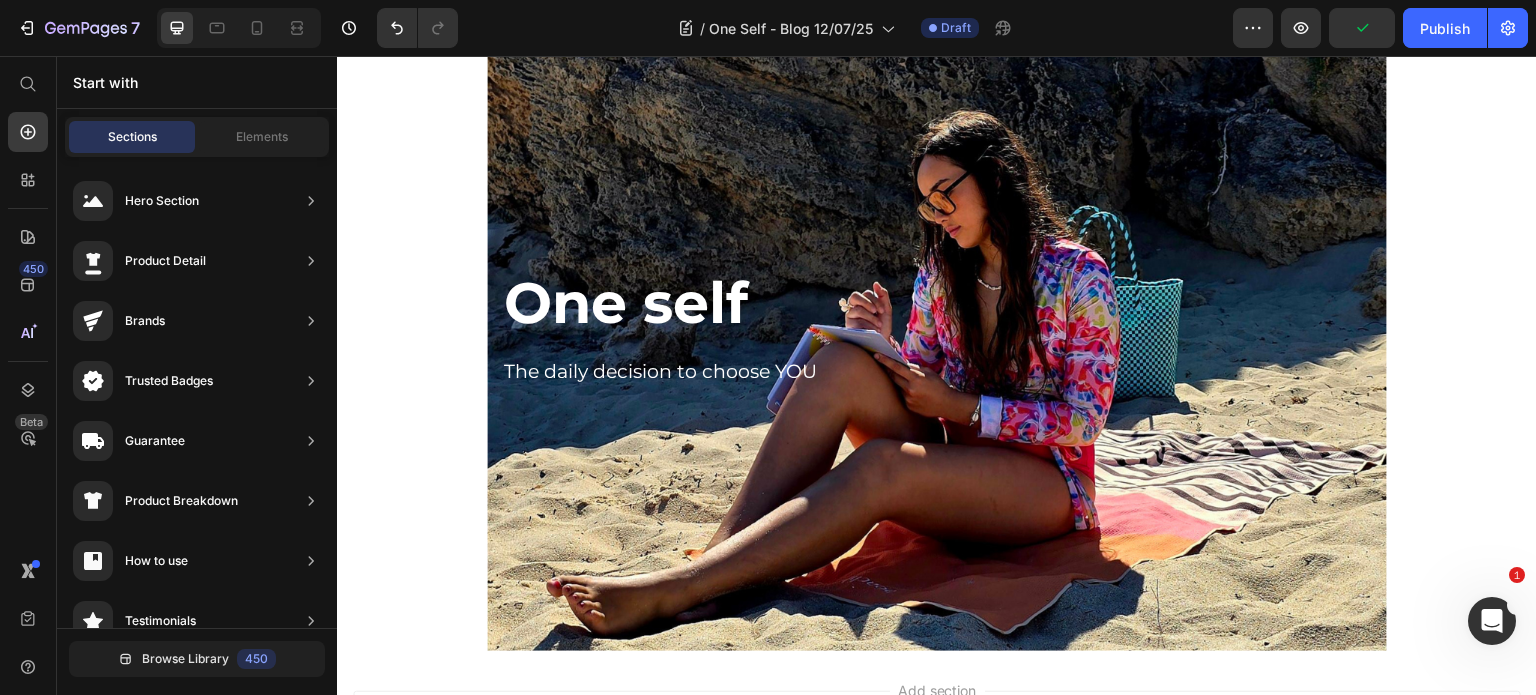 scroll, scrollTop: 109, scrollLeft: 0, axis: vertical 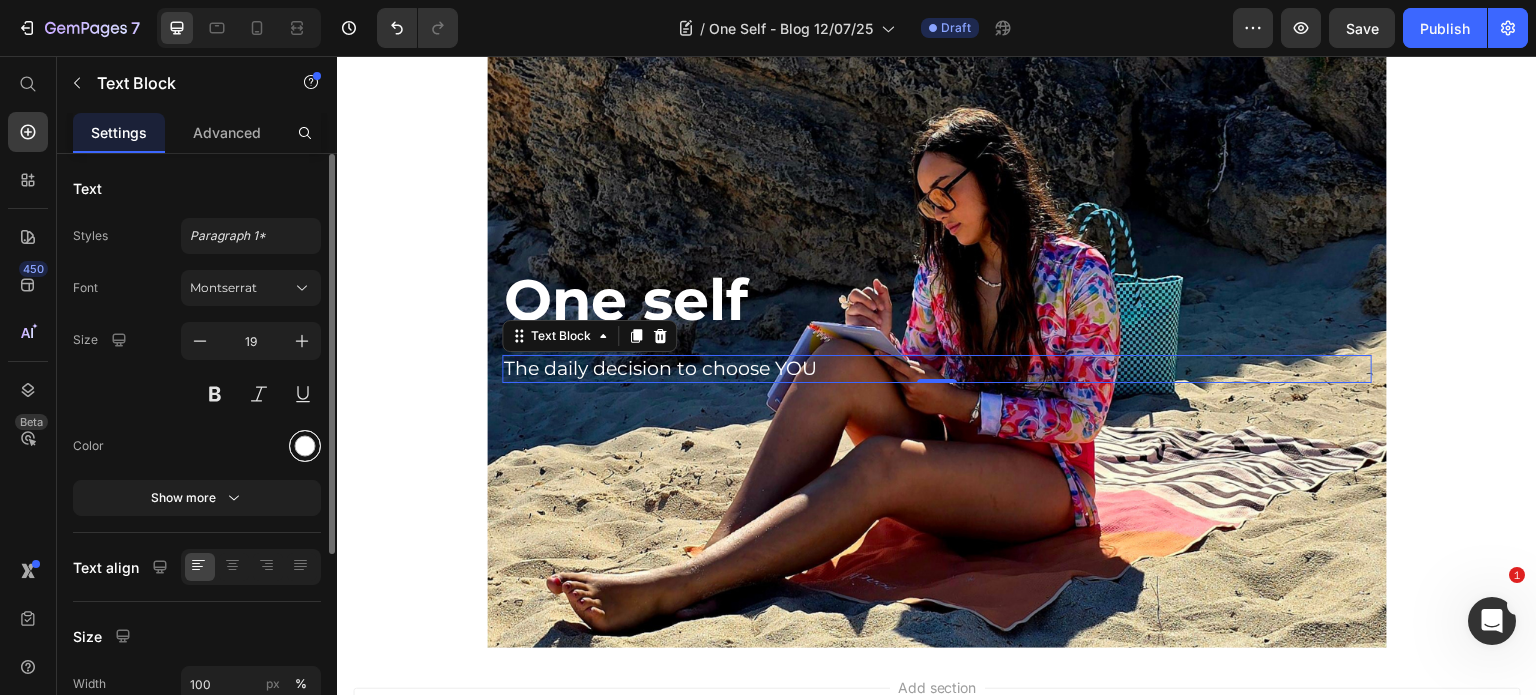 click at bounding box center [305, 446] 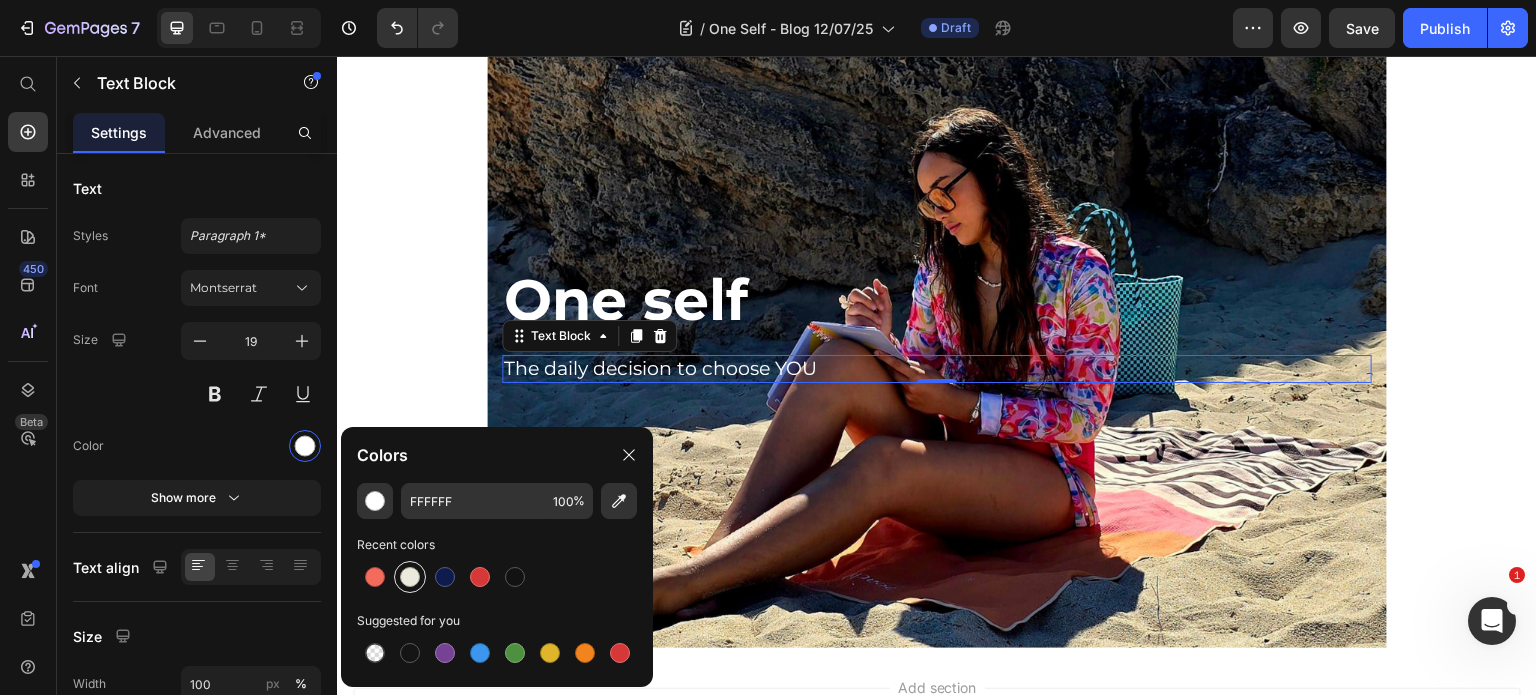 click at bounding box center [410, 577] 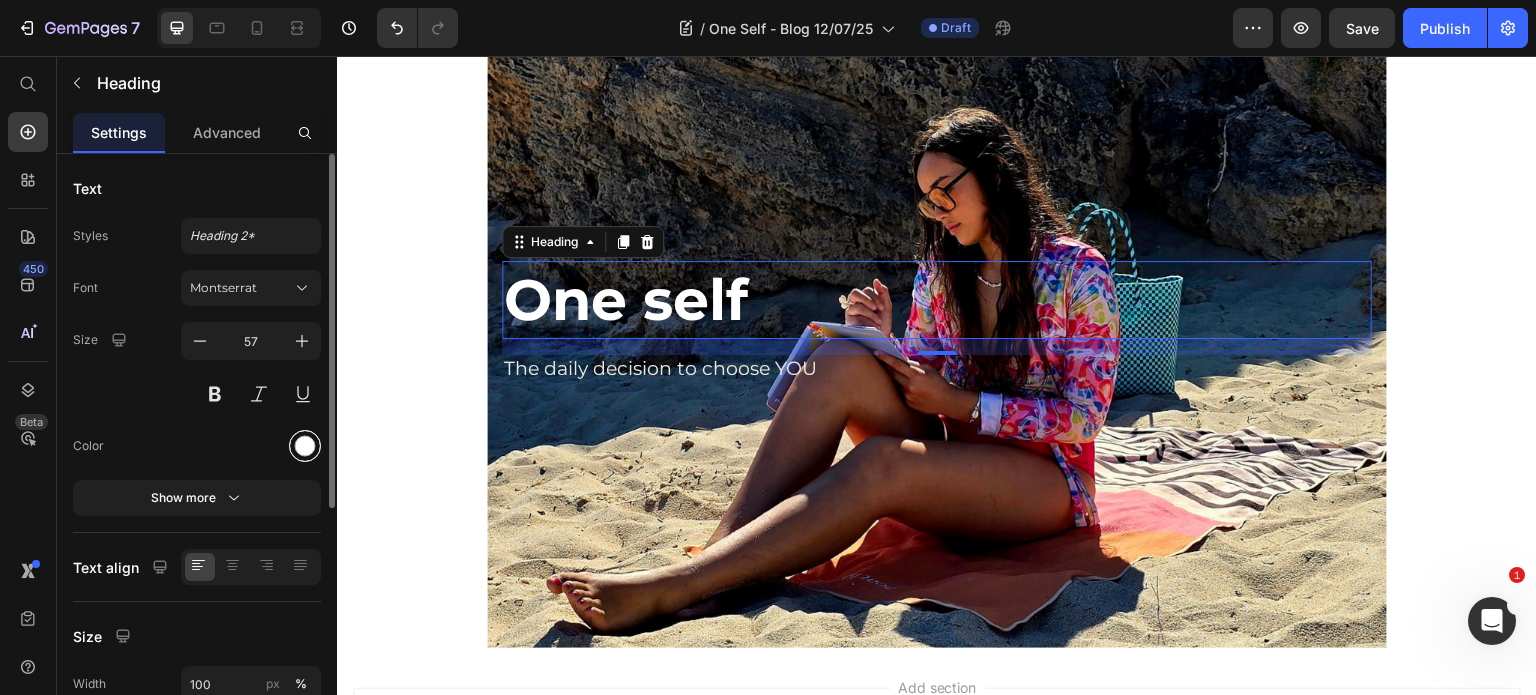 click at bounding box center (305, 446) 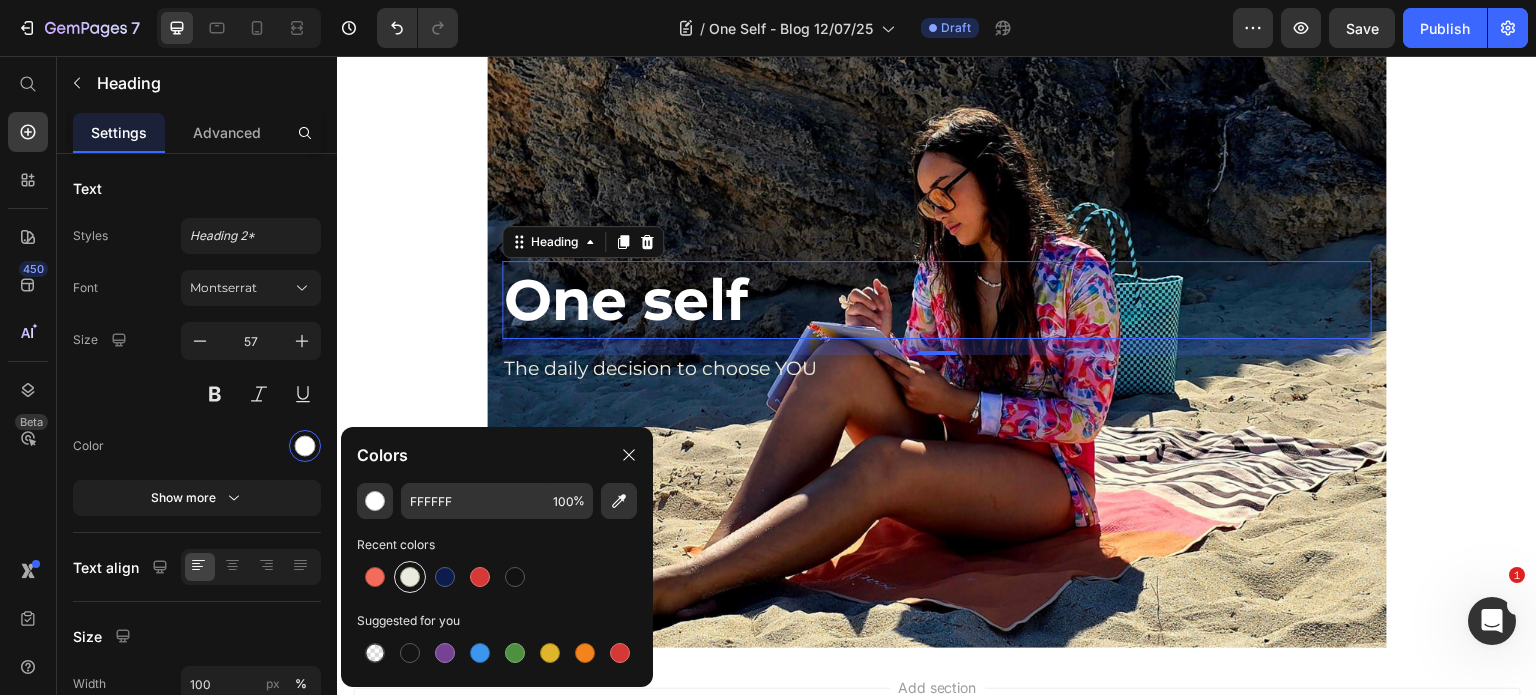 click at bounding box center (410, 577) 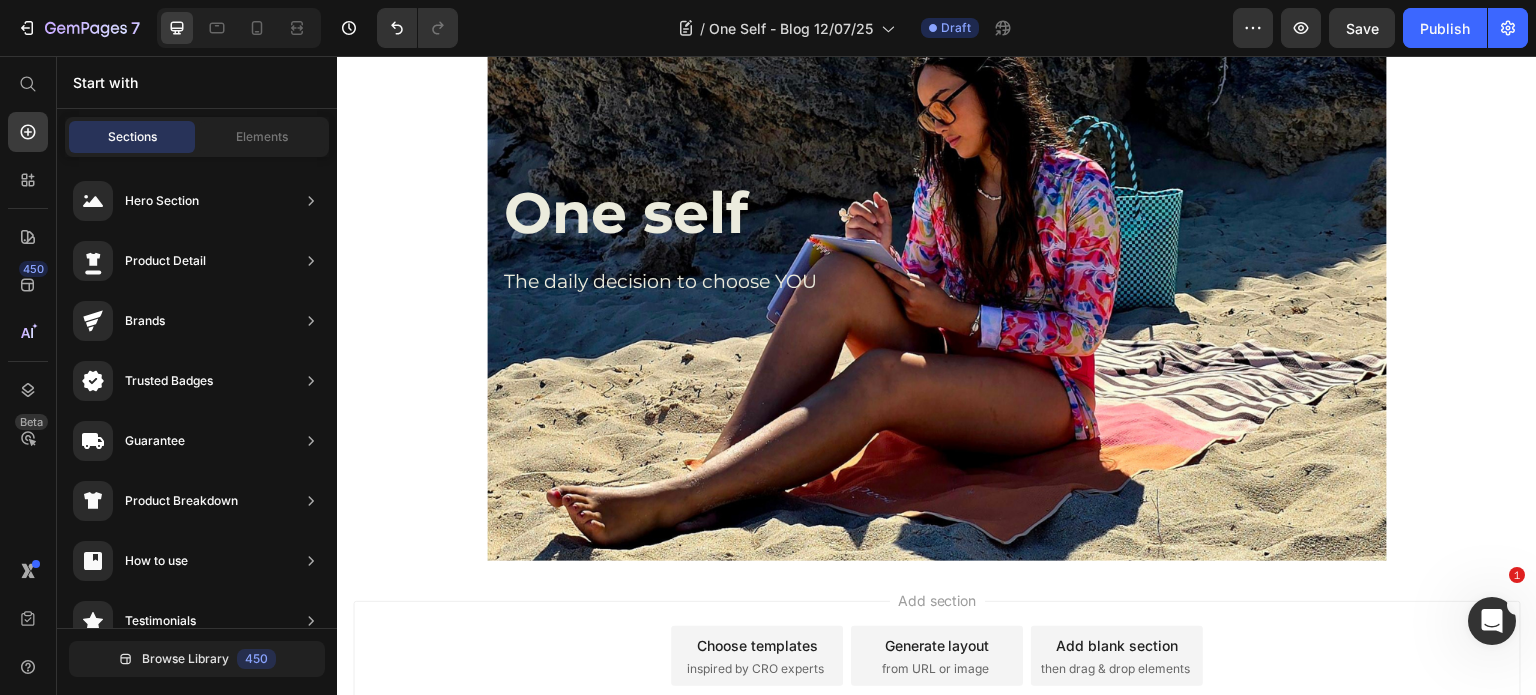 scroll, scrollTop: 201, scrollLeft: 0, axis: vertical 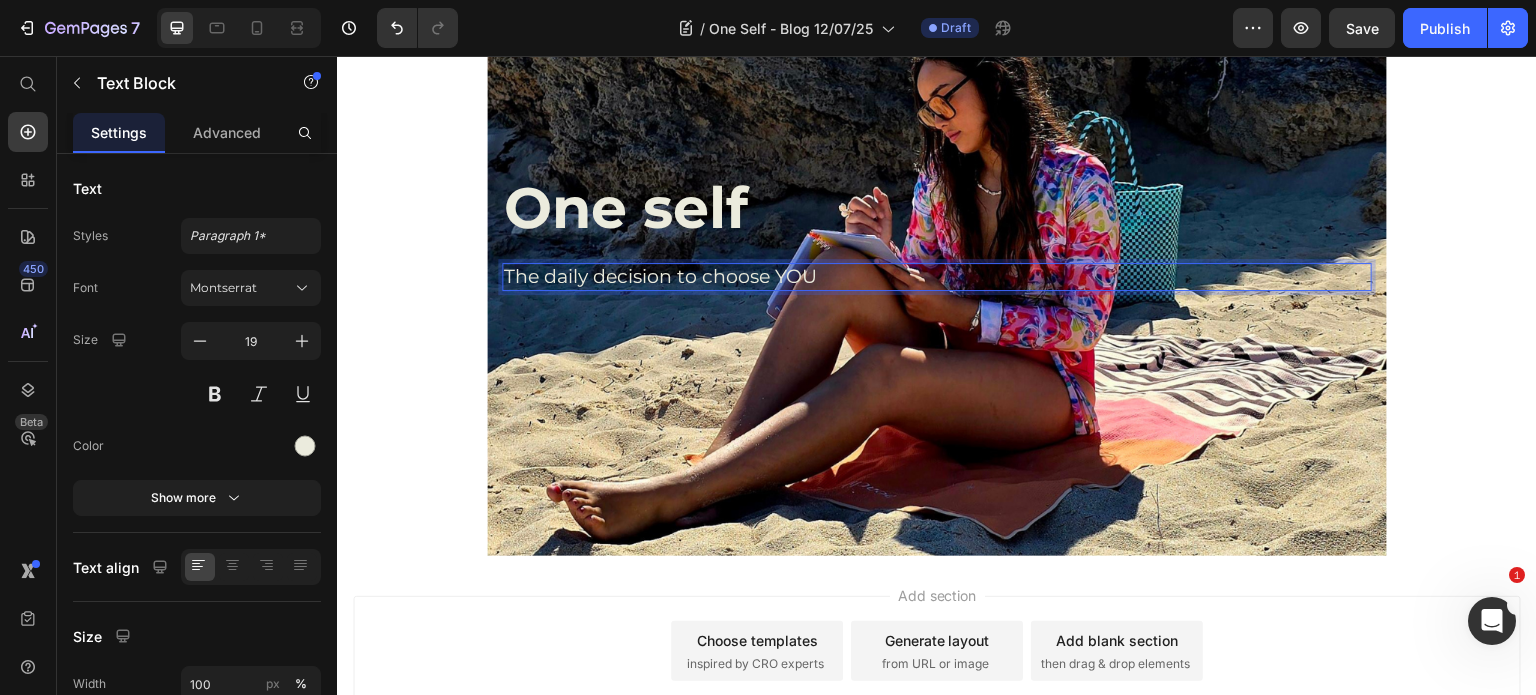click on "The daily decision to choose YOU" at bounding box center [937, 277] 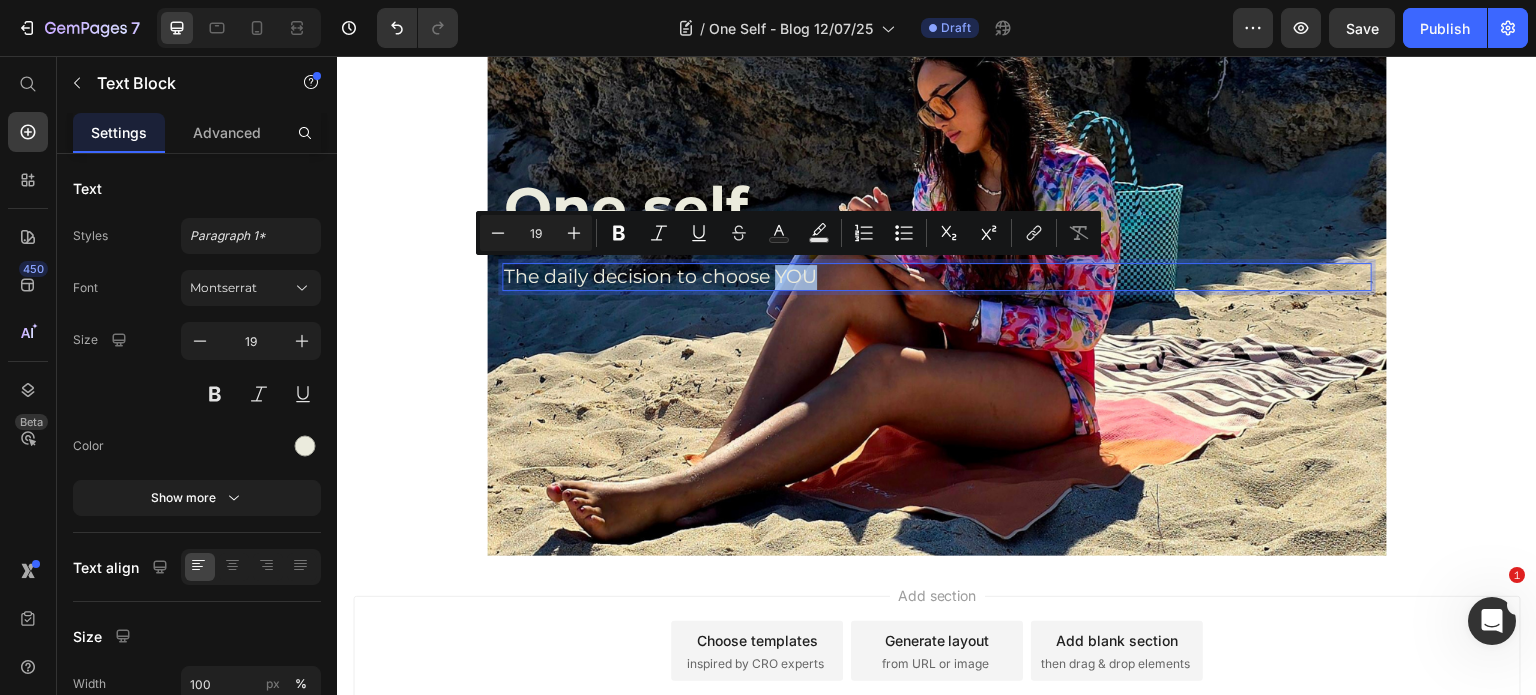 drag, startPoint x: 769, startPoint y: 278, endPoint x: 798, endPoint y: 278, distance: 29 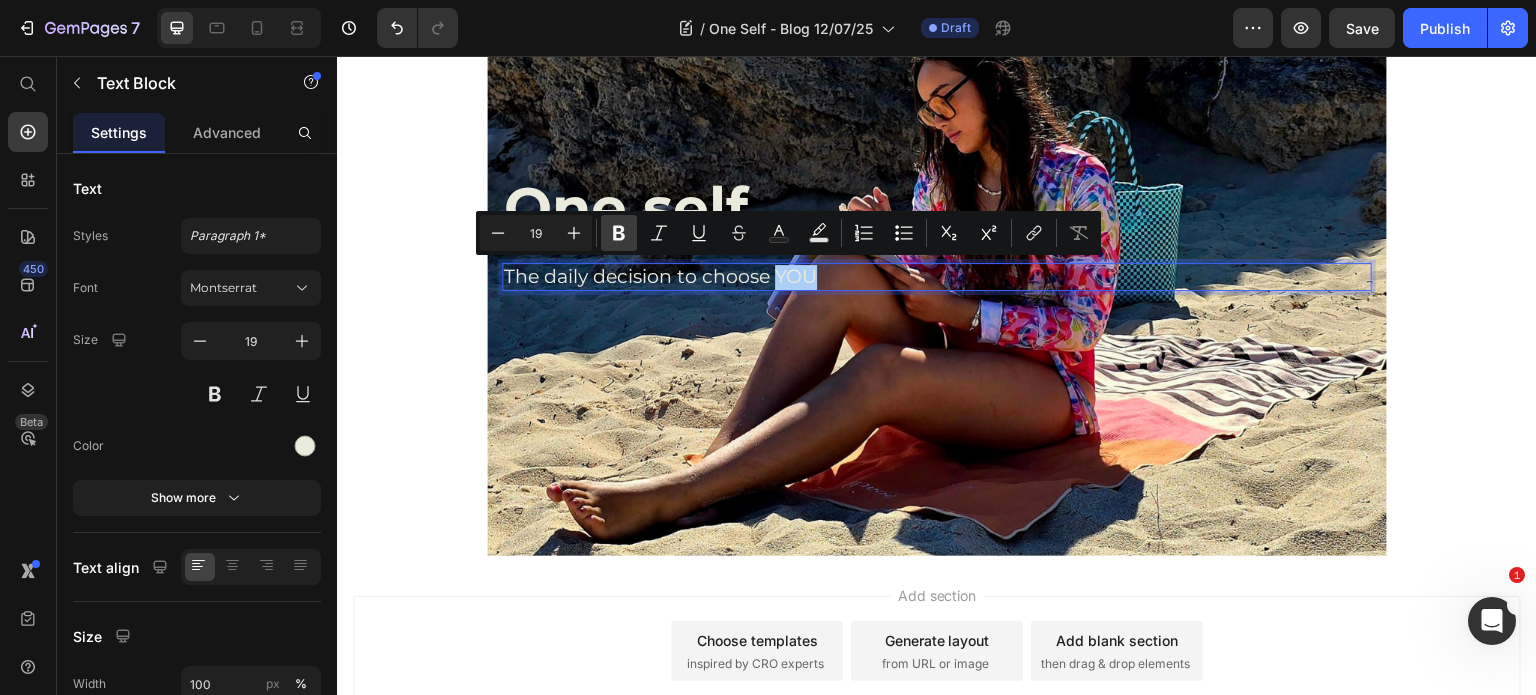 click 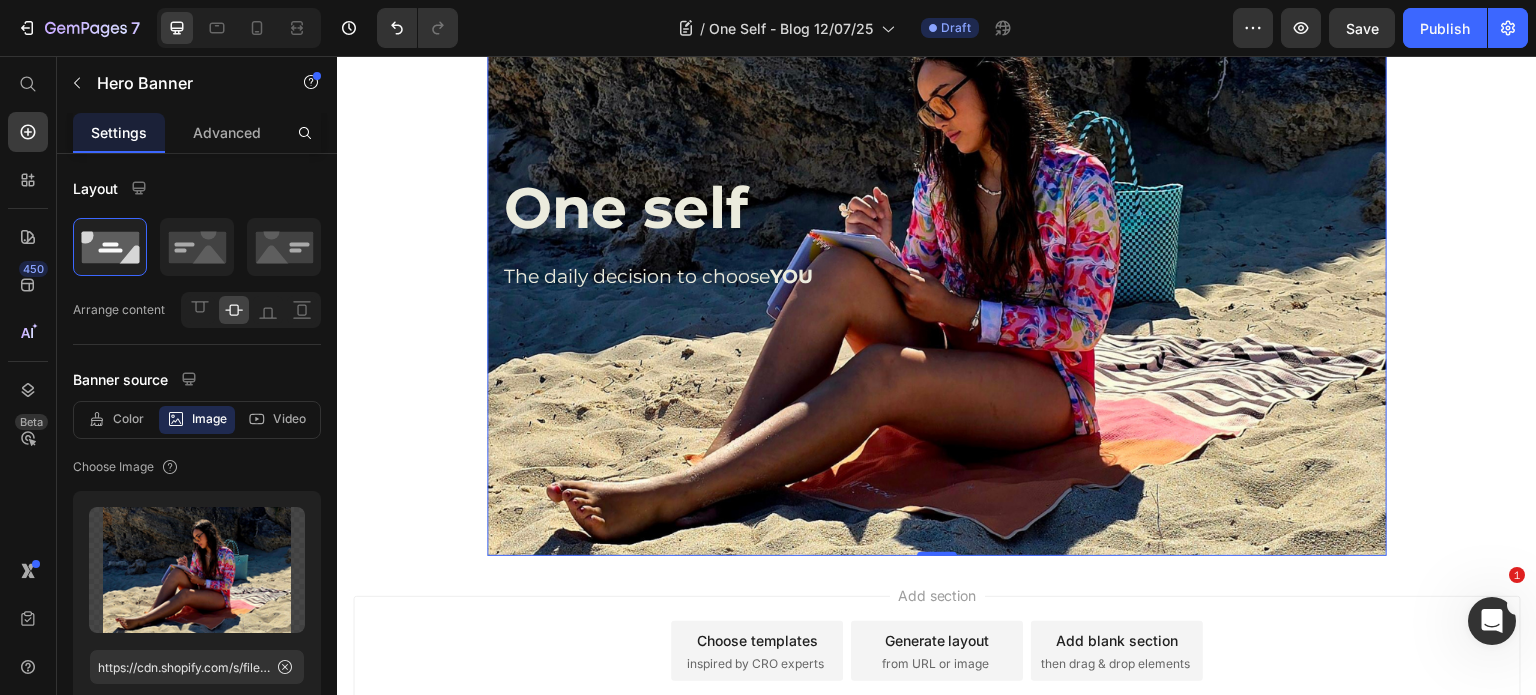 scroll, scrollTop: 0, scrollLeft: 0, axis: both 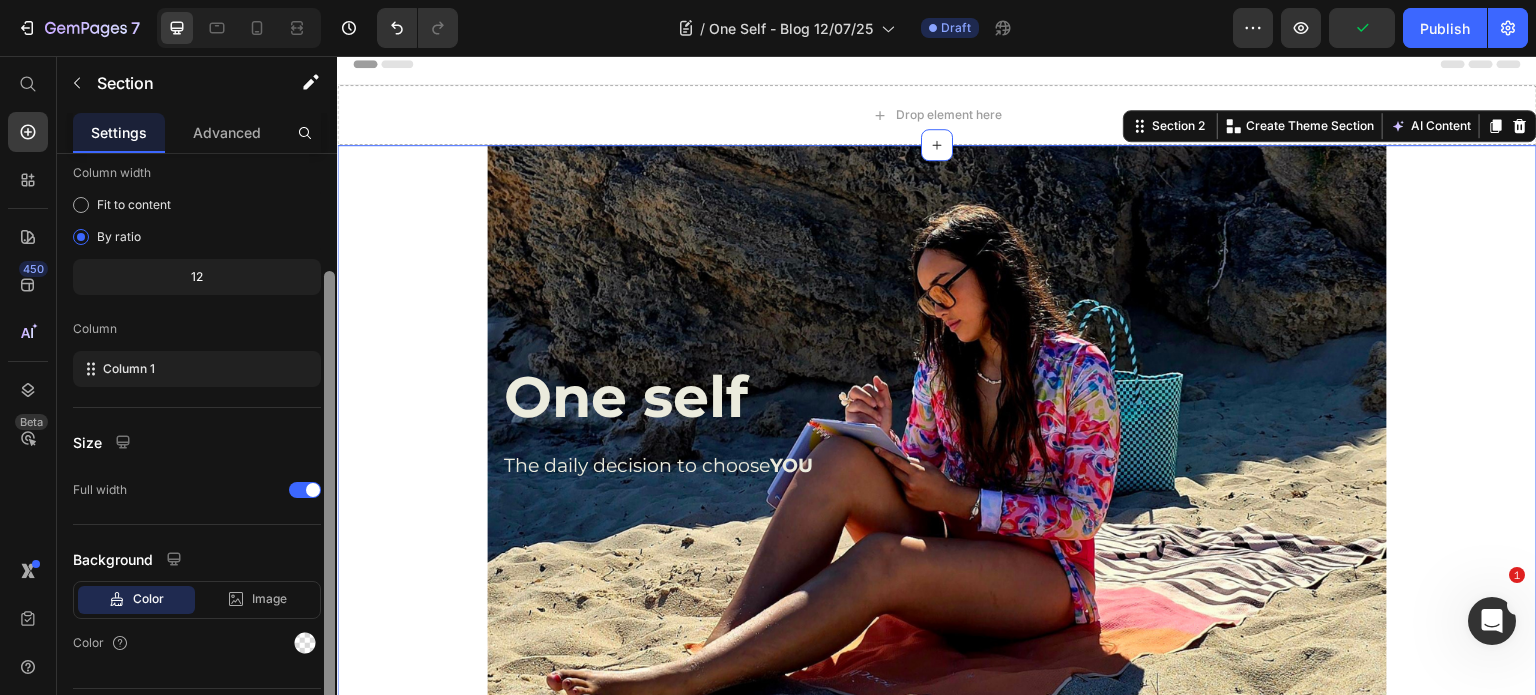drag, startPoint x: 669, startPoint y: 258, endPoint x: 344, endPoint y: 398, distance: 353.87146 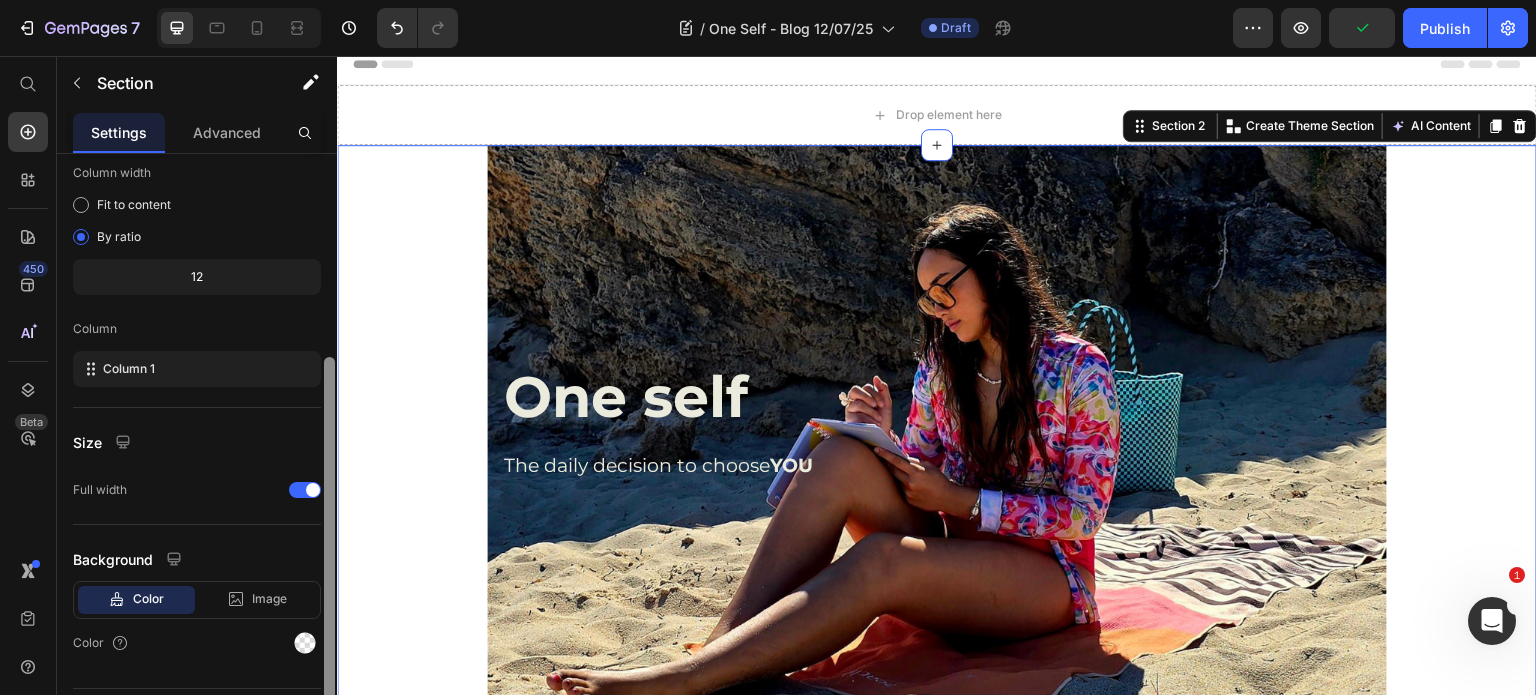 scroll, scrollTop: 208, scrollLeft: 0, axis: vertical 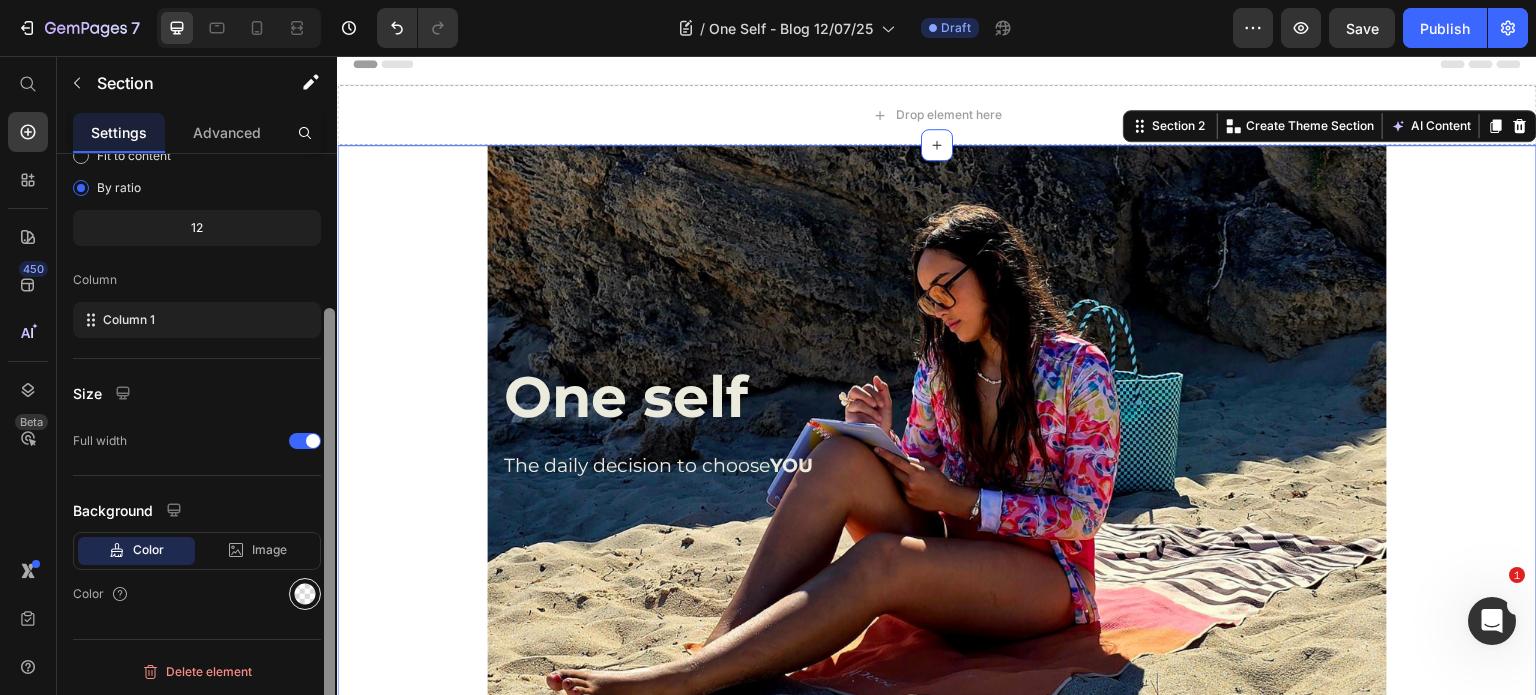 click at bounding box center (305, 594) 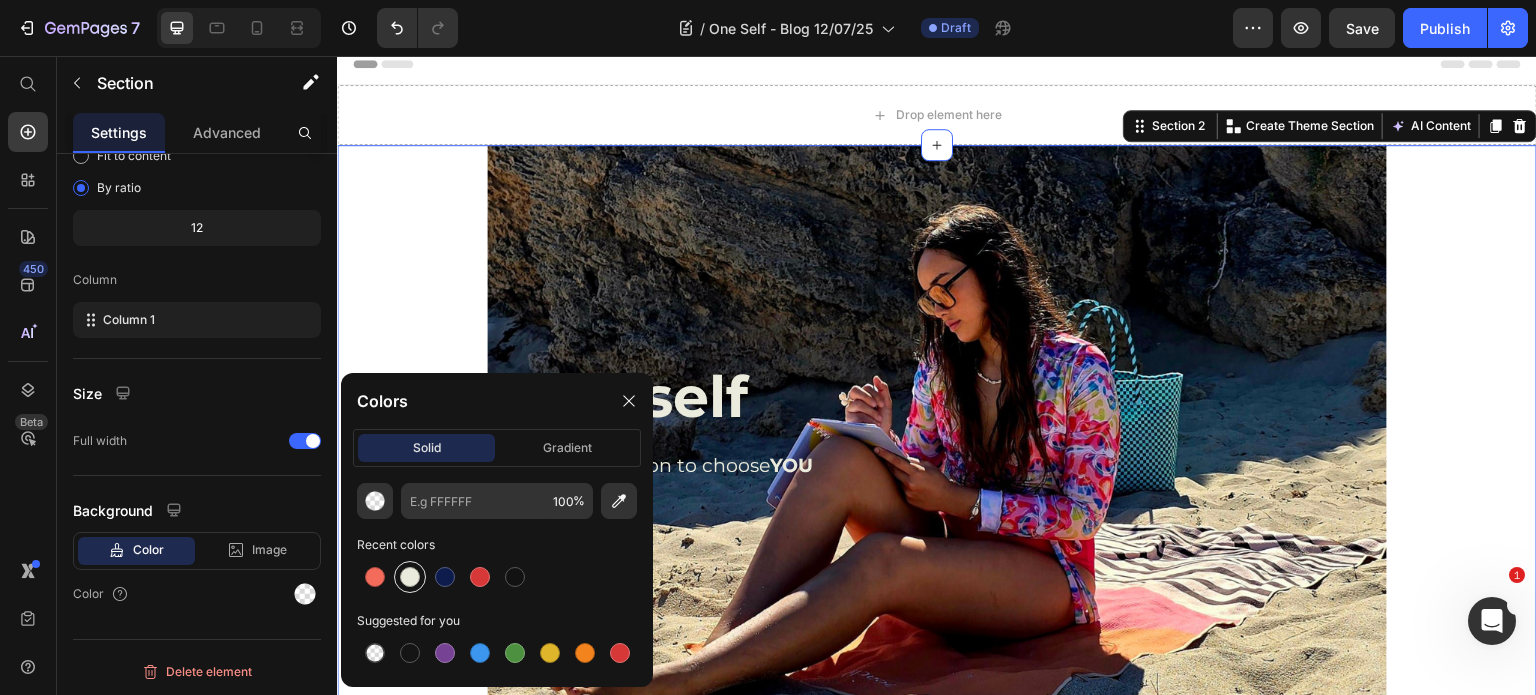 click at bounding box center (410, 577) 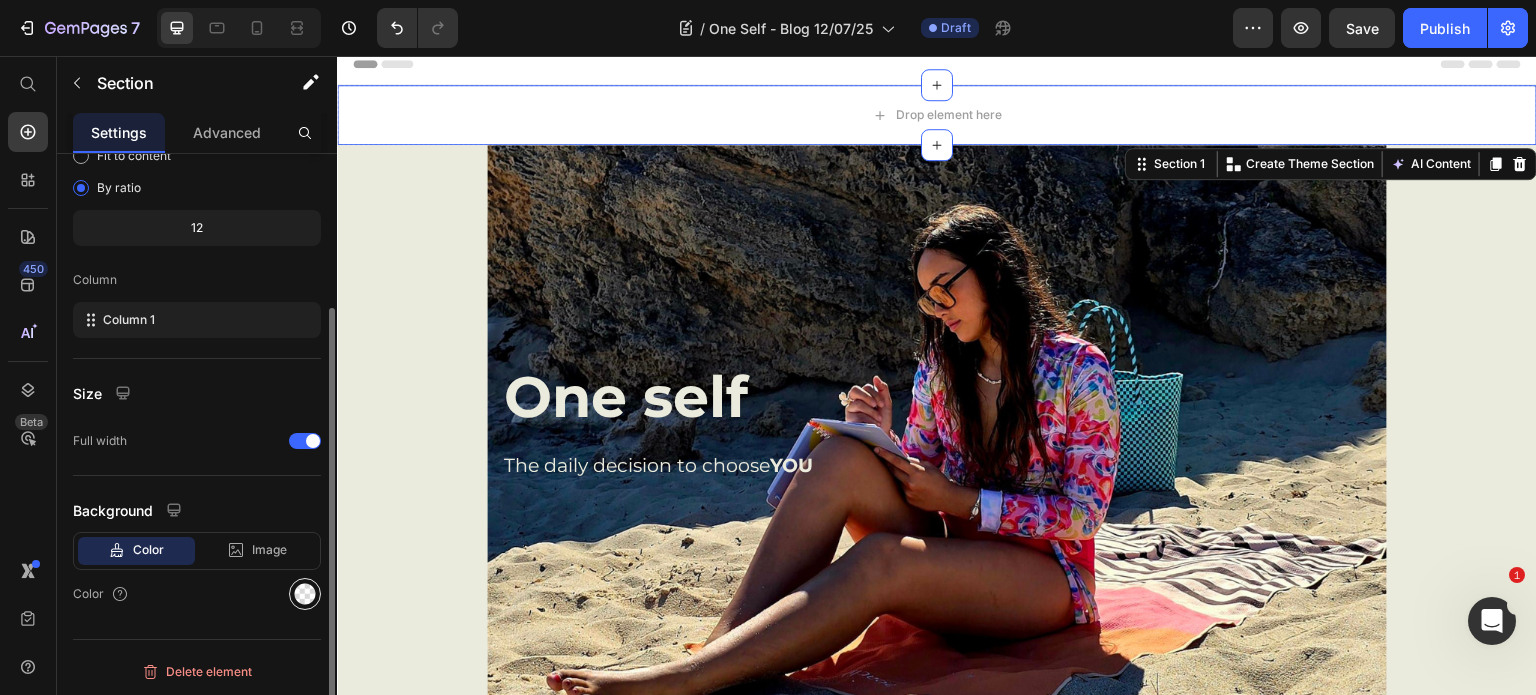 click at bounding box center (305, 594) 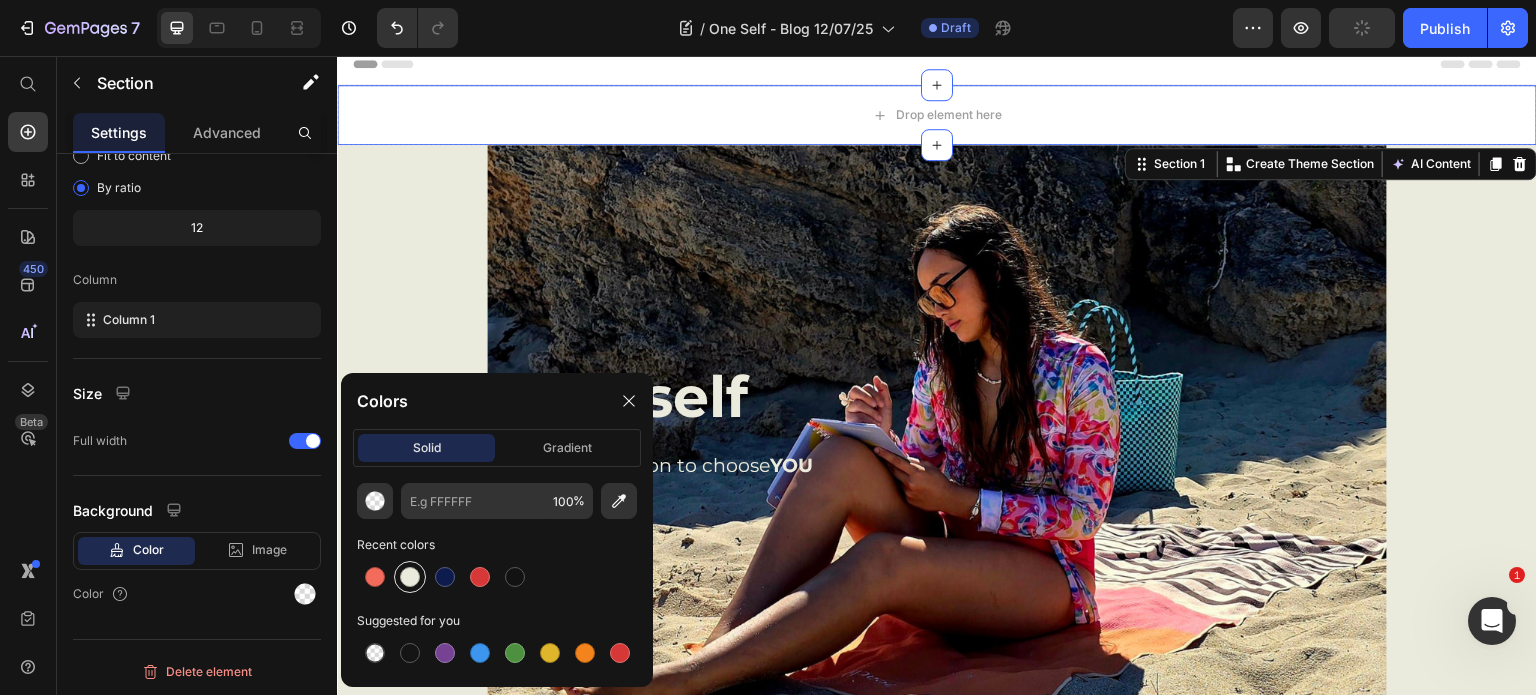 click at bounding box center [410, 577] 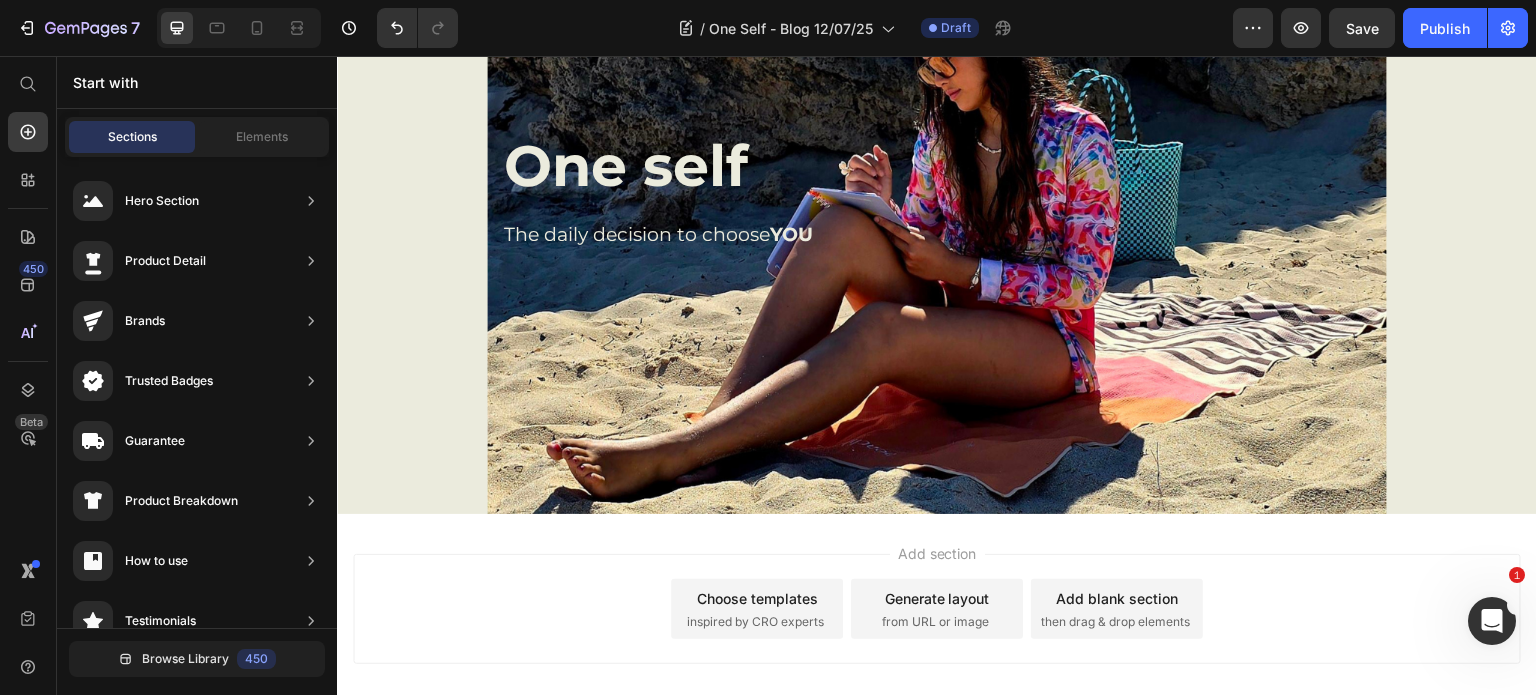 scroll, scrollTop: 249, scrollLeft: 0, axis: vertical 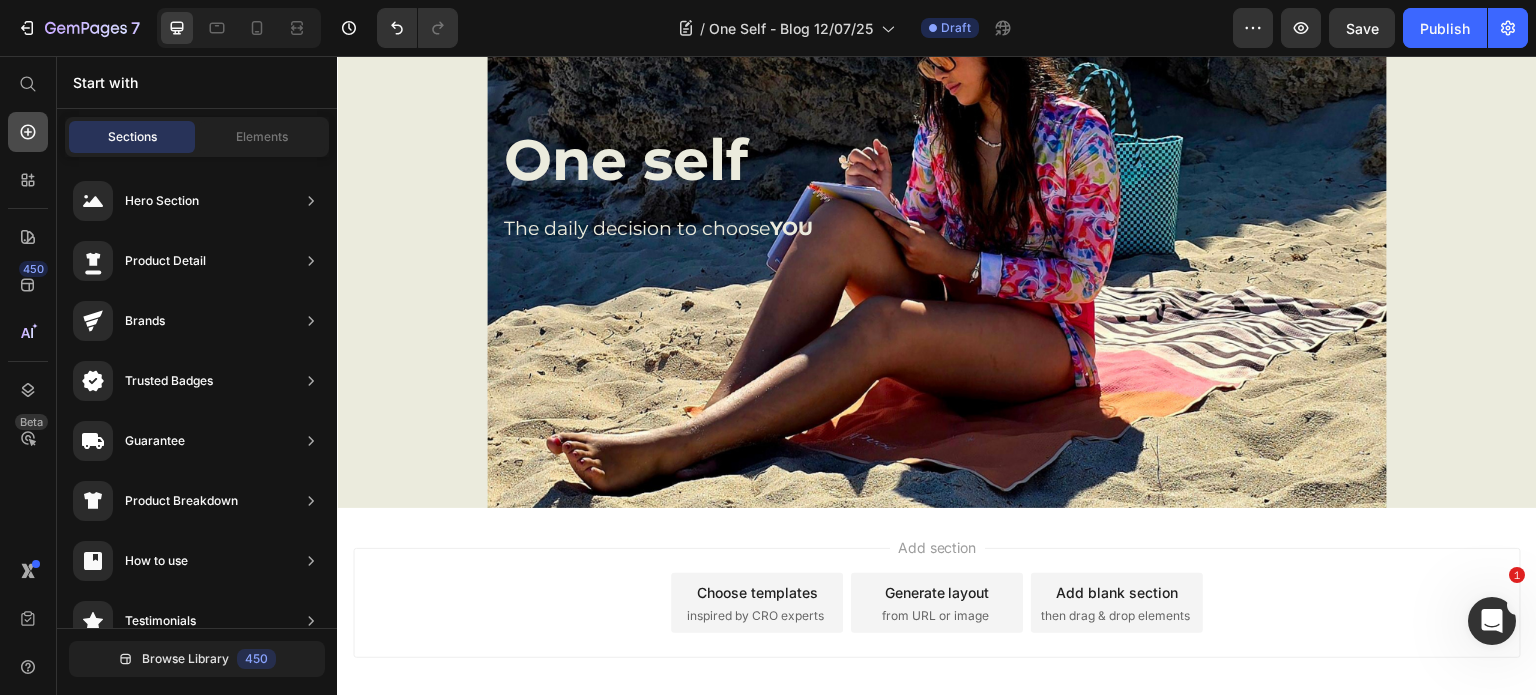 click 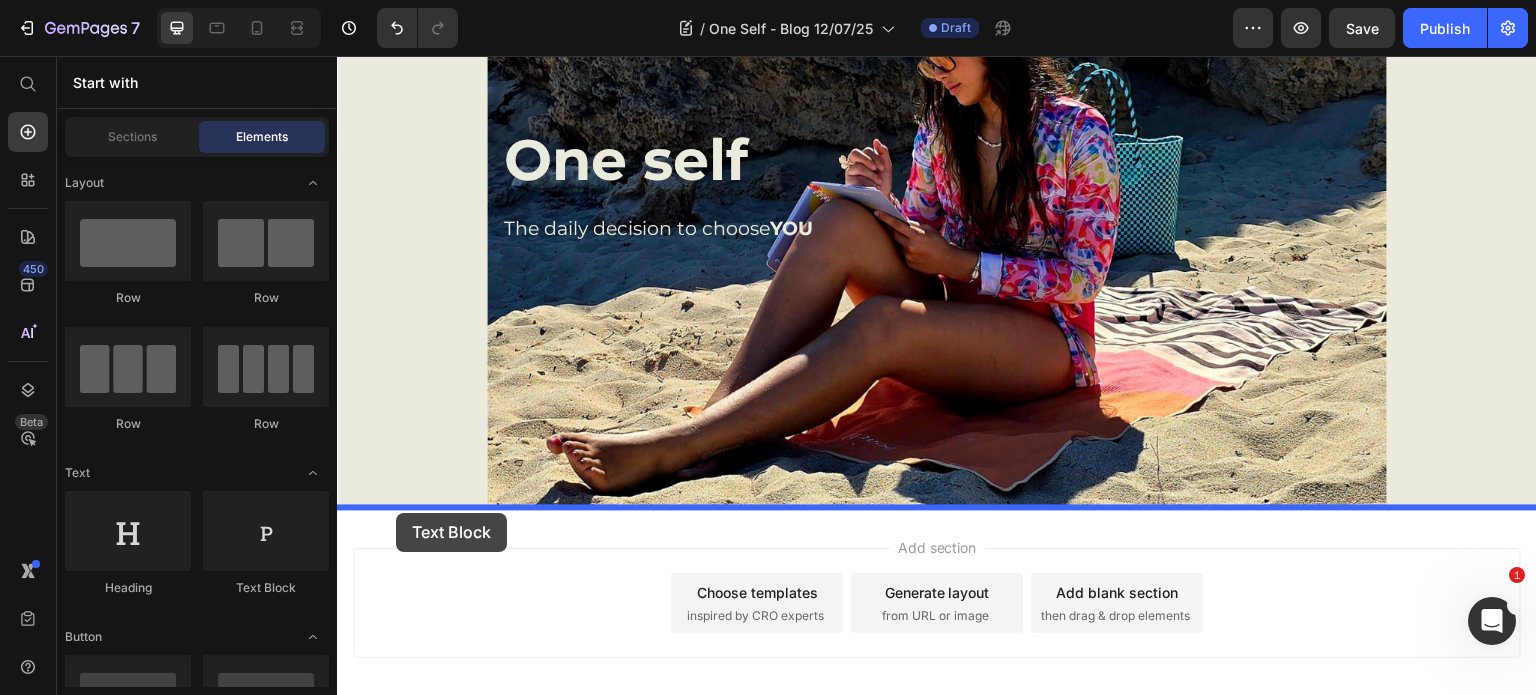 drag, startPoint x: 588, startPoint y: 590, endPoint x: 396, endPoint y: 513, distance: 206.86469 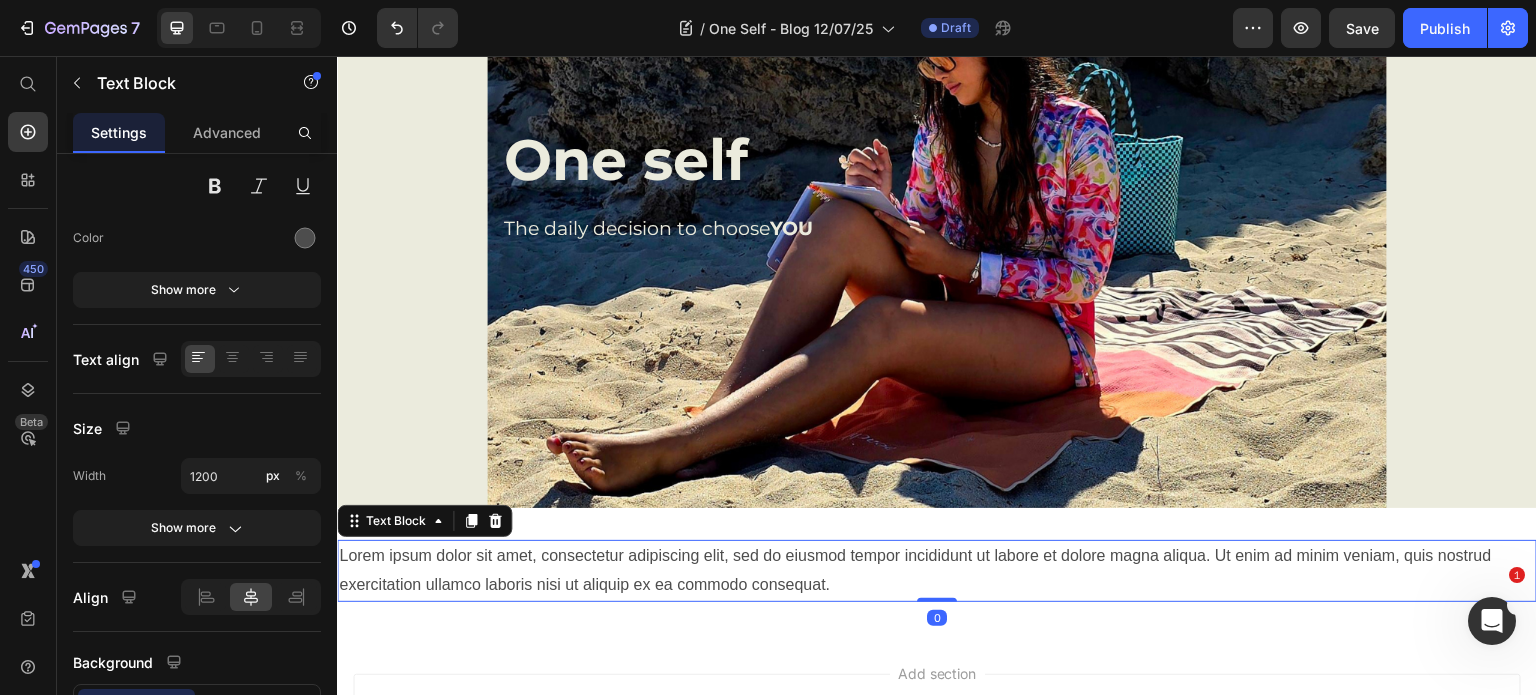 scroll, scrollTop: 0, scrollLeft: 0, axis: both 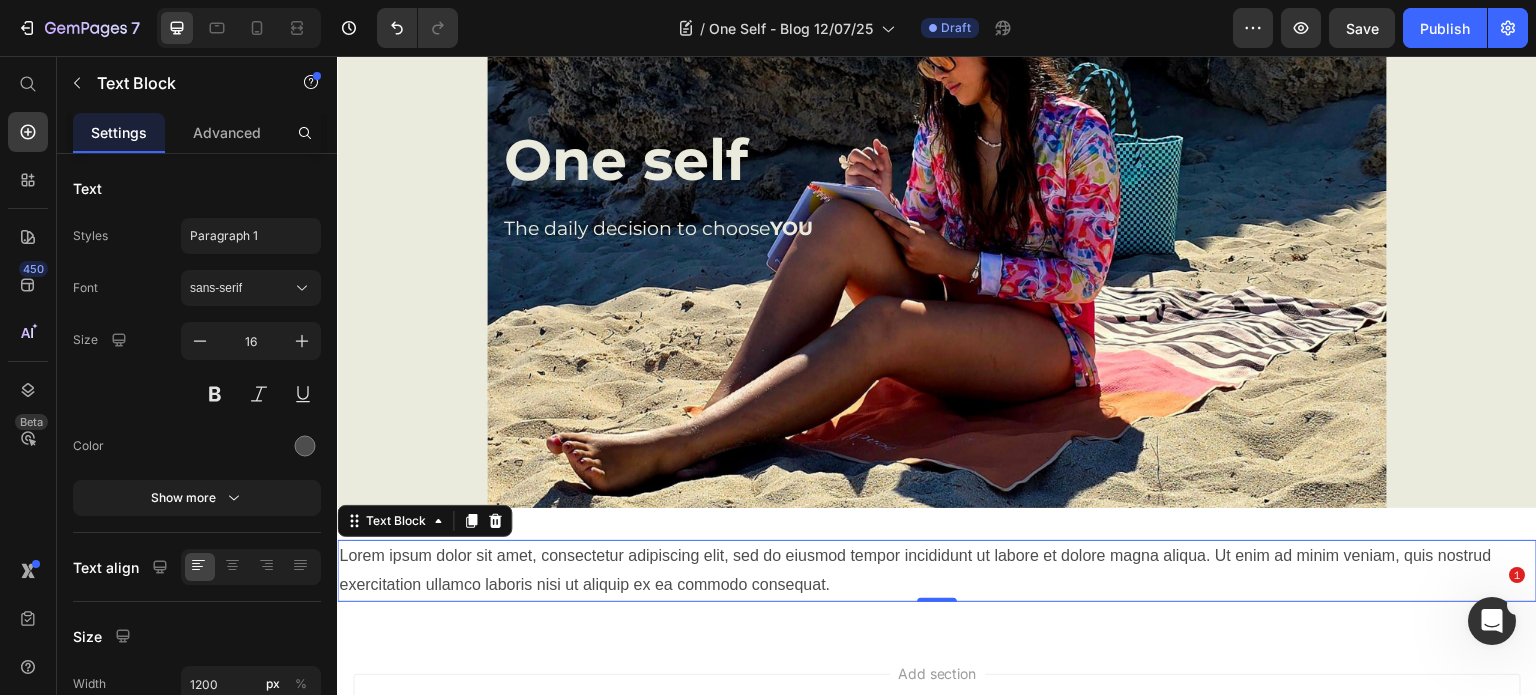 click on "Lorem ipsum dolor sit amet, consectetur adipiscing elit, sed do eiusmod tempor incididunt ut labore et dolore magna aliqua. Ut enim ad minim veniam, quis nostrud exercitation ullamco laboris nisi ut aliquip ex ea commodo consequat." at bounding box center [937, 571] 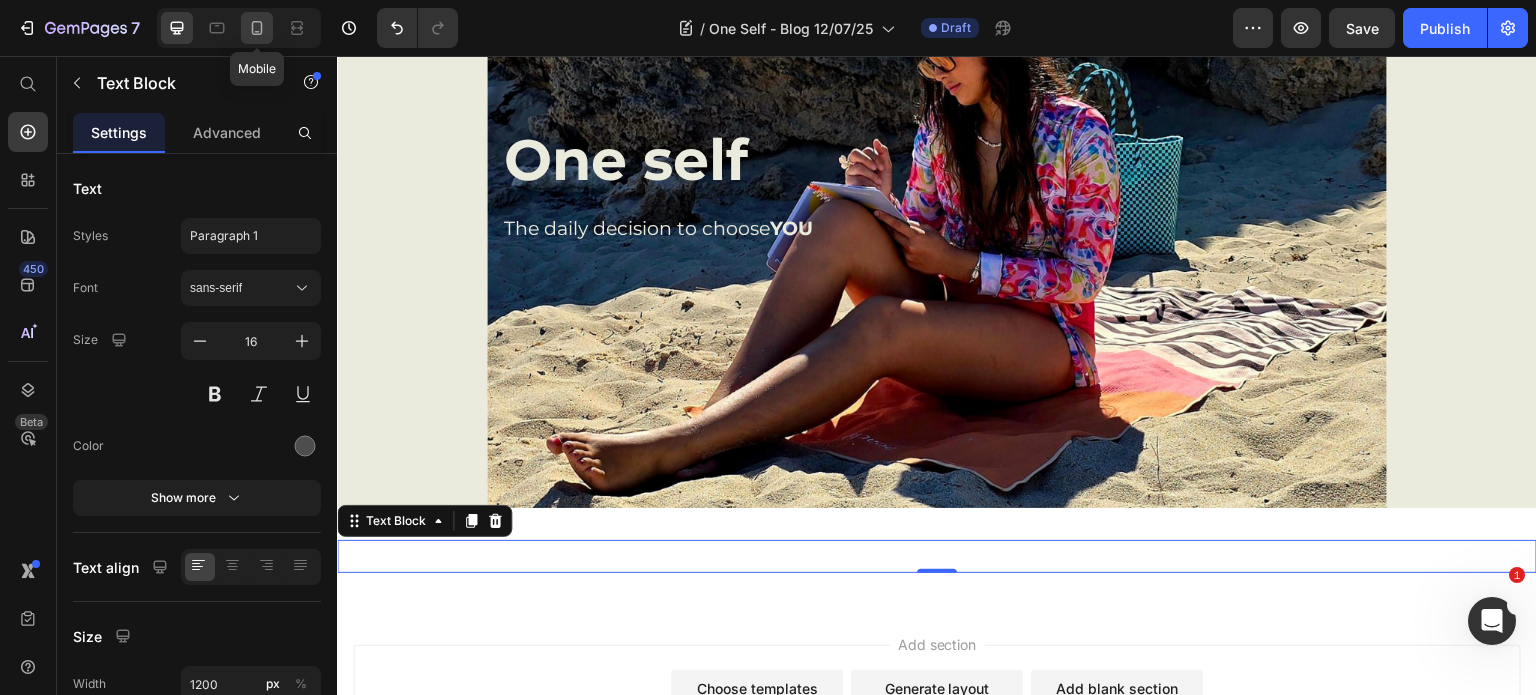 click 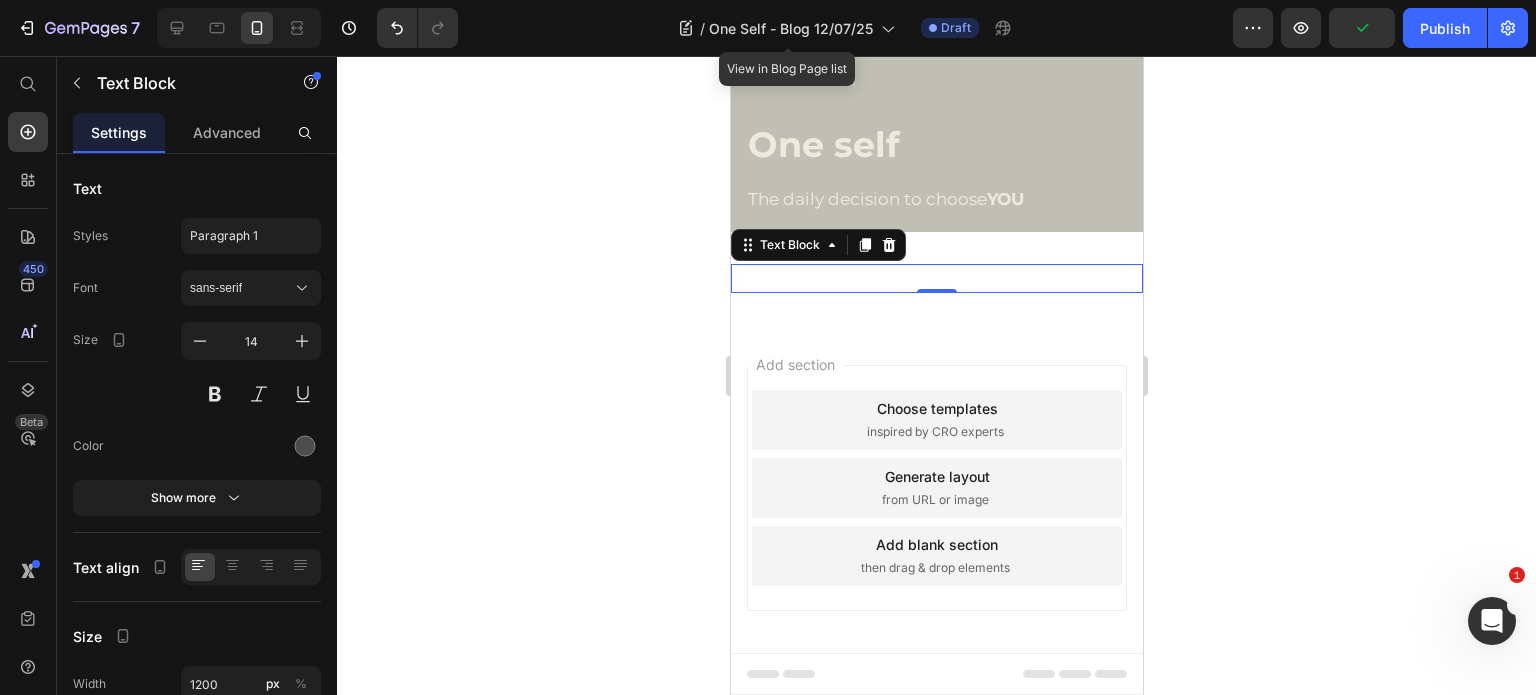 scroll, scrollTop: 249, scrollLeft: 0, axis: vertical 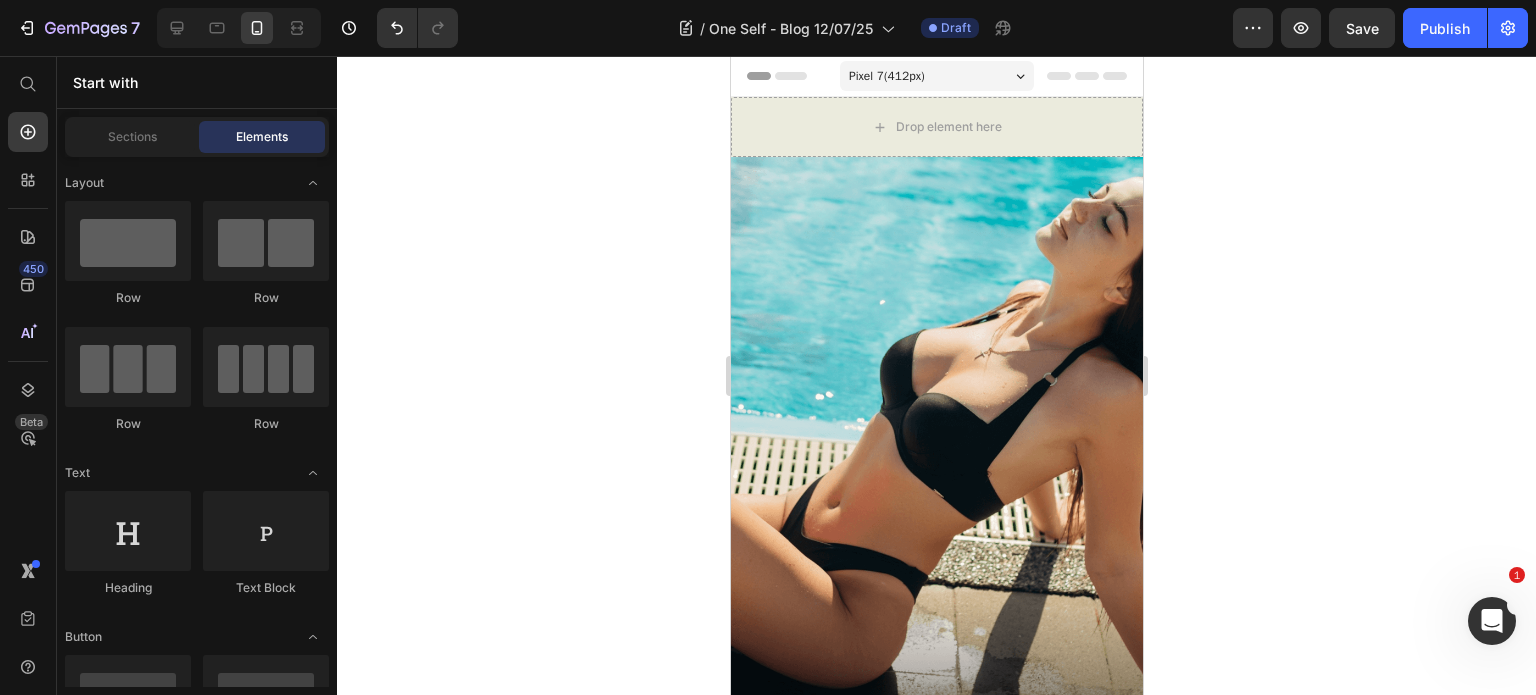 drag, startPoint x: 1135, startPoint y: 244, endPoint x: 1852, endPoint y: 109, distance: 729.5985 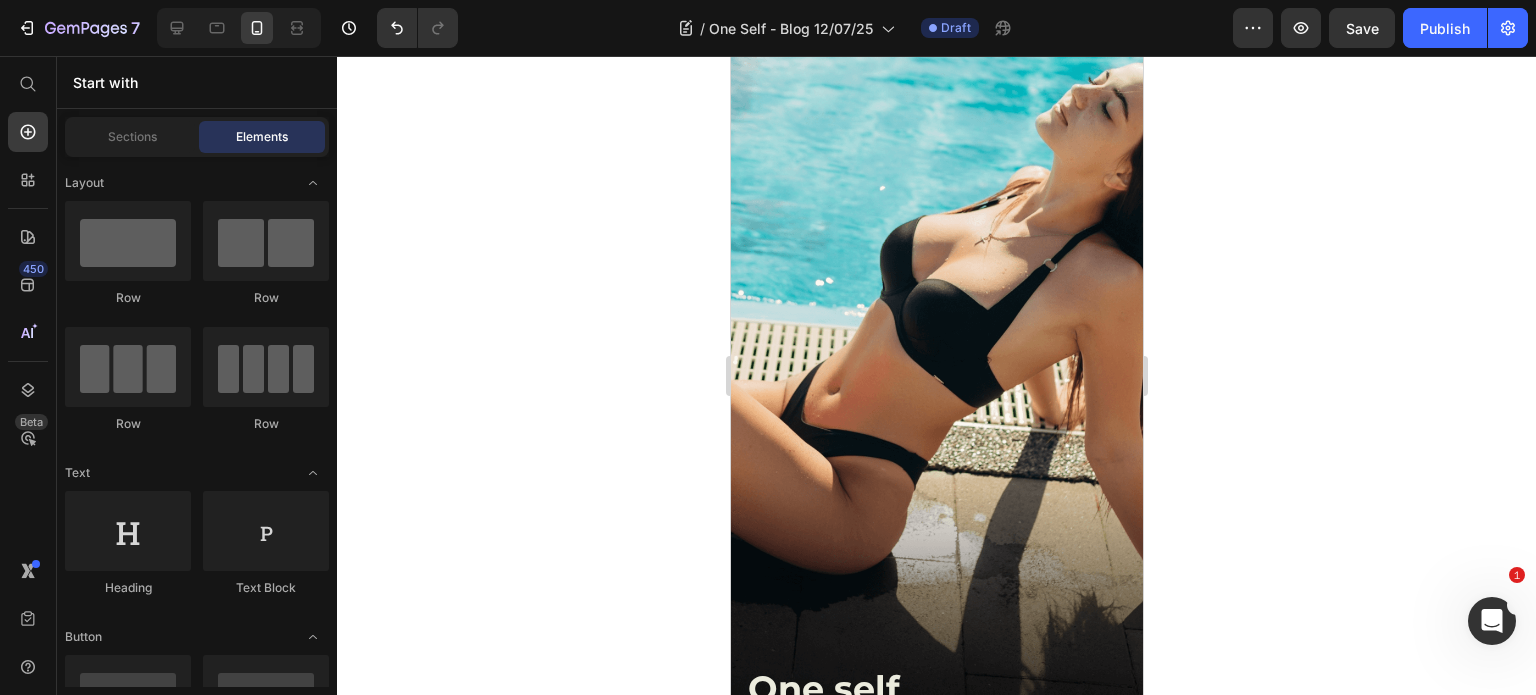 scroll, scrollTop: 0, scrollLeft: 0, axis: both 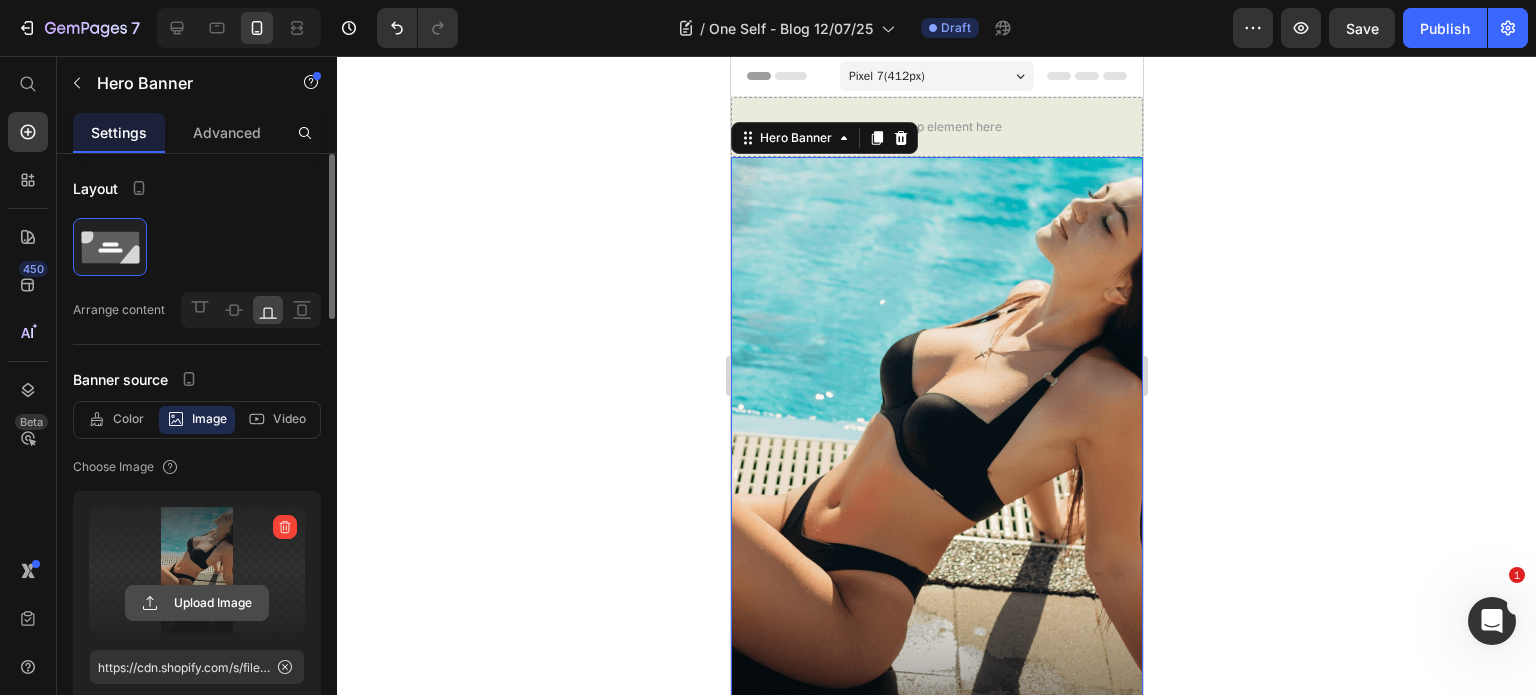 click 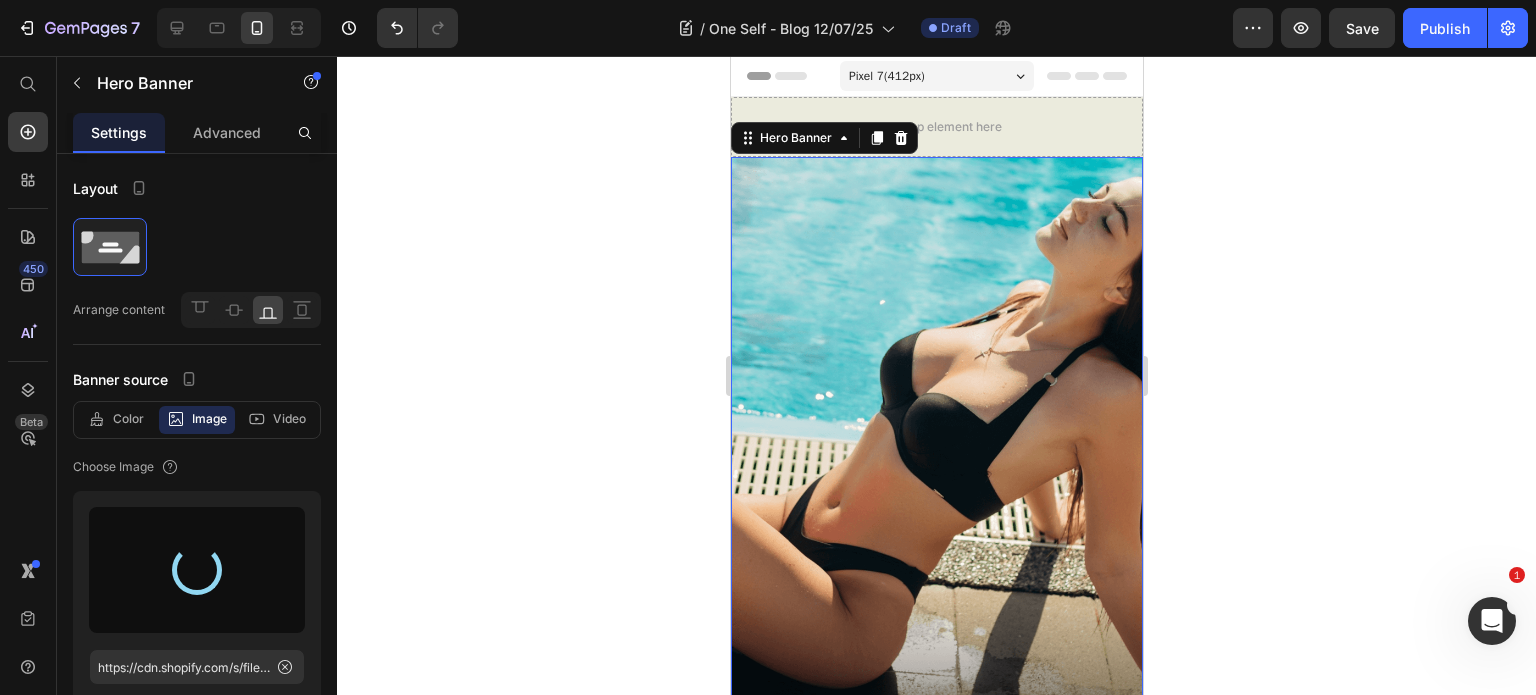 type on "https://cdn.shopify.com/s/files/1/0649/3287/2237/files/gempages_571602382773814144-1b02aefb-fe13-4cfd-ab9f-88997520ec2d.png" 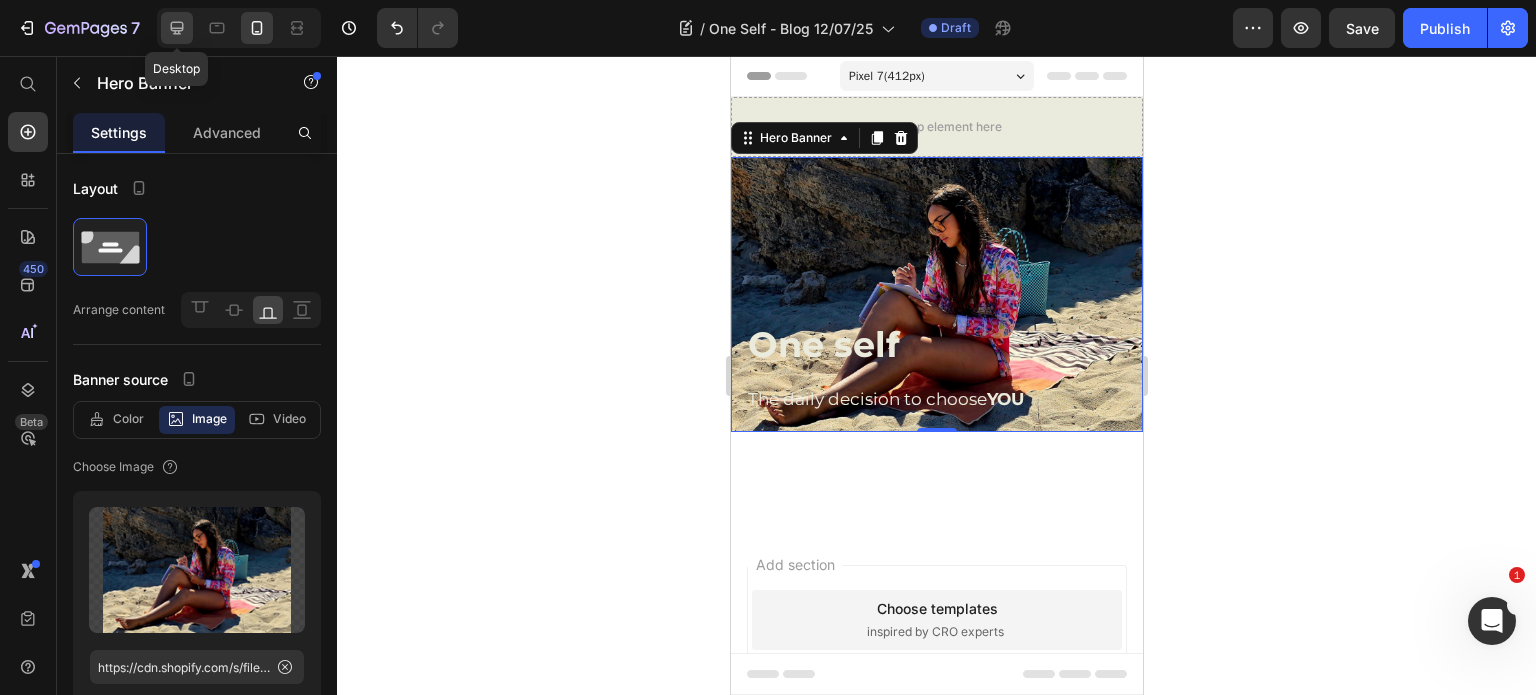 click 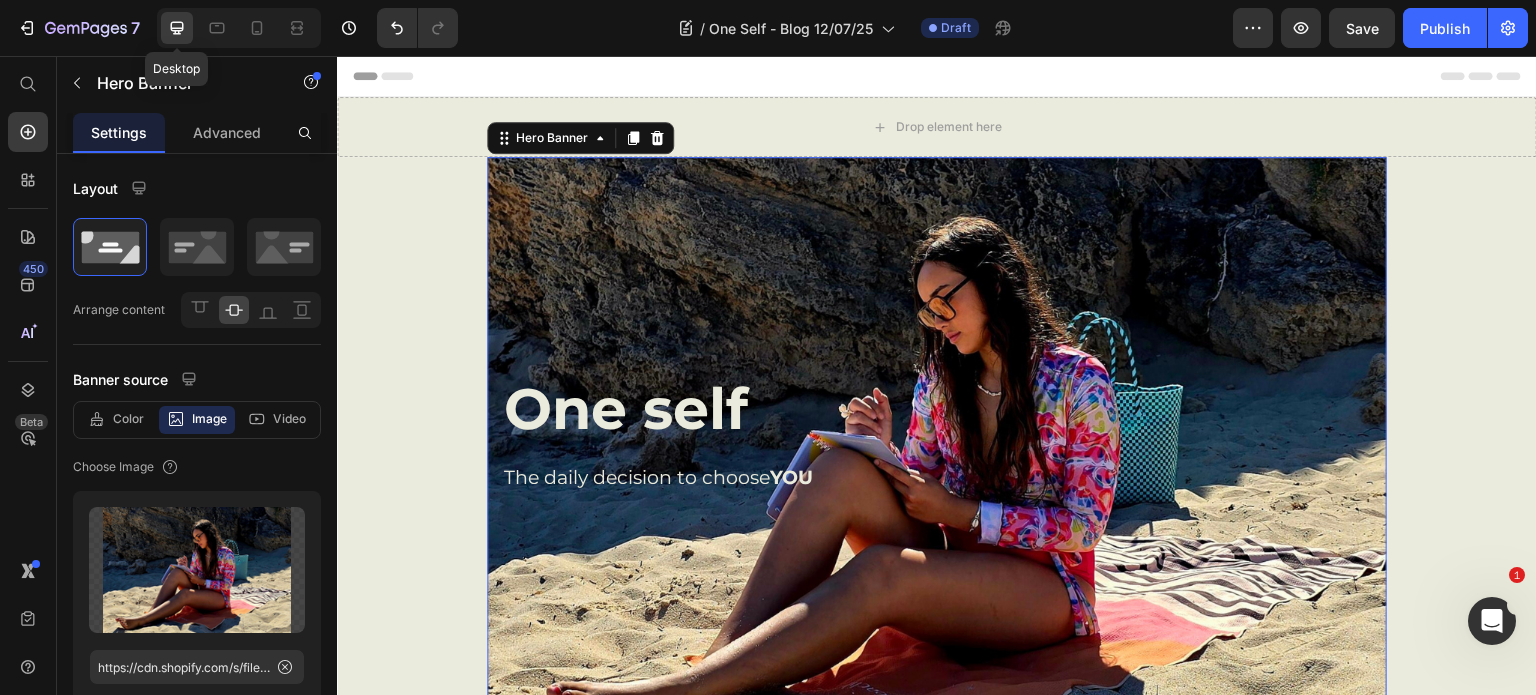 scroll, scrollTop: 31, scrollLeft: 0, axis: vertical 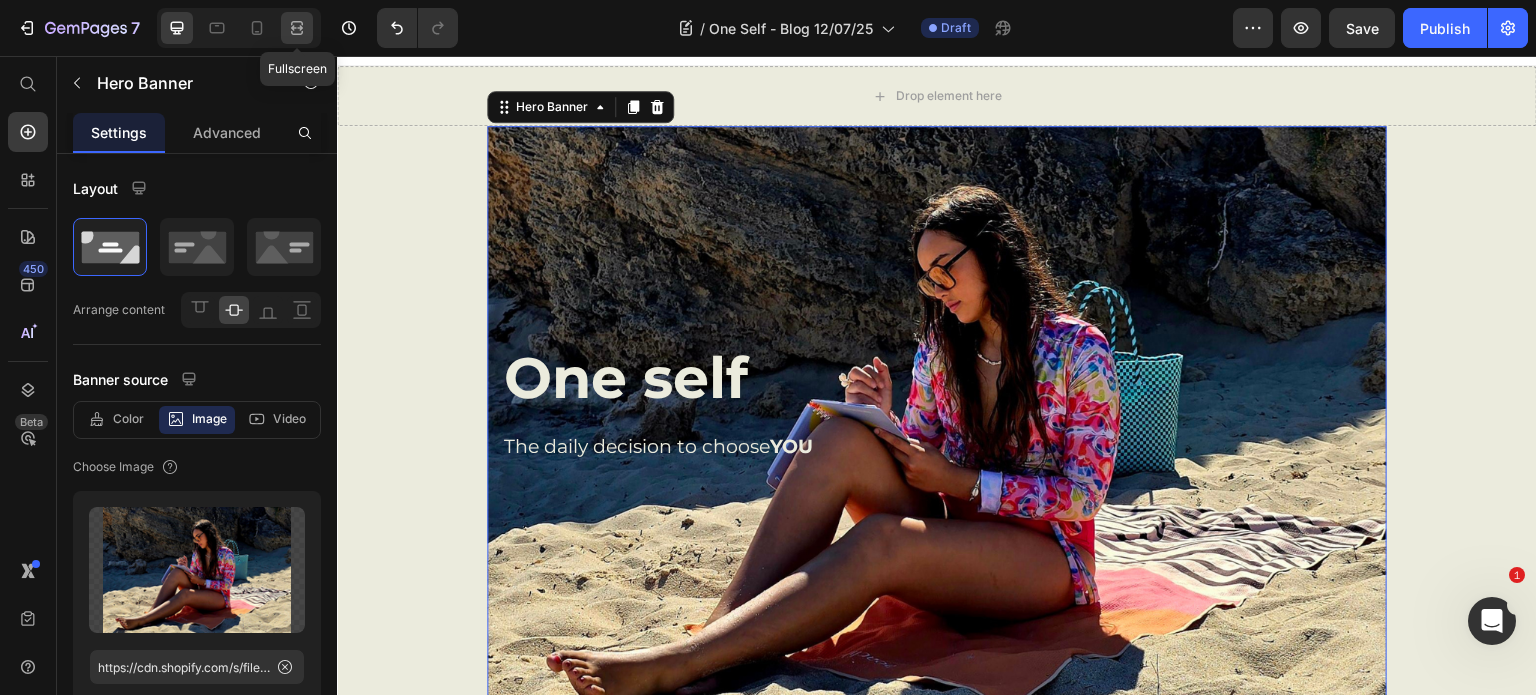 click 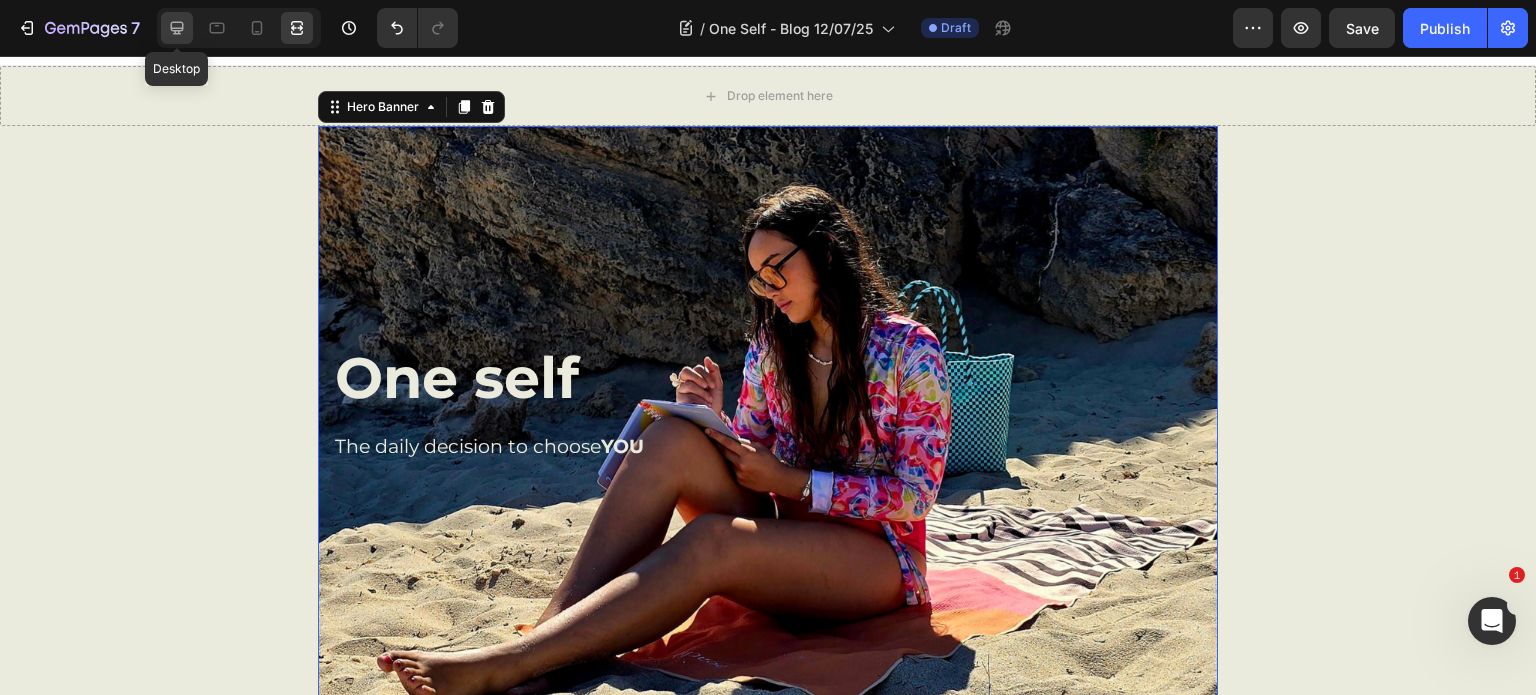 click 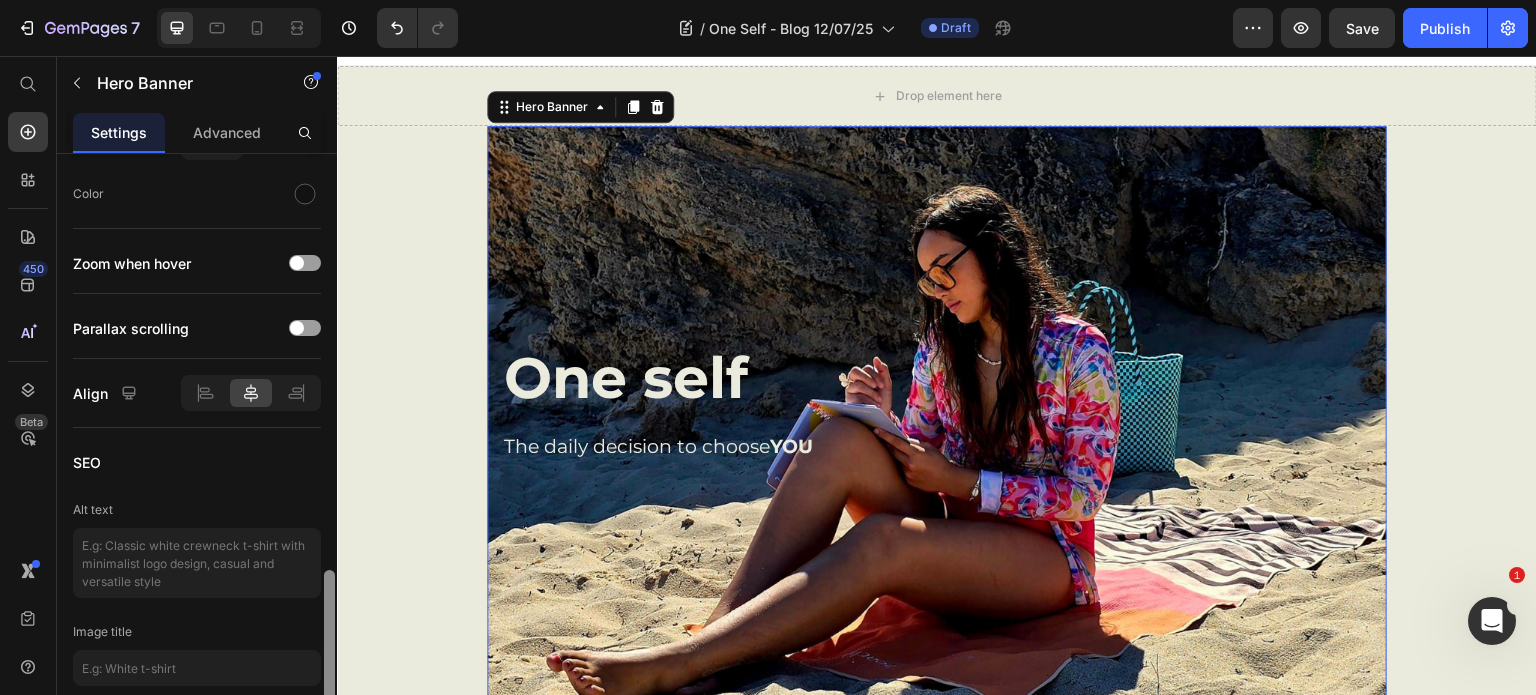 scroll, scrollTop: 1627, scrollLeft: 0, axis: vertical 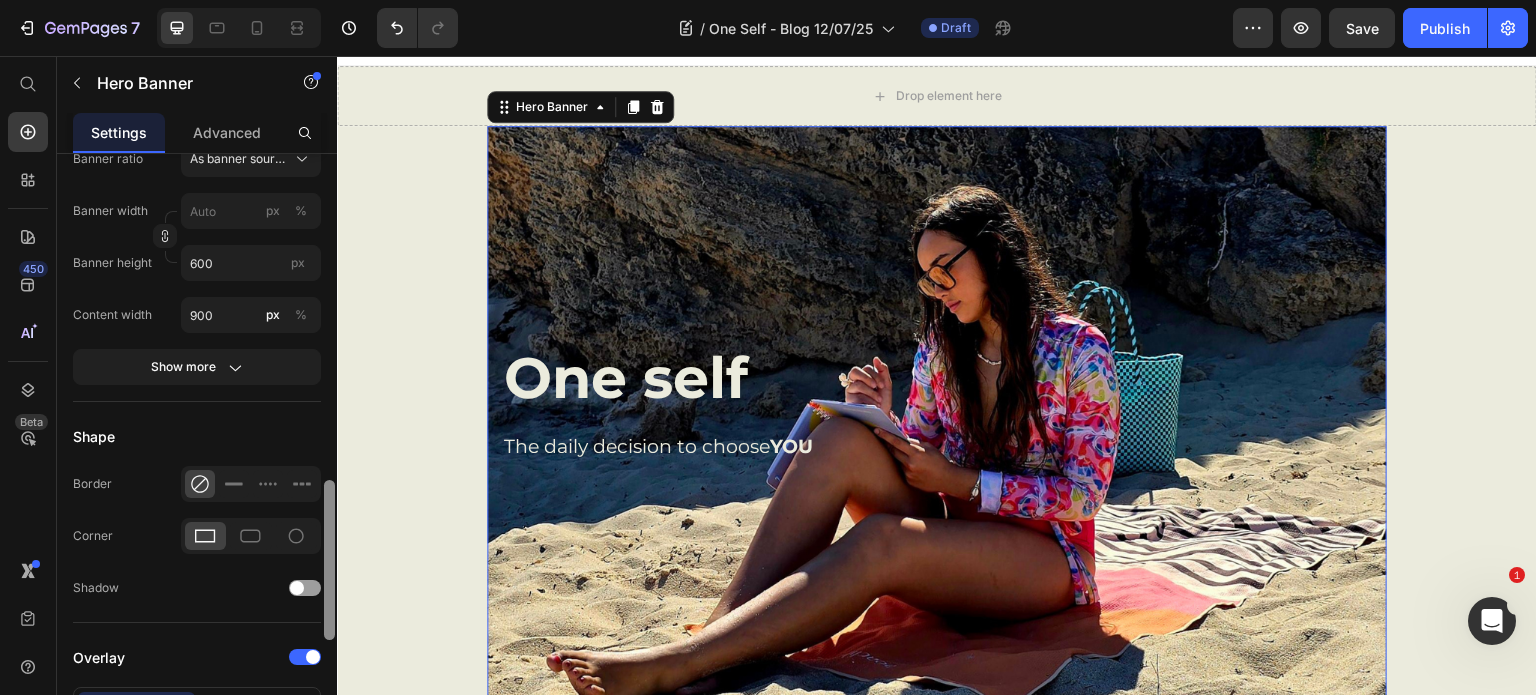 drag, startPoint x: 332, startPoint y: 224, endPoint x: 266, endPoint y: 473, distance: 257.5985 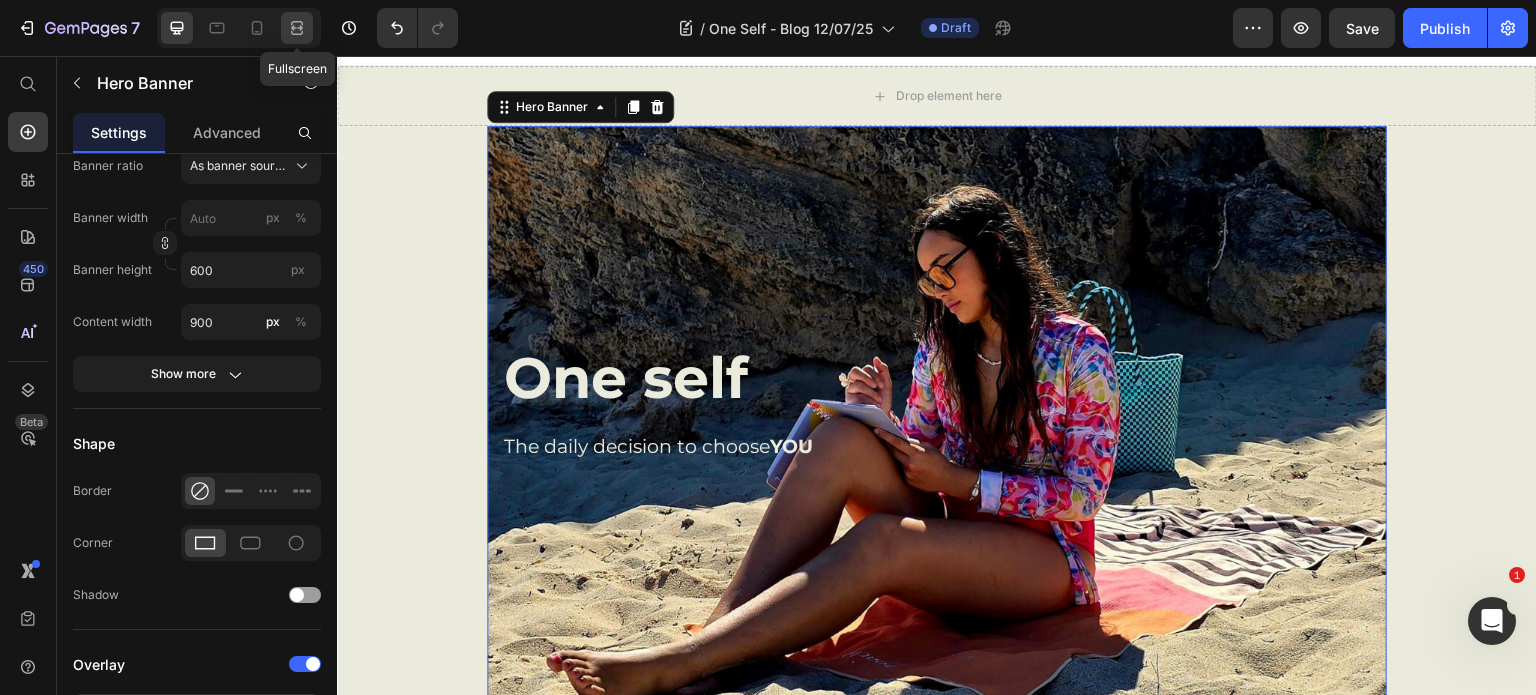 click 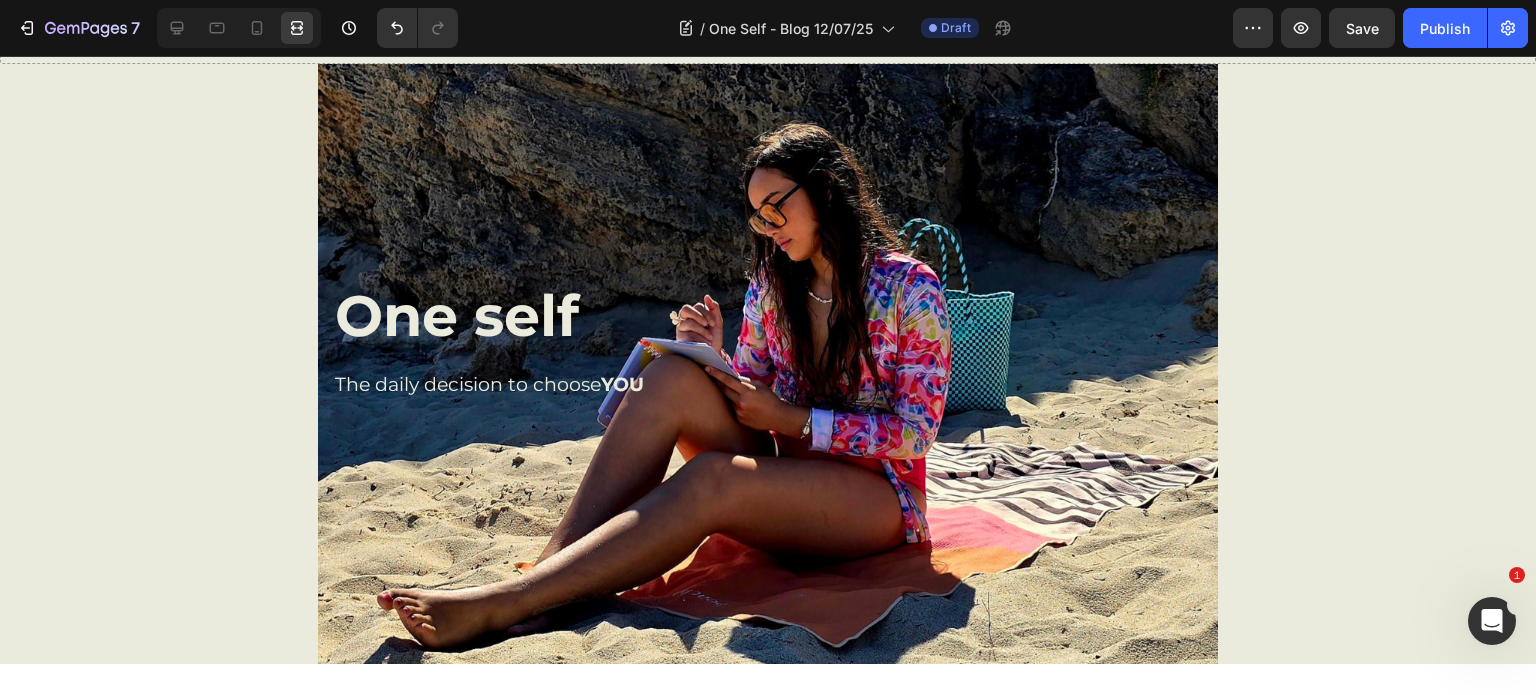 scroll, scrollTop: 31, scrollLeft: 0, axis: vertical 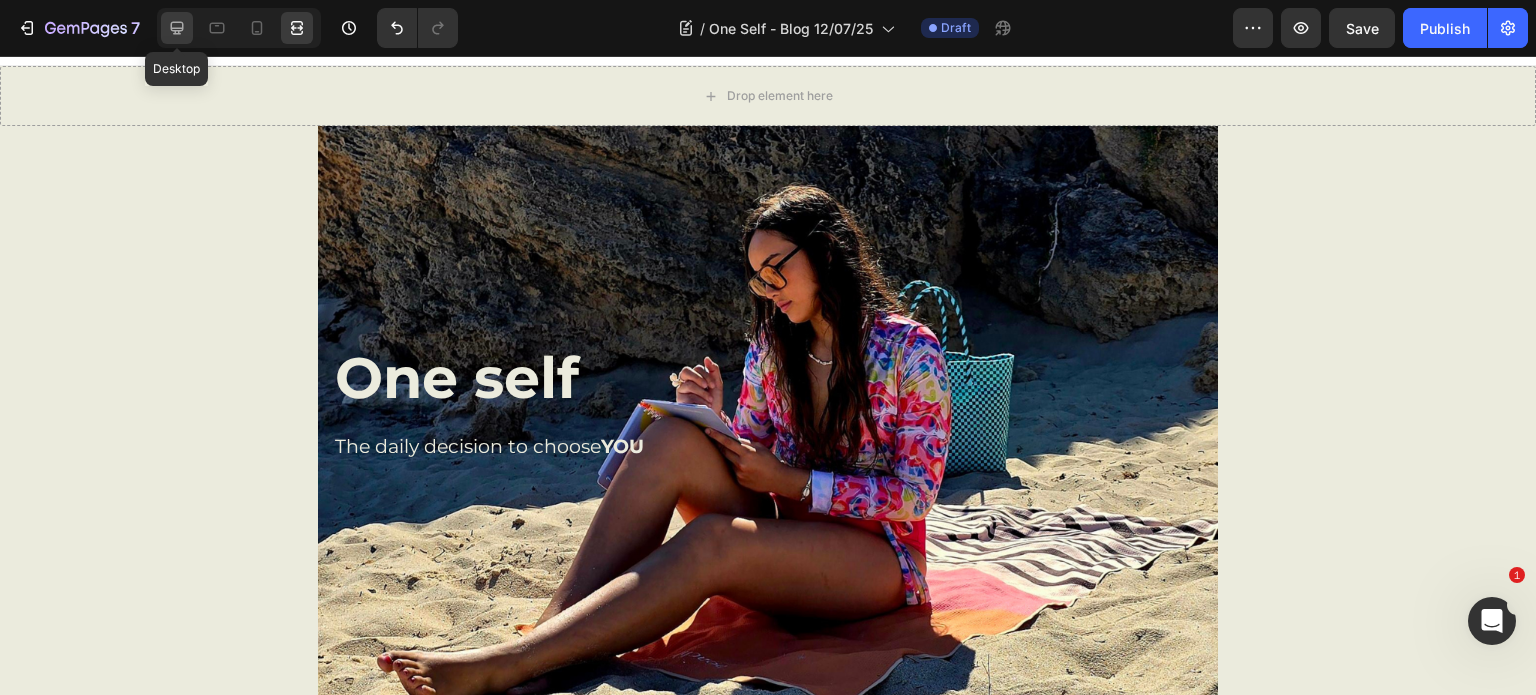 click 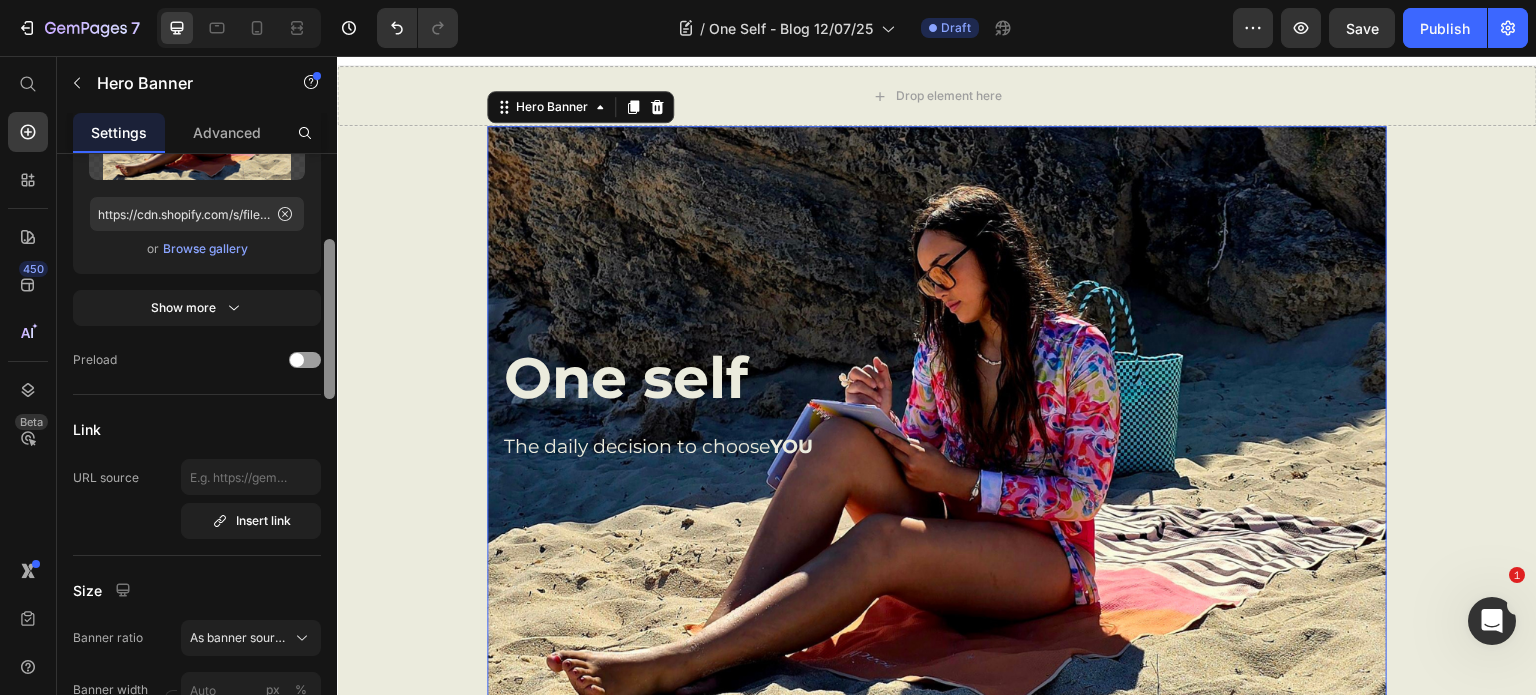 scroll, scrollTop: 397, scrollLeft: 0, axis: vertical 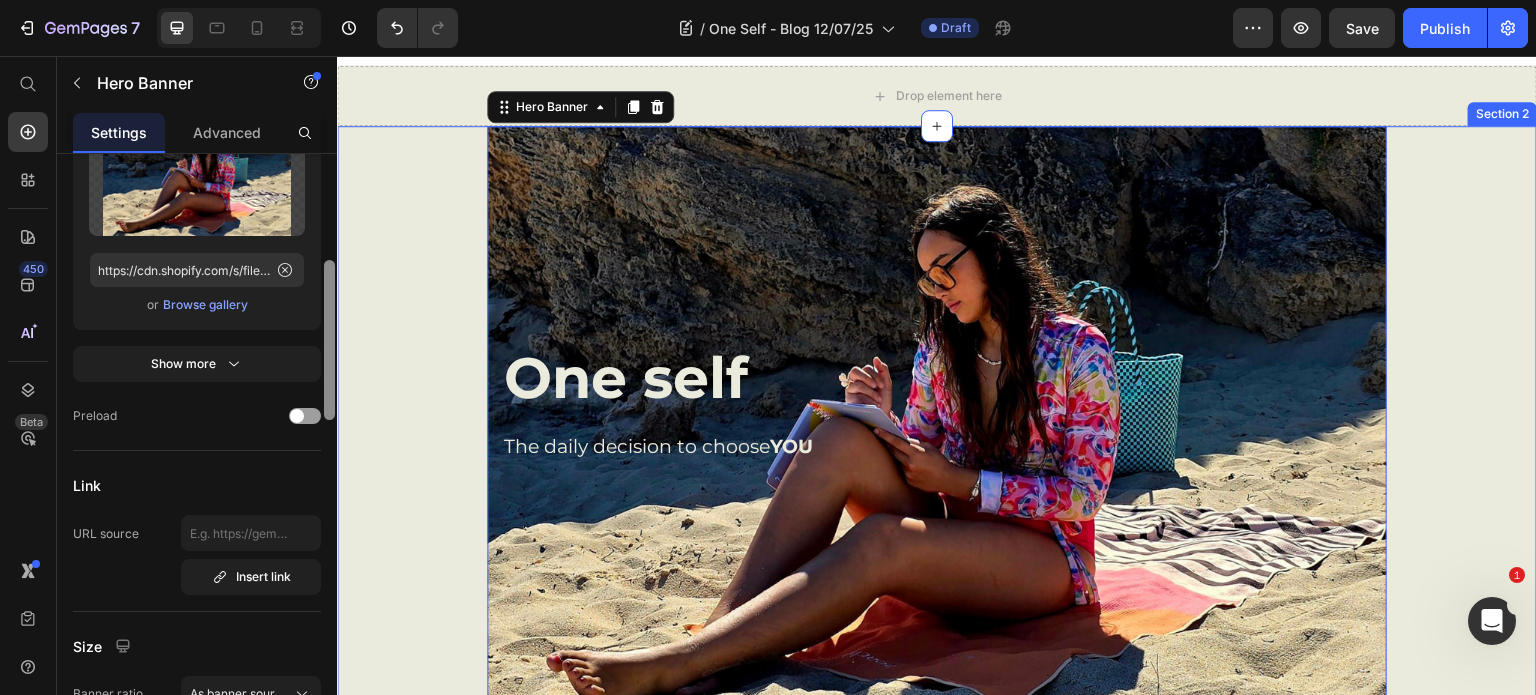 drag, startPoint x: 666, startPoint y: 486, endPoint x: 340, endPoint y: 263, distance: 394.97467 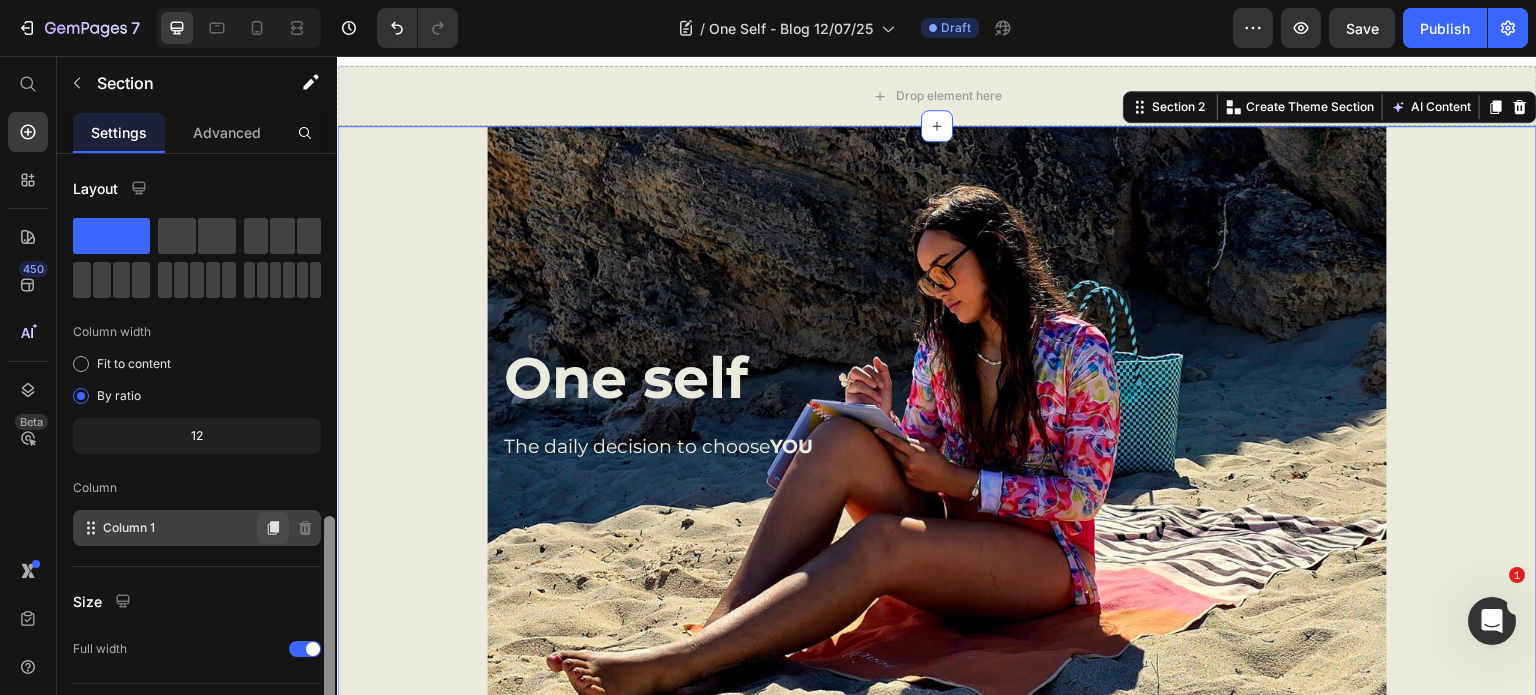 scroll, scrollTop: 208, scrollLeft: 0, axis: vertical 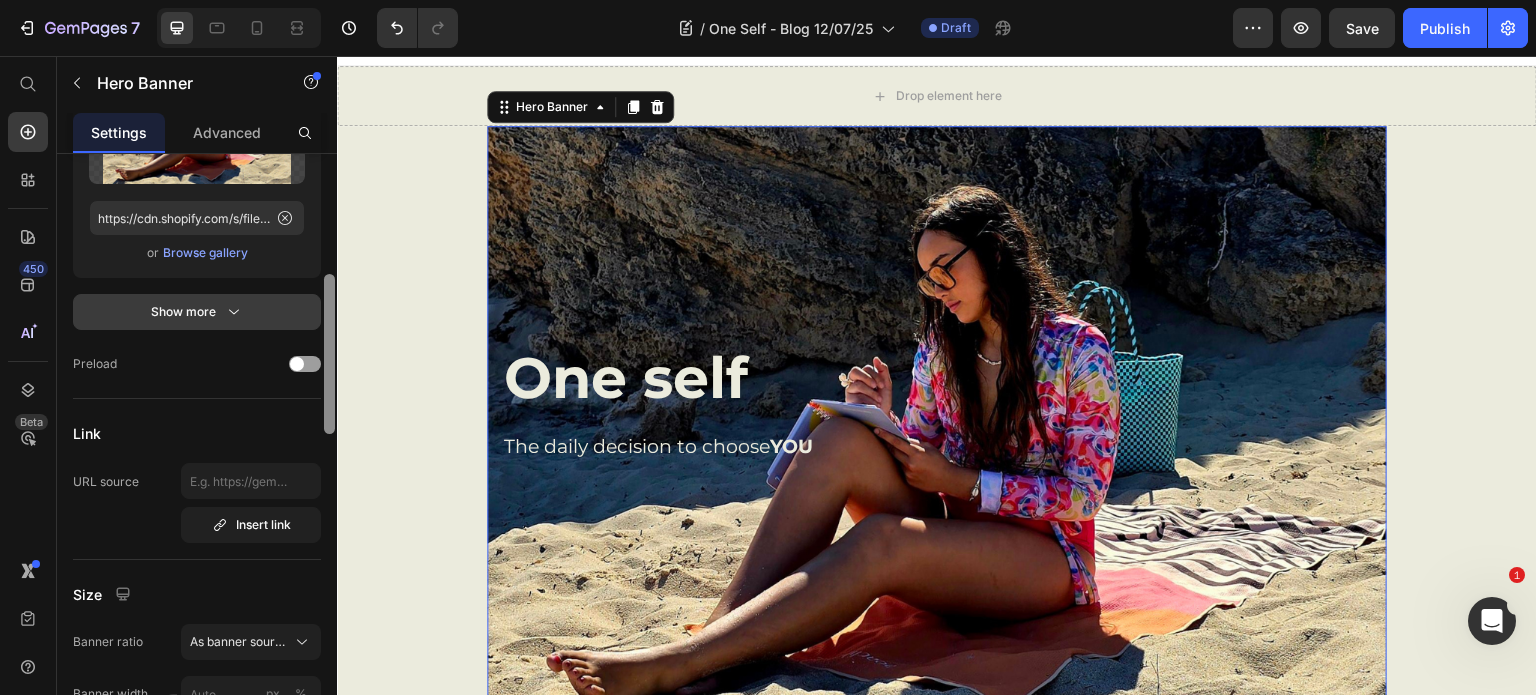 click 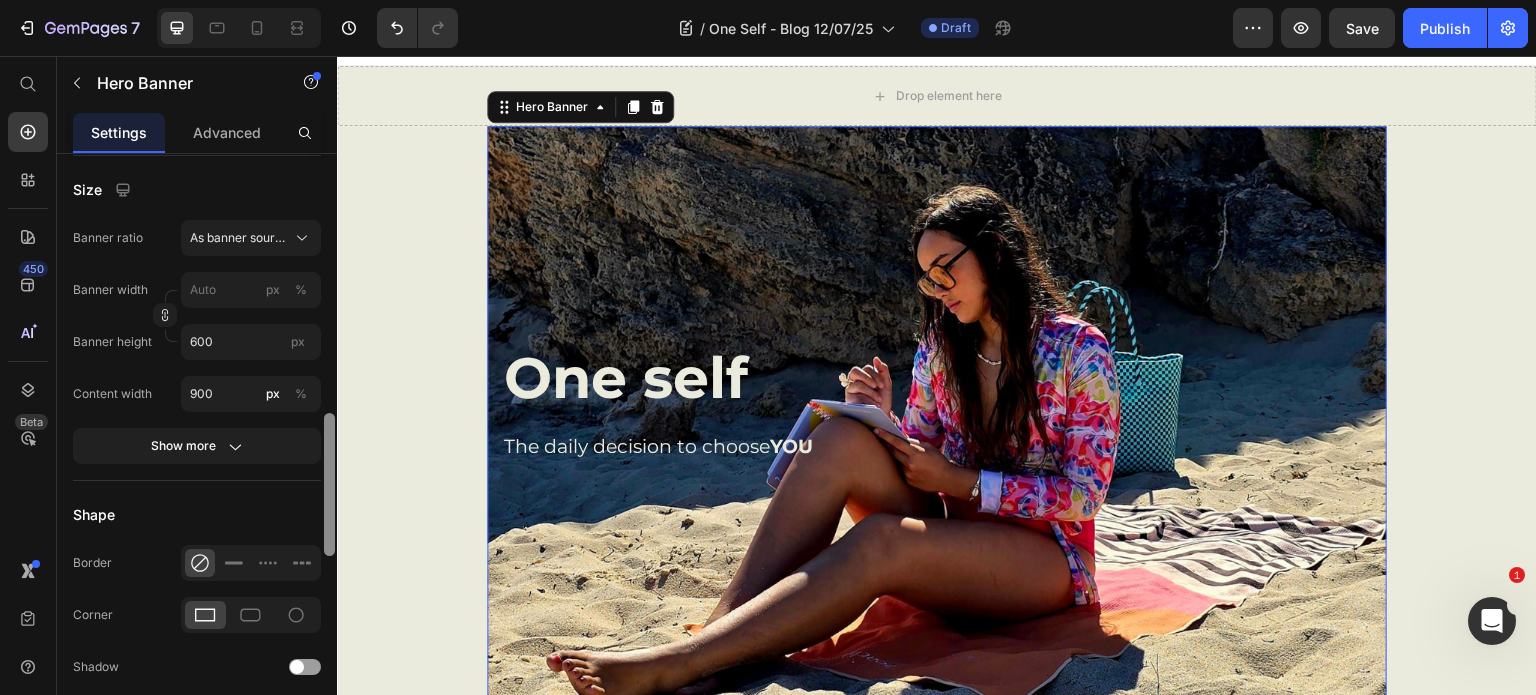 scroll, scrollTop: 1118, scrollLeft: 0, axis: vertical 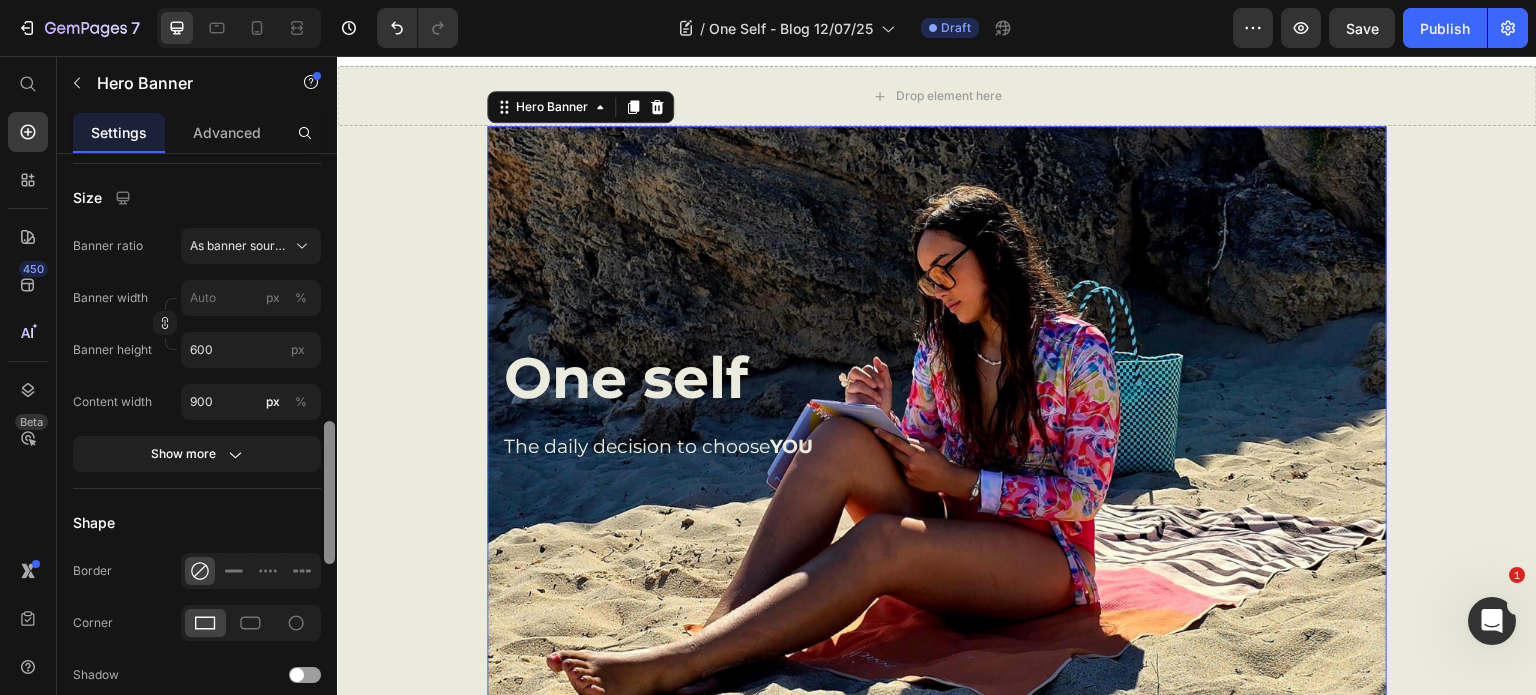 drag, startPoint x: 331, startPoint y: 293, endPoint x: 326, endPoint y: 473, distance: 180.06943 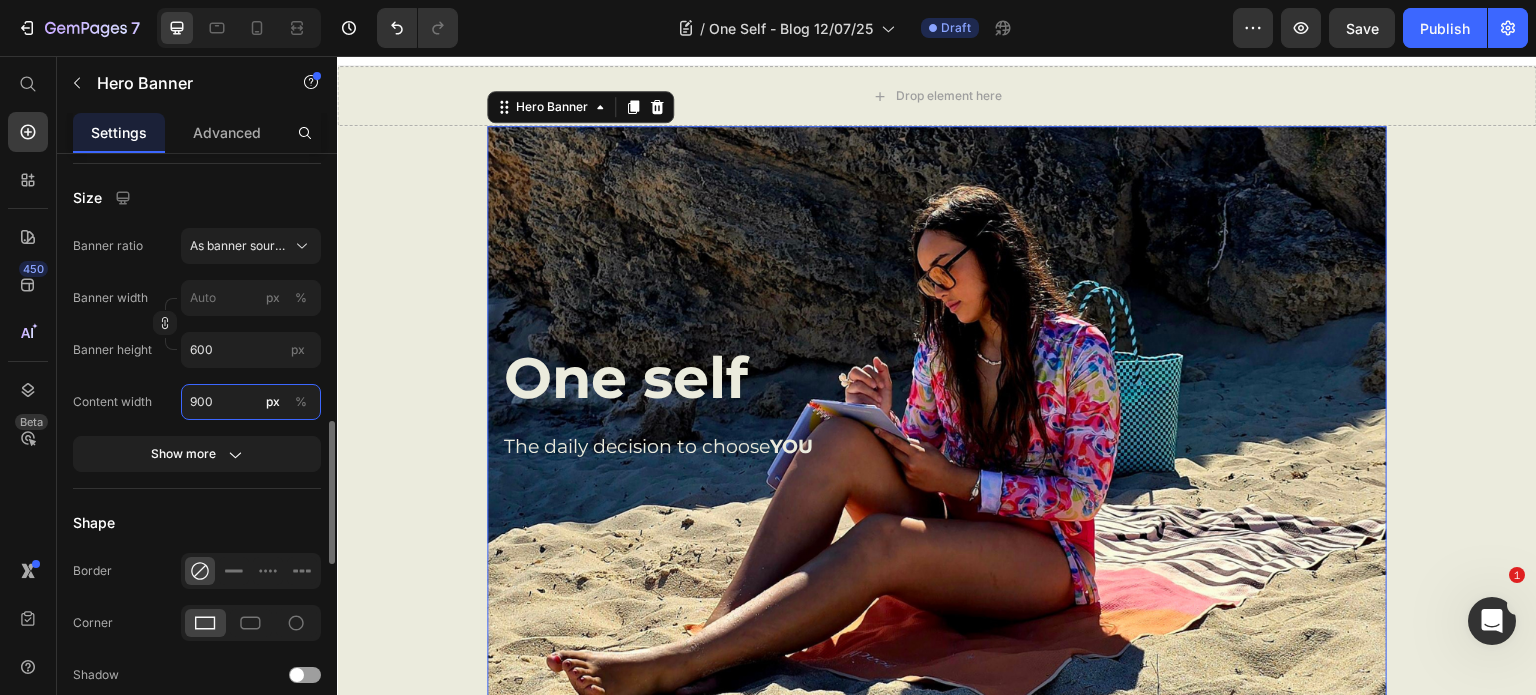 click on "900" at bounding box center [251, 402] 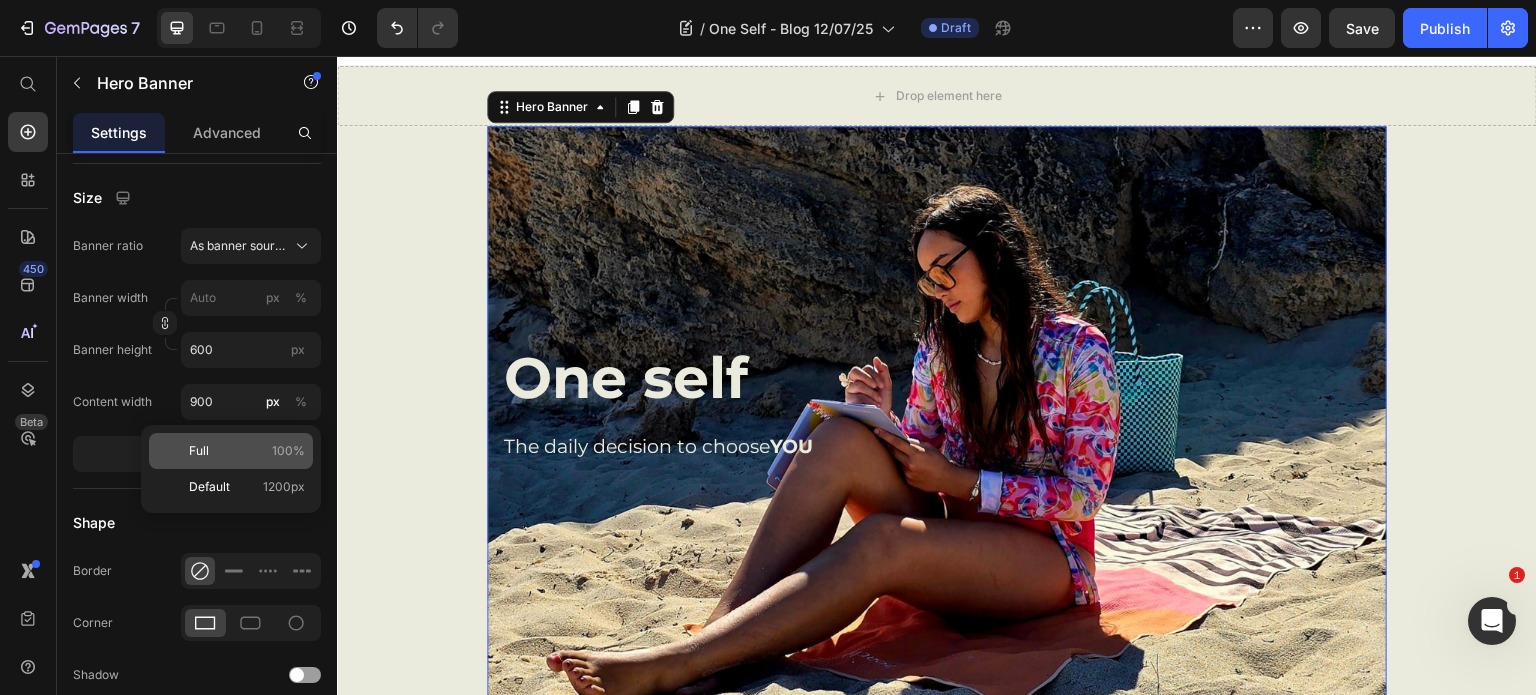 click on "Full 100%" at bounding box center [247, 451] 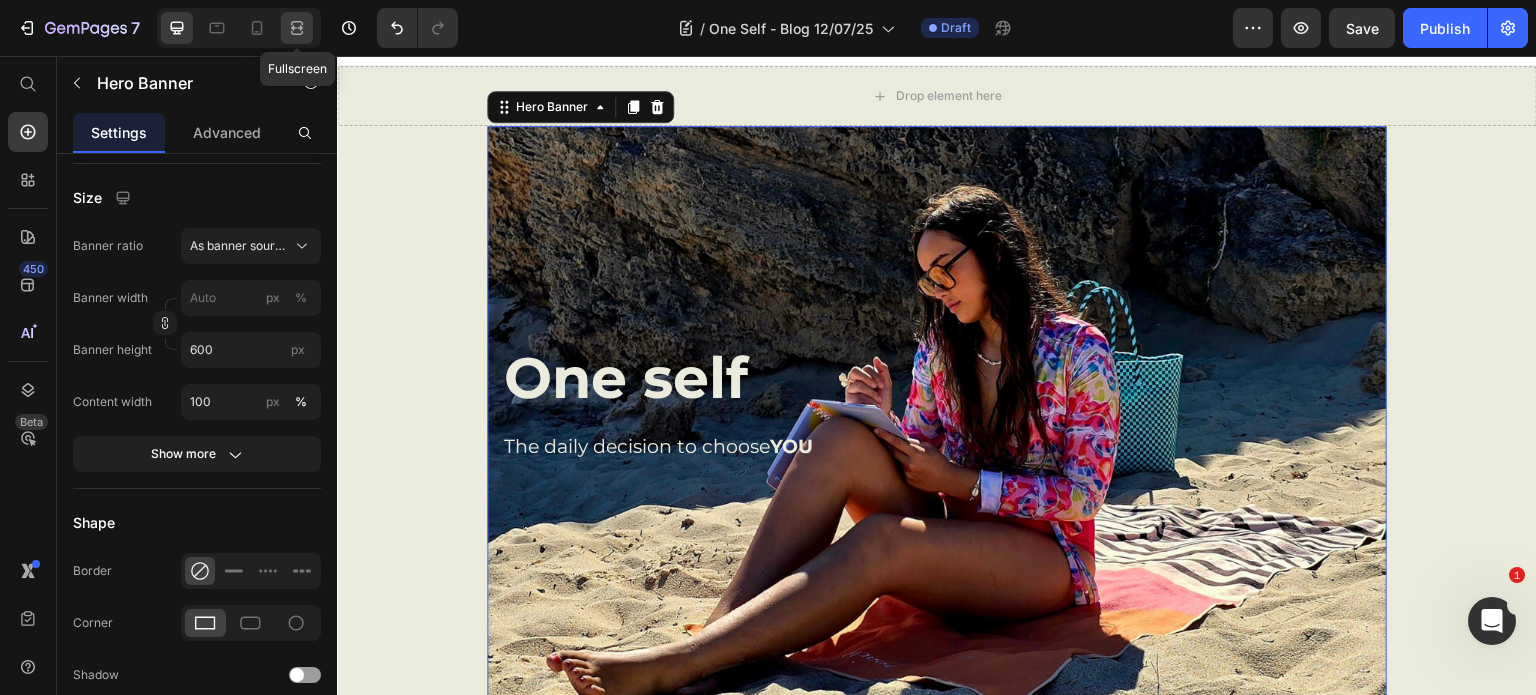 click 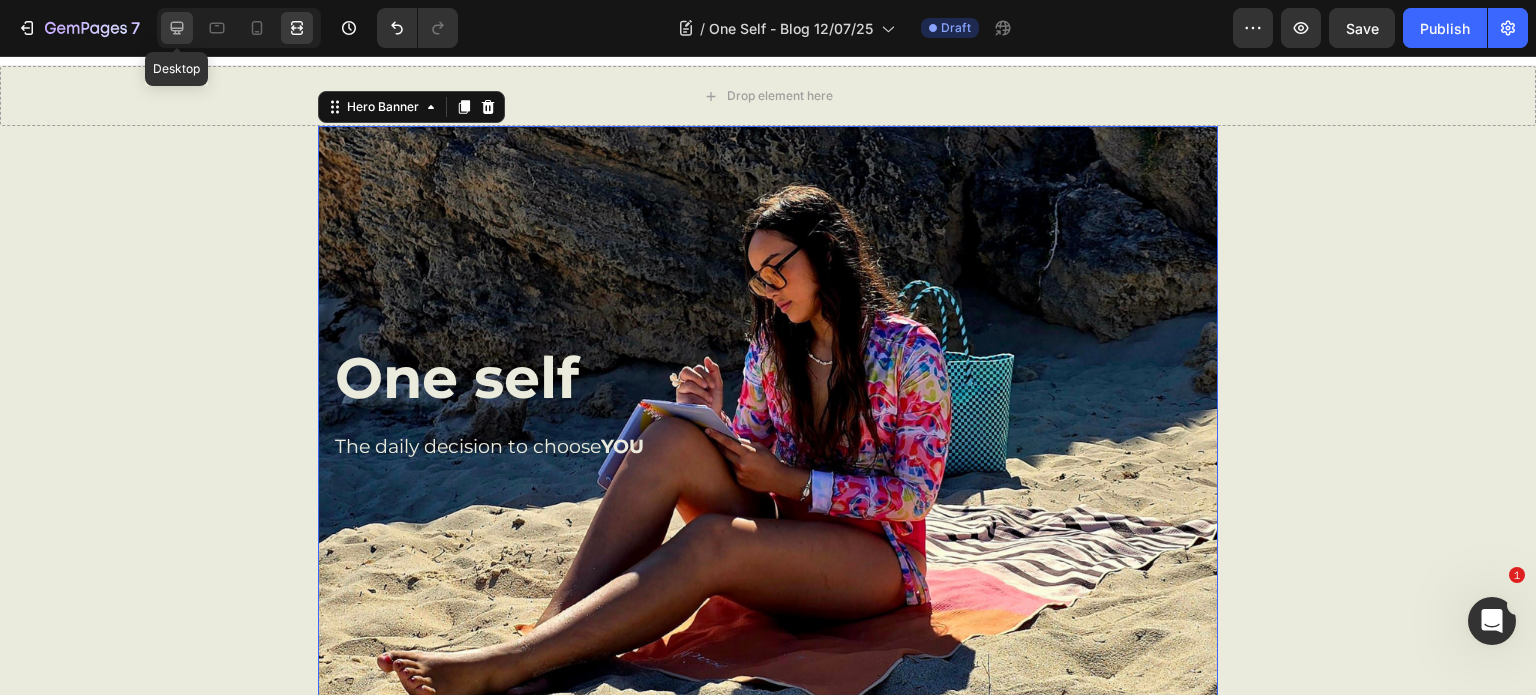 click 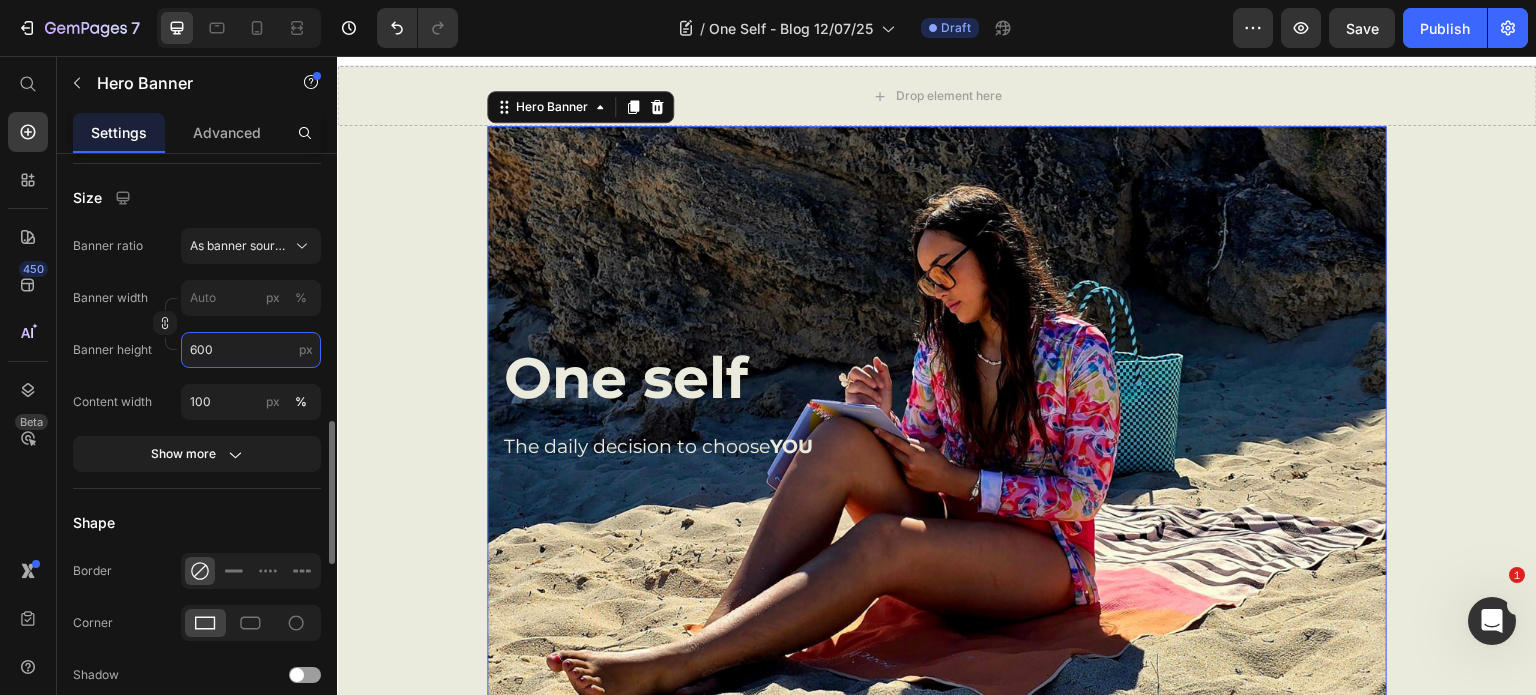 click on "600" at bounding box center [251, 350] 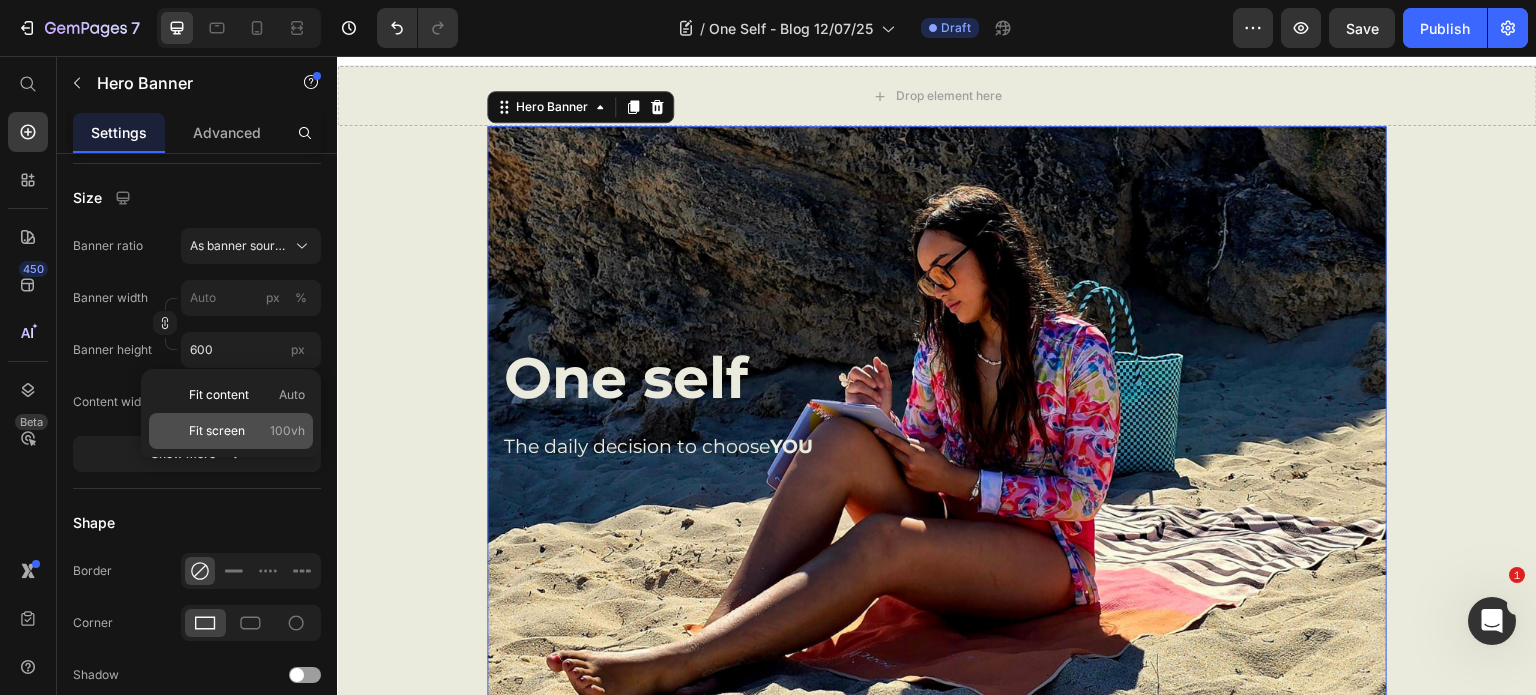 click on "Fit screen" at bounding box center [217, 431] 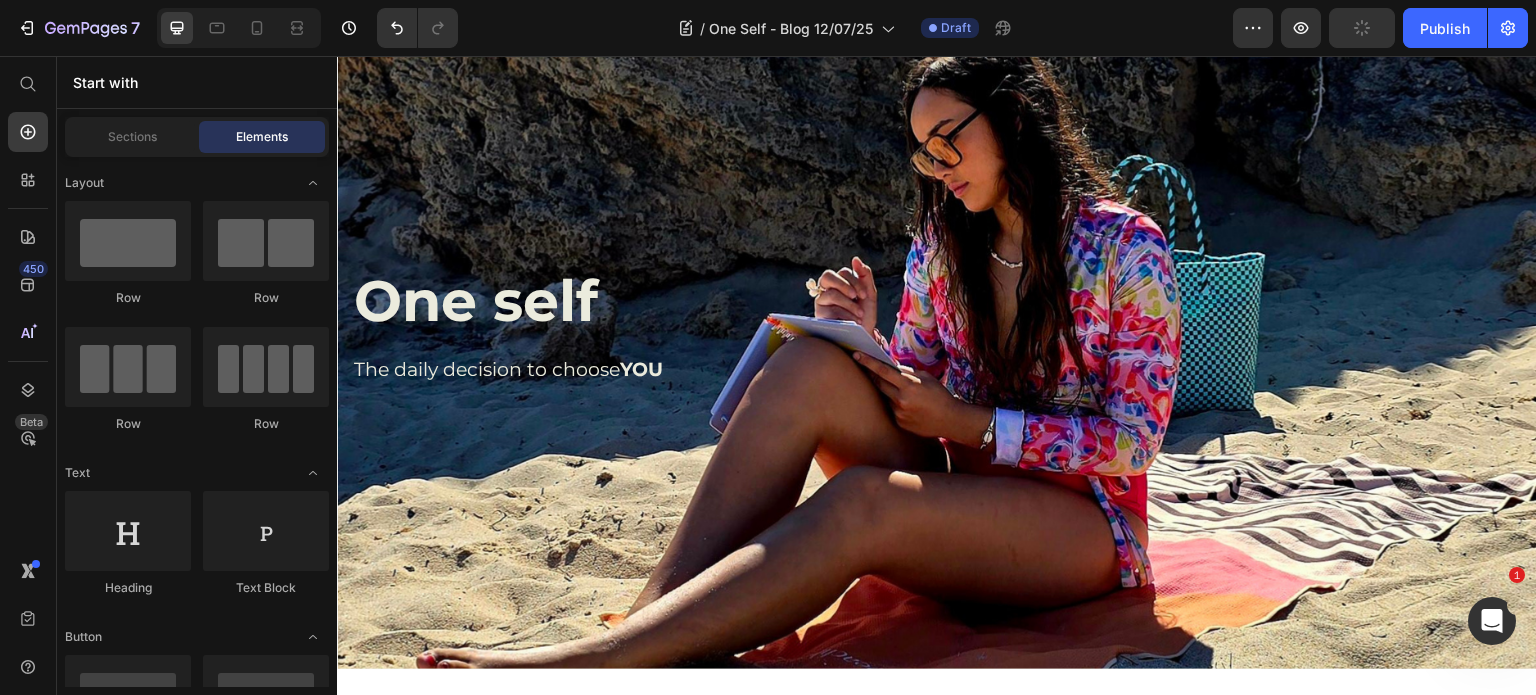 scroll, scrollTop: 131, scrollLeft: 0, axis: vertical 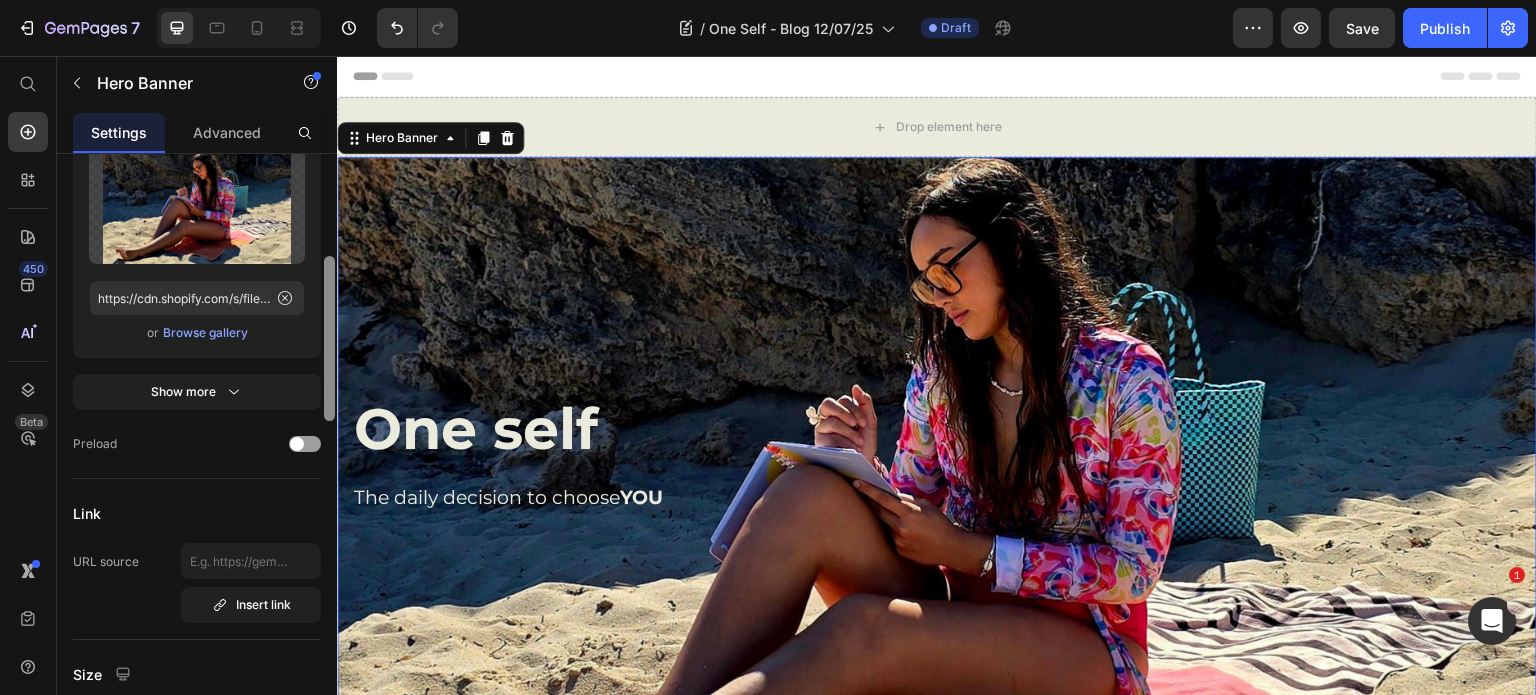 drag, startPoint x: 328, startPoint y: 476, endPoint x: 317, endPoint y: 268, distance: 208.29066 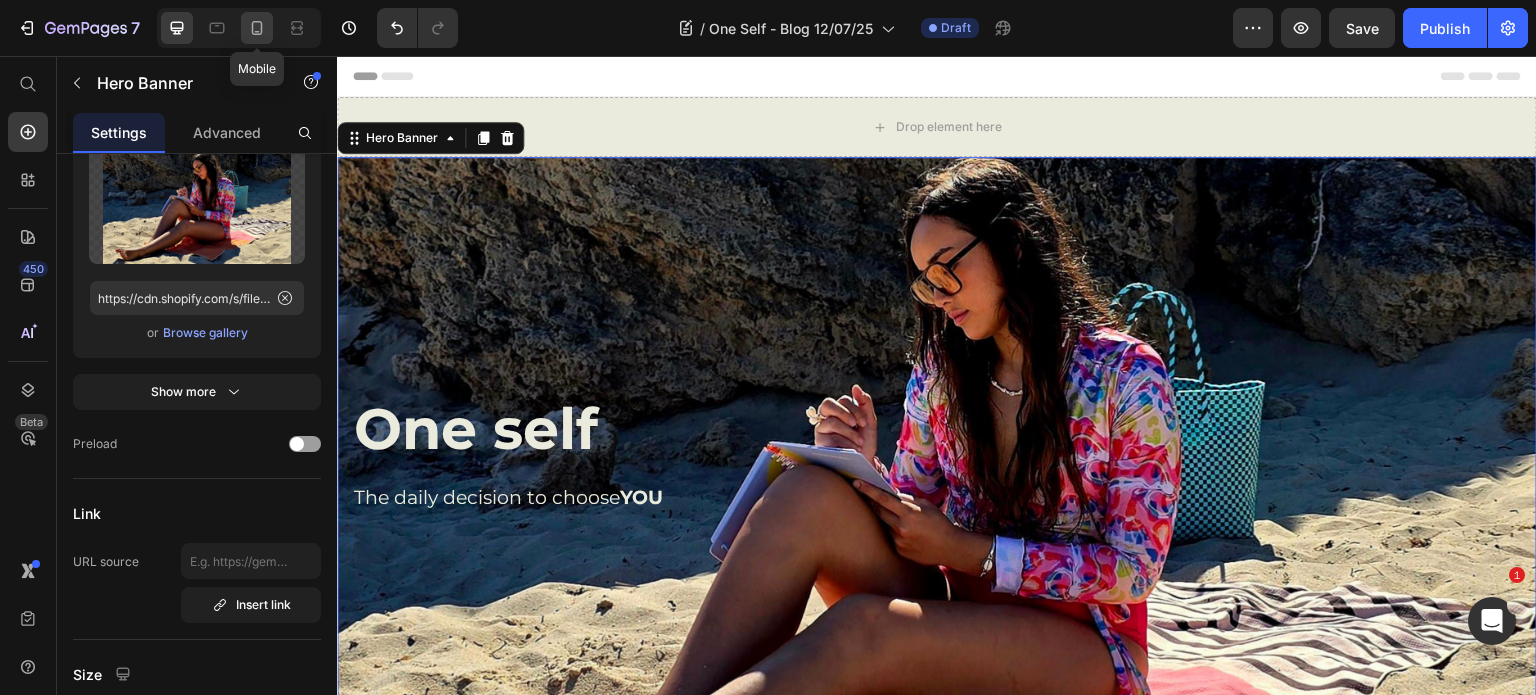click 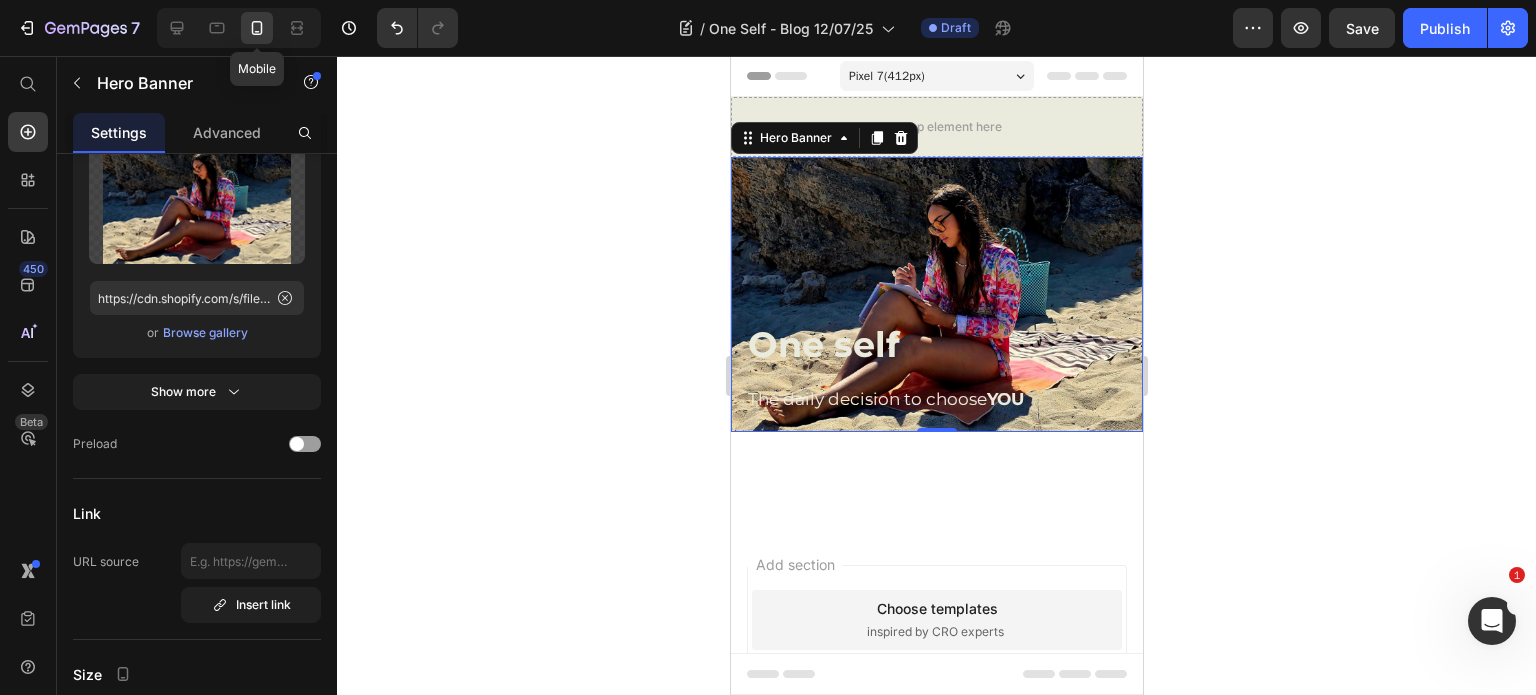 scroll, scrollTop: 31, scrollLeft: 0, axis: vertical 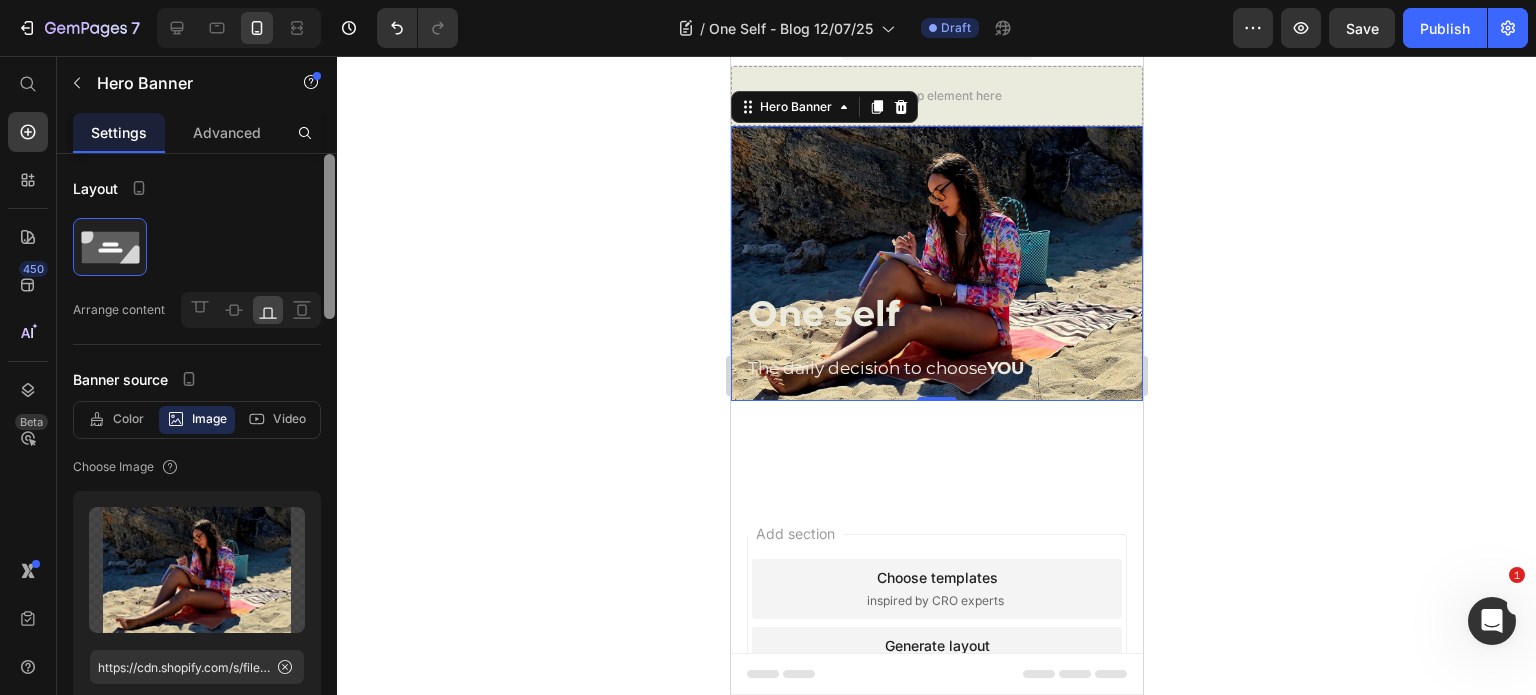 drag, startPoint x: 330, startPoint y: 305, endPoint x: 331, endPoint y: 186, distance: 119.0042 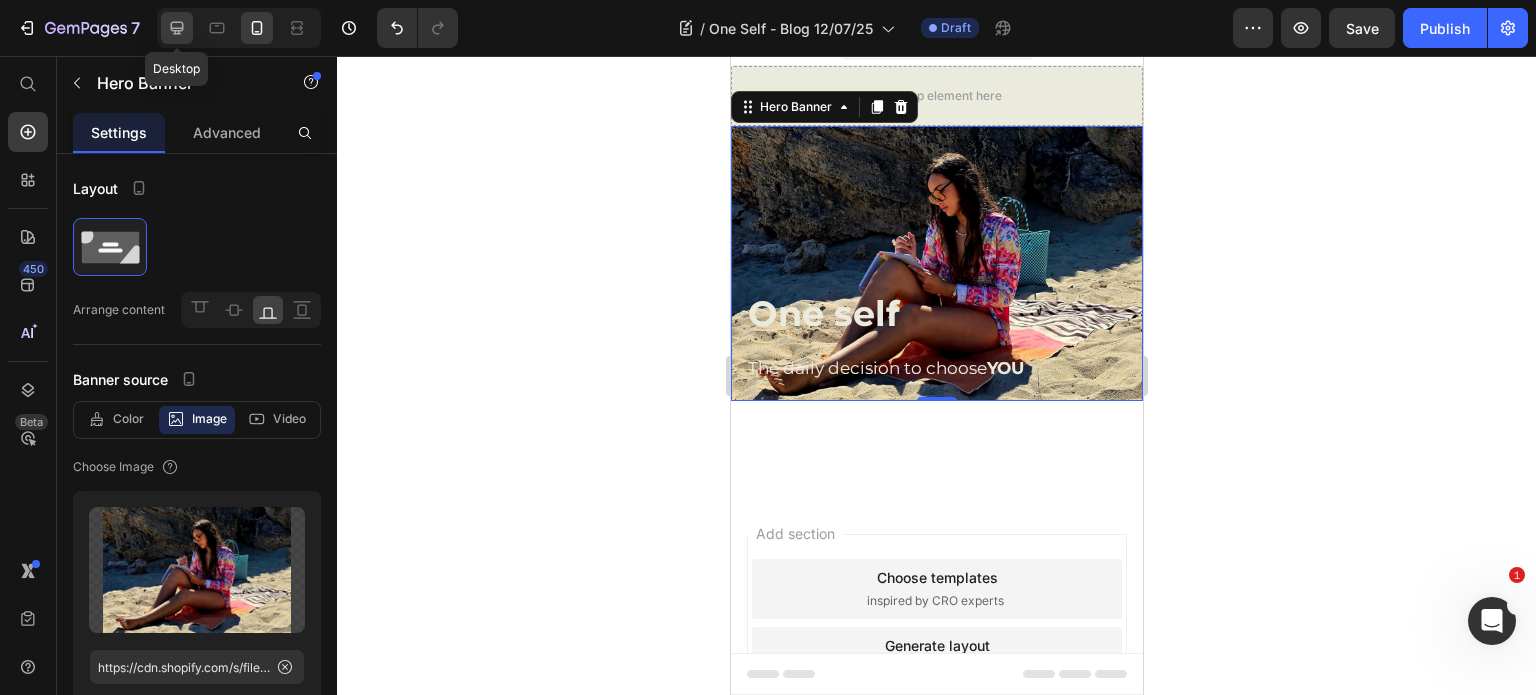 click 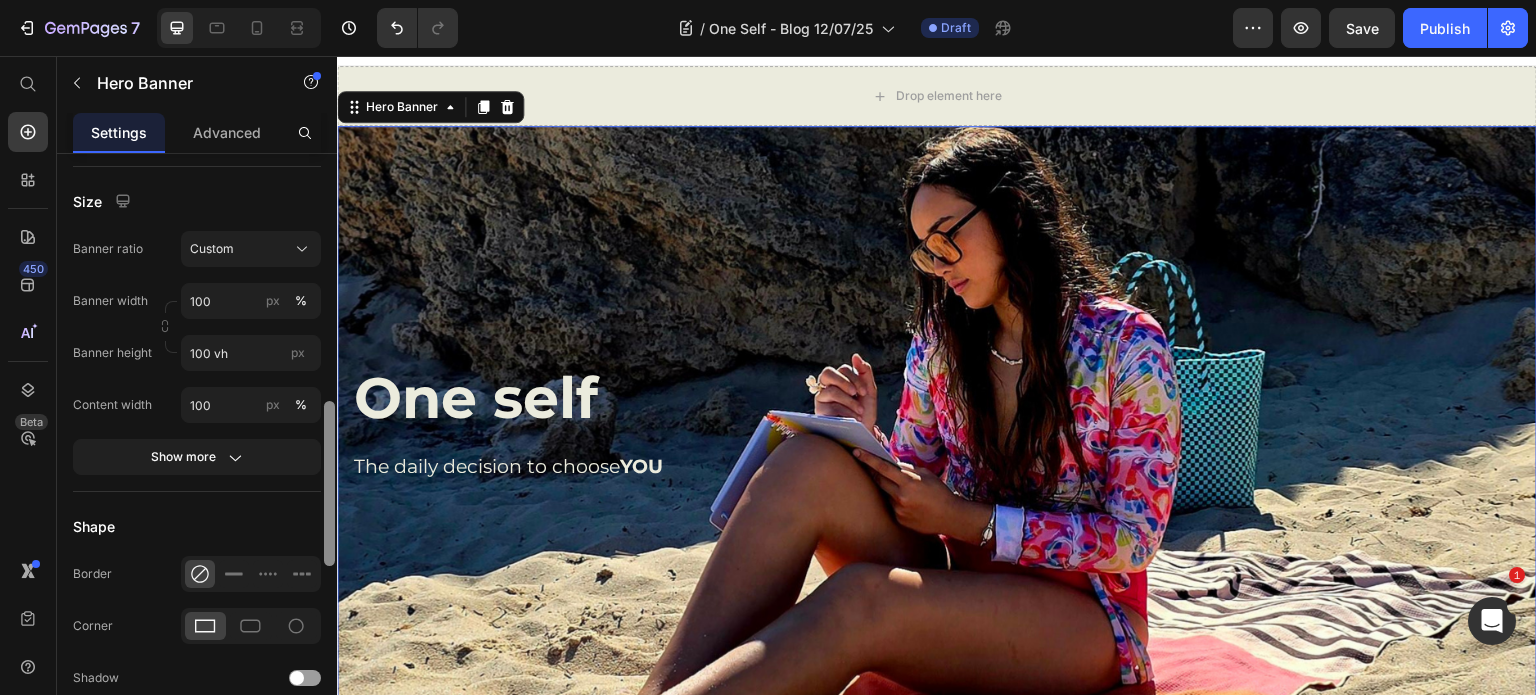 drag, startPoint x: 329, startPoint y: 244, endPoint x: 319, endPoint y: 477, distance: 233.2145 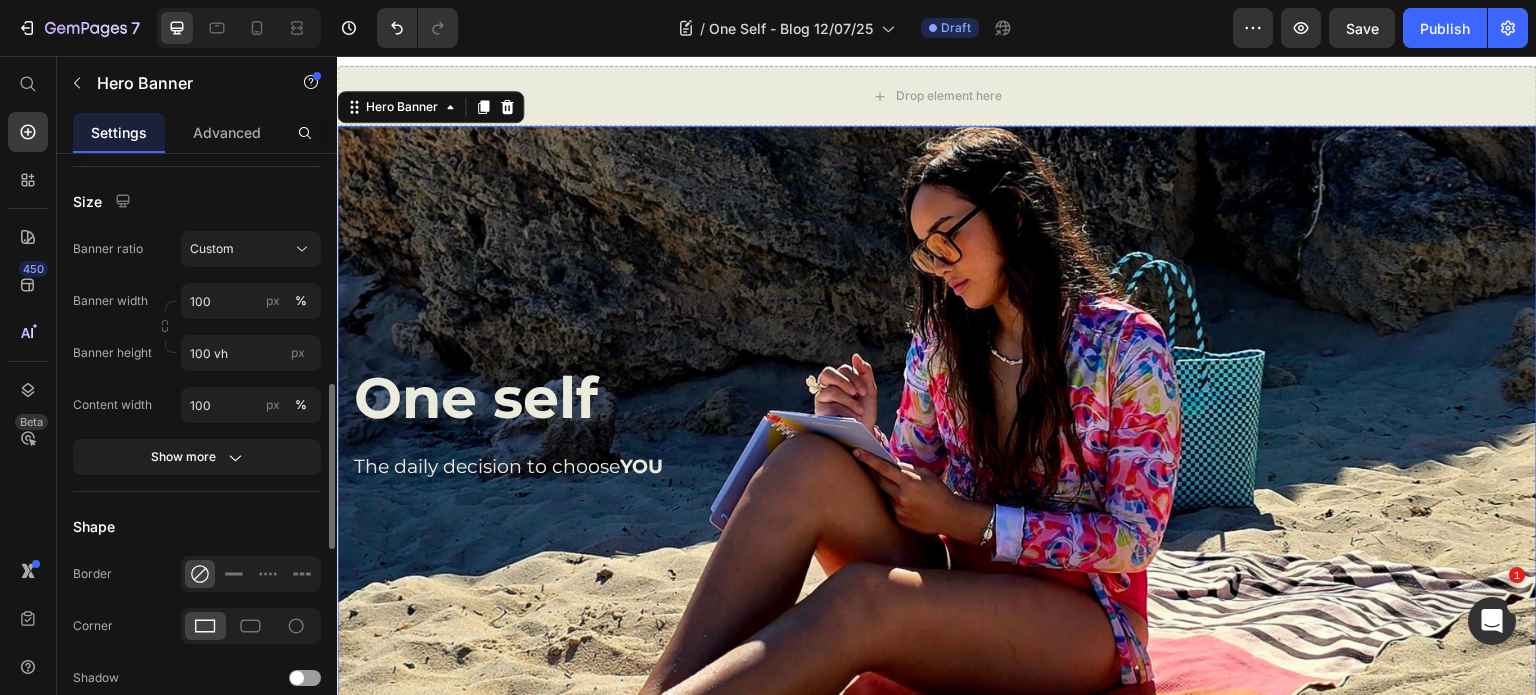 scroll, scrollTop: 839, scrollLeft: 0, axis: vertical 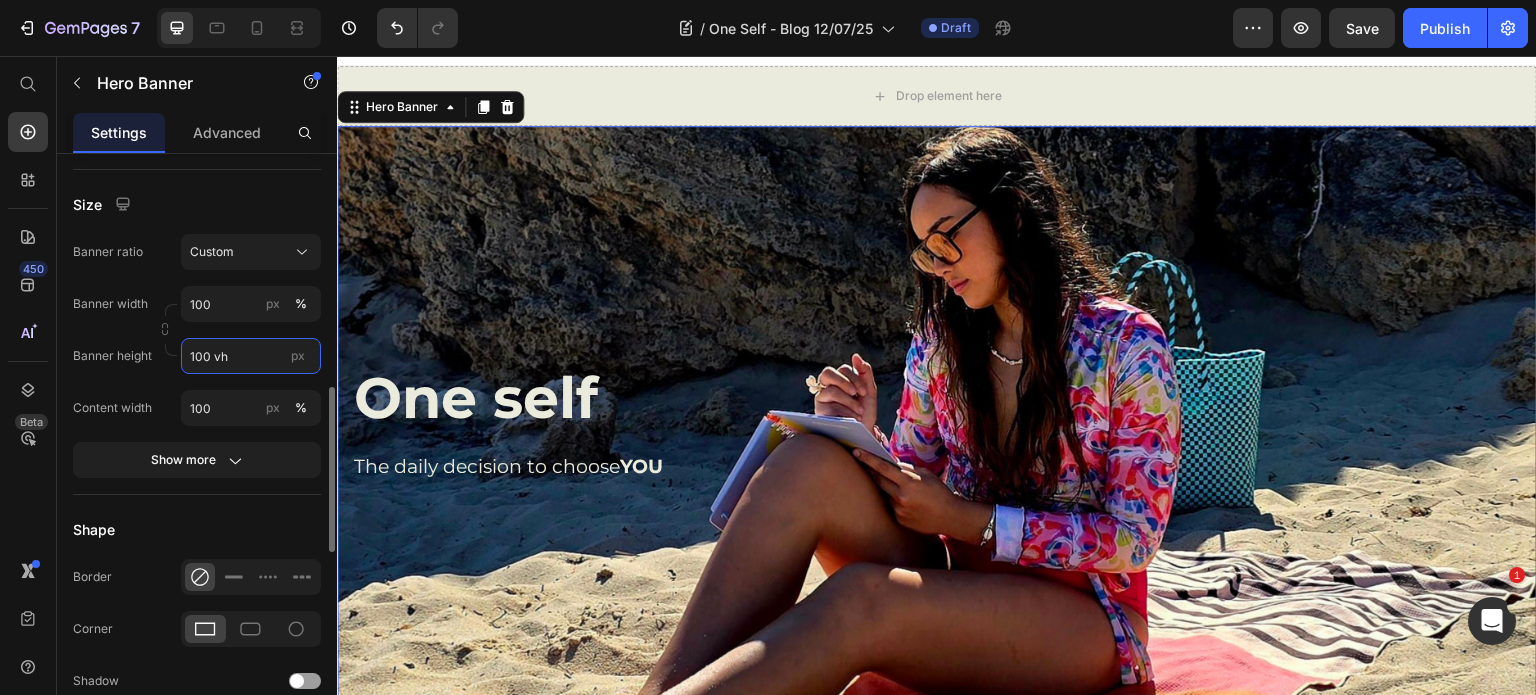 click on "100 vh" at bounding box center (251, 356) 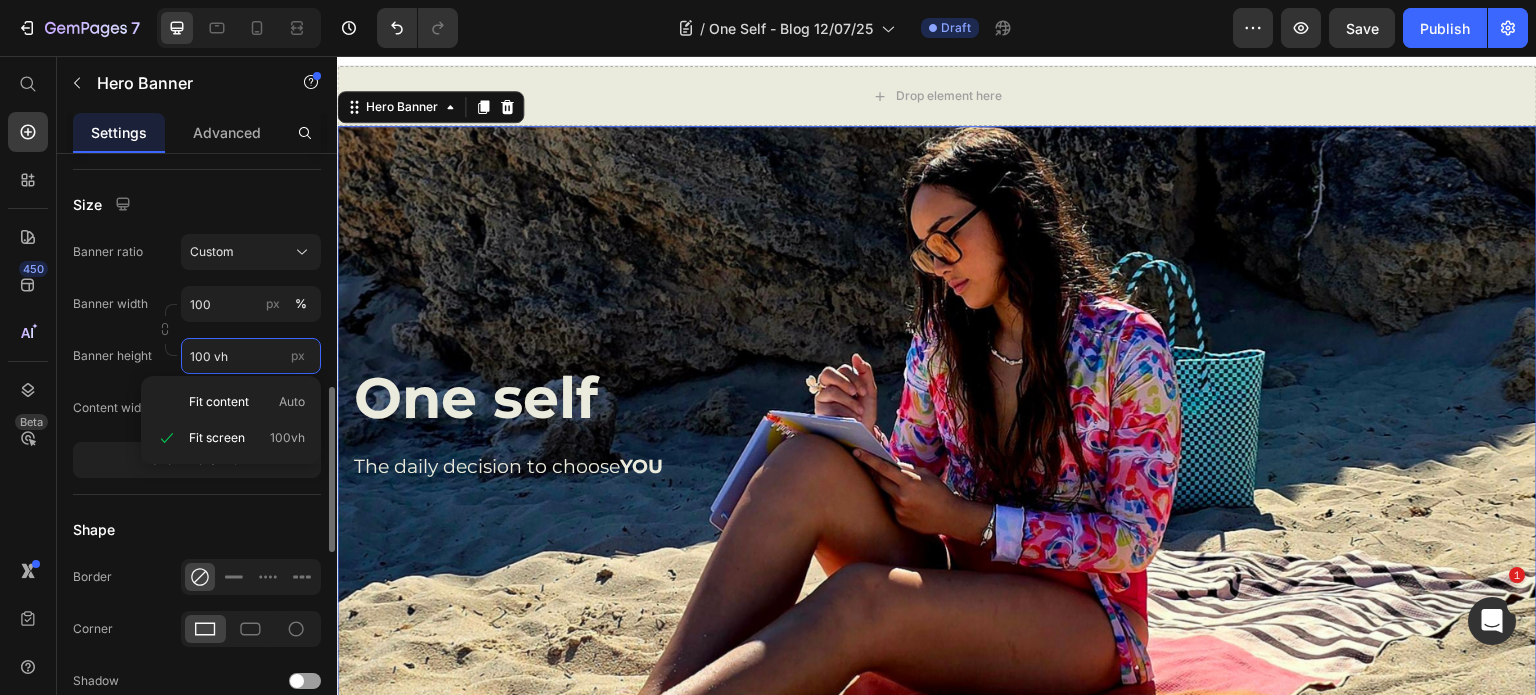 click on "100 vh" at bounding box center (251, 356) 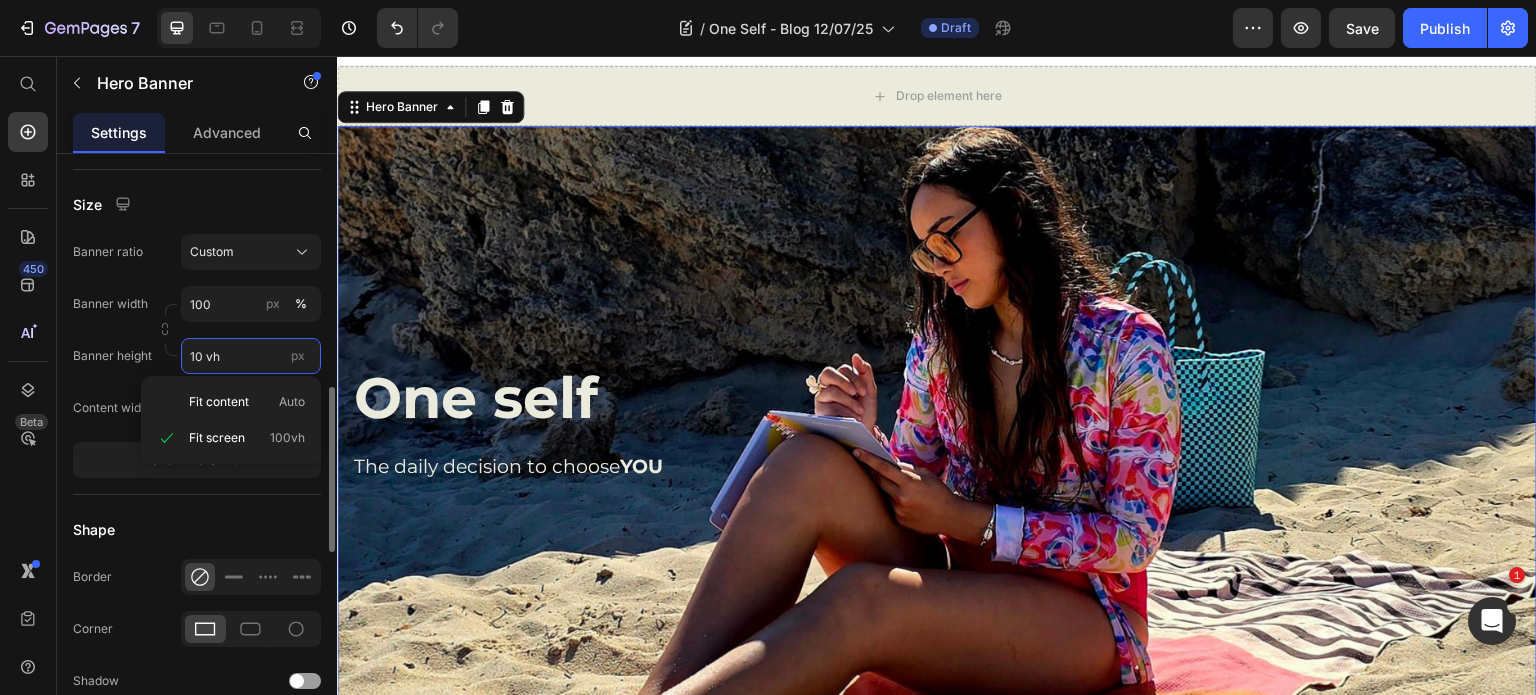 scroll, scrollTop: 0, scrollLeft: 0, axis: both 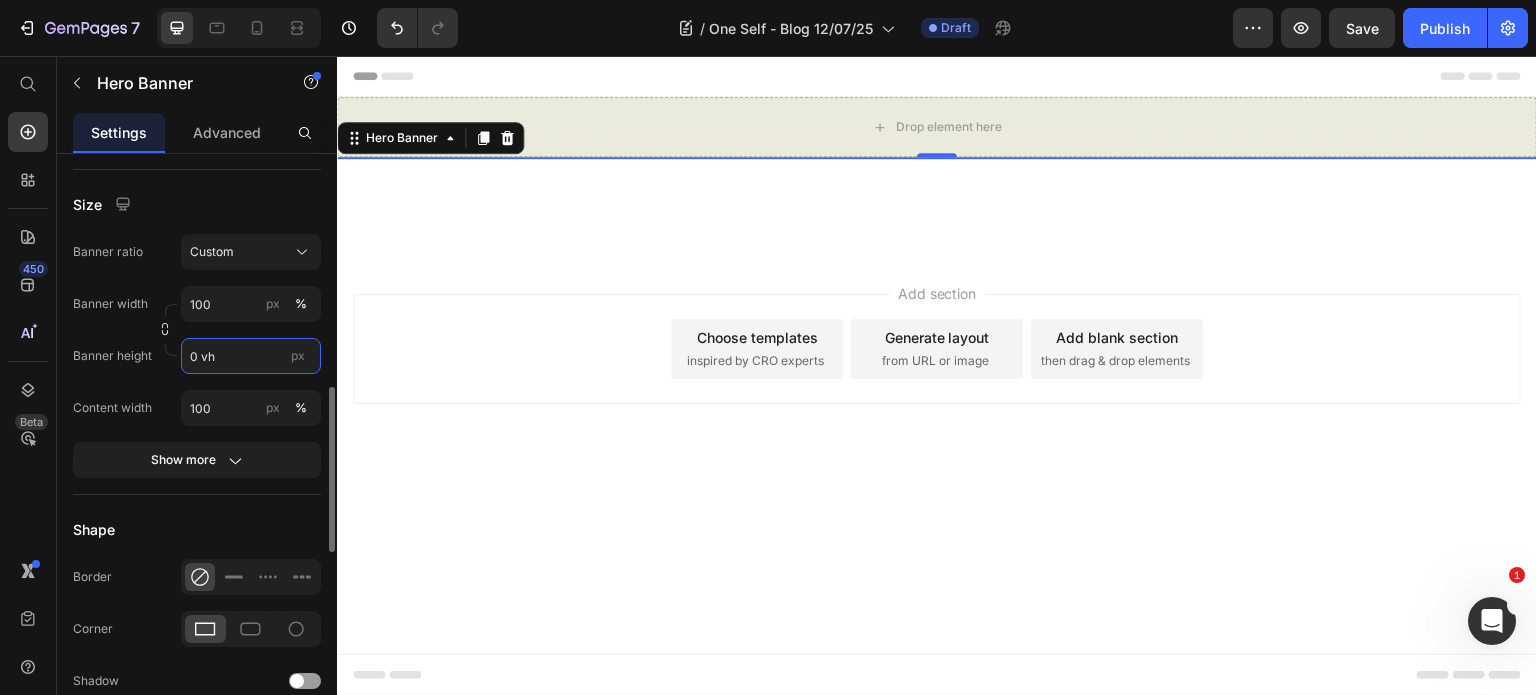 type on "80 vh" 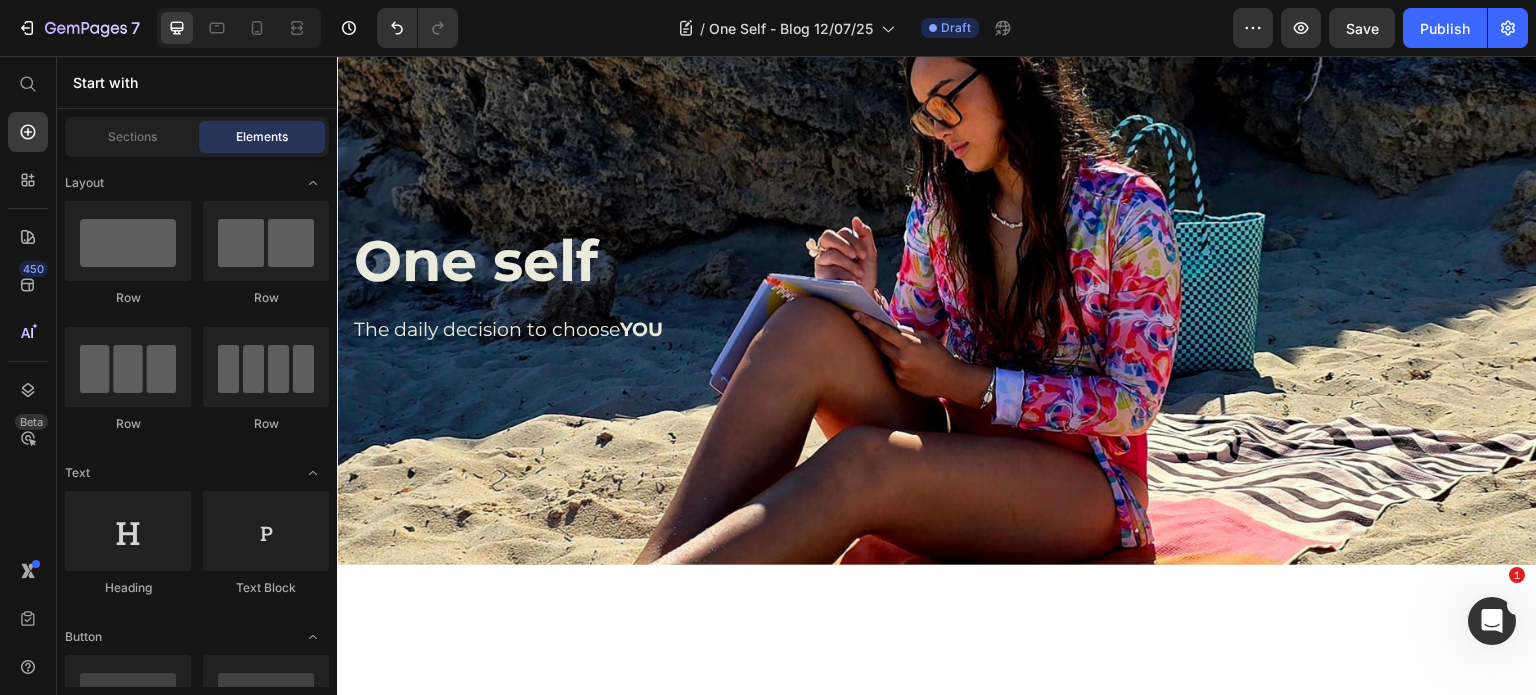 scroll, scrollTop: 95, scrollLeft: 0, axis: vertical 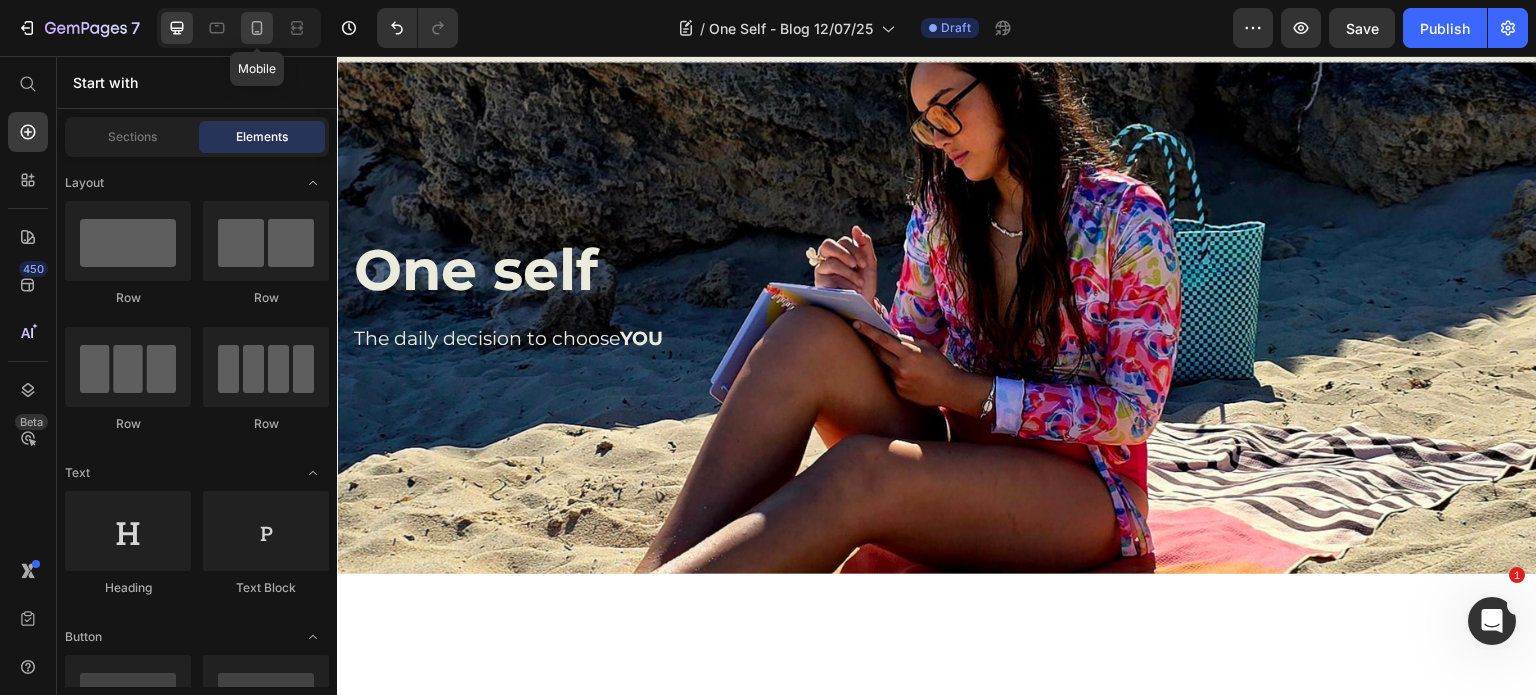 click 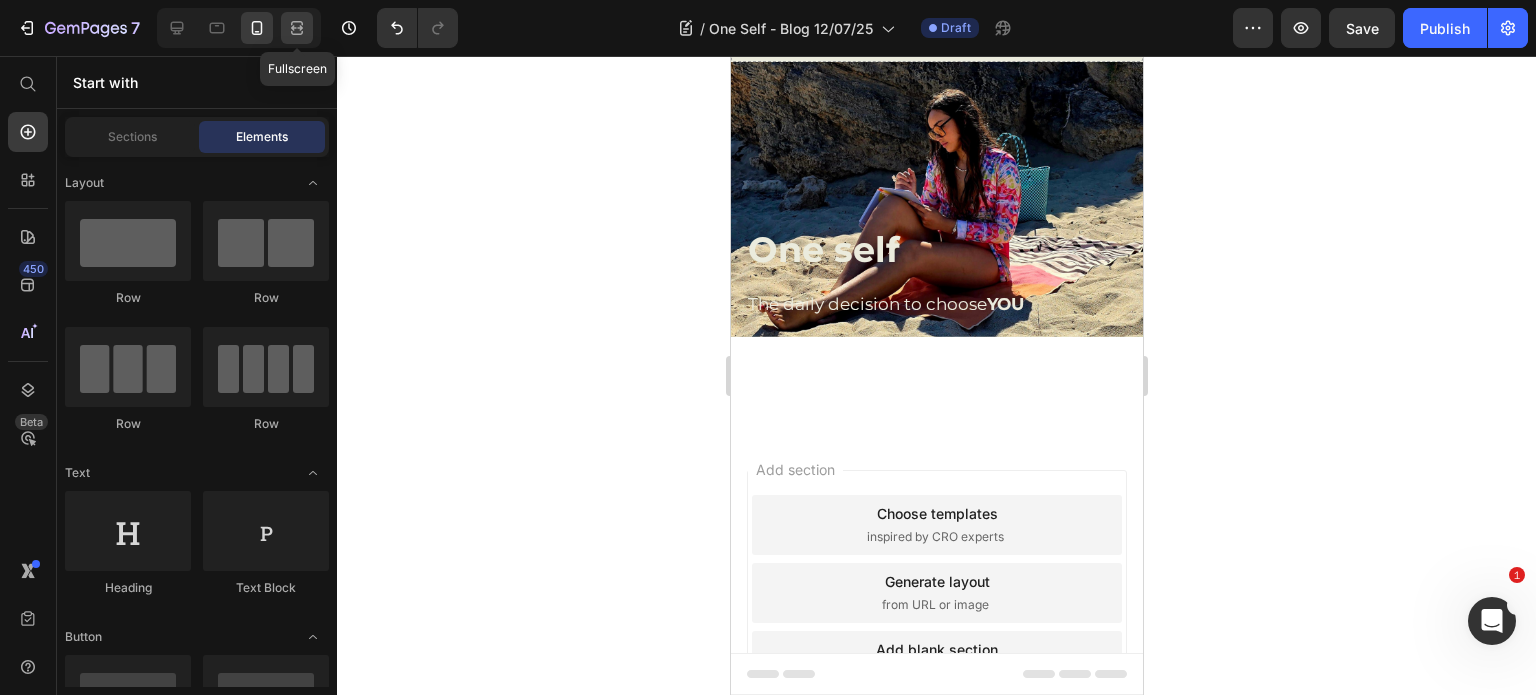 click 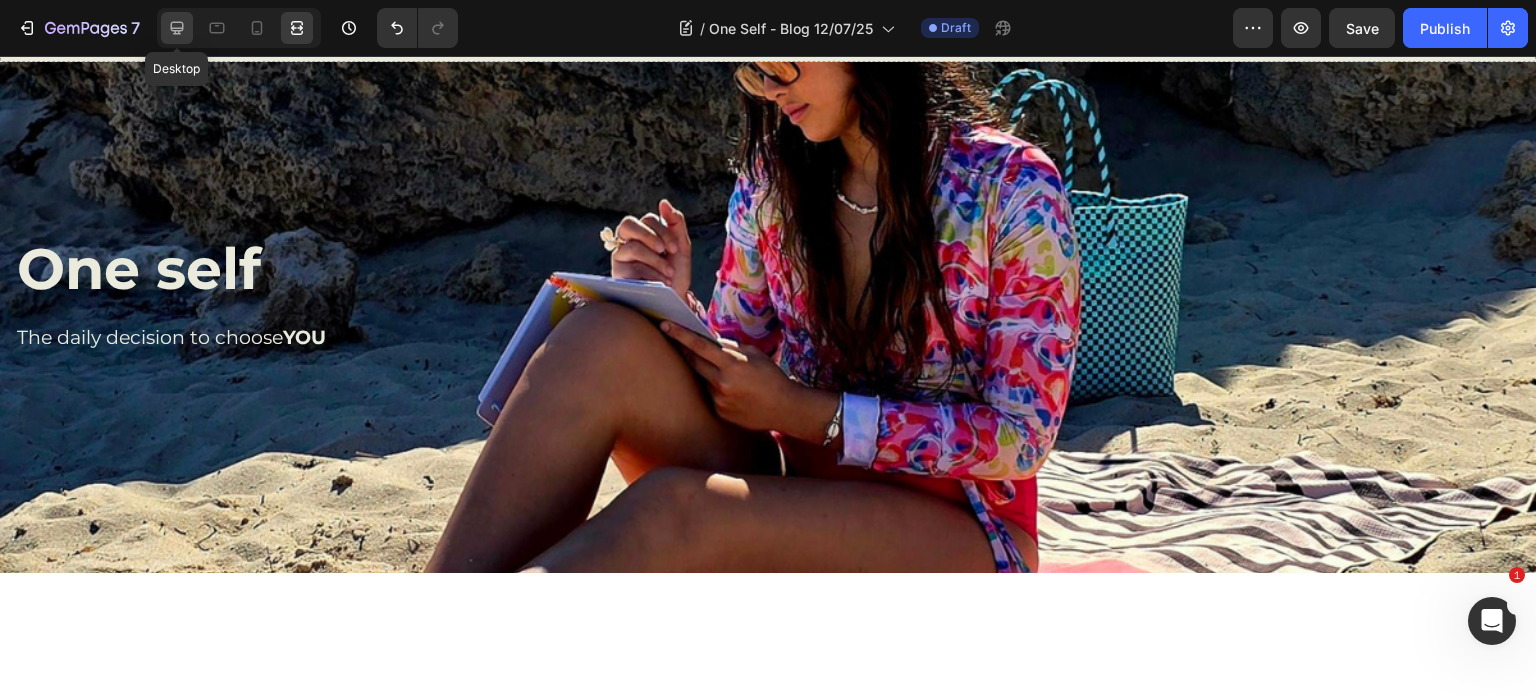 click 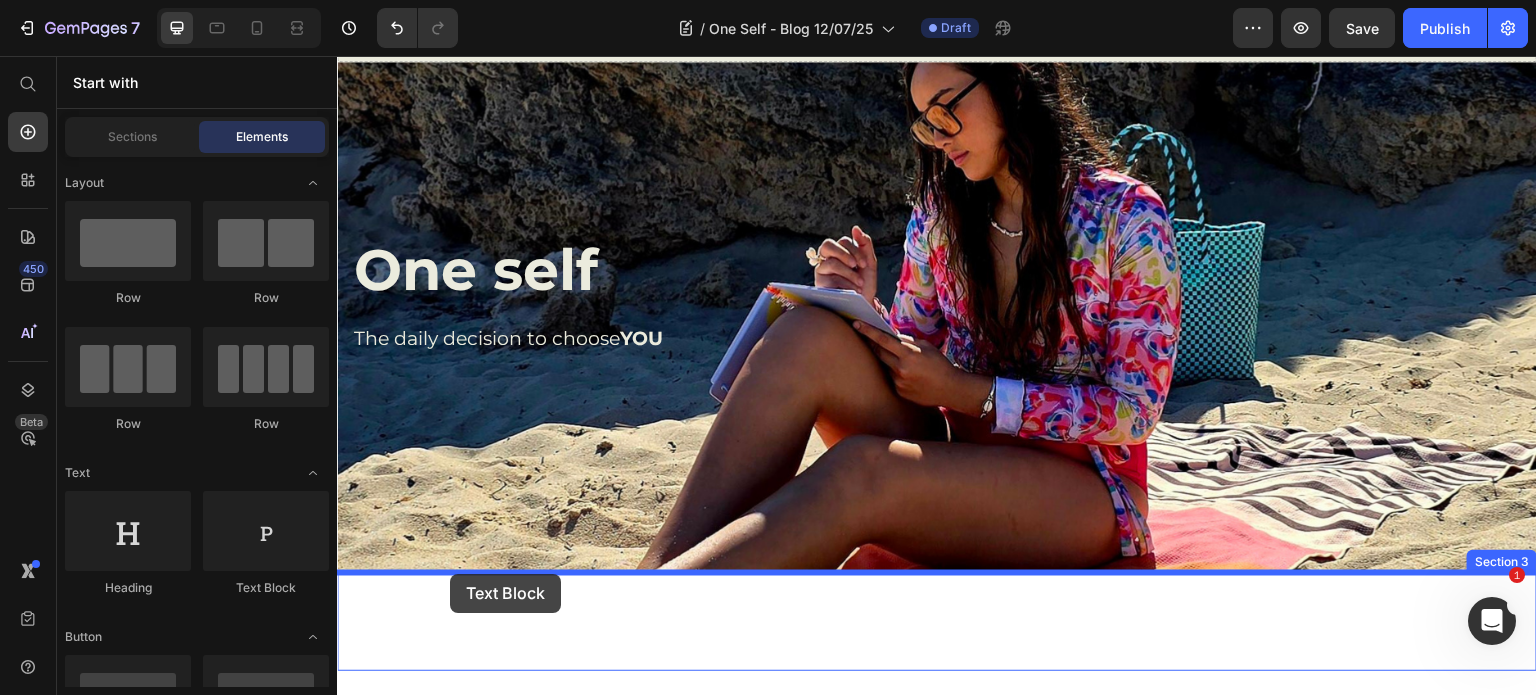 drag, startPoint x: 601, startPoint y: 596, endPoint x: 450, endPoint y: 576, distance: 152.31874 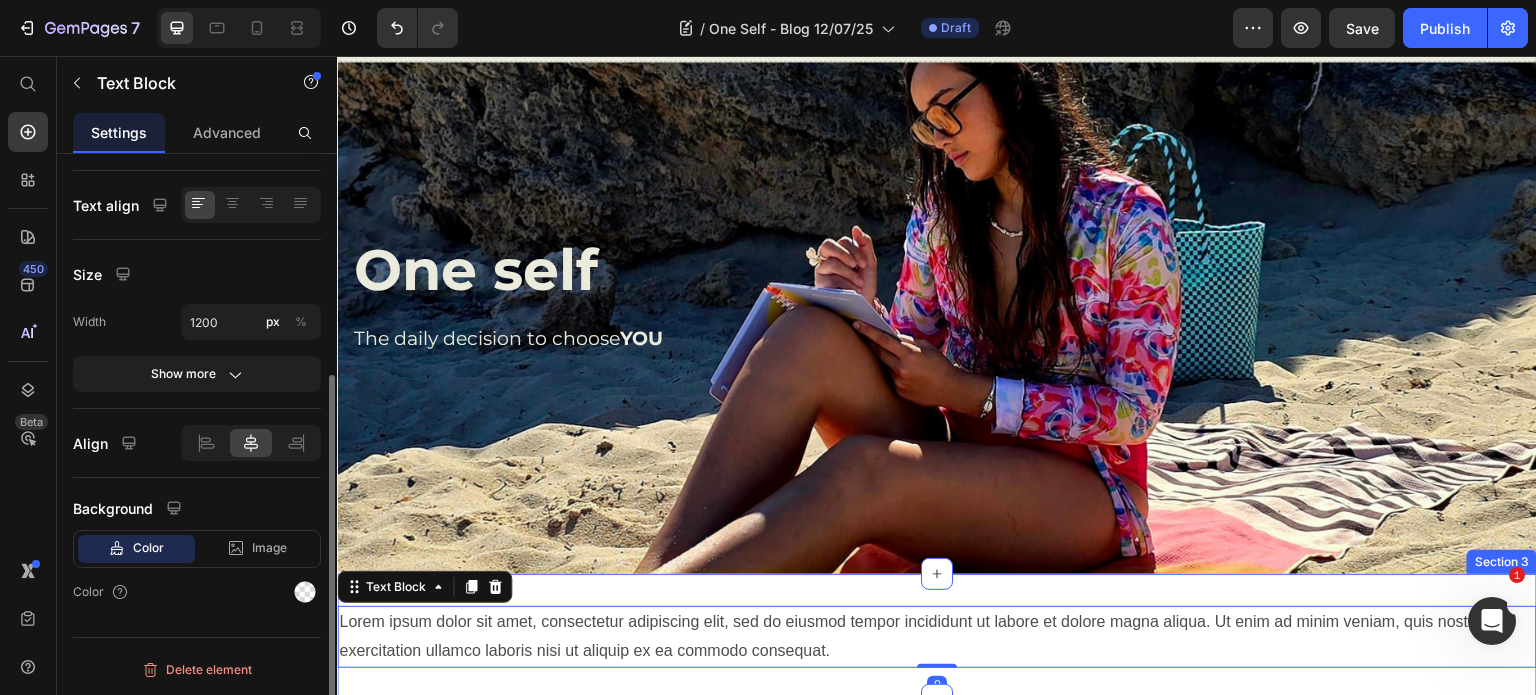 scroll, scrollTop: 0, scrollLeft: 0, axis: both 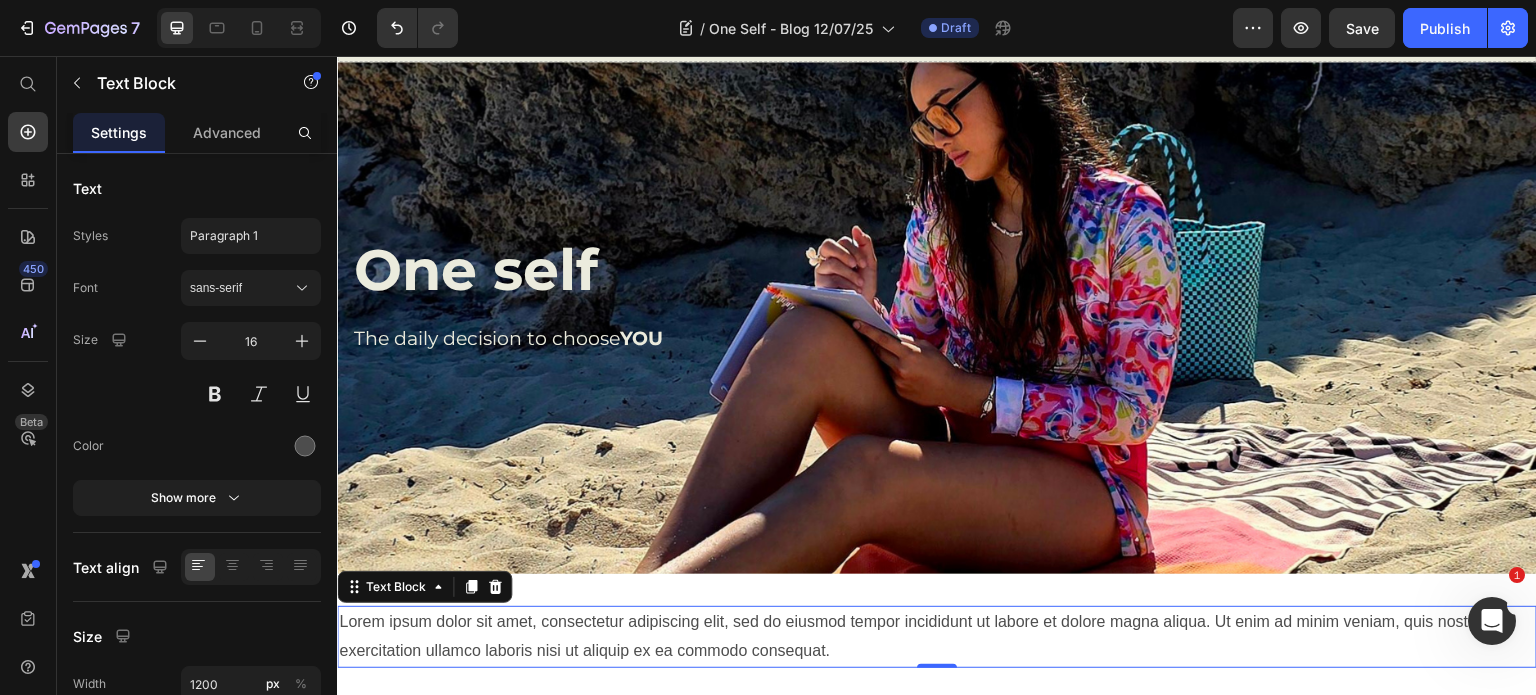 click on "Lorem ipsum dolor sit amet, consectetur adipiscing elit, sed do eiusmod tempor incididunt ut labore et dolore magna aliqua. Ut enim ad minim veniam, quis nostrud exercitation ullamco laboris nisi ut aliquip ex ea commodo consequat." at bounding box center [937, 637] 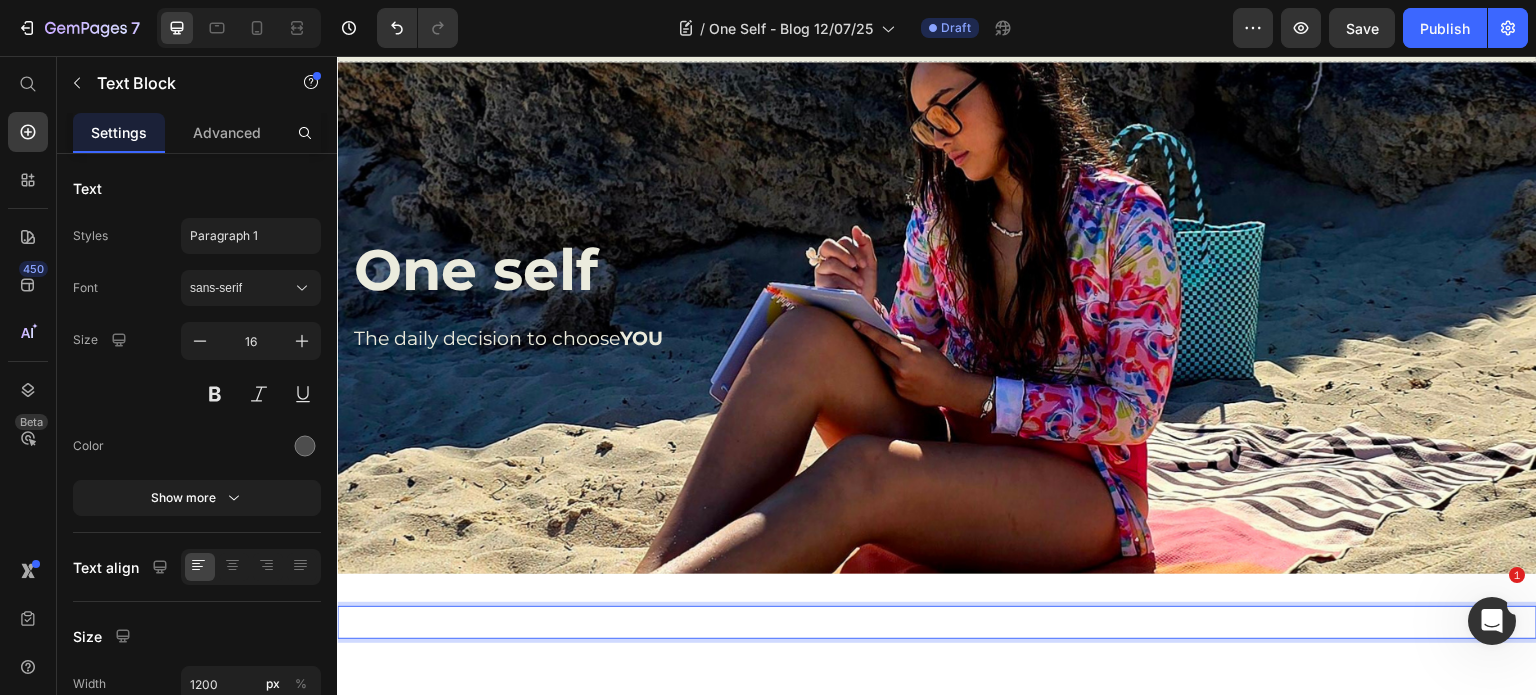 click at bounding box center [937, 622] 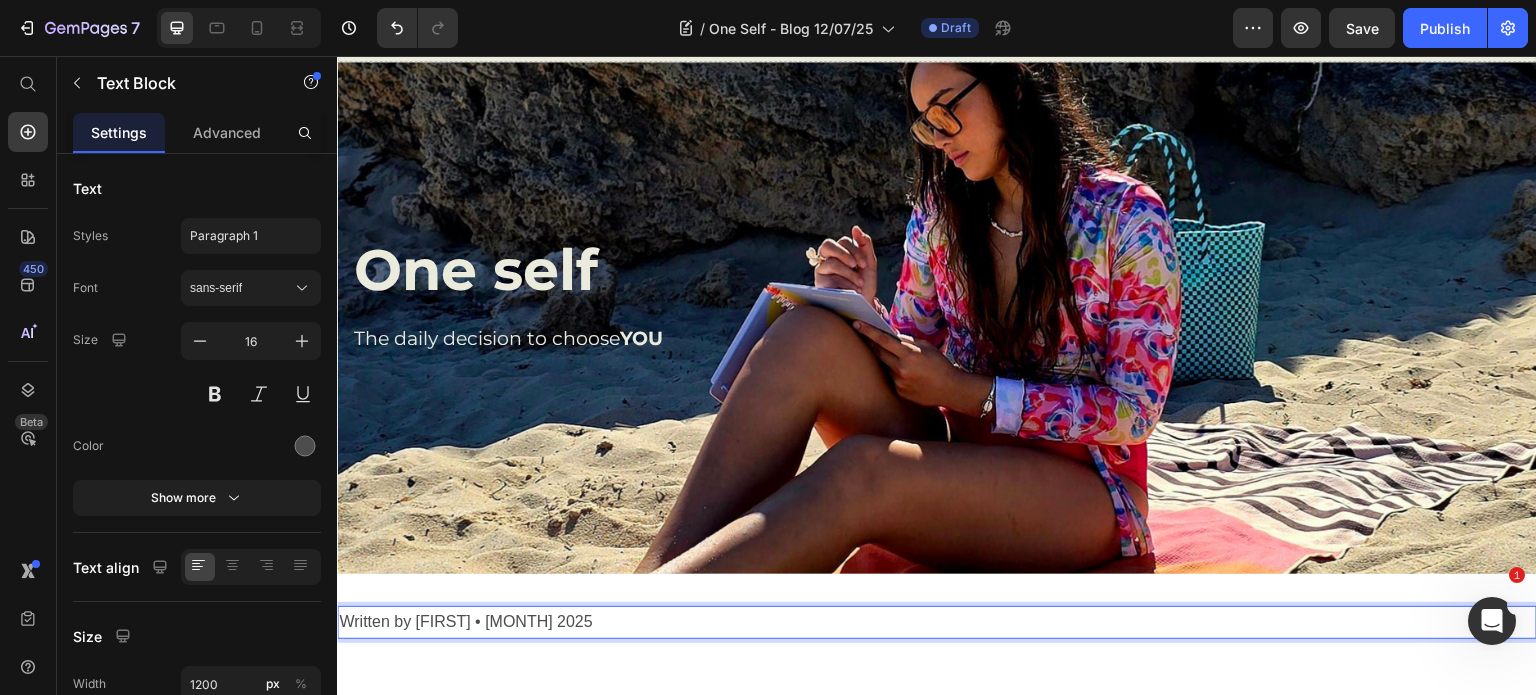 click on "Written by Kristy • July 2025" at bounding box center (937, 622) 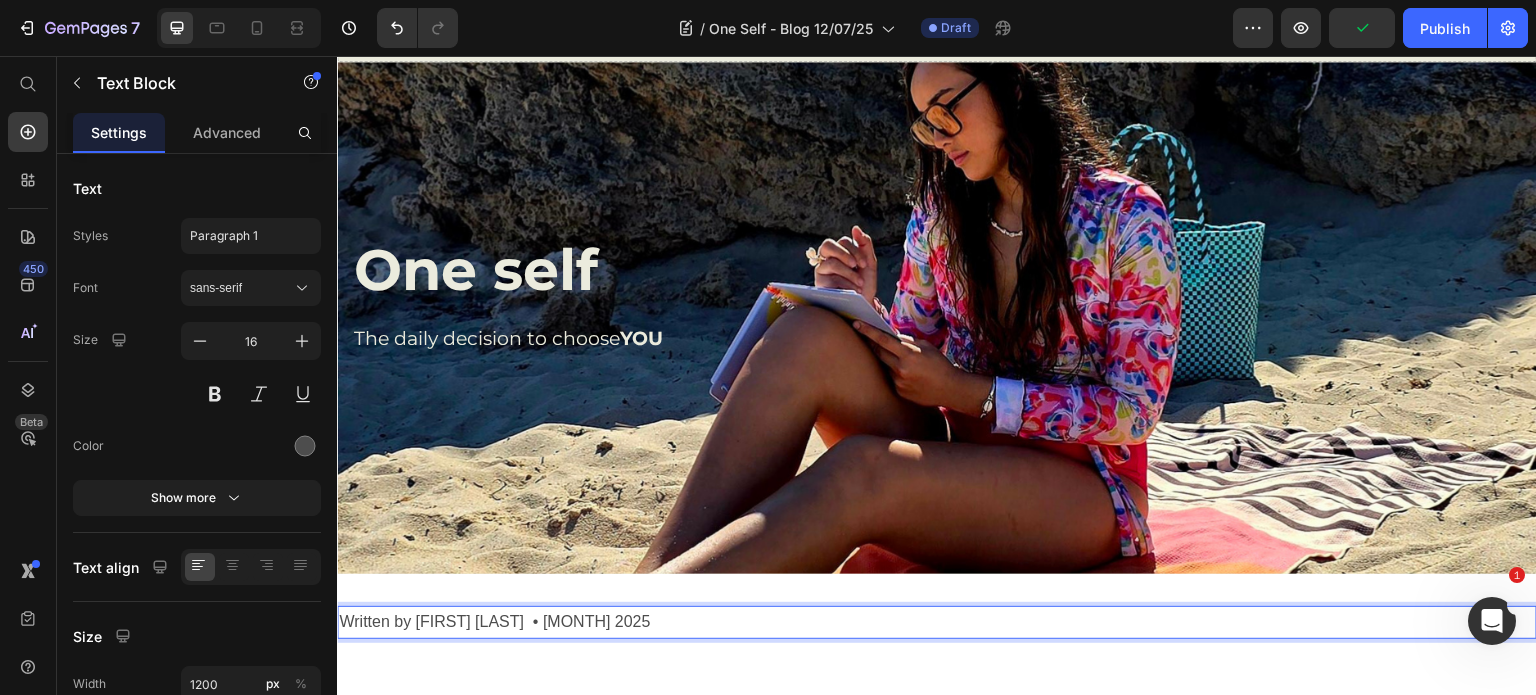 click on "Written by Kristy Ovens  • July 2025" at bounding box center (937, 622) 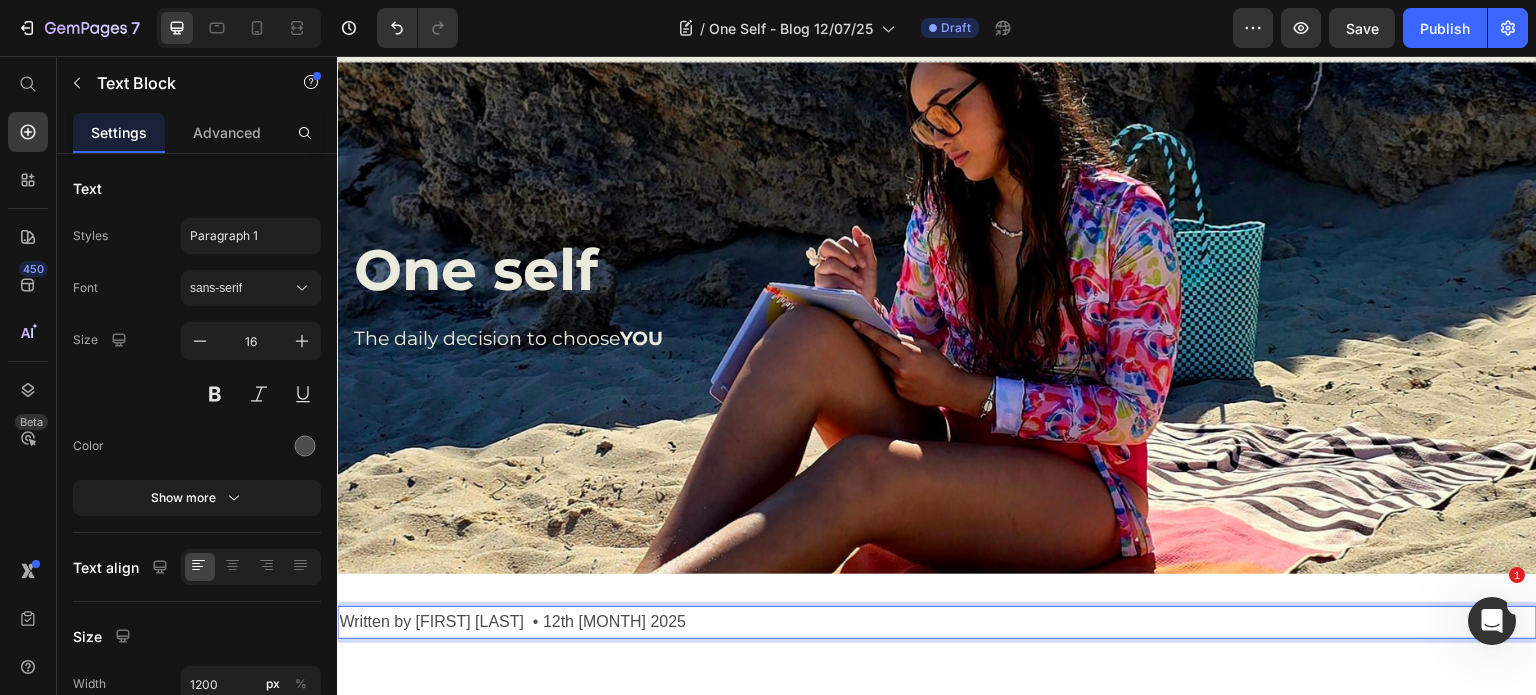 click on "Written by Kristy Ovens  • 12th July 2025" at bounding box center [937, 622] 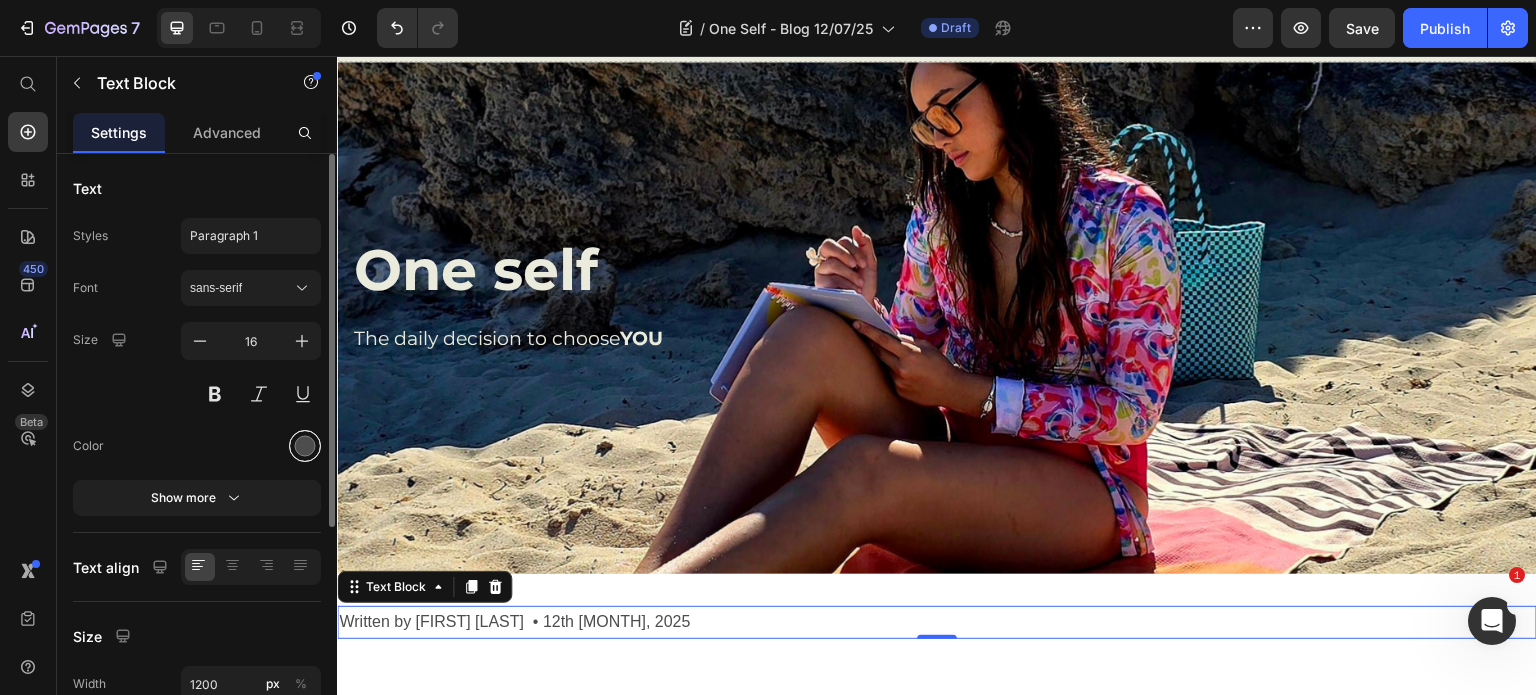 click at bounding box center (305, 446) 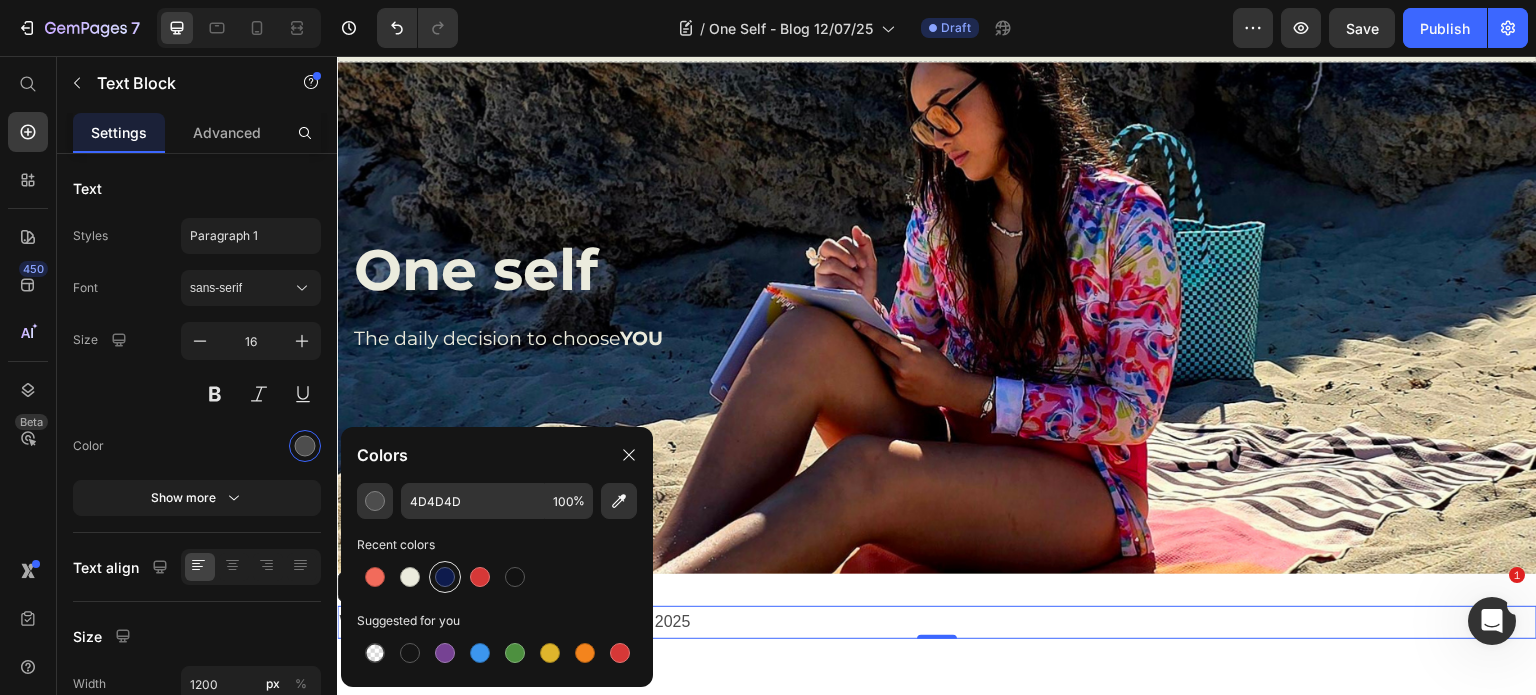 click at bounding box center [445, 577] 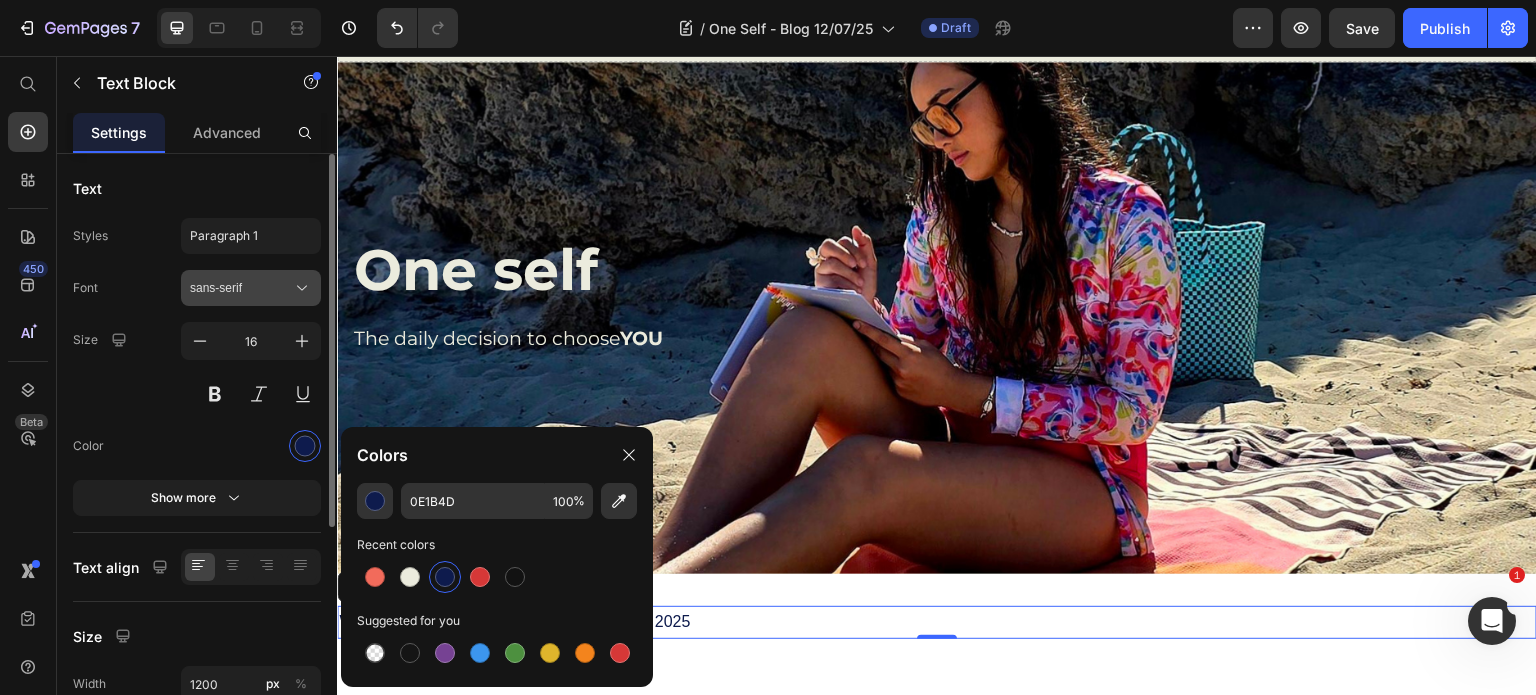 click 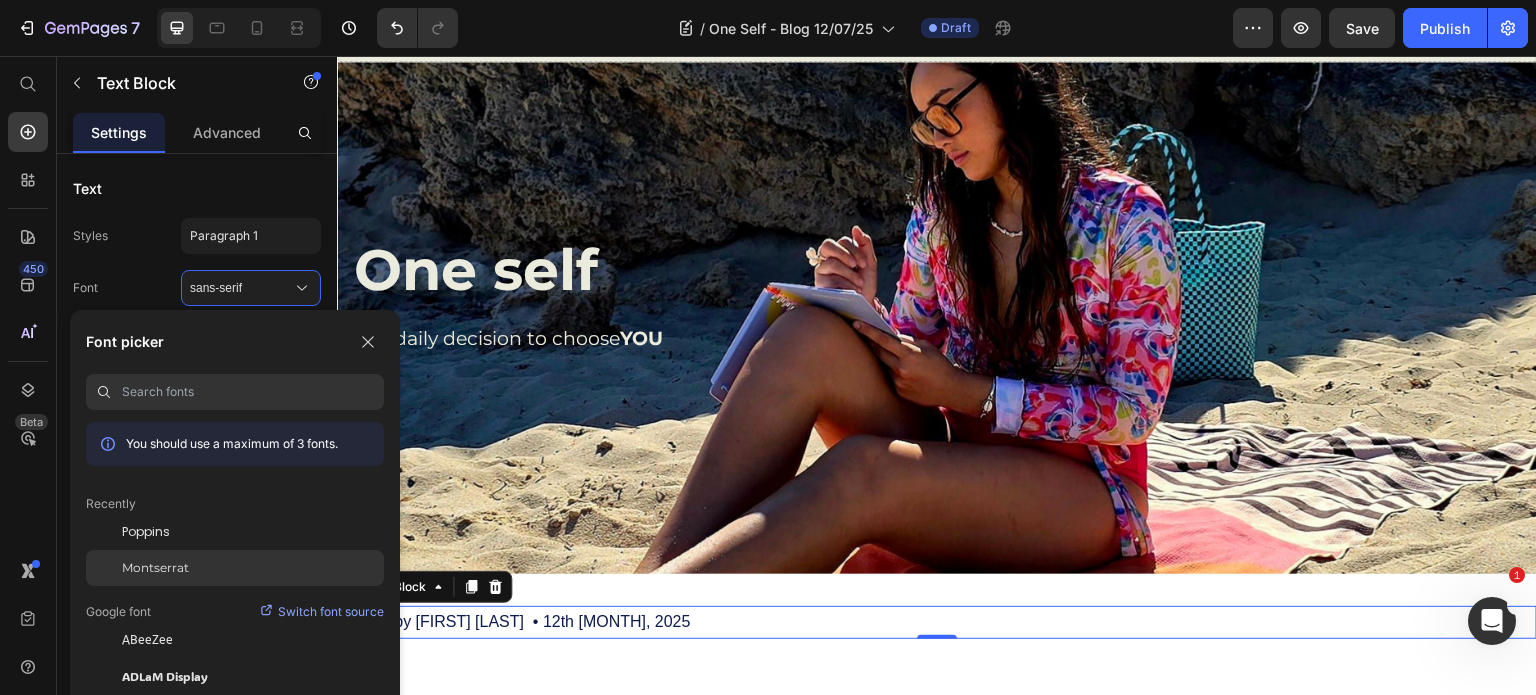 click on "Montserrat" 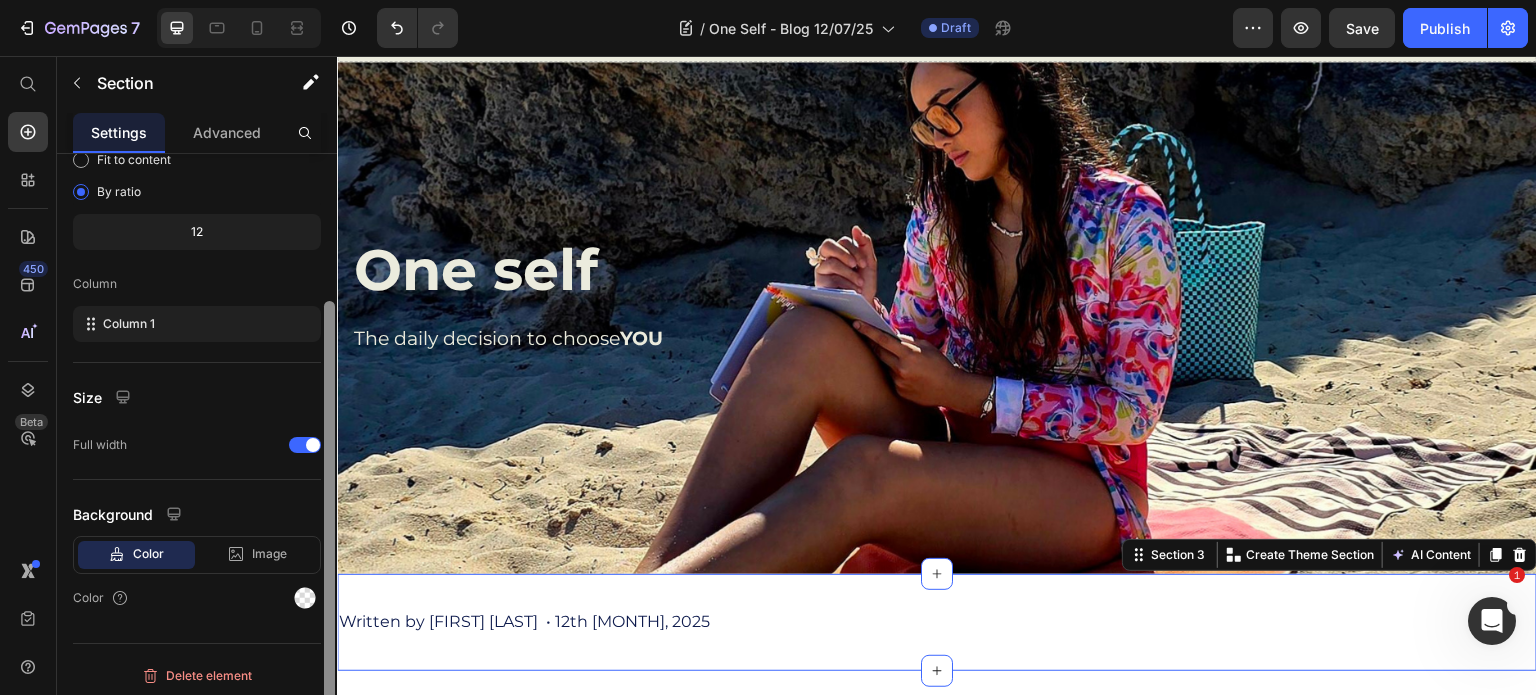 scroll, scrollTop: 208, scrollLeft: 0, axis: vertical 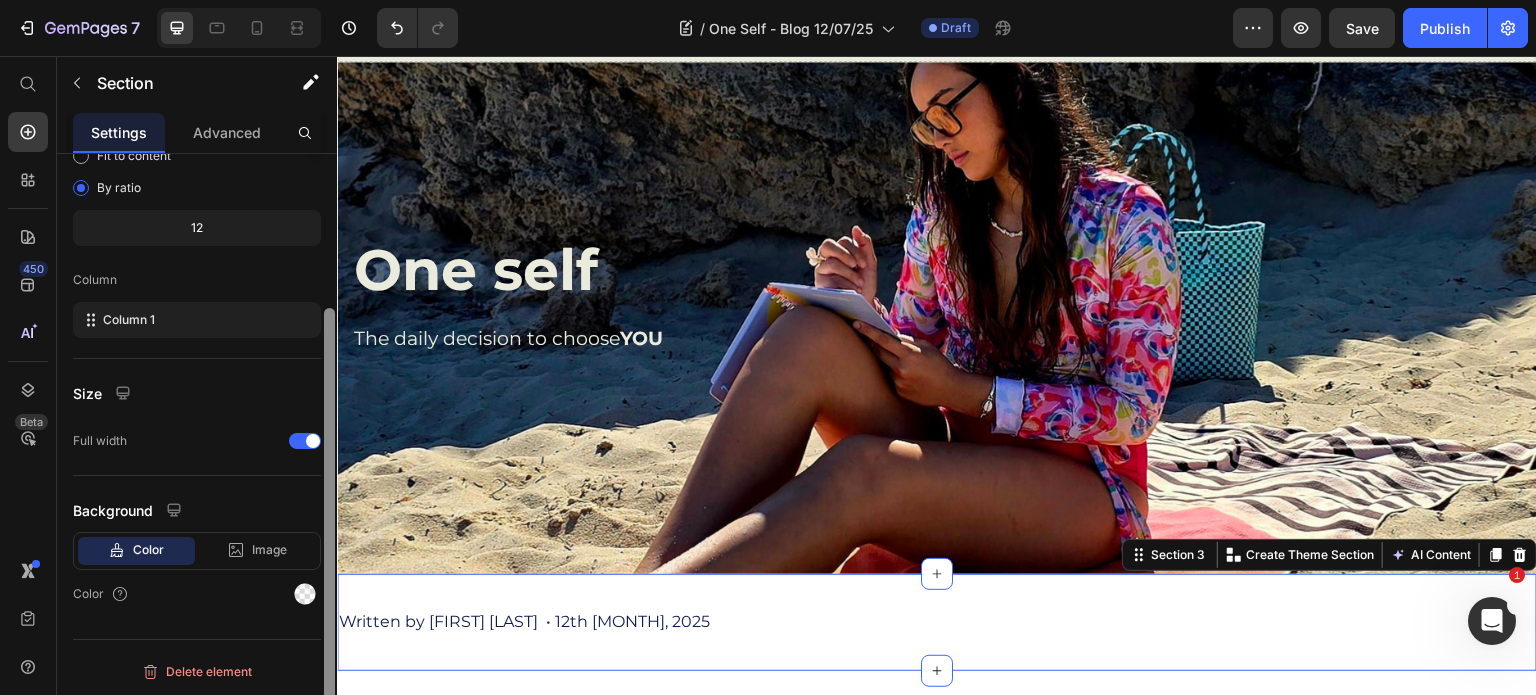 drag, startPoint x: 328, startPoint y: 382, endPoint x: 333, endPoint y: 584, distance: 202.06187 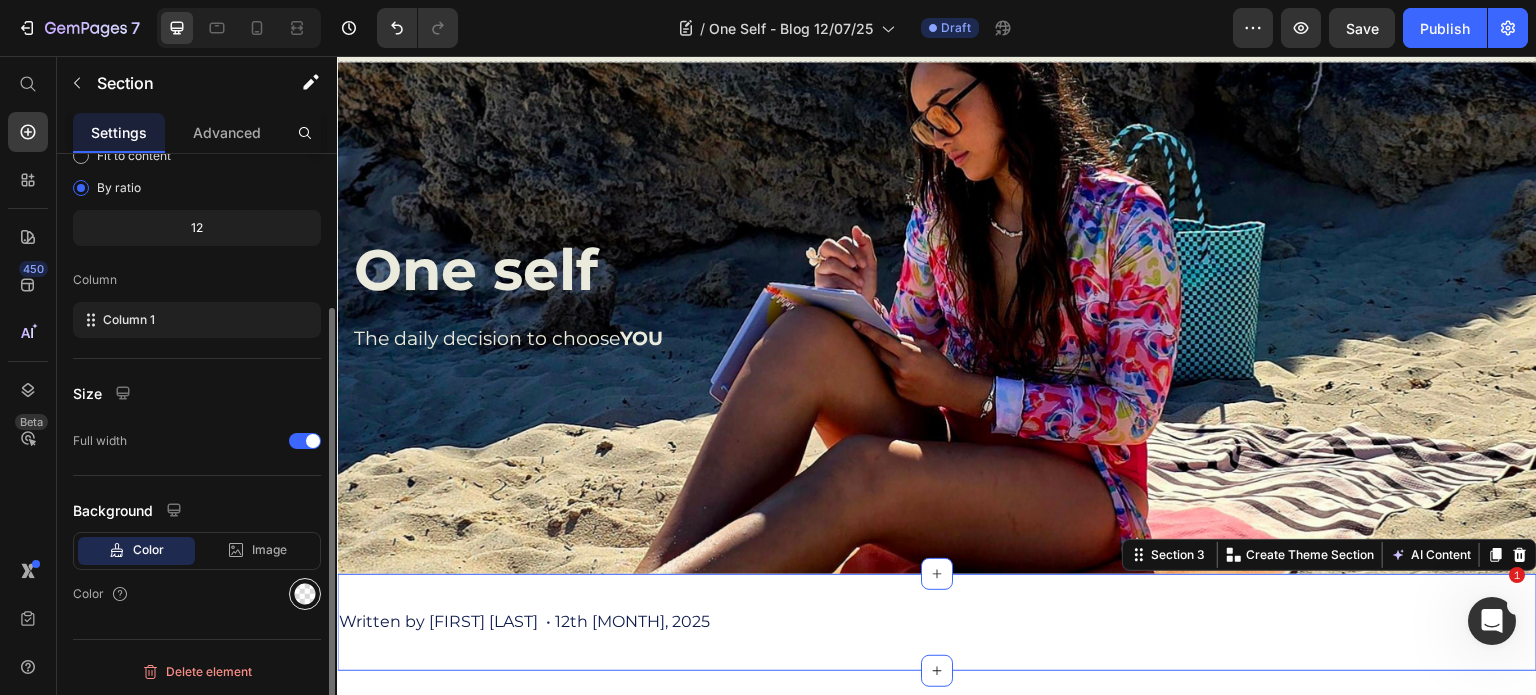 click at bounding box center [305, 594] 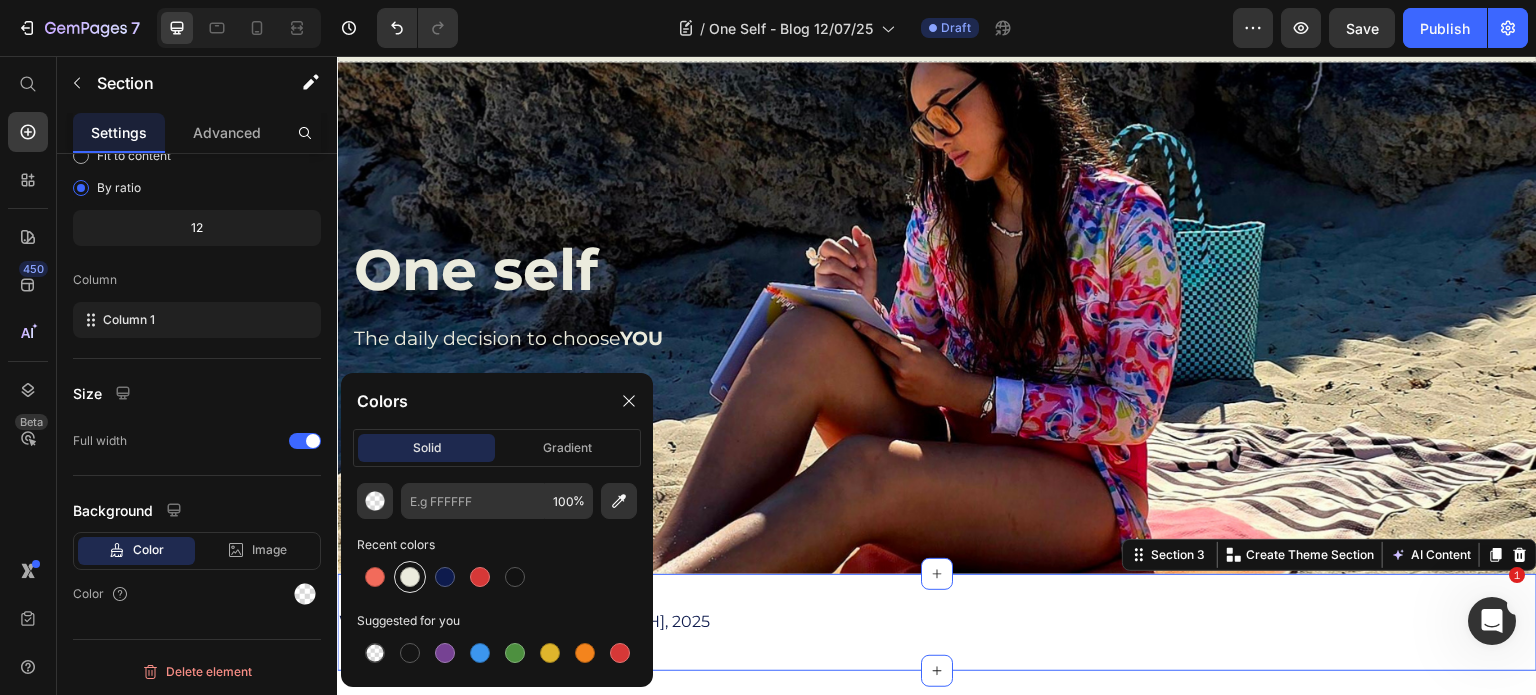 click at bounding box center (410, 577) 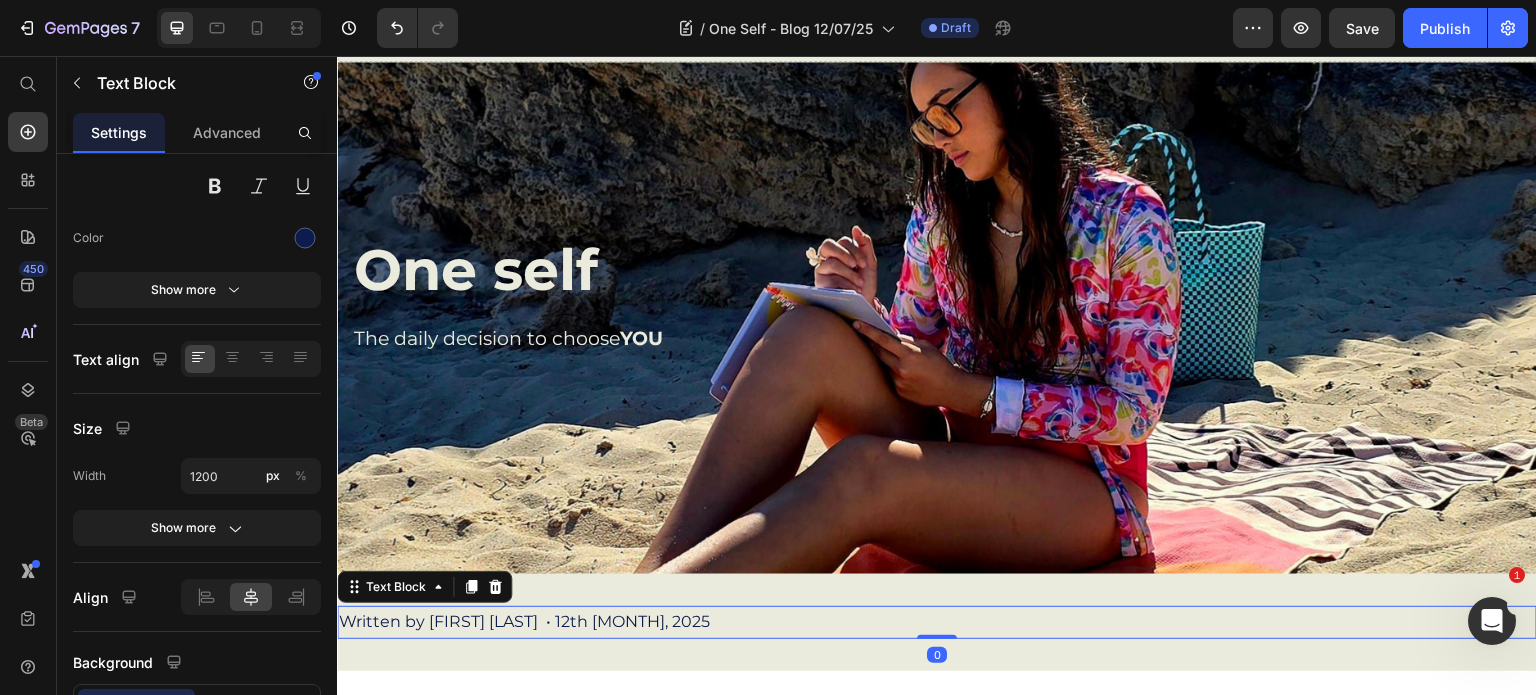 scroll, scrollTop: 0, scrollLeft: 0, axis: both 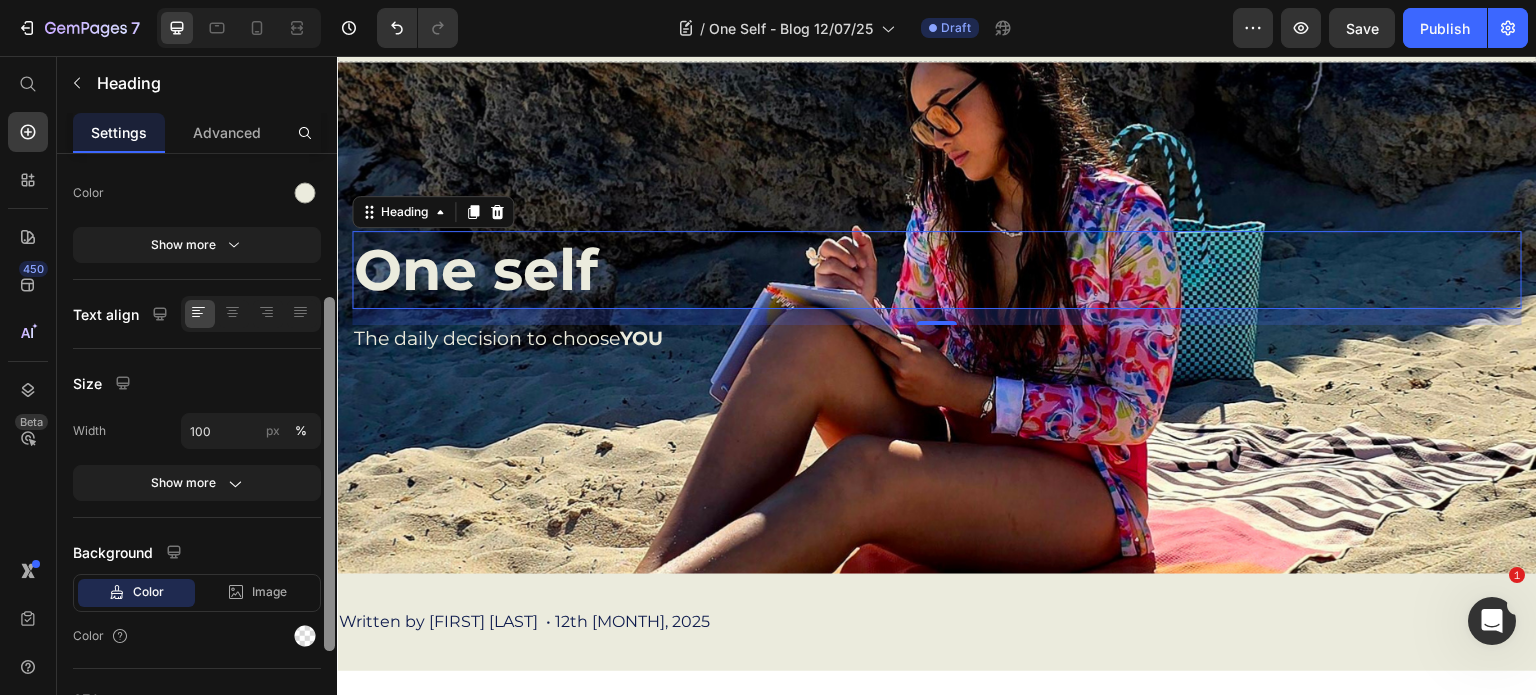 drag, startPoint x: 329, startPoint y: 311, endPoint x: 334, endPoint y: 461, distance: 150.08331 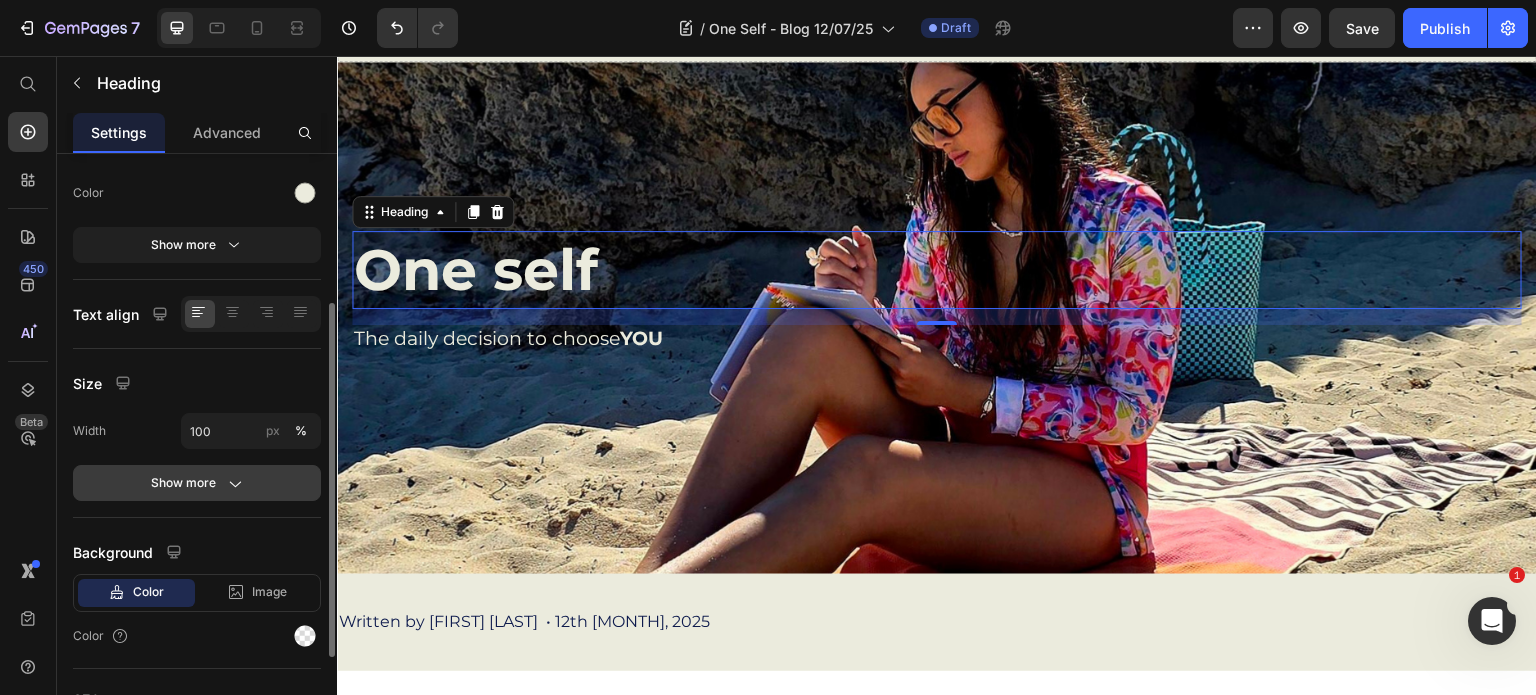 click on "Show more" 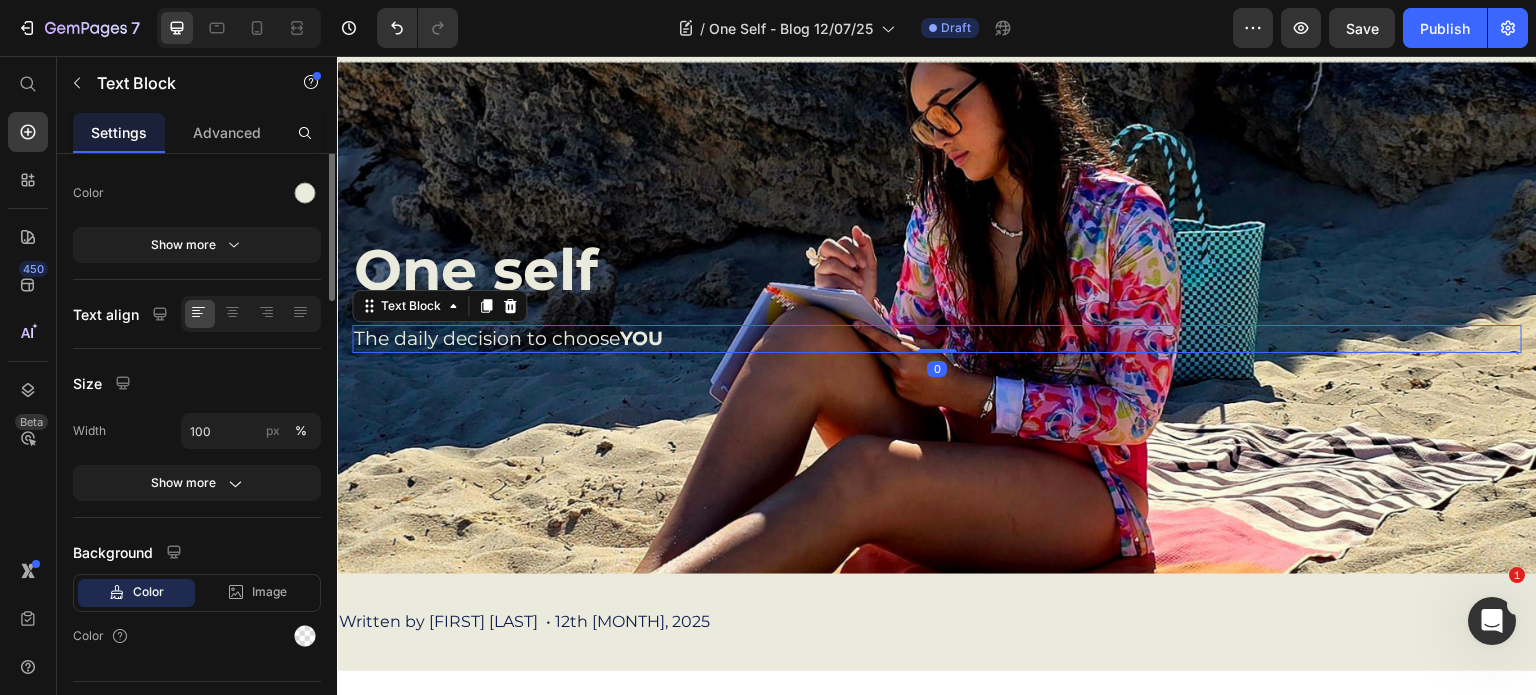 scroll, scrollTop: 0, scrollLeft: 0, axis: both 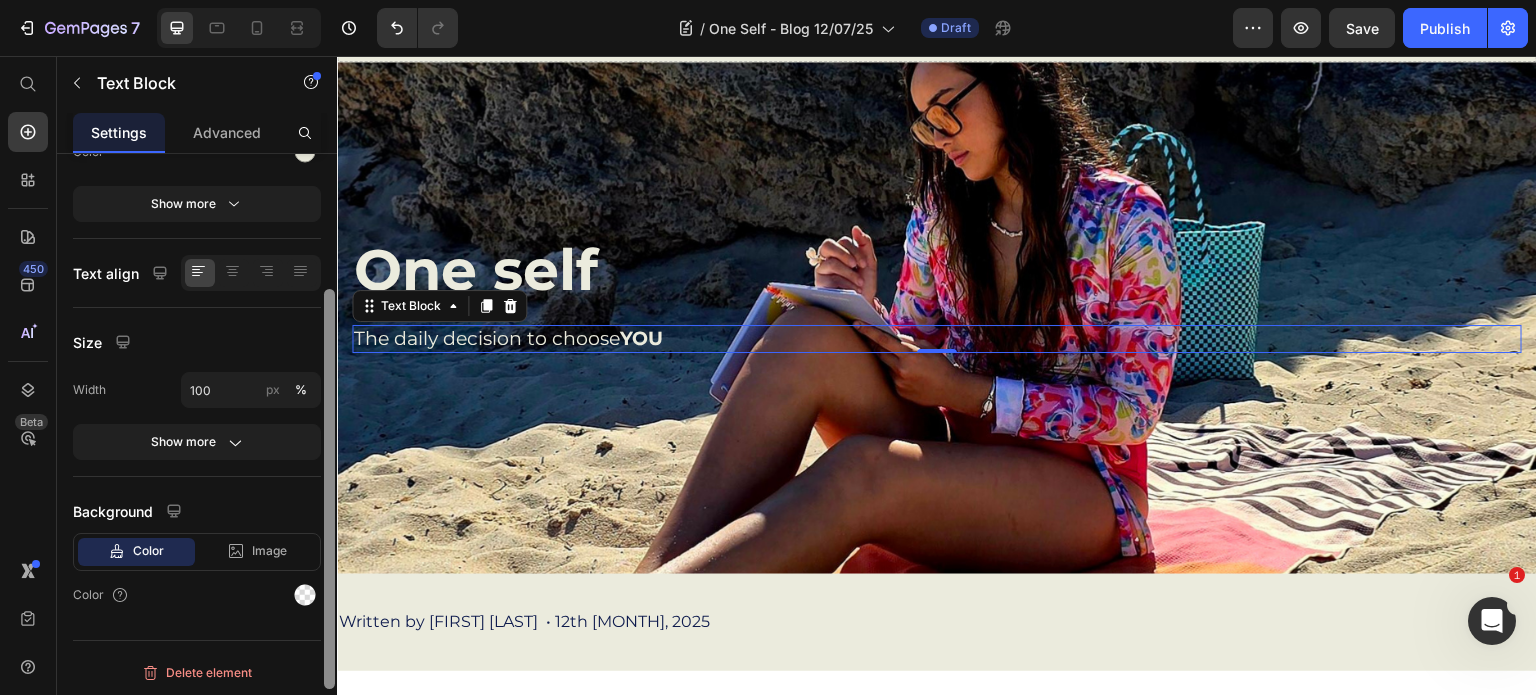 drag, startPoint x: 328, startPoint y: 351, endPoint x: 318, endPoint y: 551, distance: 200.24985 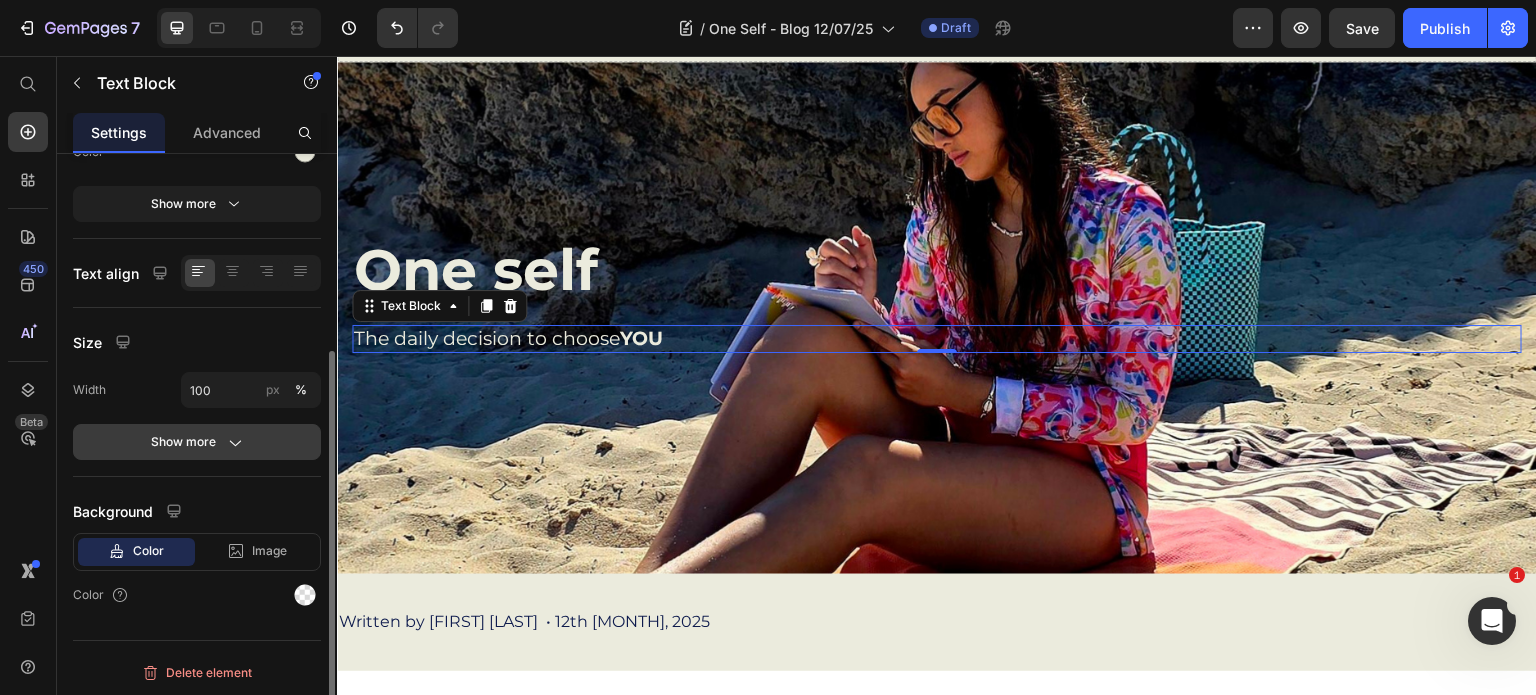 click 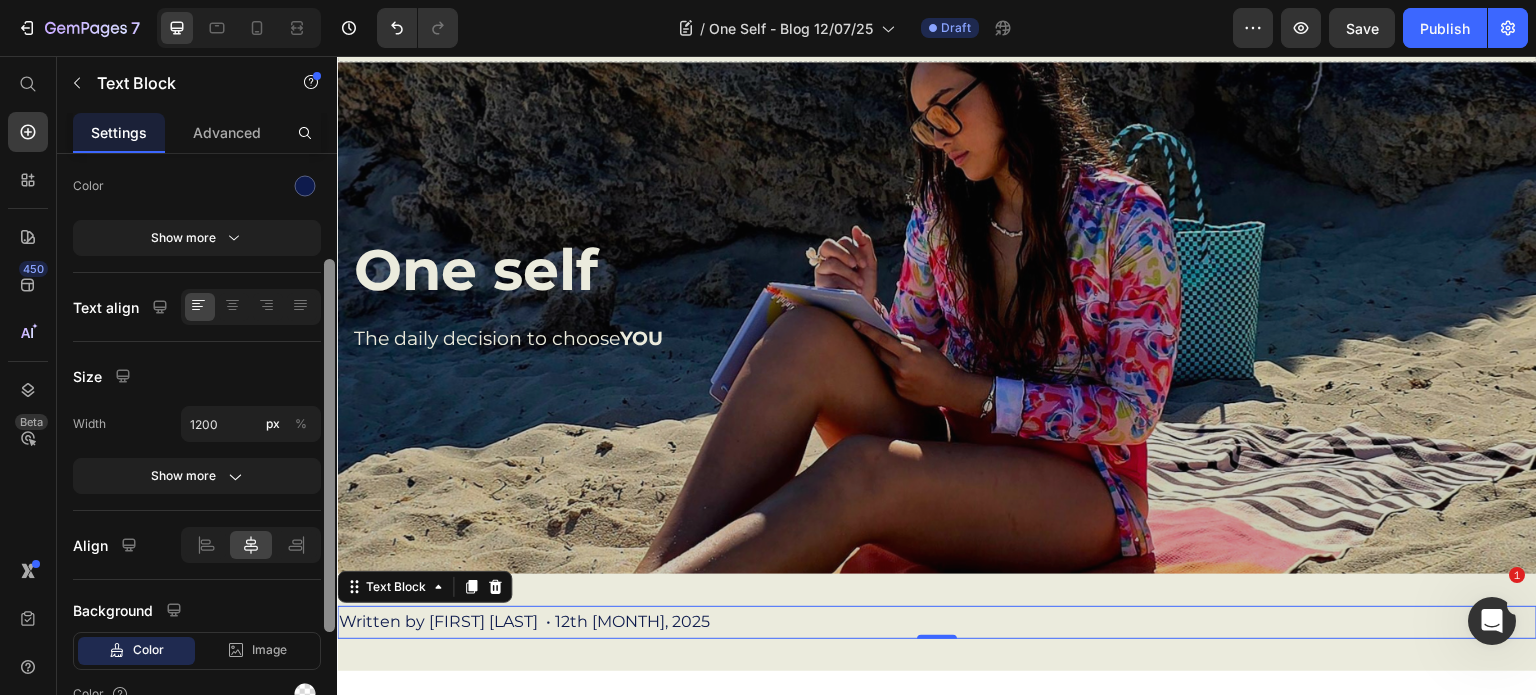 scroll, scrollTop: 225, scrollLeft: 0, axis: vertical 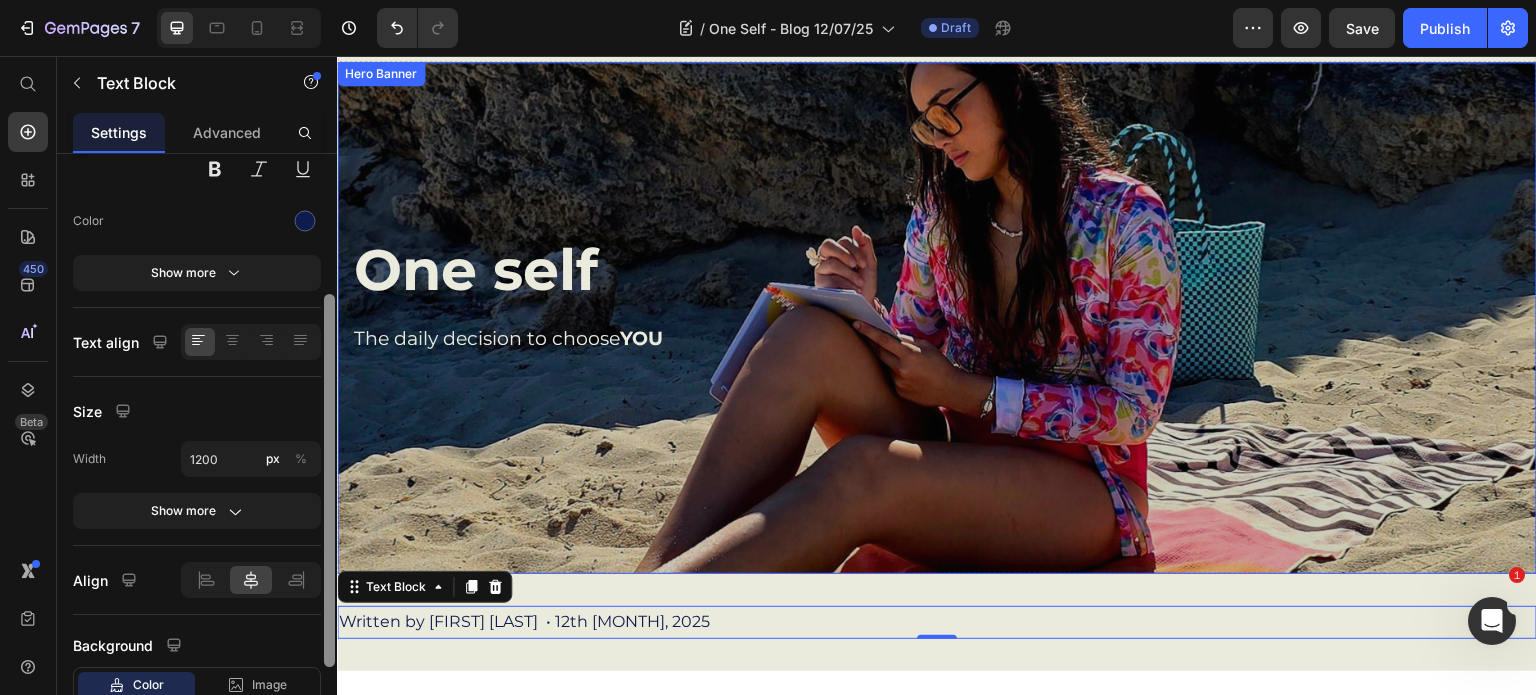 drag, startPoint x: 667, startPoint y: 460, endPoint x: 345, endPoint y: 514, distance: 326.49655 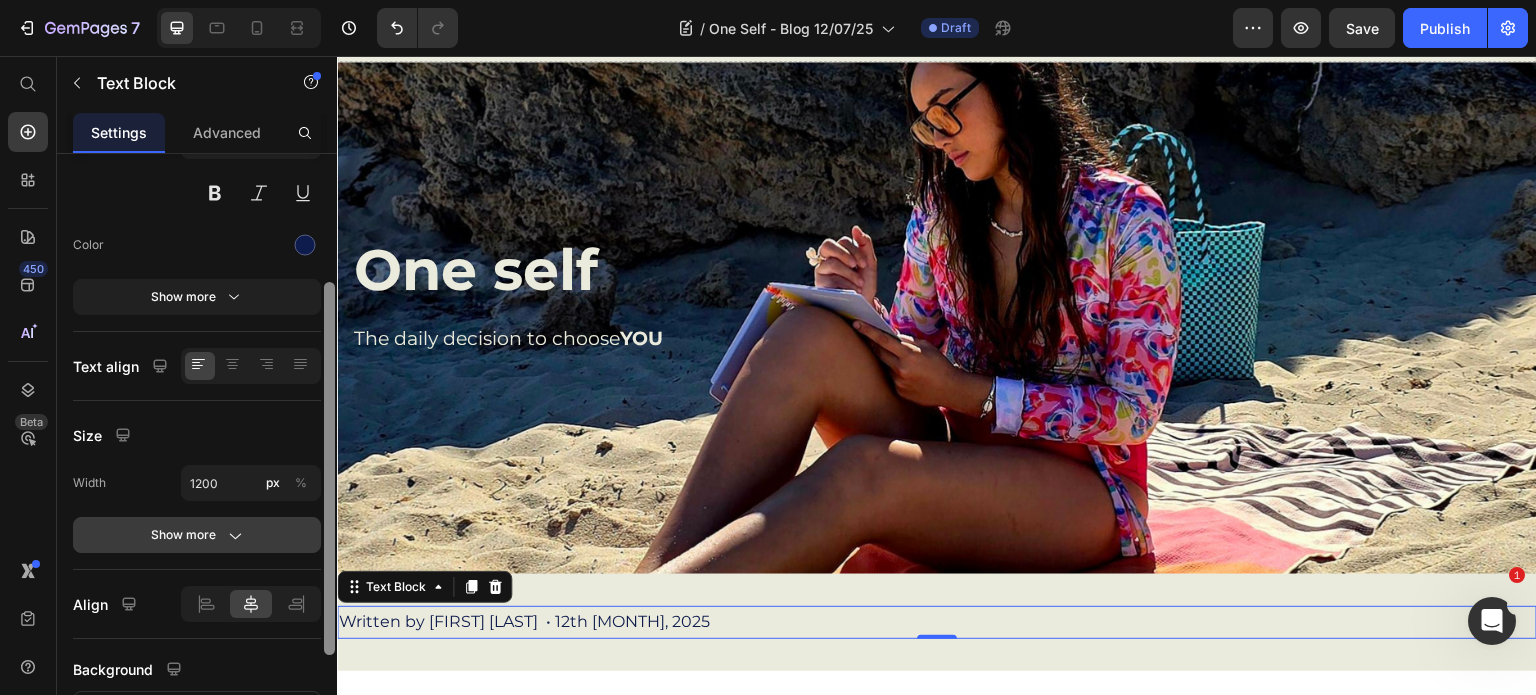 scroll, scrollTop: 203, scrollLeft: 0, axis: vertical 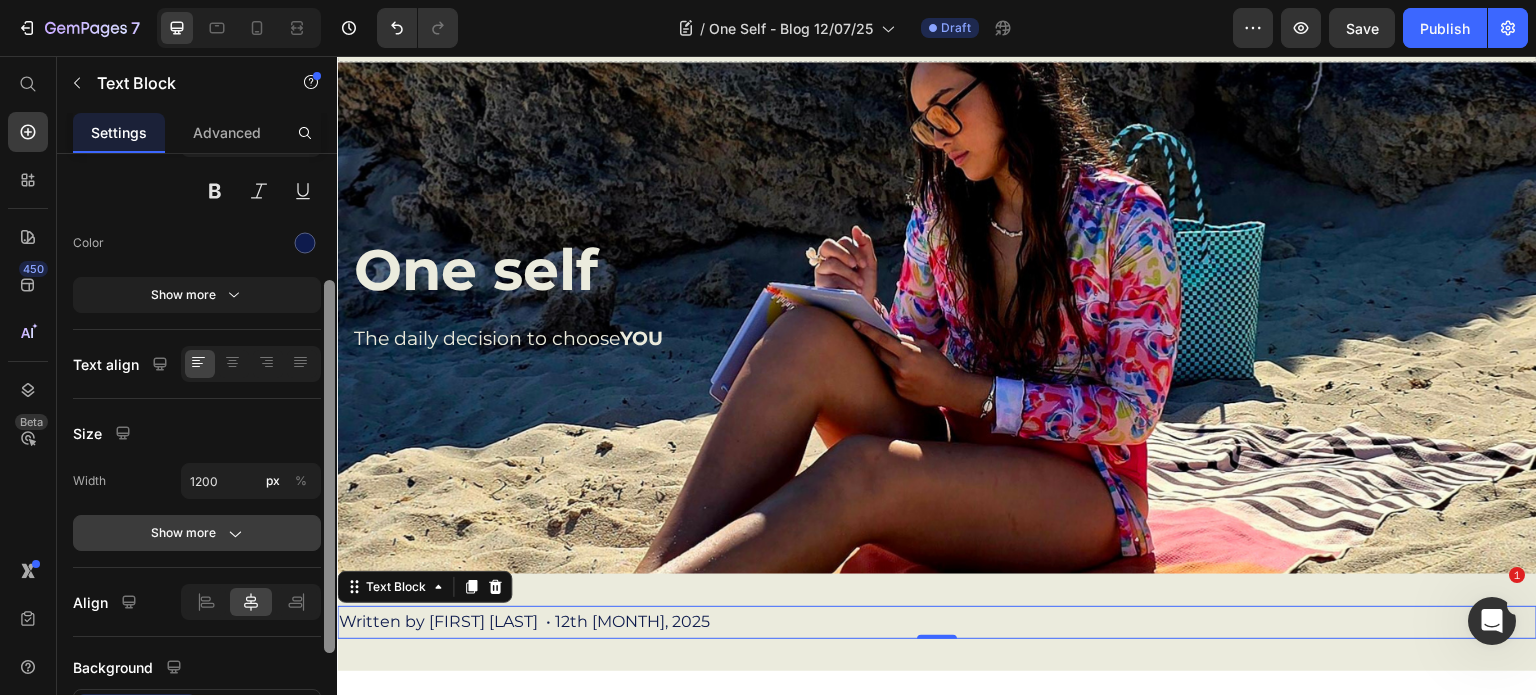 click on "Show more" 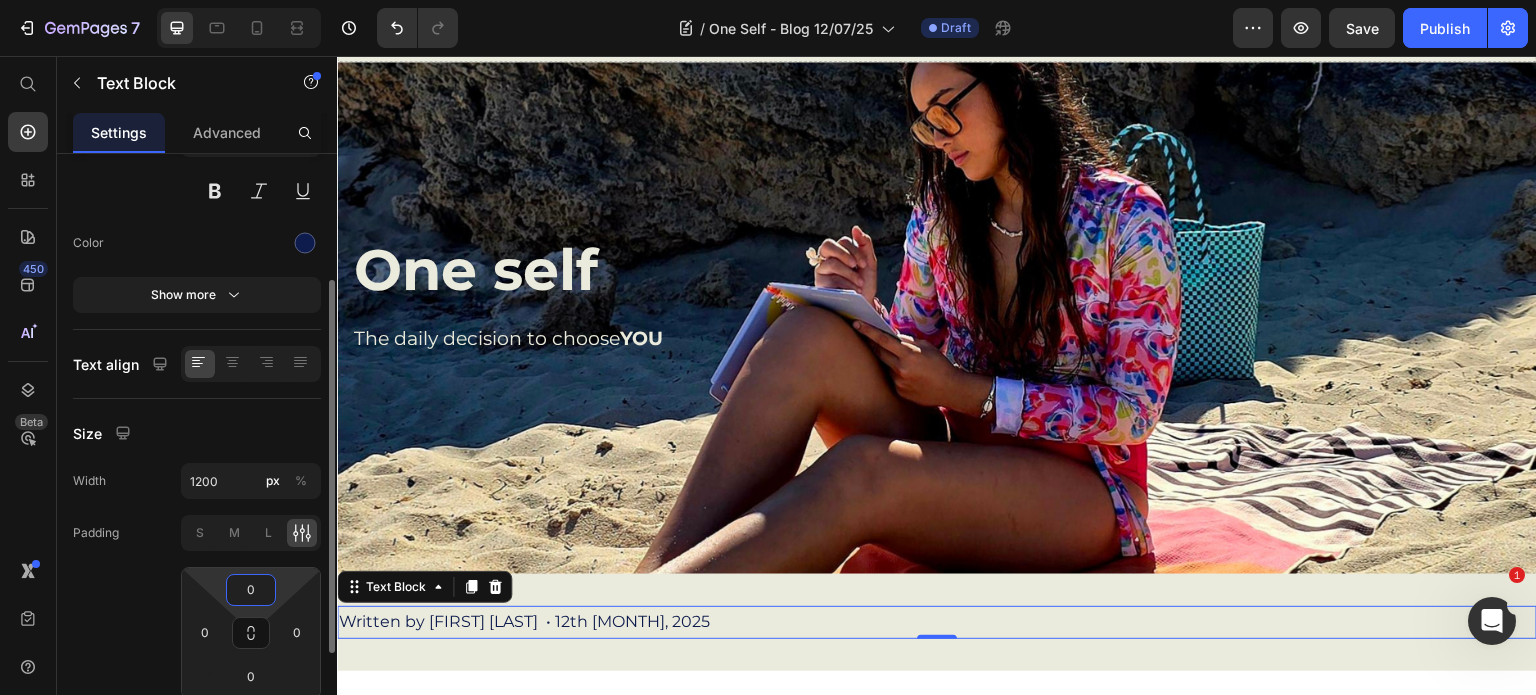 click on "0" at bounding box center [251, 590] 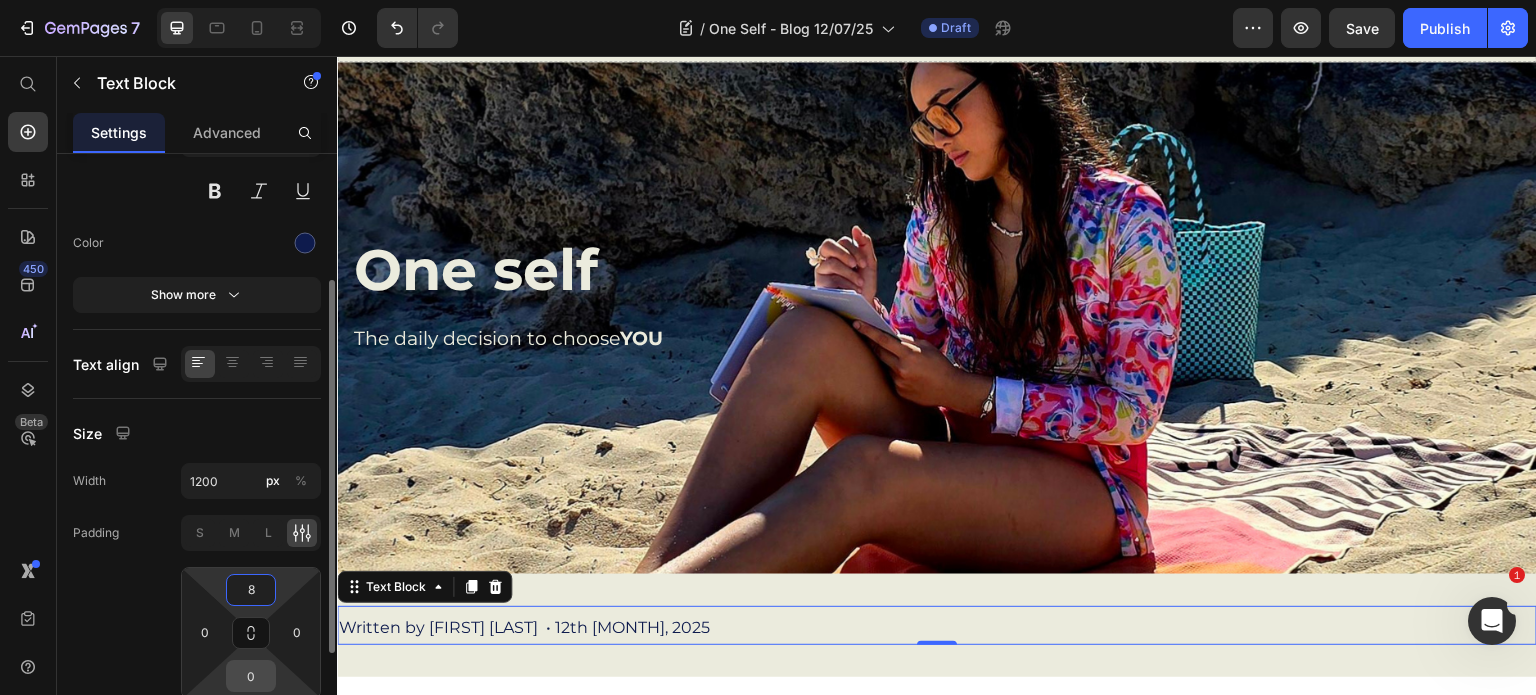 type on "8" 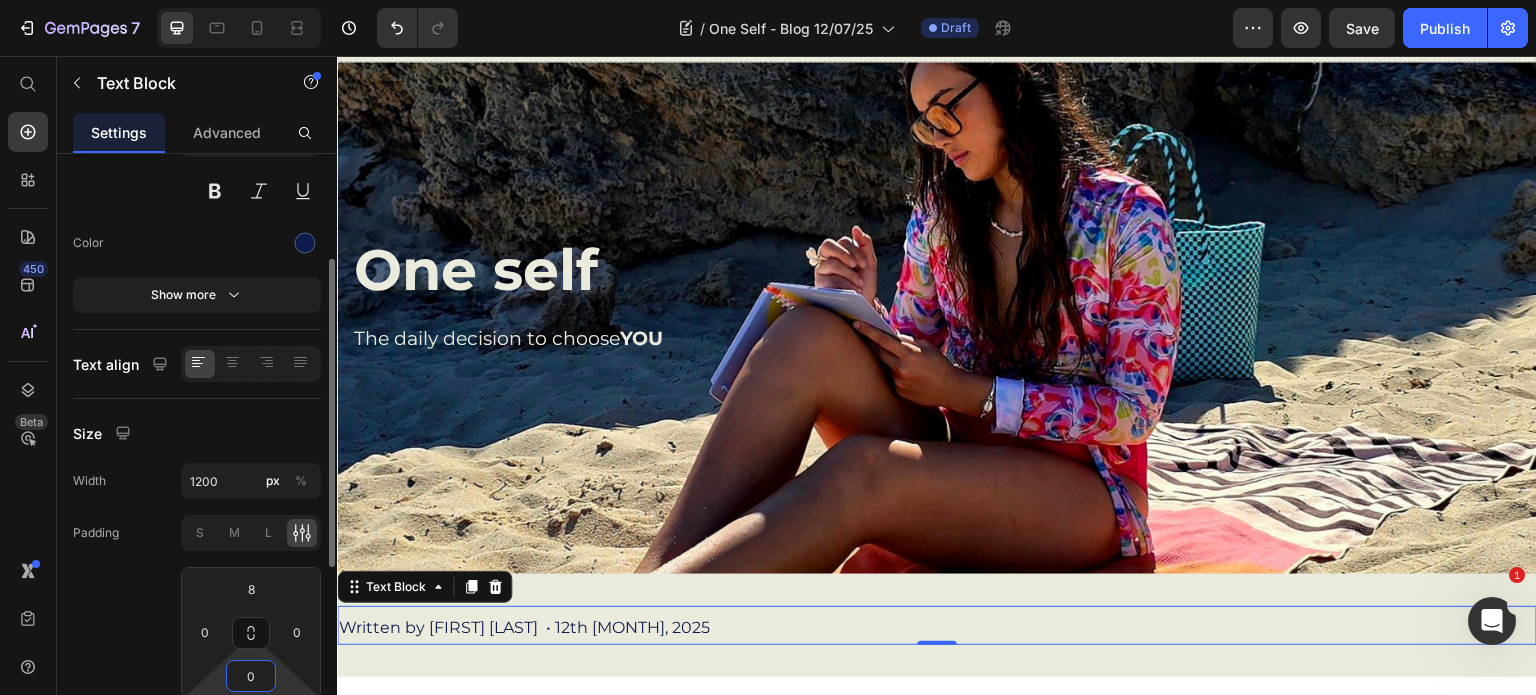 click on "0" at bounding box center [251, 676] 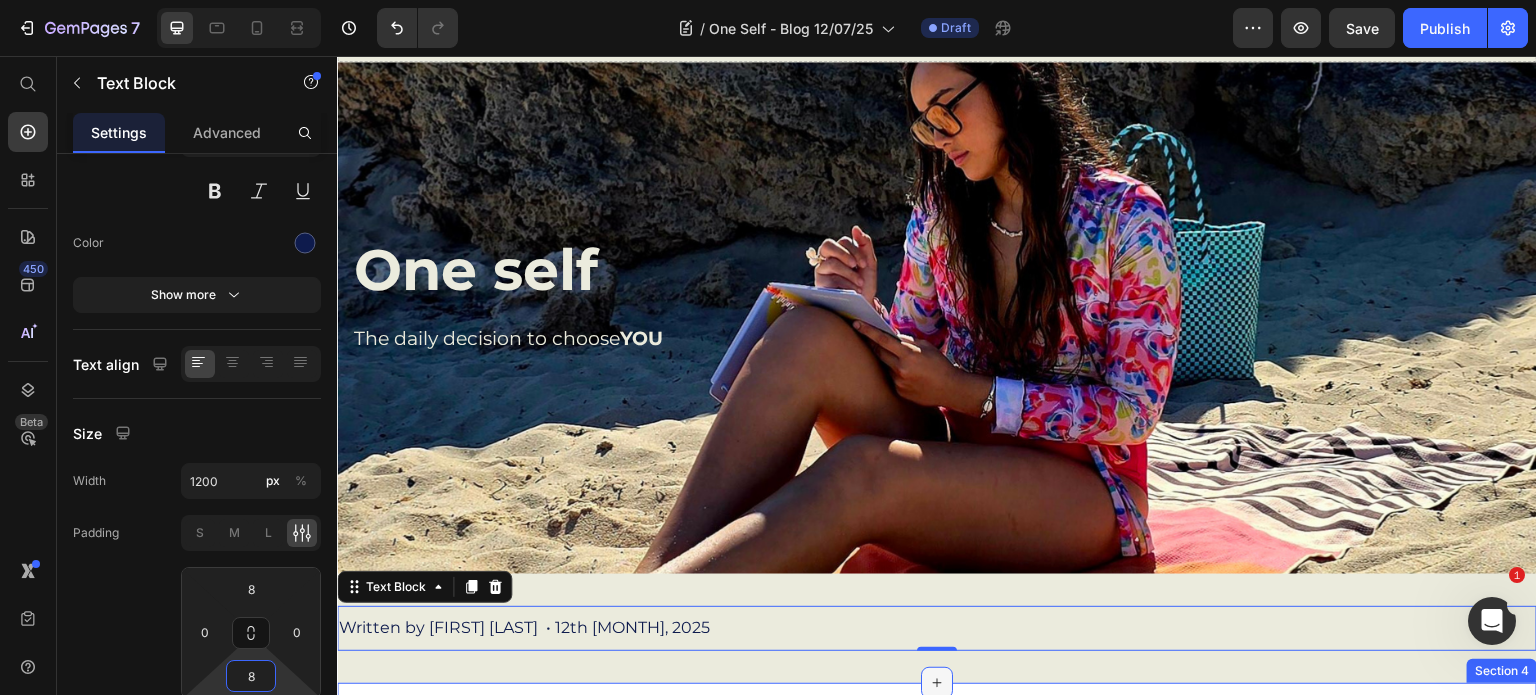 type on "8" 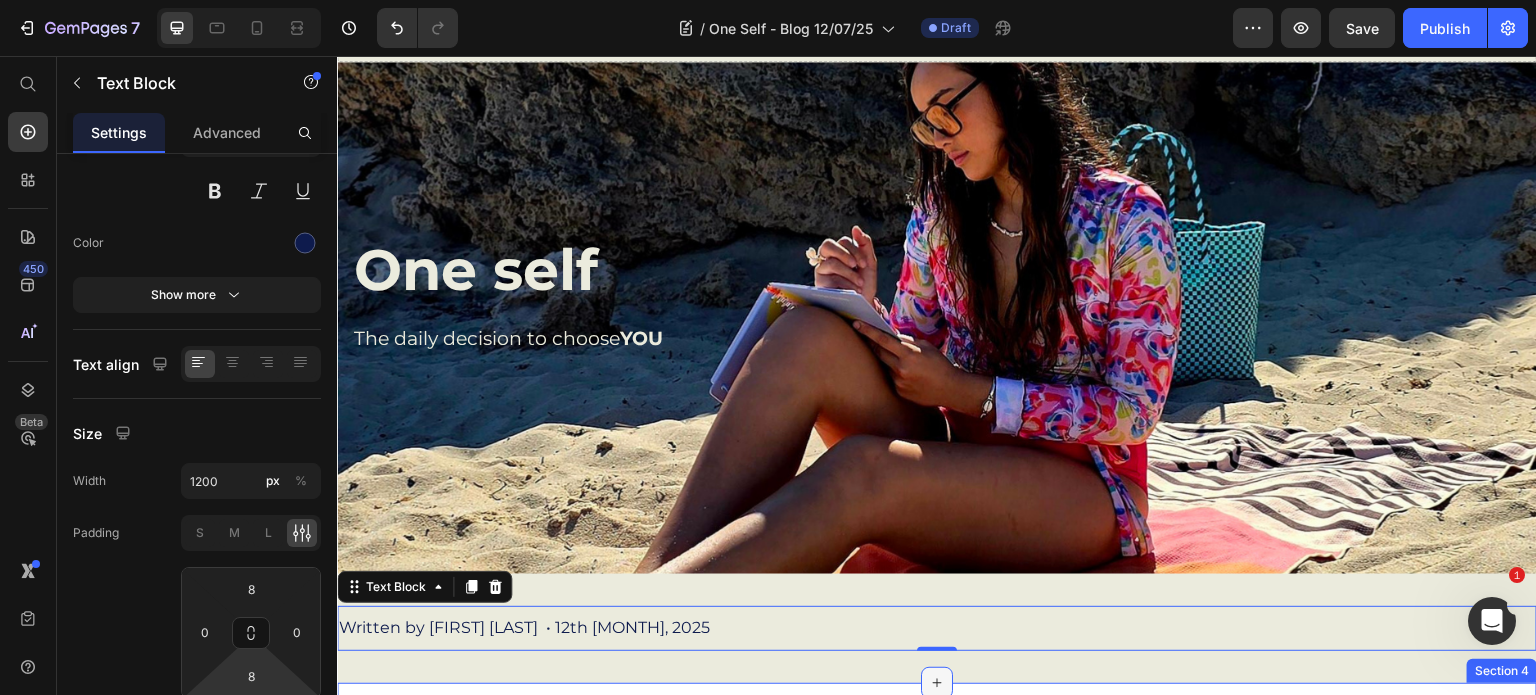 click at bounding box center [937, 683] 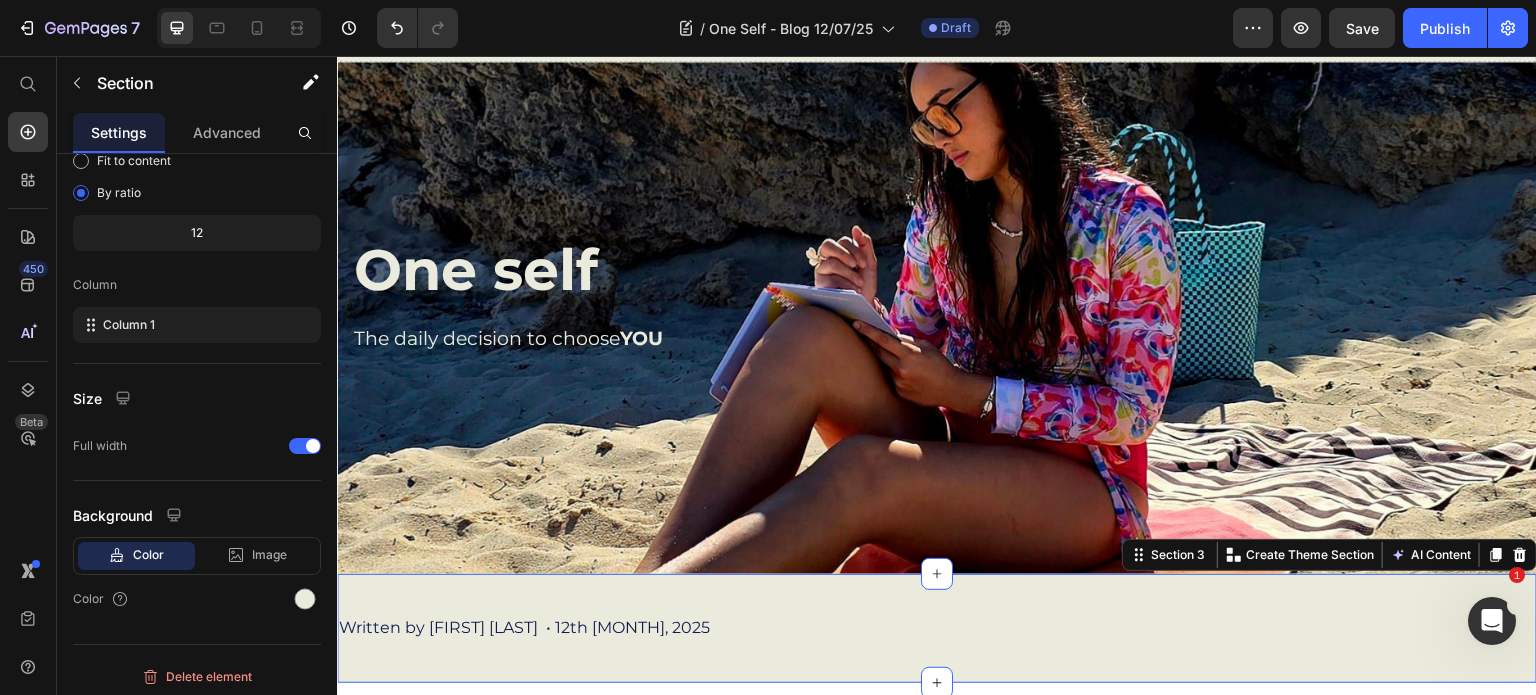 scroll, scrollTop: 0, scrollLeft: 0, axis: both 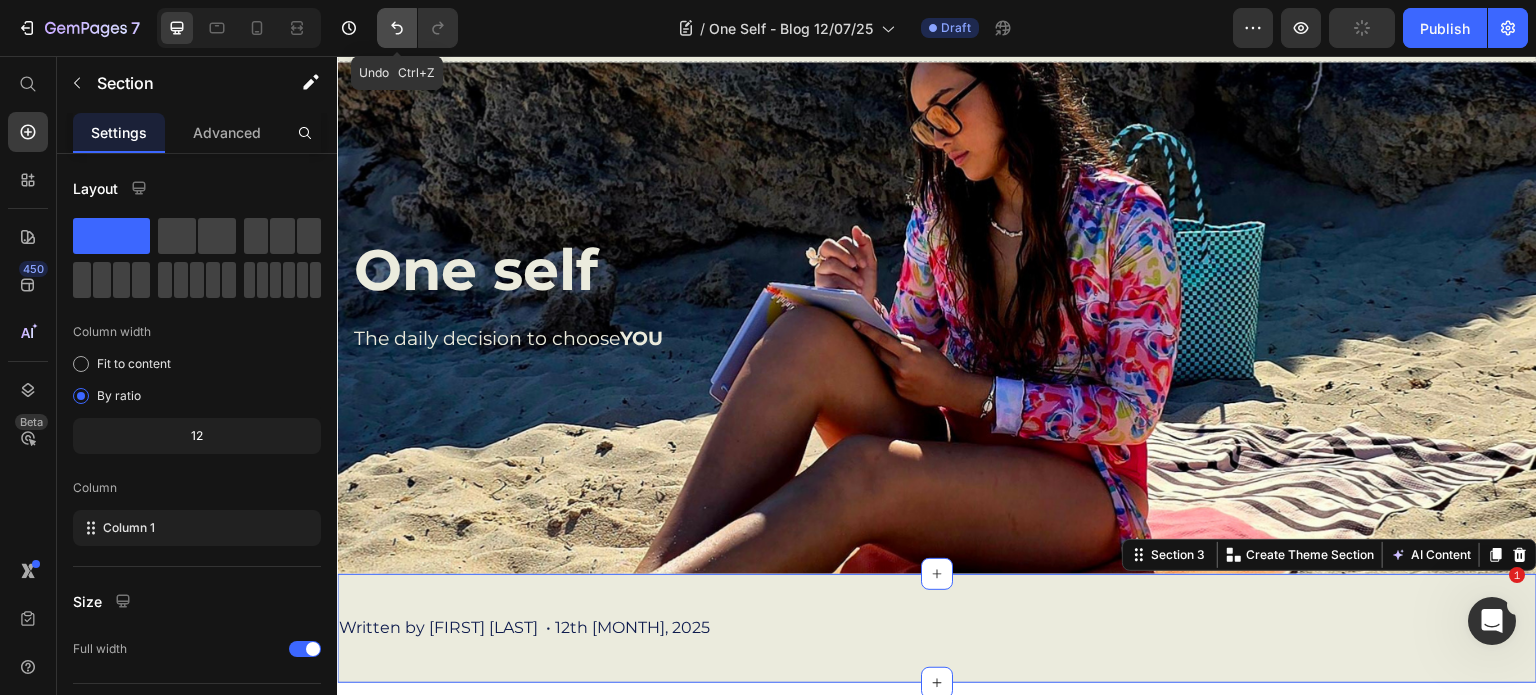 click 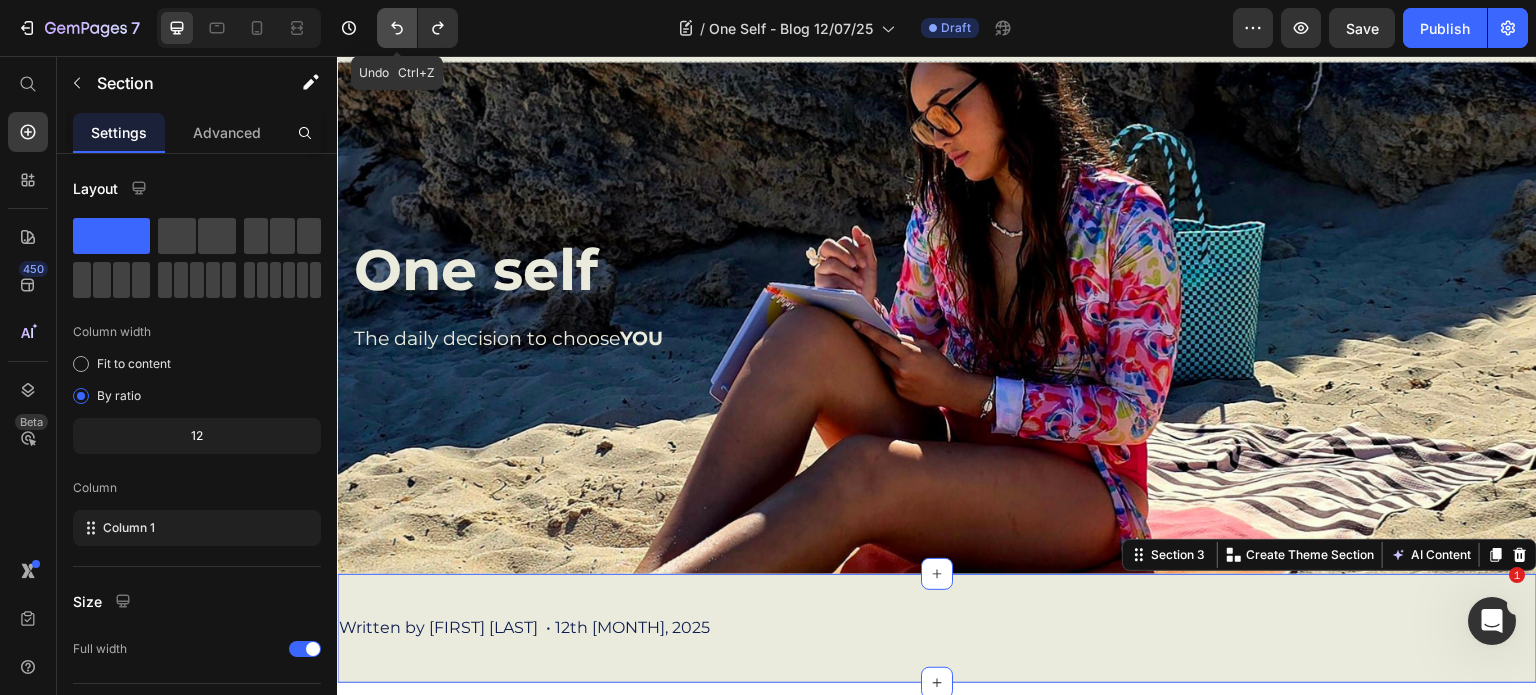click 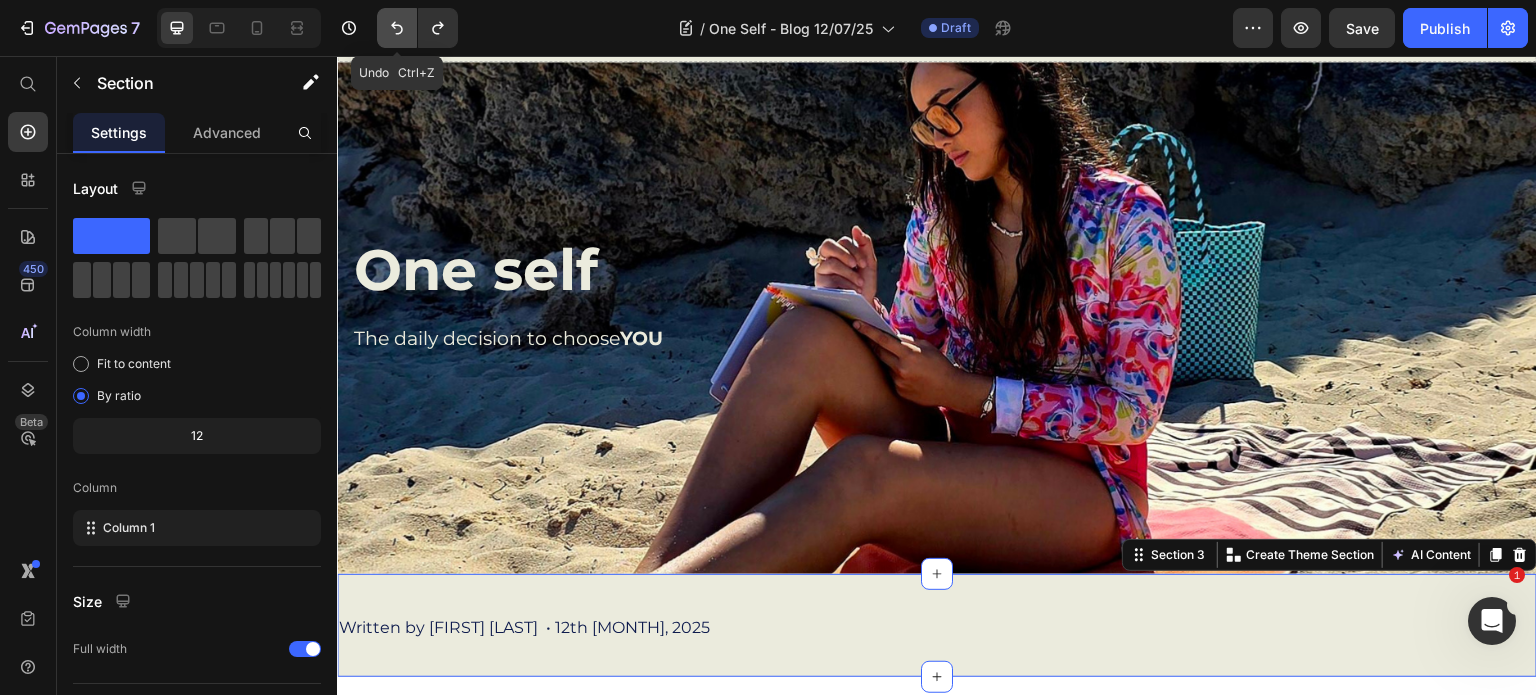 click 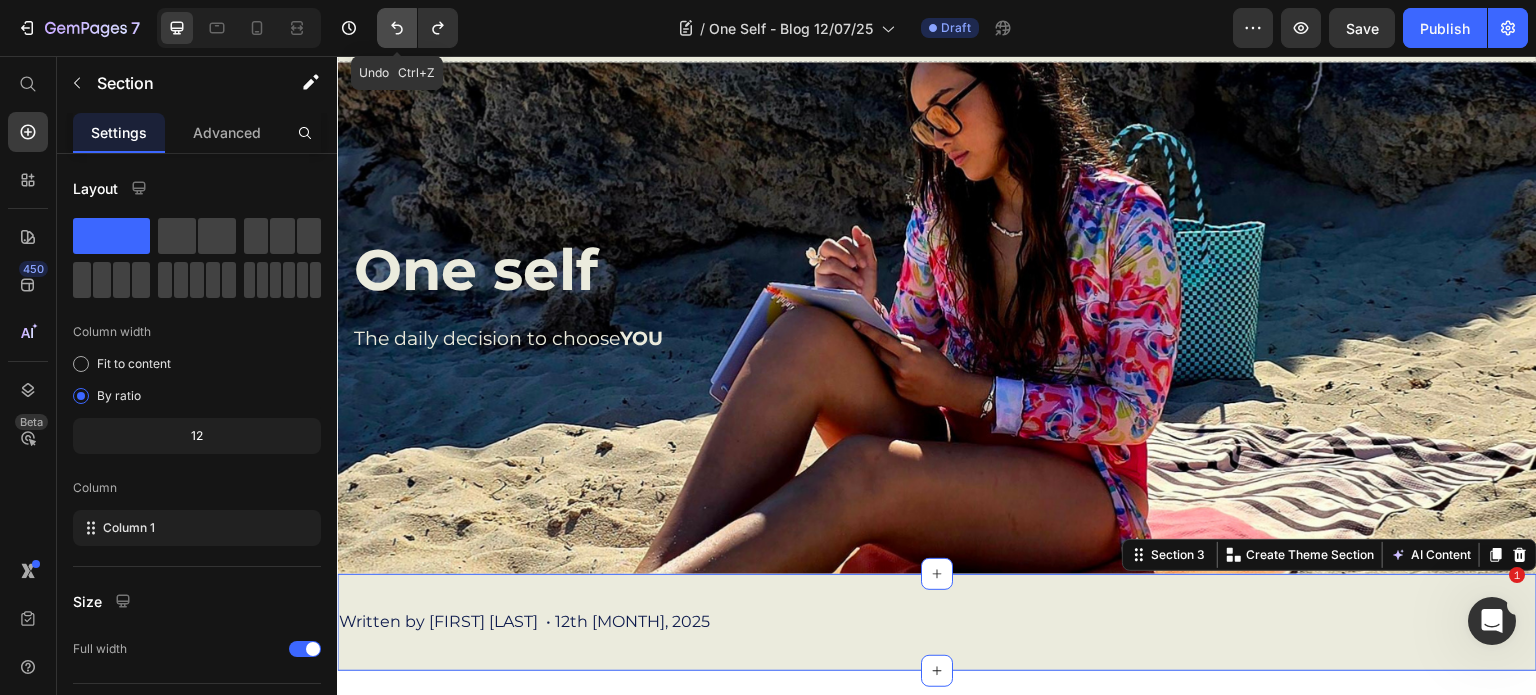 click 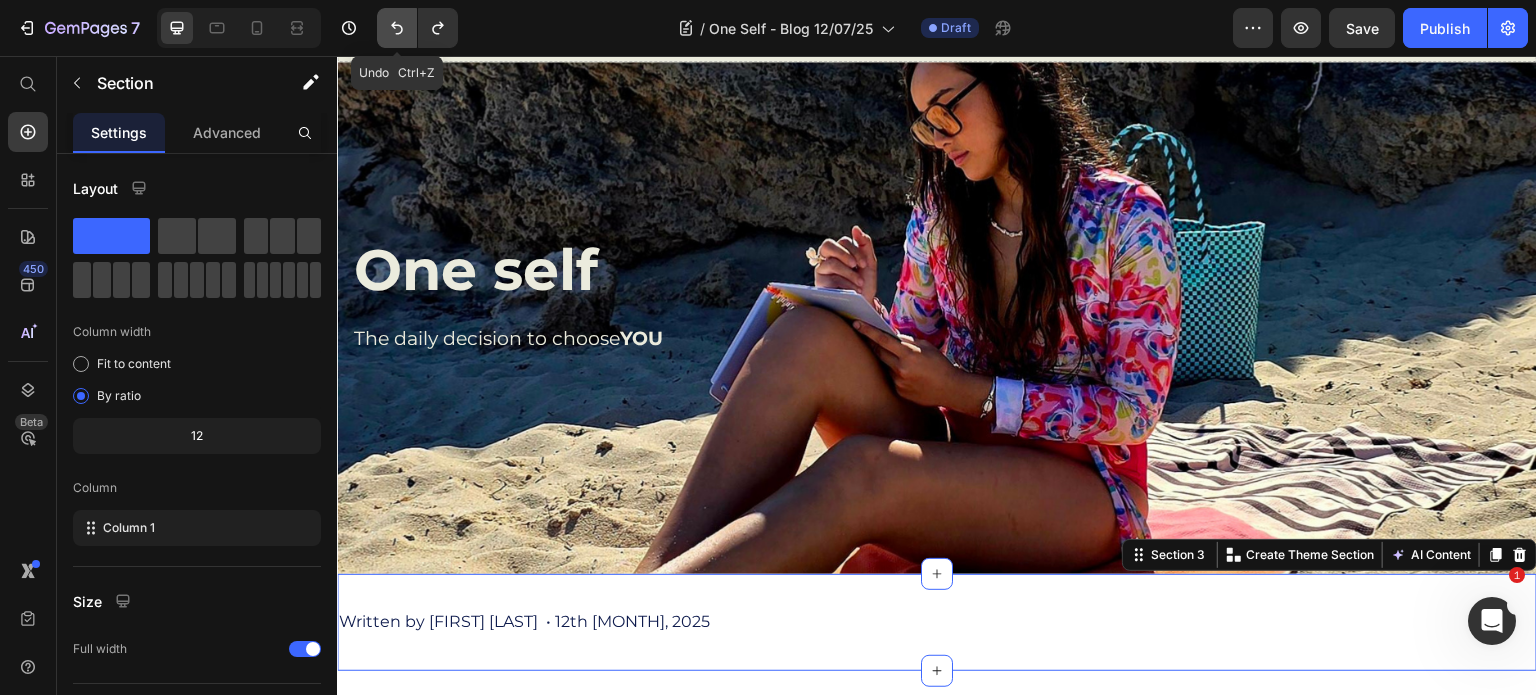 click 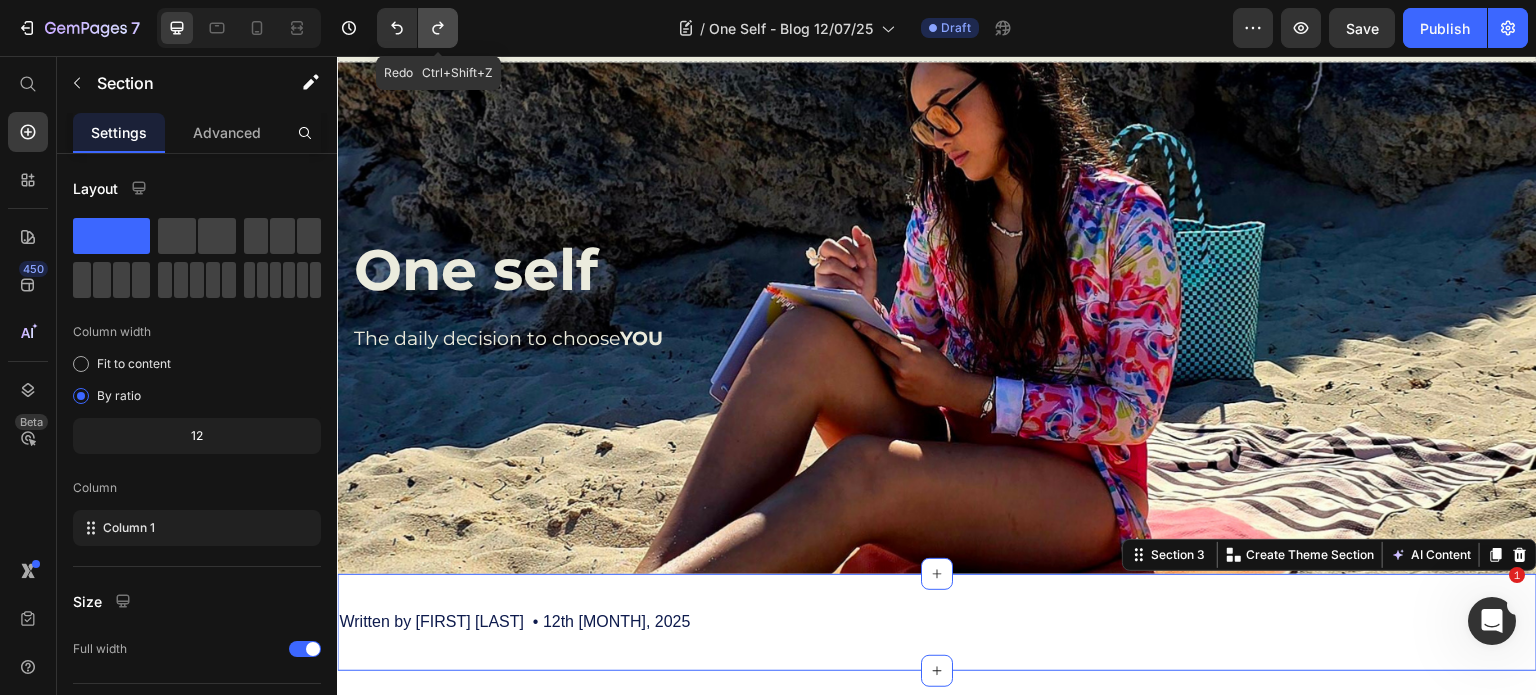 click 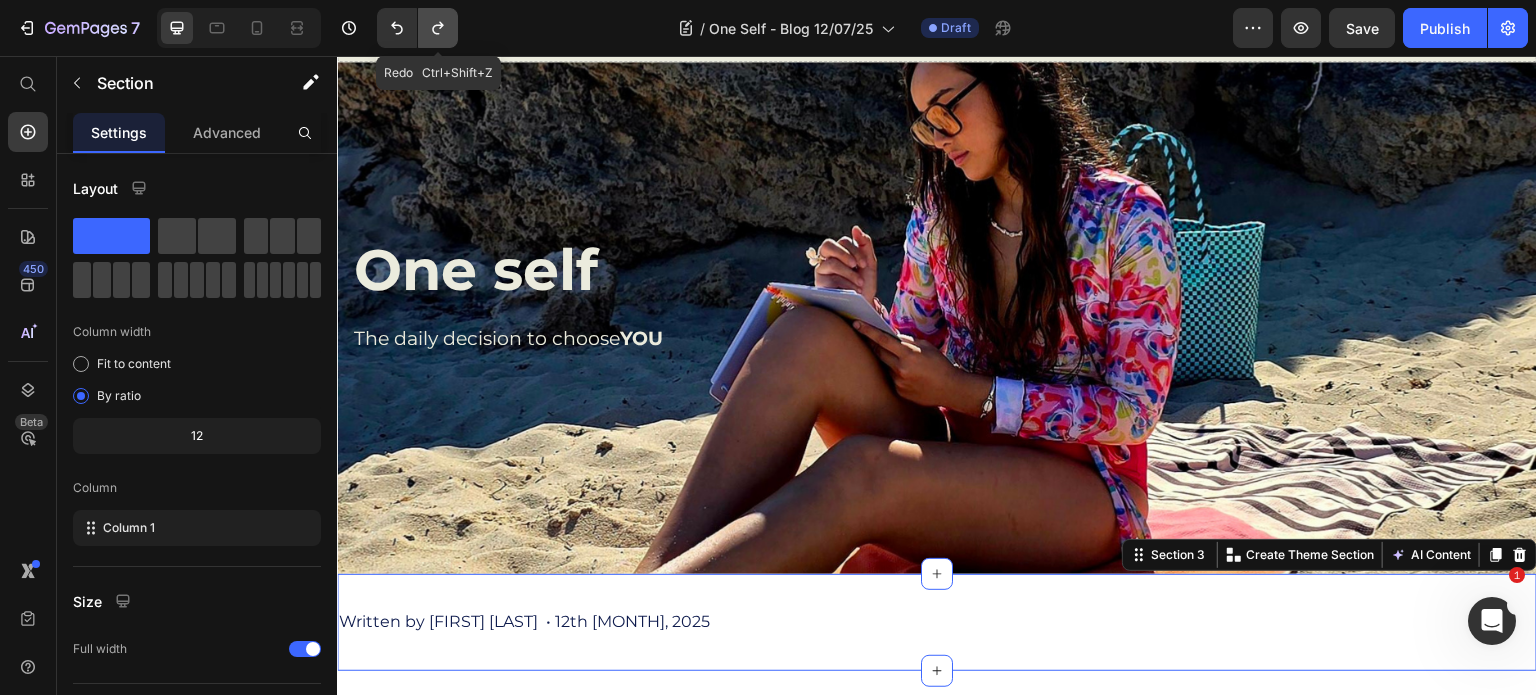 click 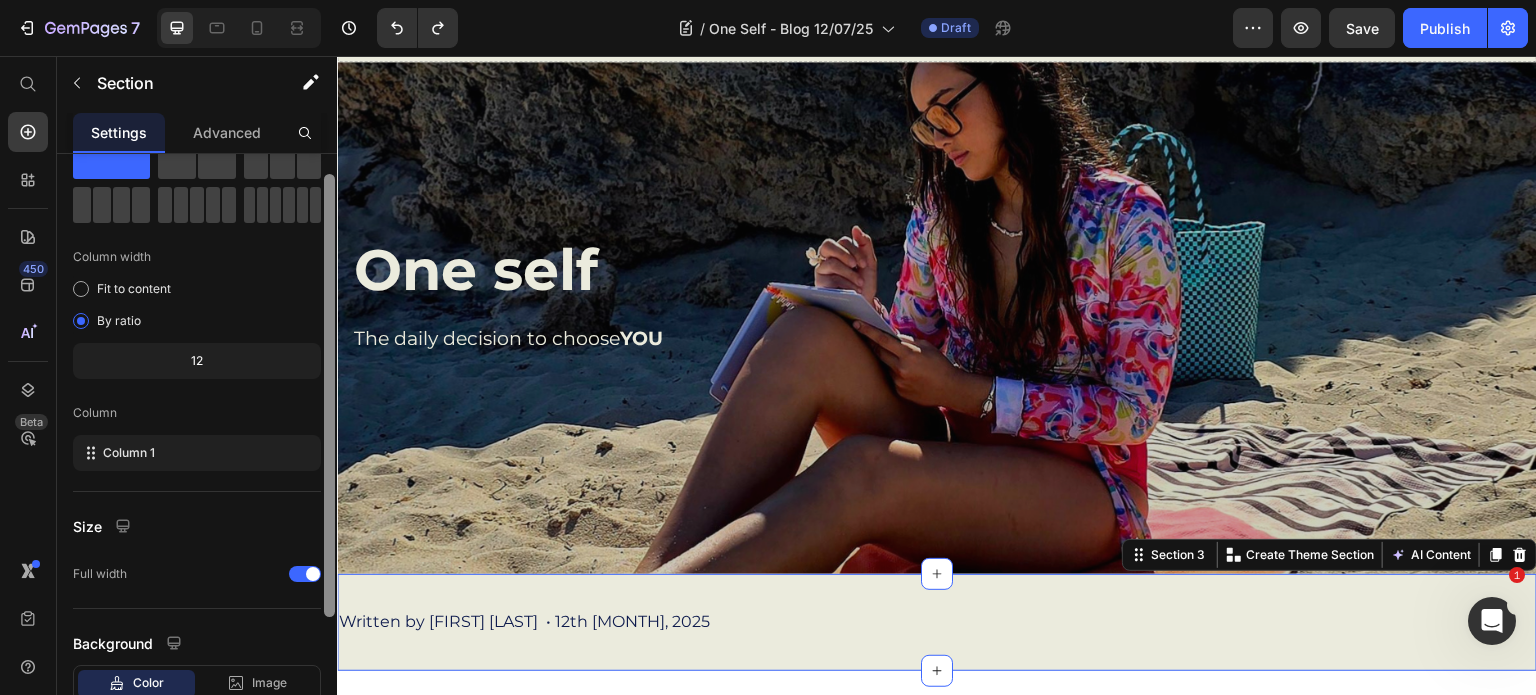 scroll, scrollTop: 86, scrollLeft: 0, axis: vertical 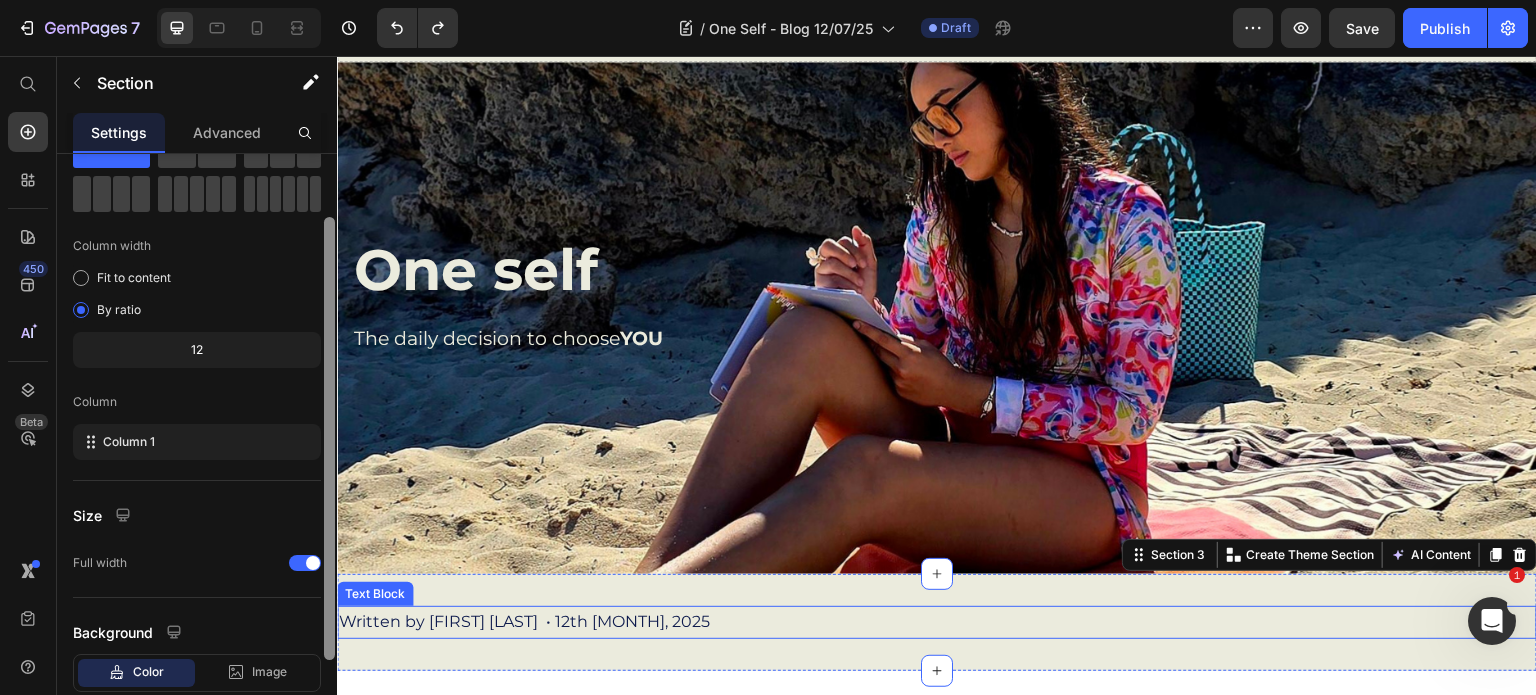 drag, startPoint x: 668, startPoint y: 482, endPoint x: 346, endPoint y: 641, distance: 359.11697 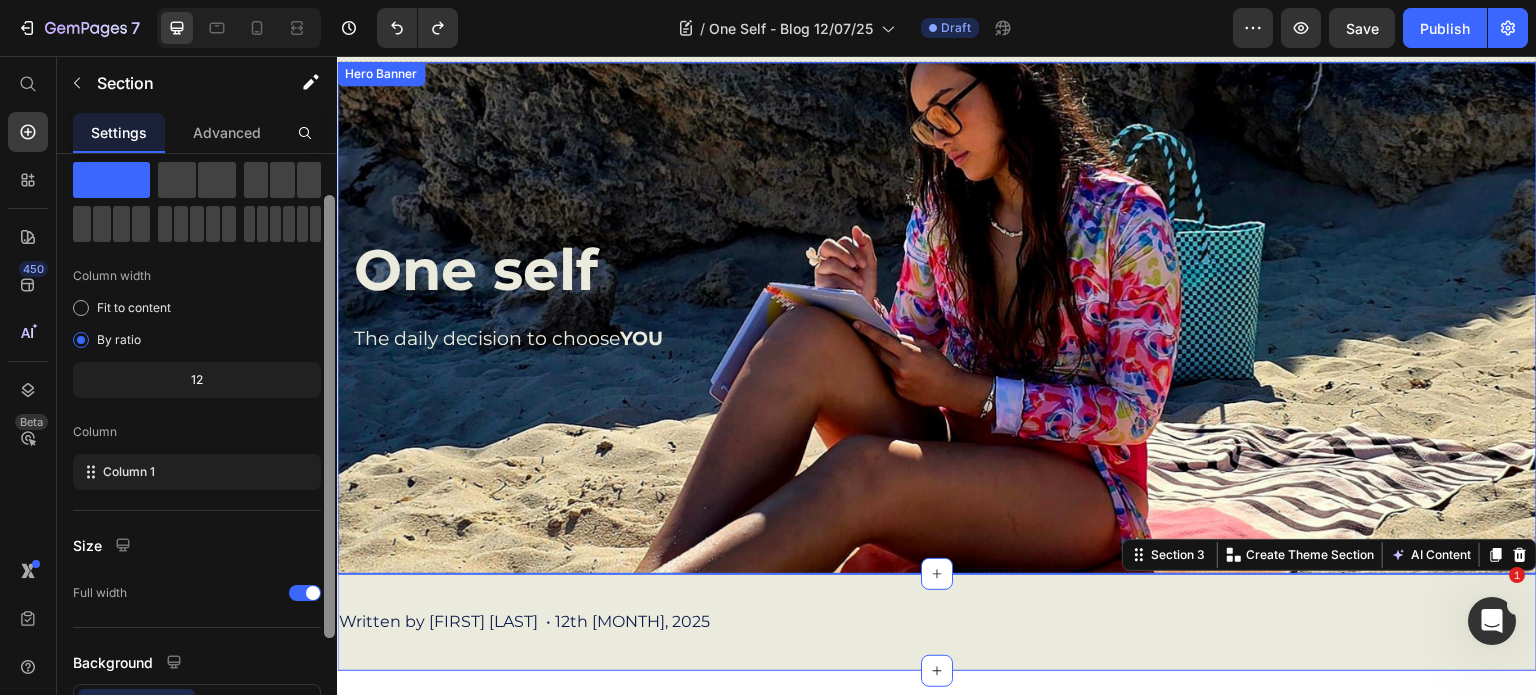 scroll, scrollTop: 0, scrollLeft: 0, axis: both 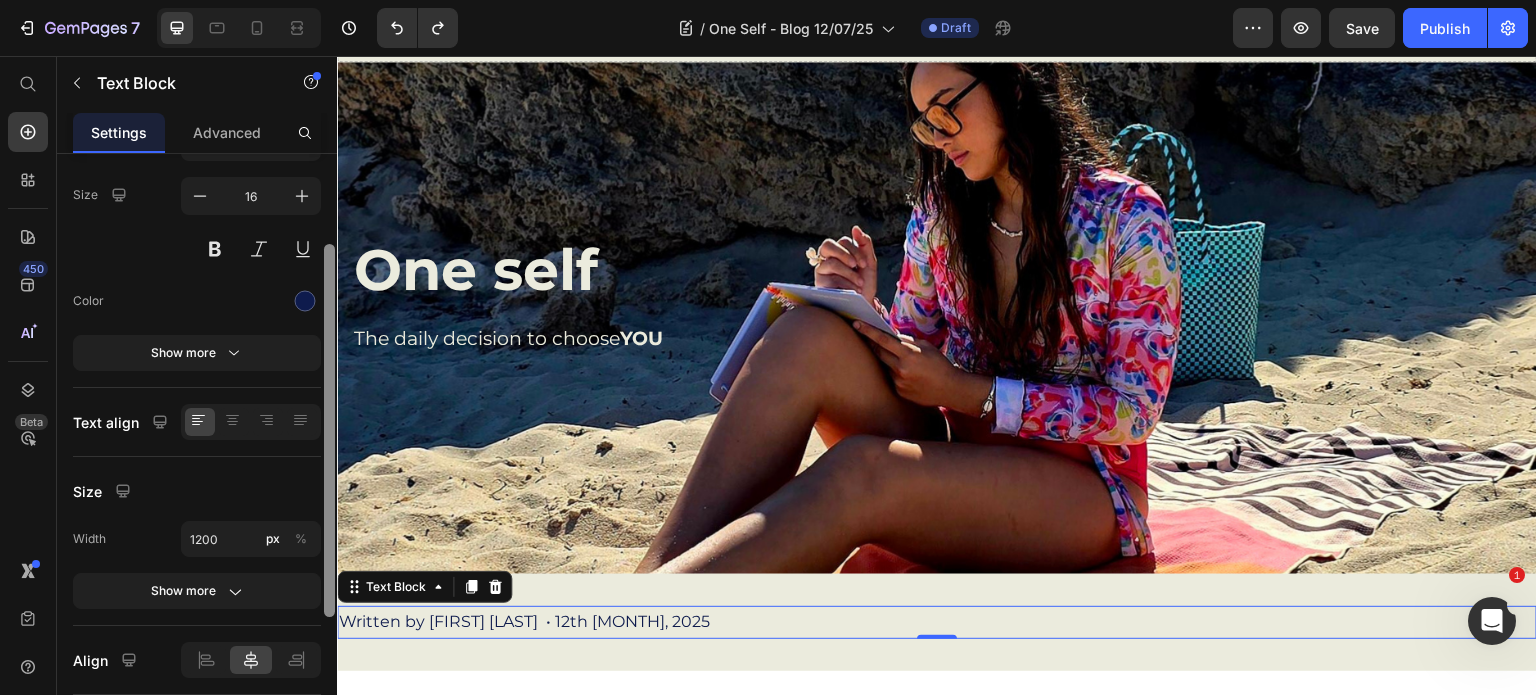 drag, startPoint x: 668, startPoint y: 495, endPoint x: 342, endPoint y: 573, distance: 335.20145 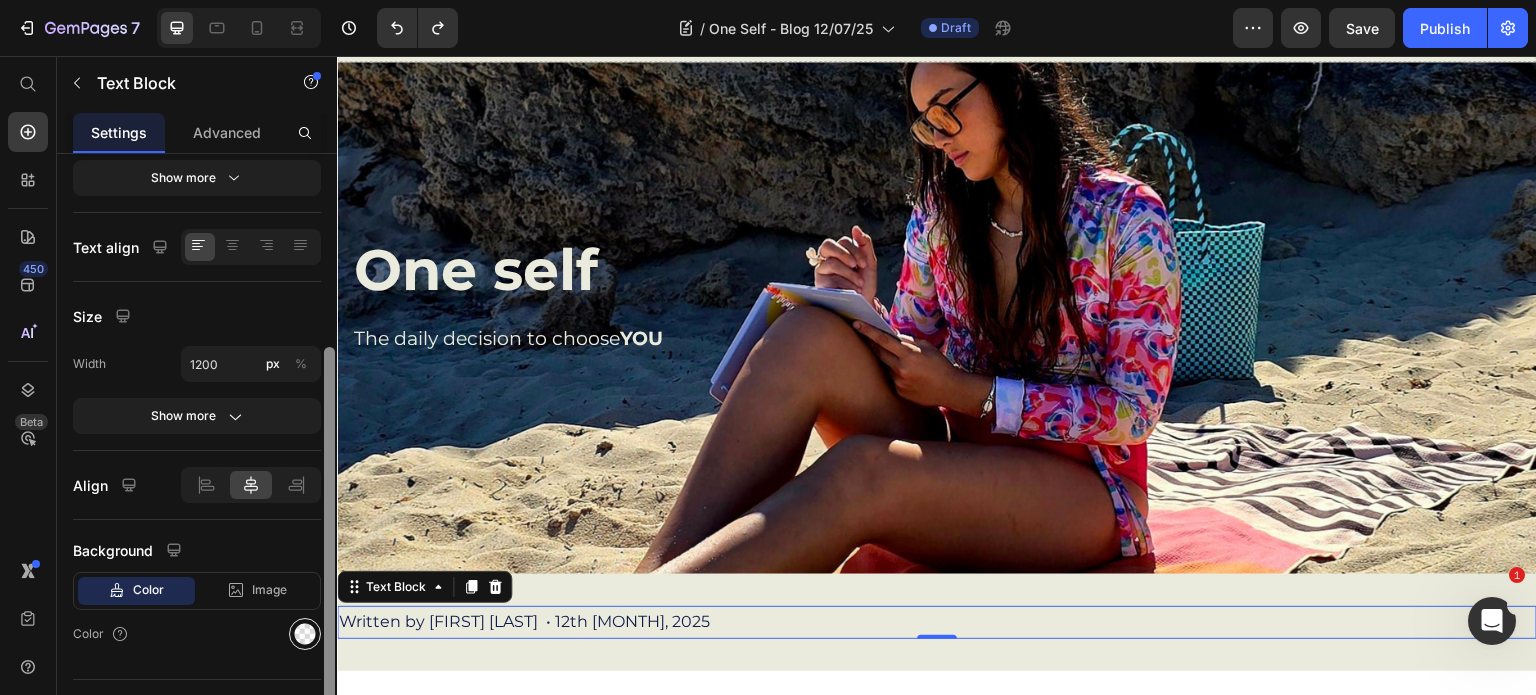 scroll, scrollTop: 316, scrollLeft: 0, axis: vertical 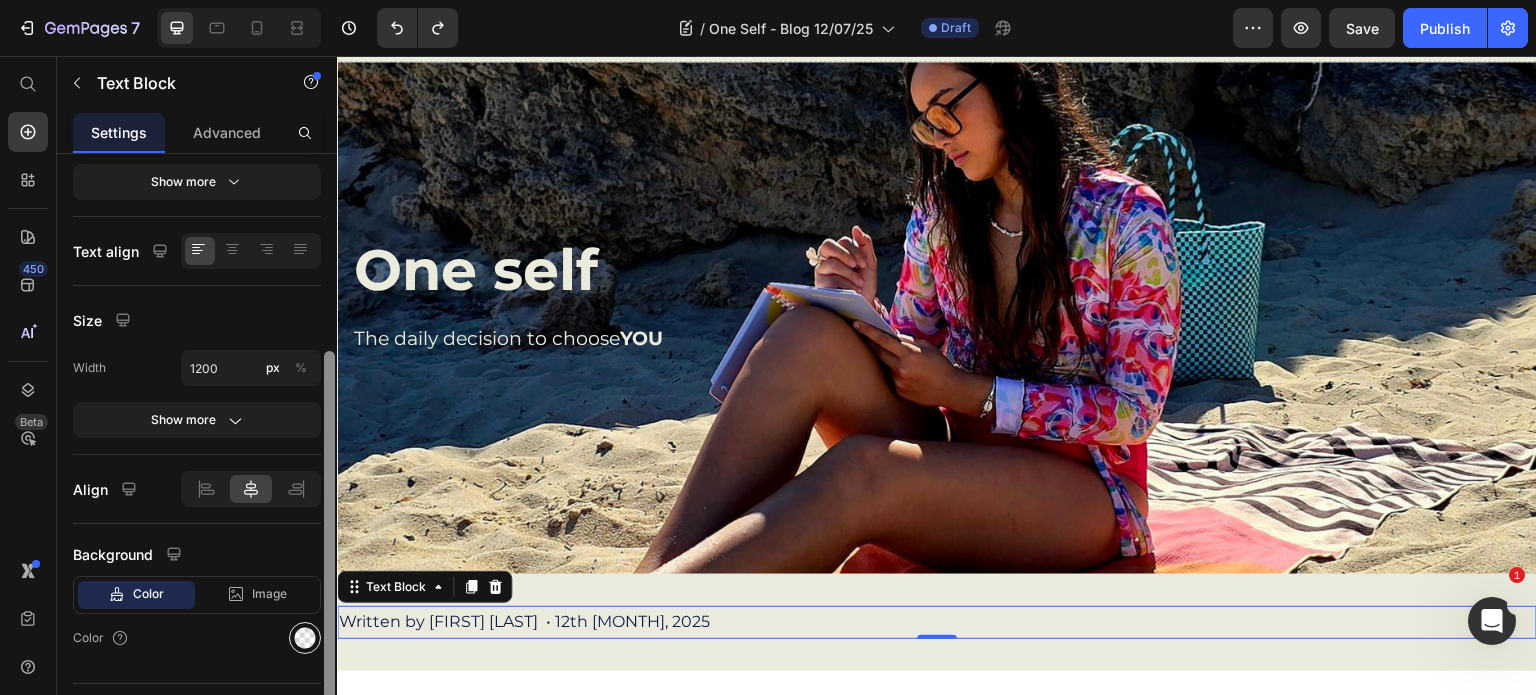 click at bounding box center [305, 638] 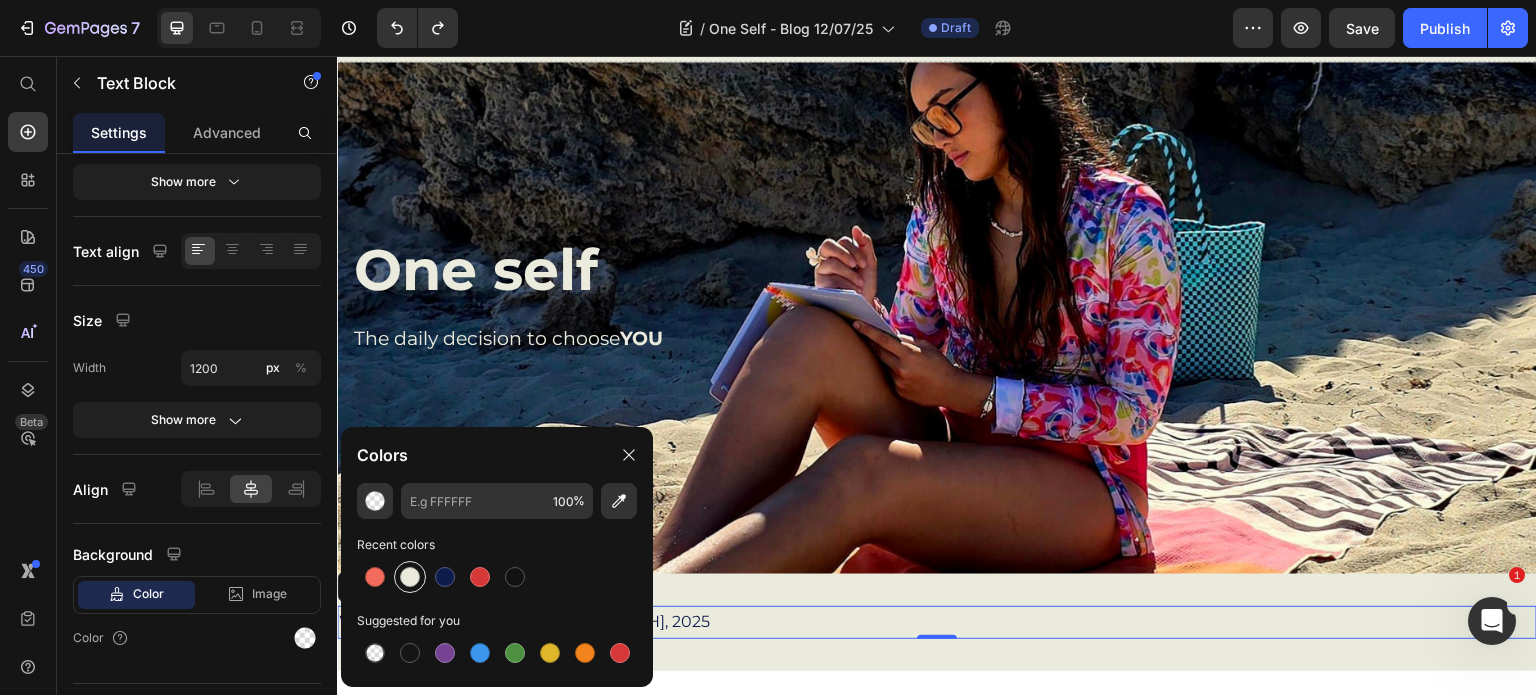 click at bounding box center [410, 577] 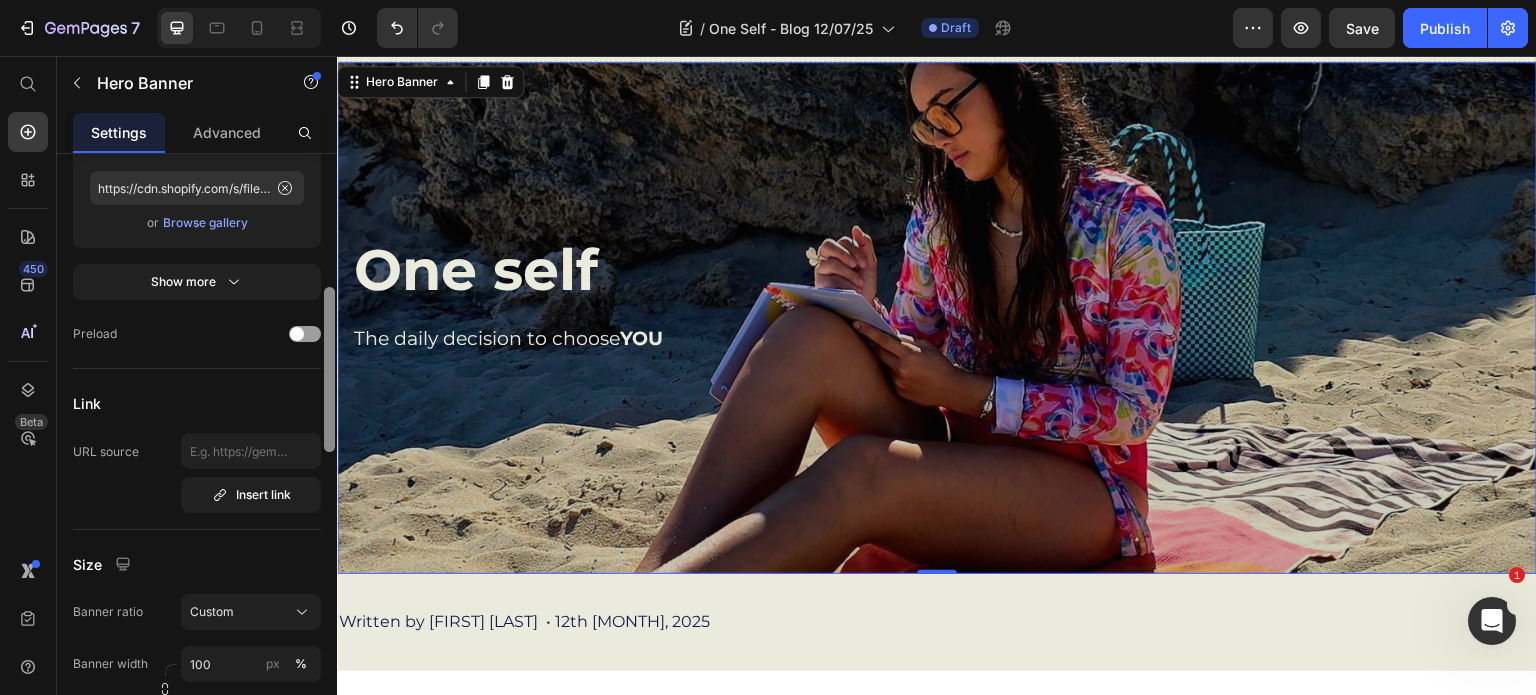 scroll, scrollTop: 511, scrollLeft: 0, axis: vertical 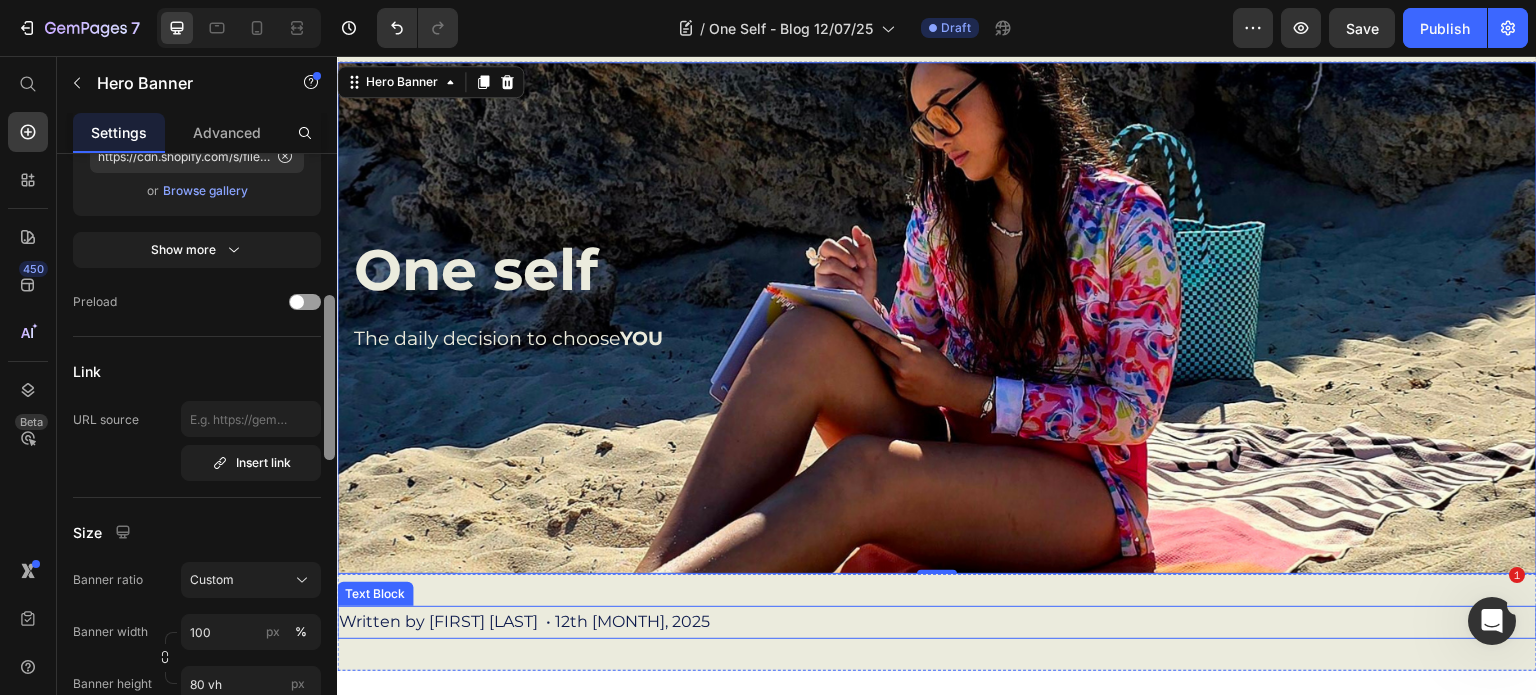 drag, startPoint x: 669, startPoint y: 362, endPoint x: 339, endPoint y: 609, distance: 412.2002 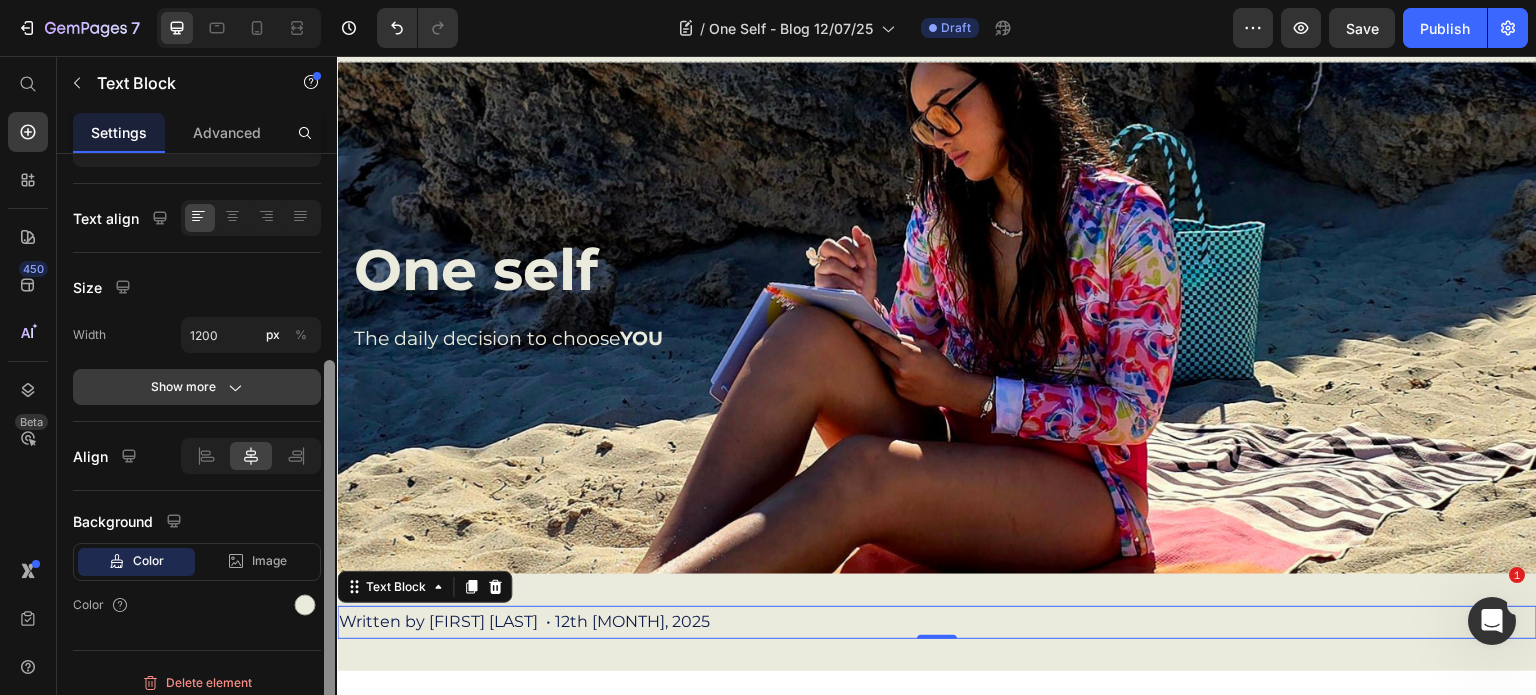 scroll, scrollTop: 342, scrollLeft: 0, axis: vertical 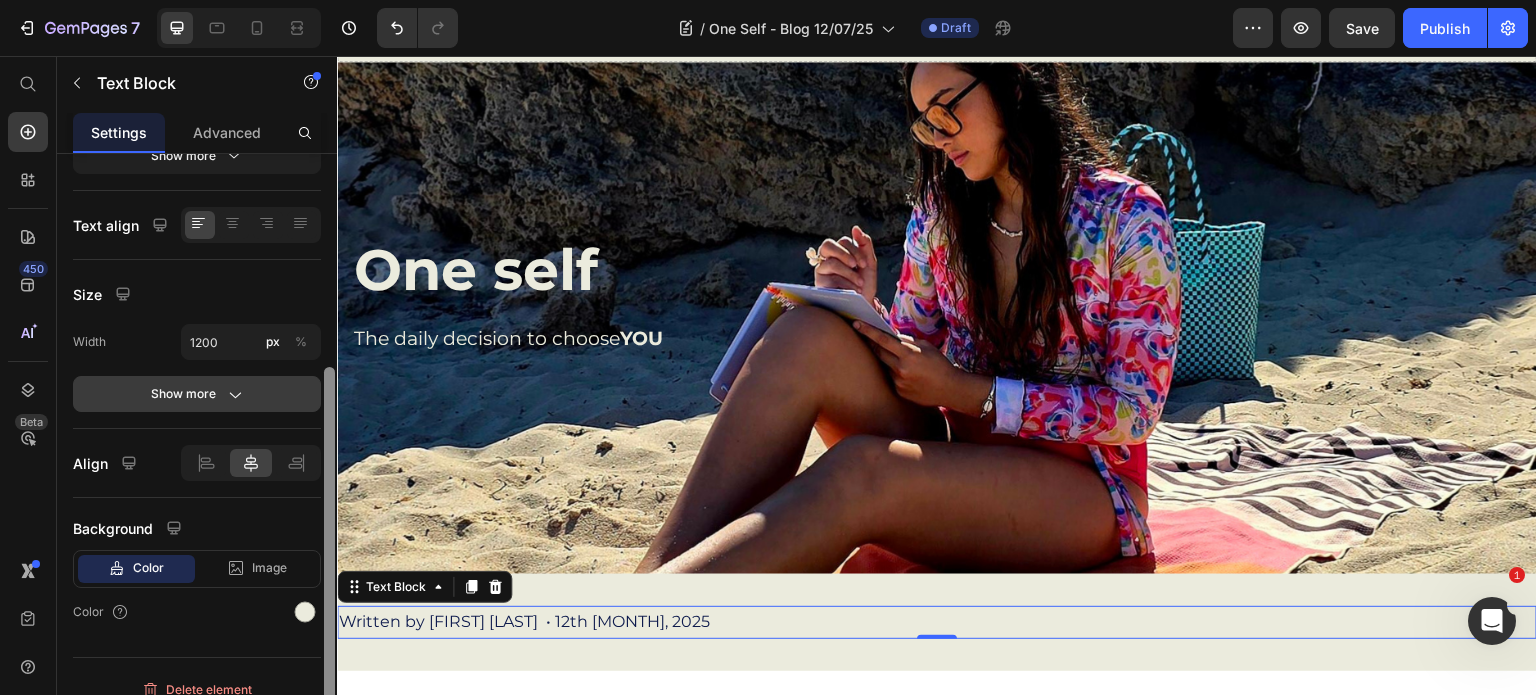 click 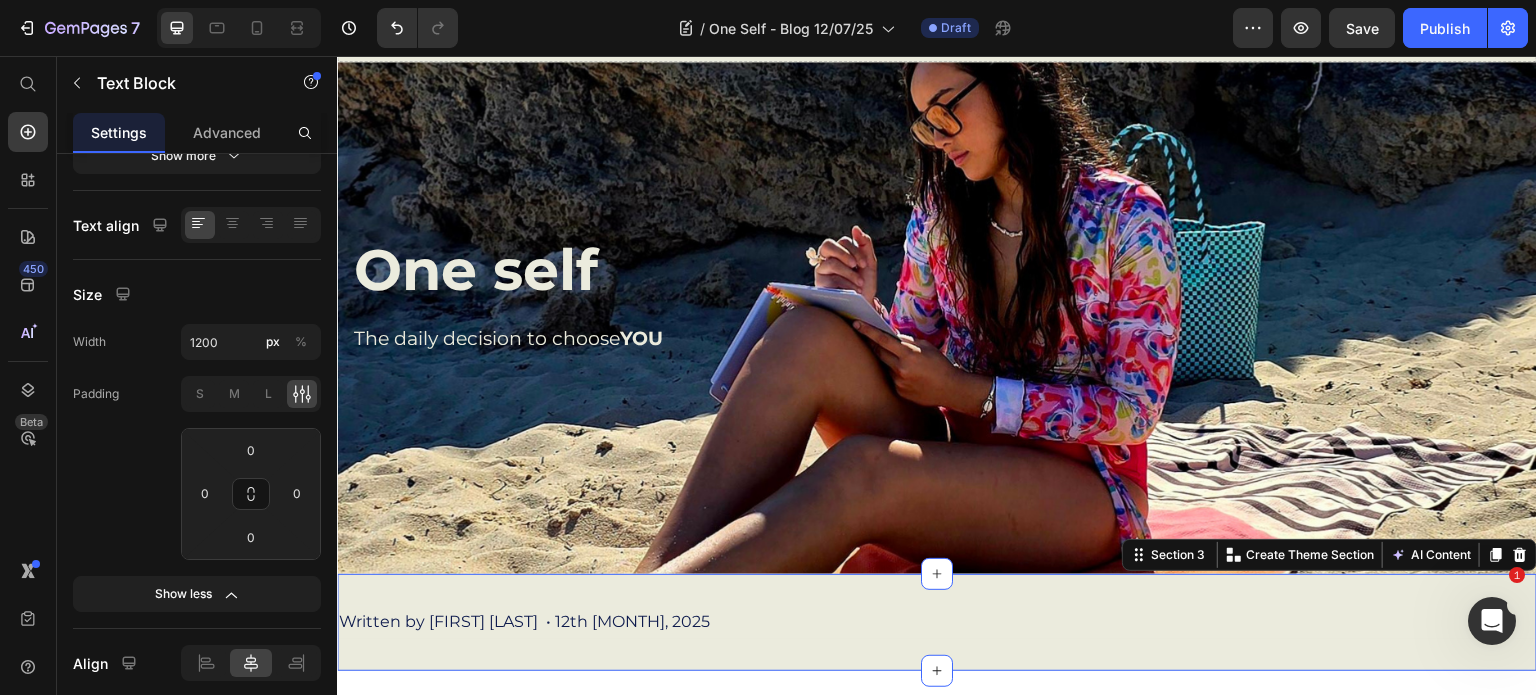 scroll, scrollTop: 0, scrollLeft: 0, axis: both 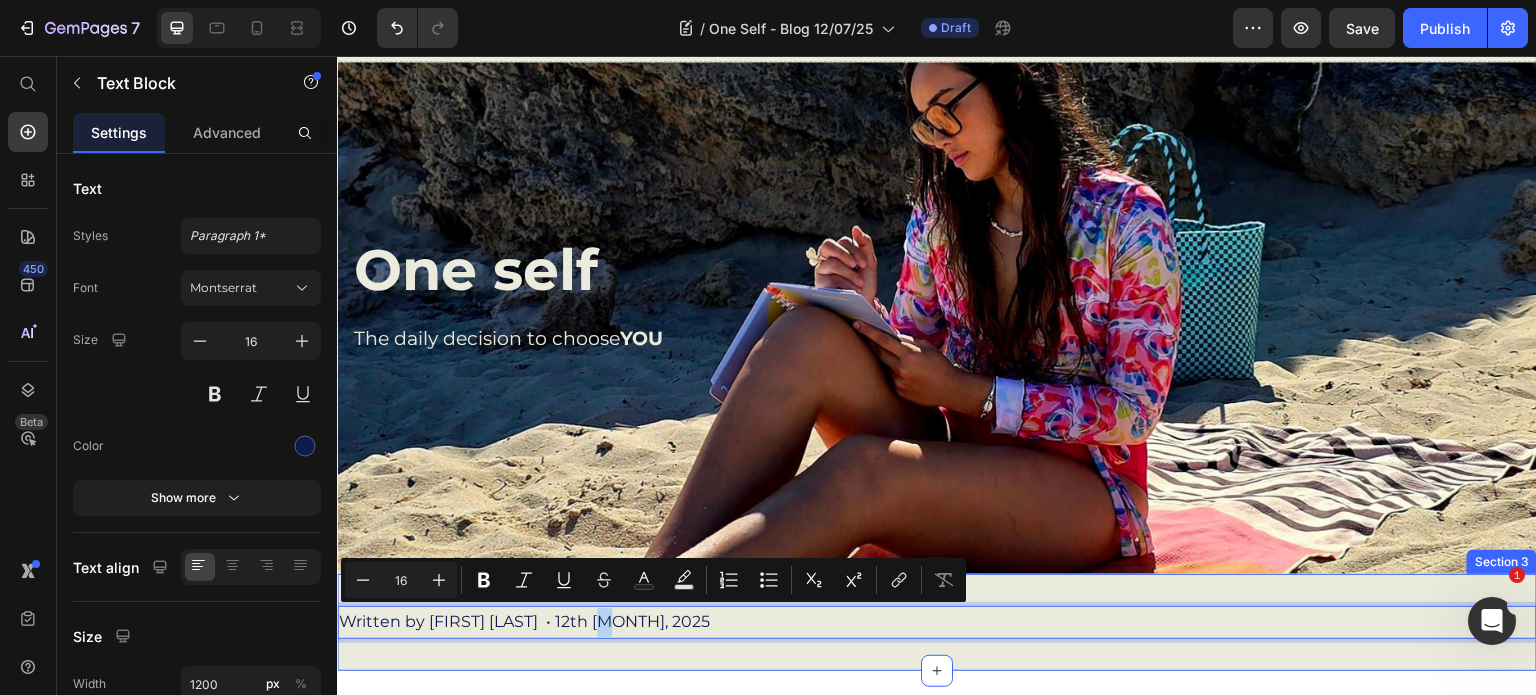 drag, startPoint x: 604, startPoint y: 608, endPoint x: 606, endPoint y: 583, distance: 25.079872 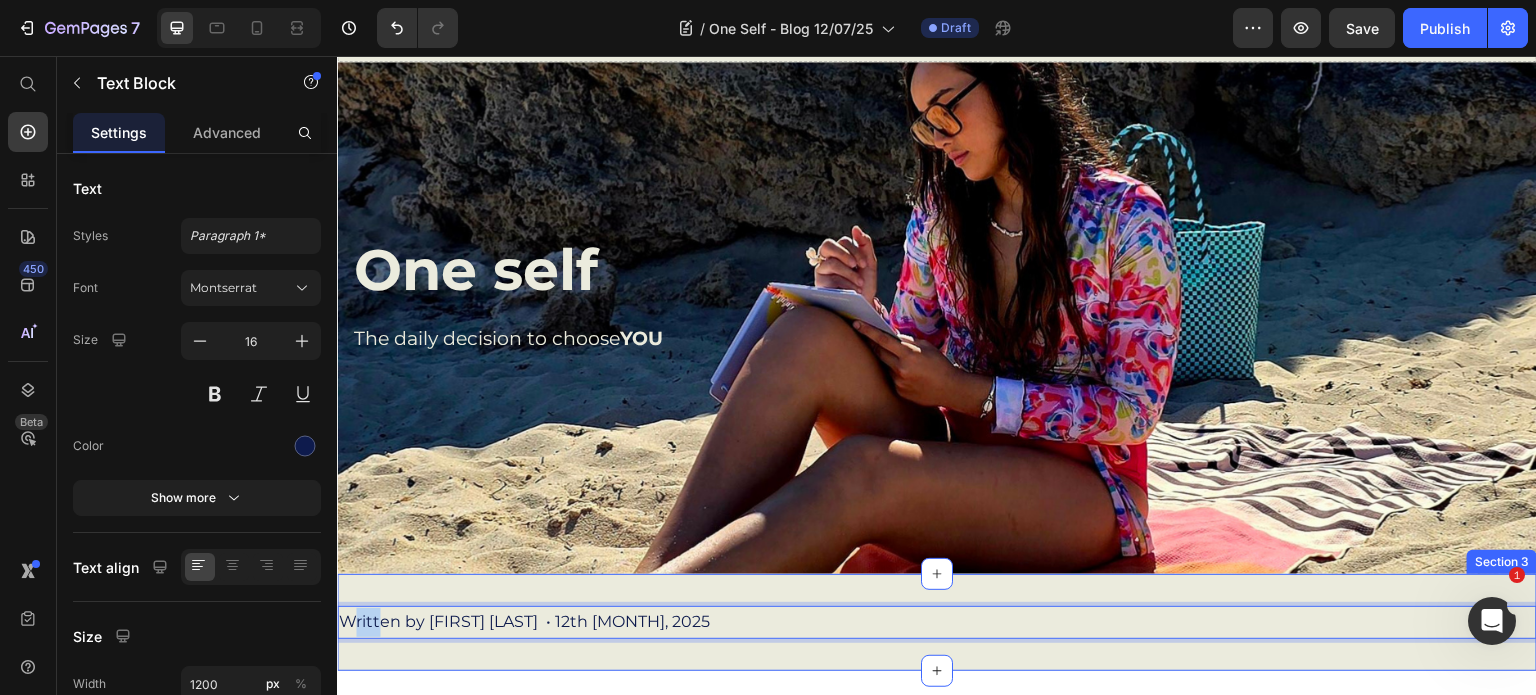drag, startPoint x: 343, startPoint y: 621, endPoint x: 374, endPoint y: 605, distance: 34.88553 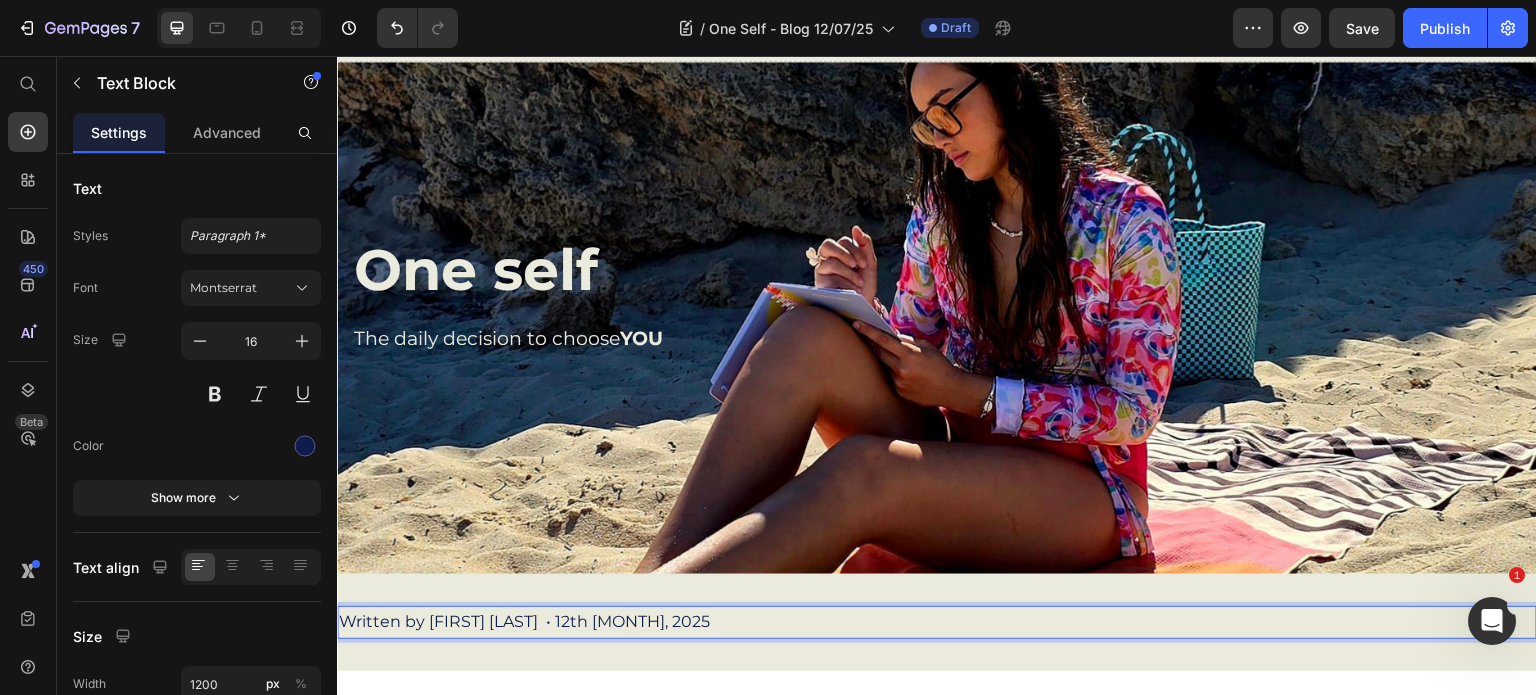 click on "Written by [FIRST] [LAST]  • [DATE]" at bounding box center [937, 622] 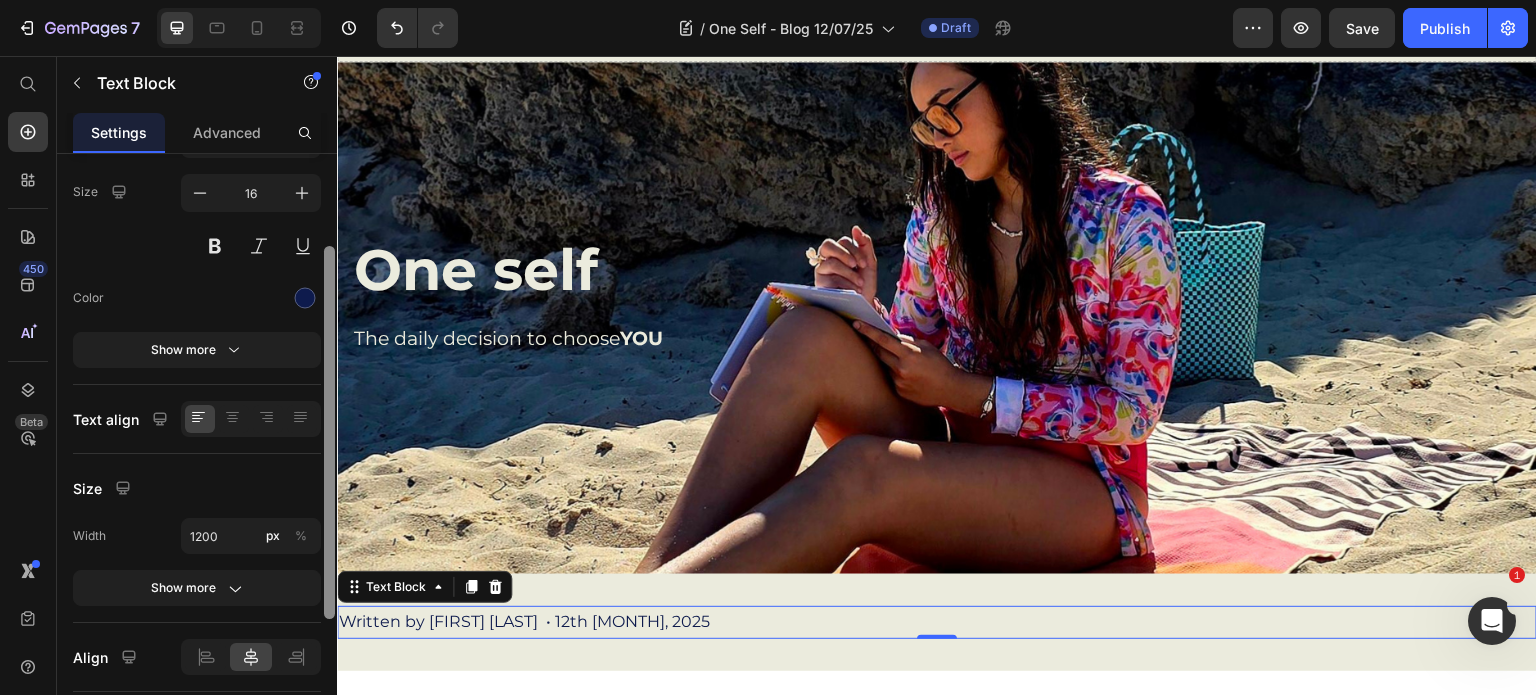 drag, startPoint x: 666, startPoint y: 550, endPoint x: 338, endPoint y: 618, distance: 334.97464 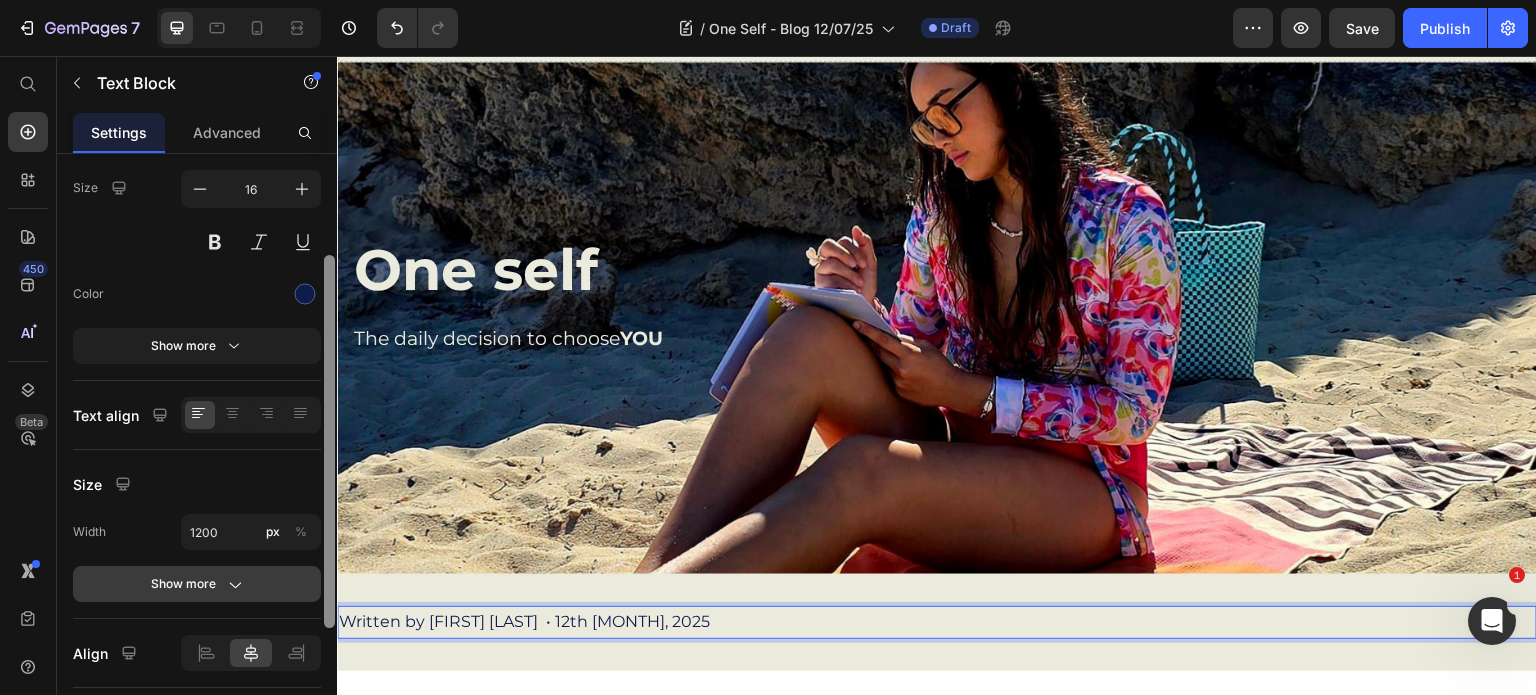 scroll, scrollTop: 144, scrollLeft: 0, axis: vertical 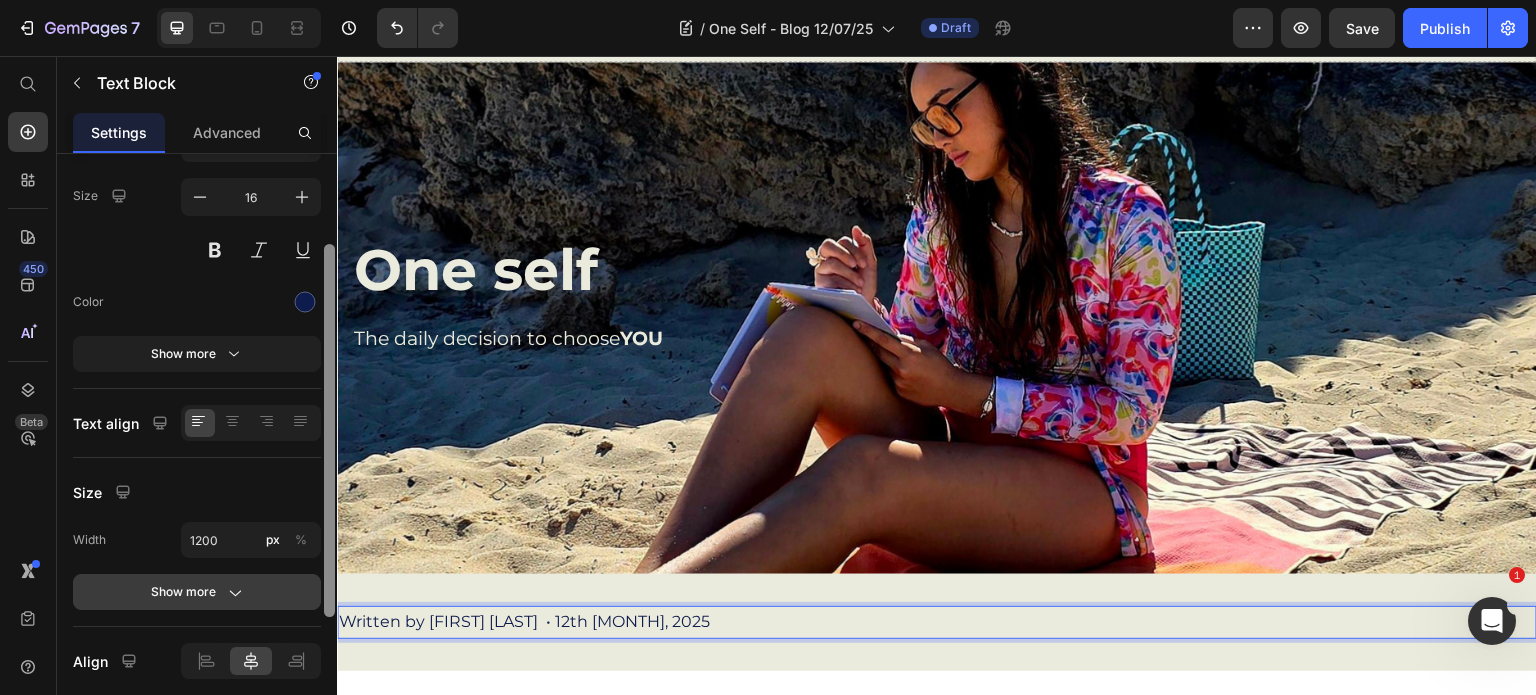 click on "Show more" 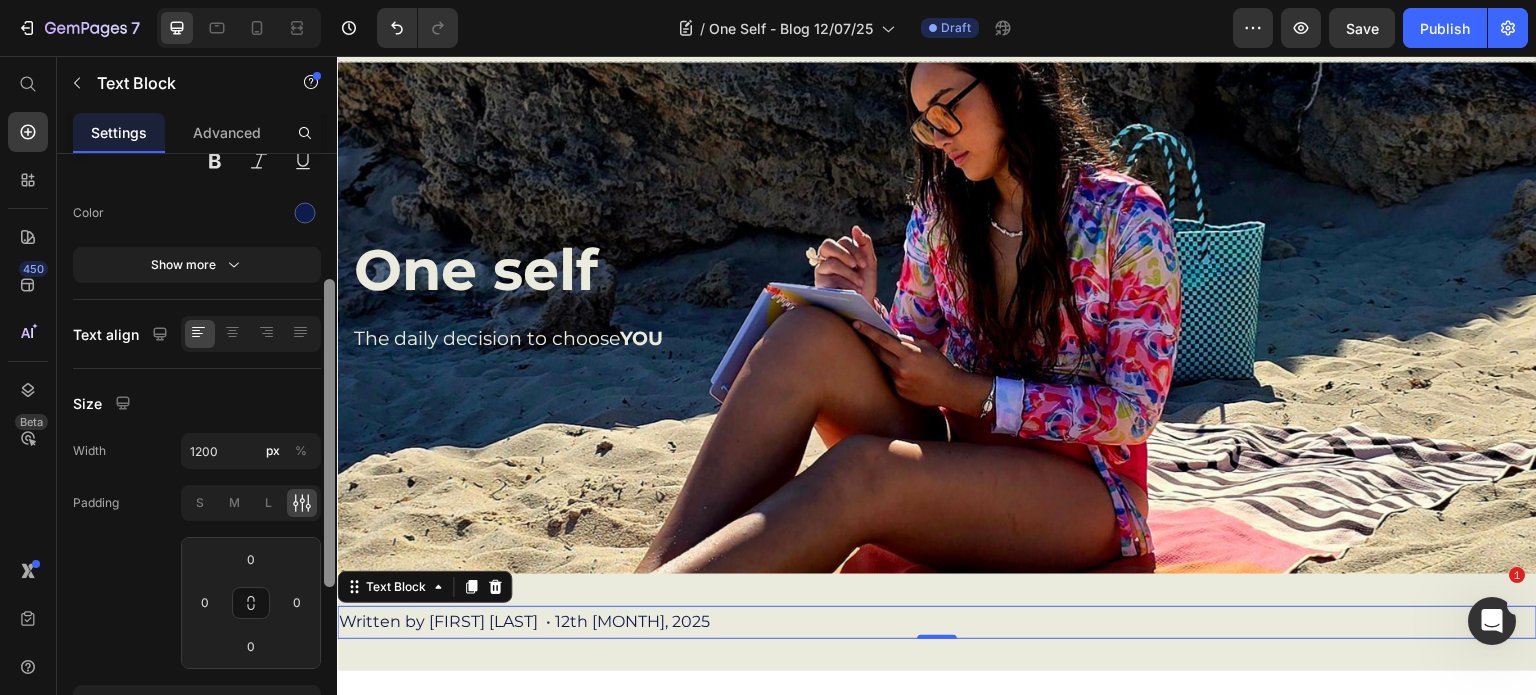 scroll, scrollTop: 236, scrollLeft: 0, axis: vertical 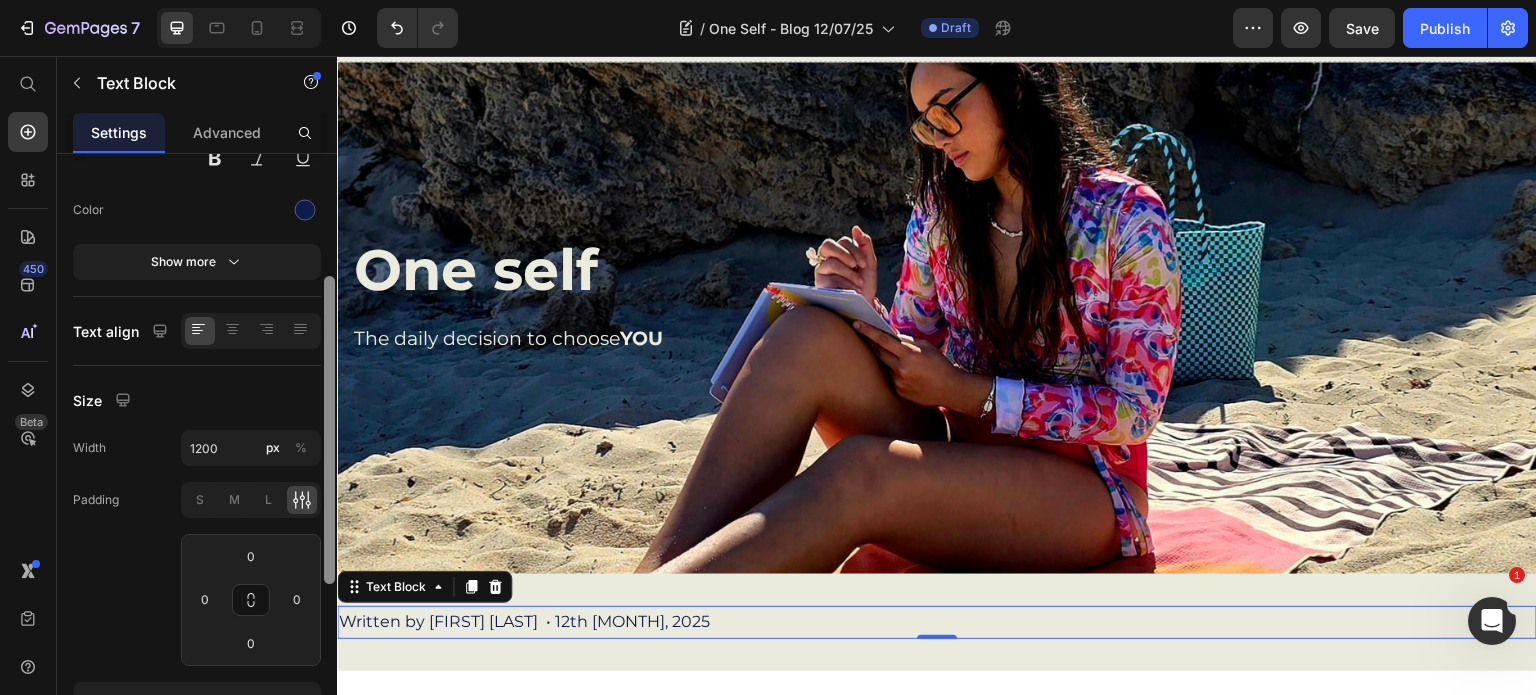 drag, startPoint x: 329, startPoint y: 570, endPoint x: 320, endPoint y: 628, distance: 58.694122 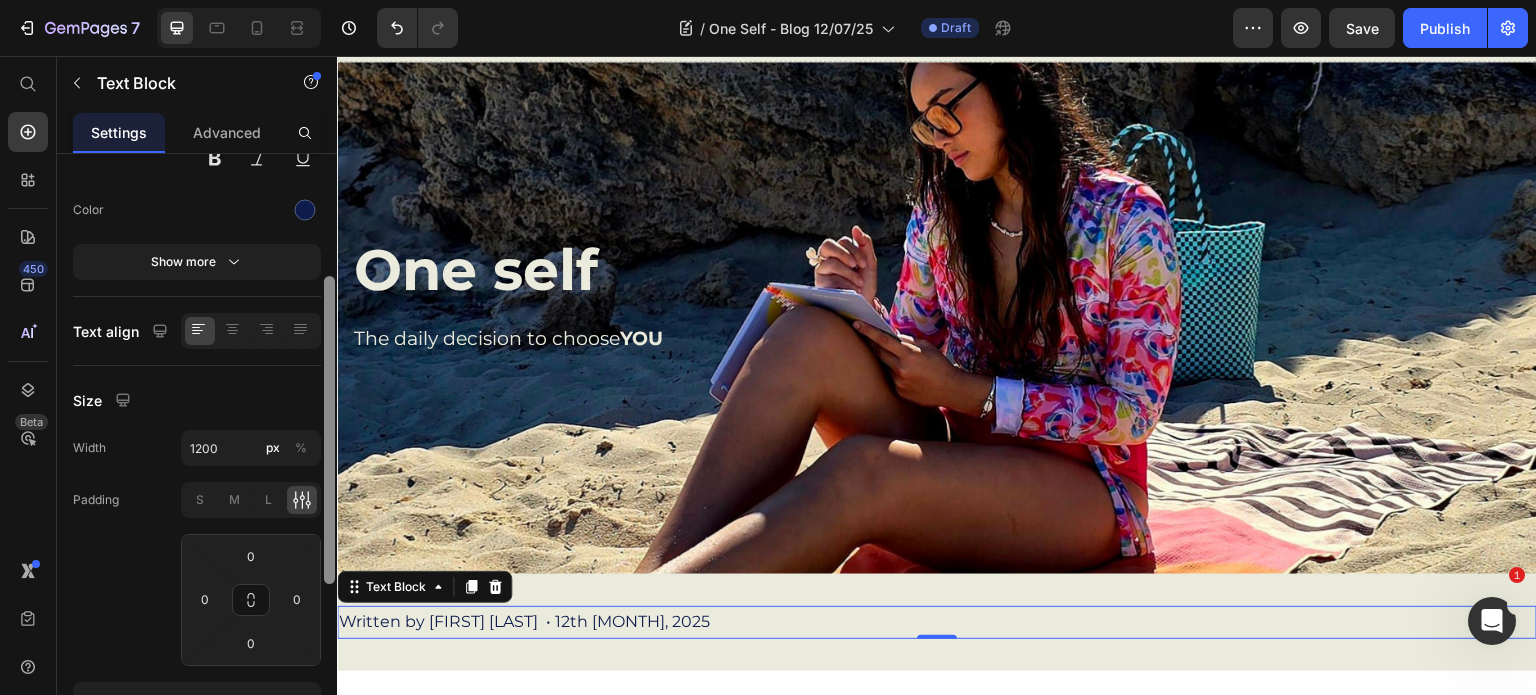 click on "Text Styles Paragraph 1* Font Montserrat Size 16 Color Show more Text align Size Width 1200 px % Padding S M L 0 0 0 0 Show less Align Background Color Image Video  Color   Delete element" at bounding box center [197, 453] 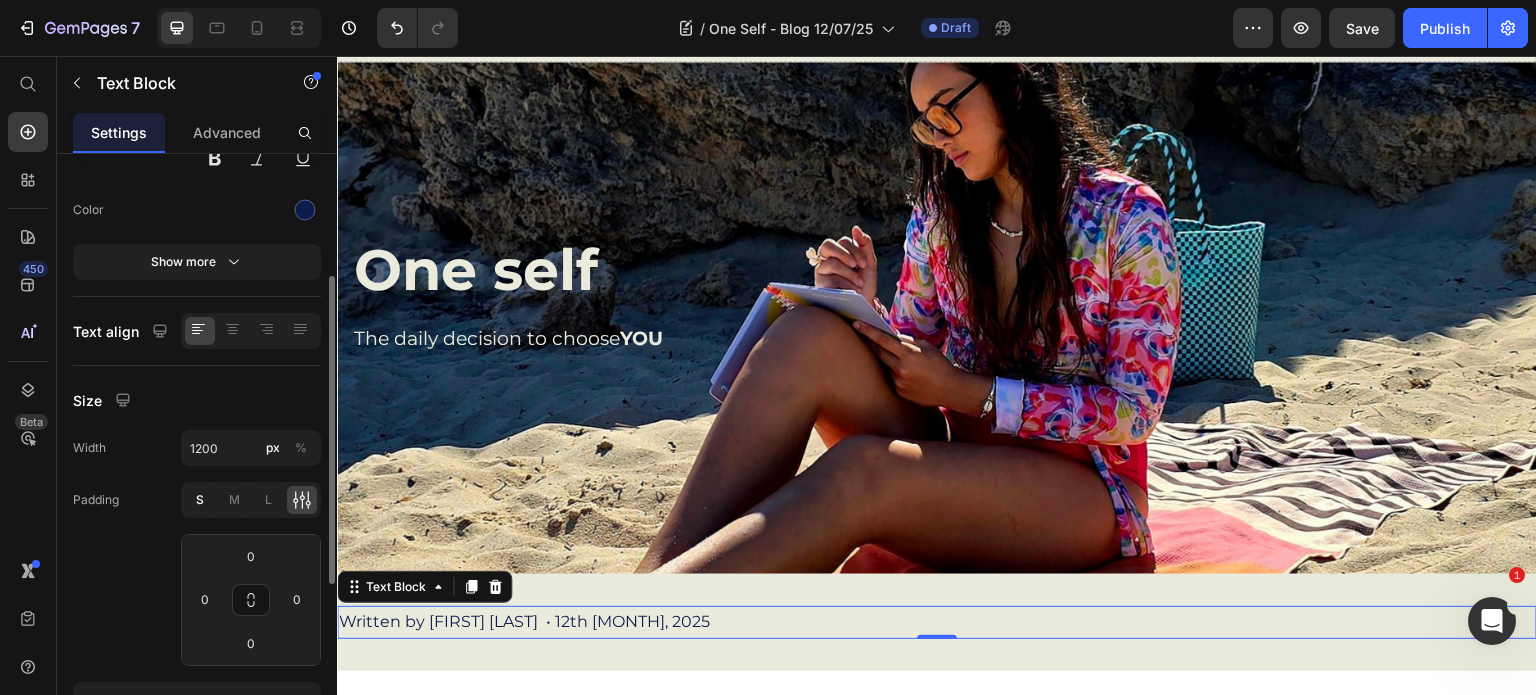 click on "S" 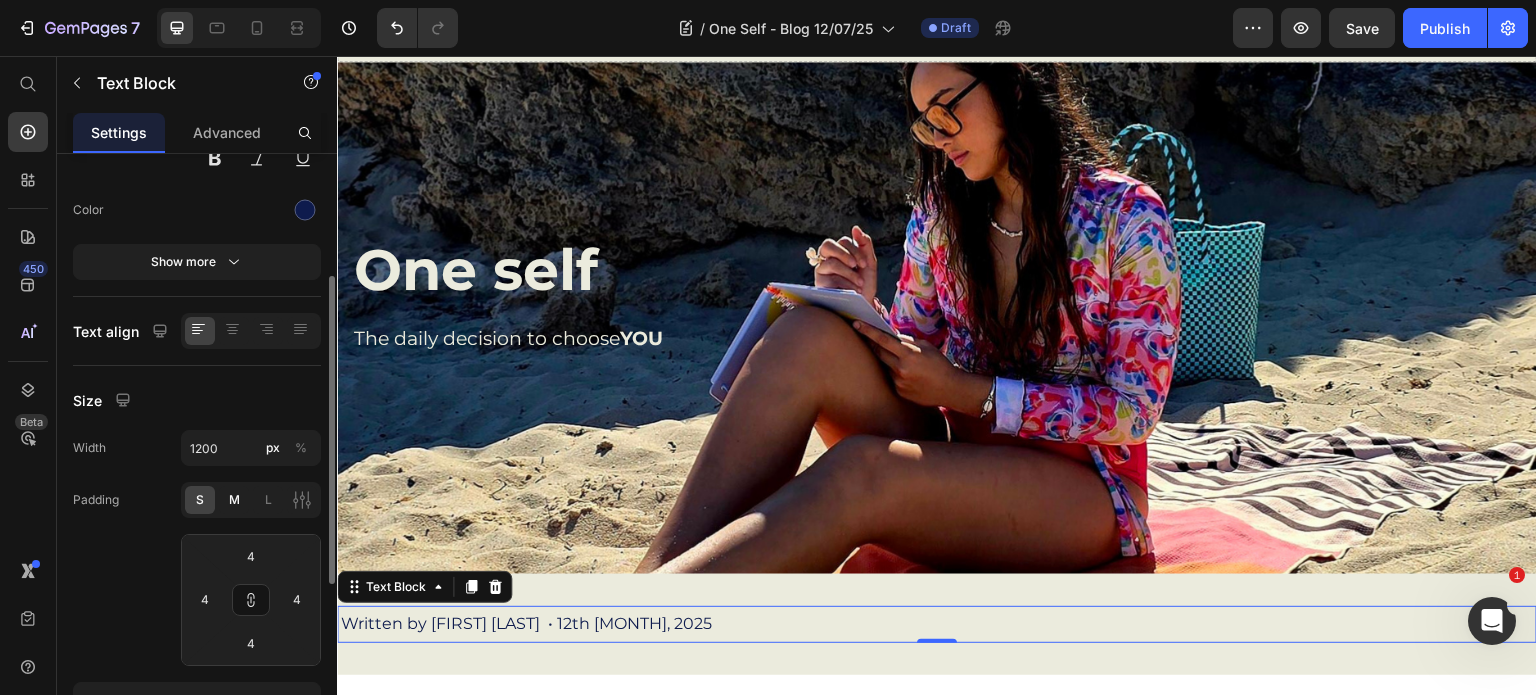 click on "M" 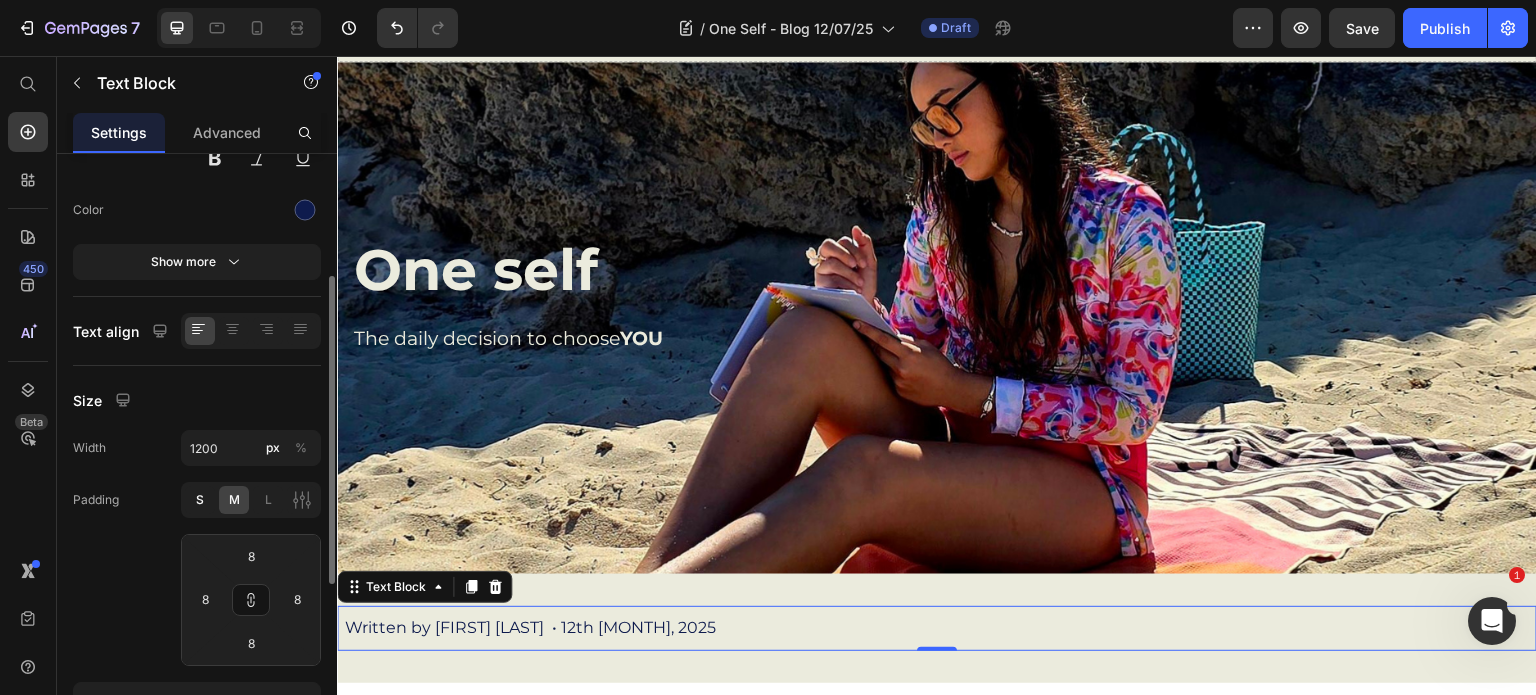 click on "S" 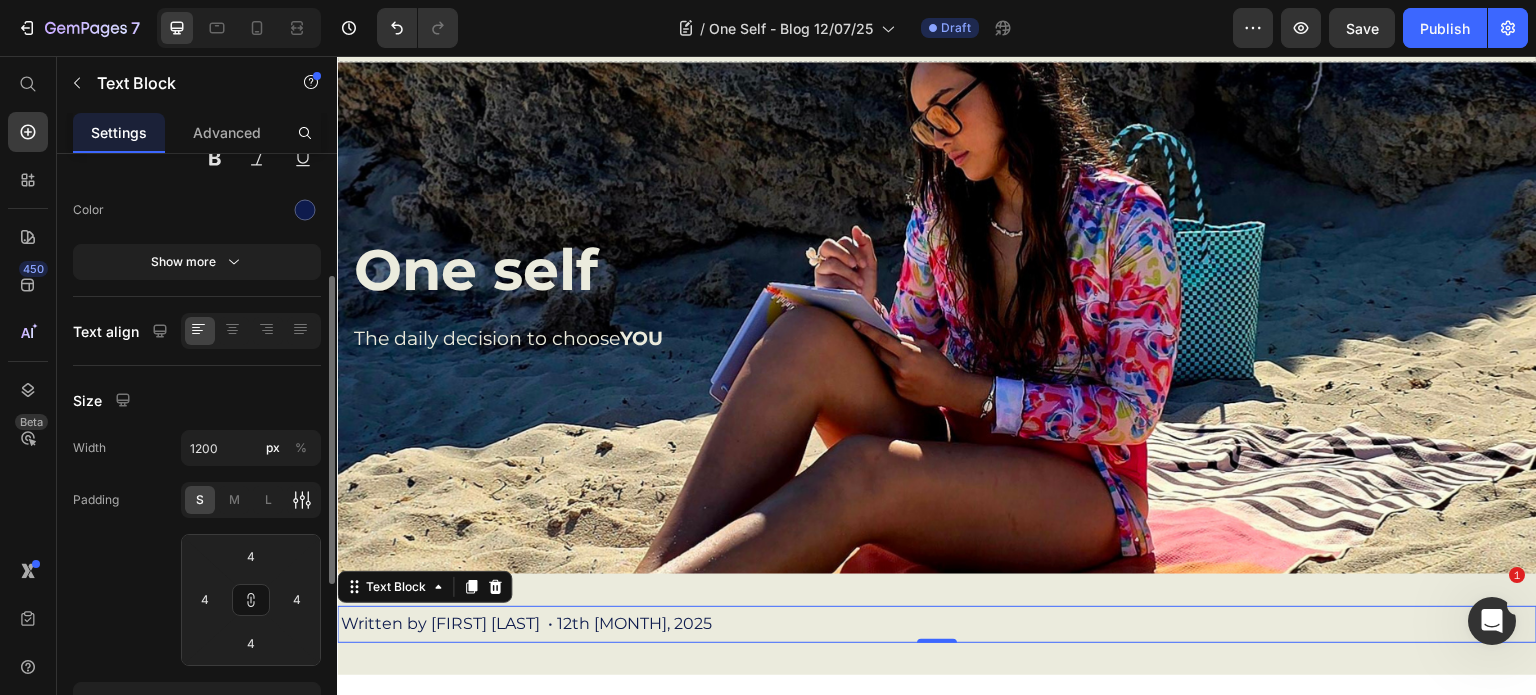 click 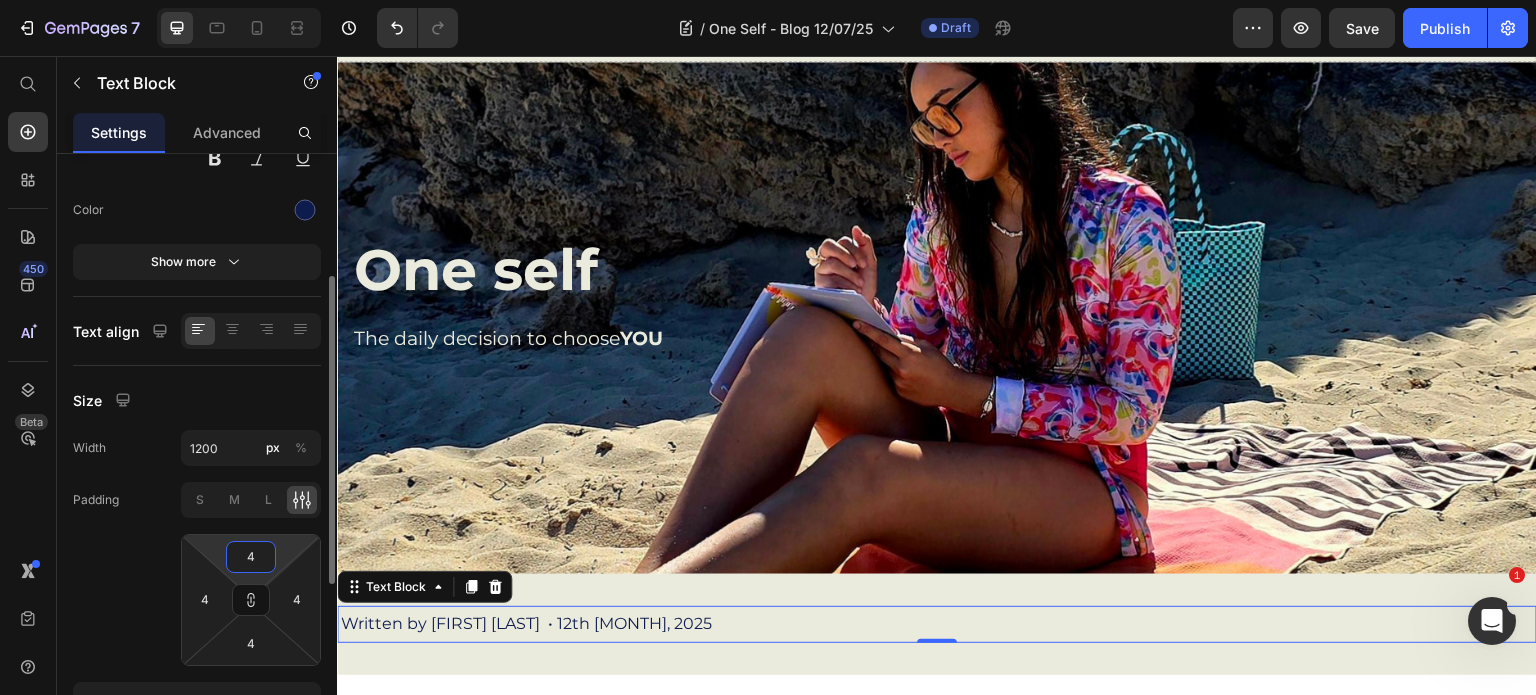 click on "4" at bounding box center [251, 557] 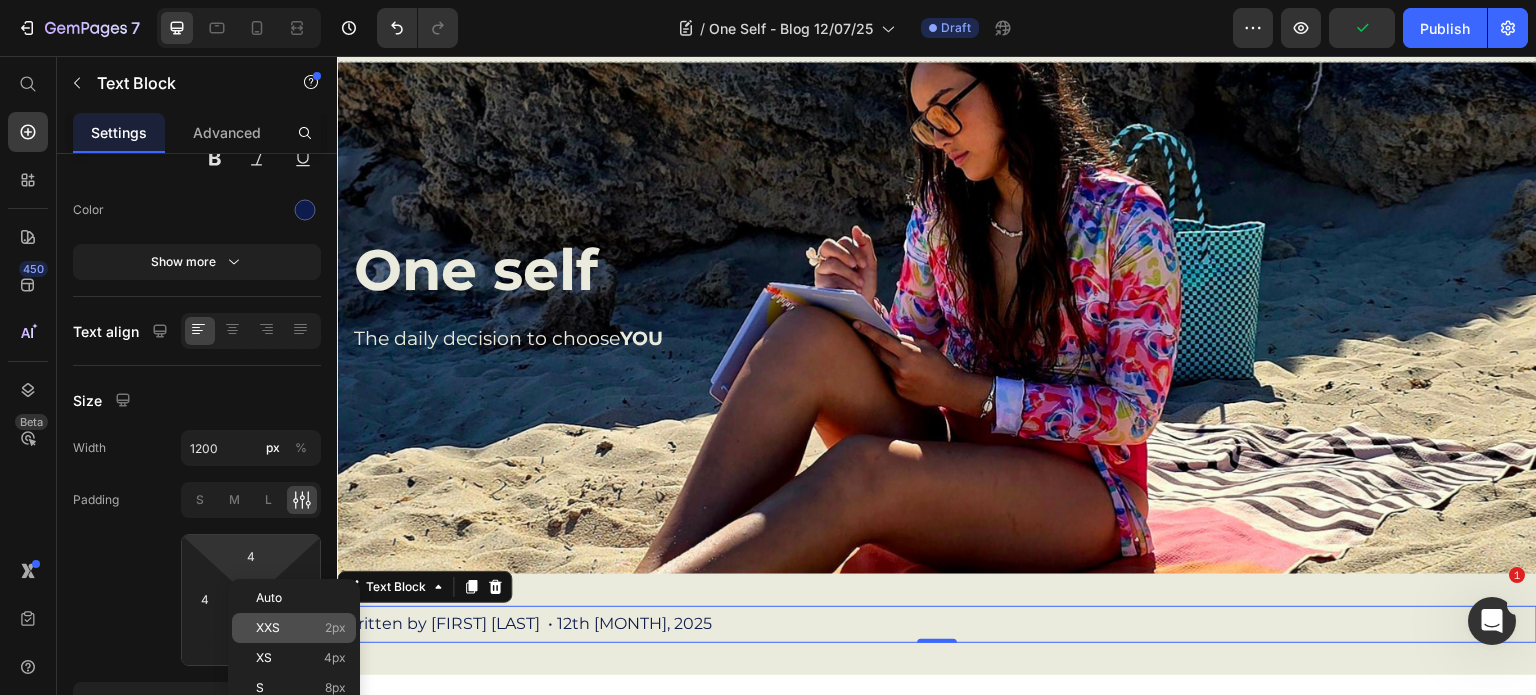 click on "XXS" at bounding box center (268, 628) 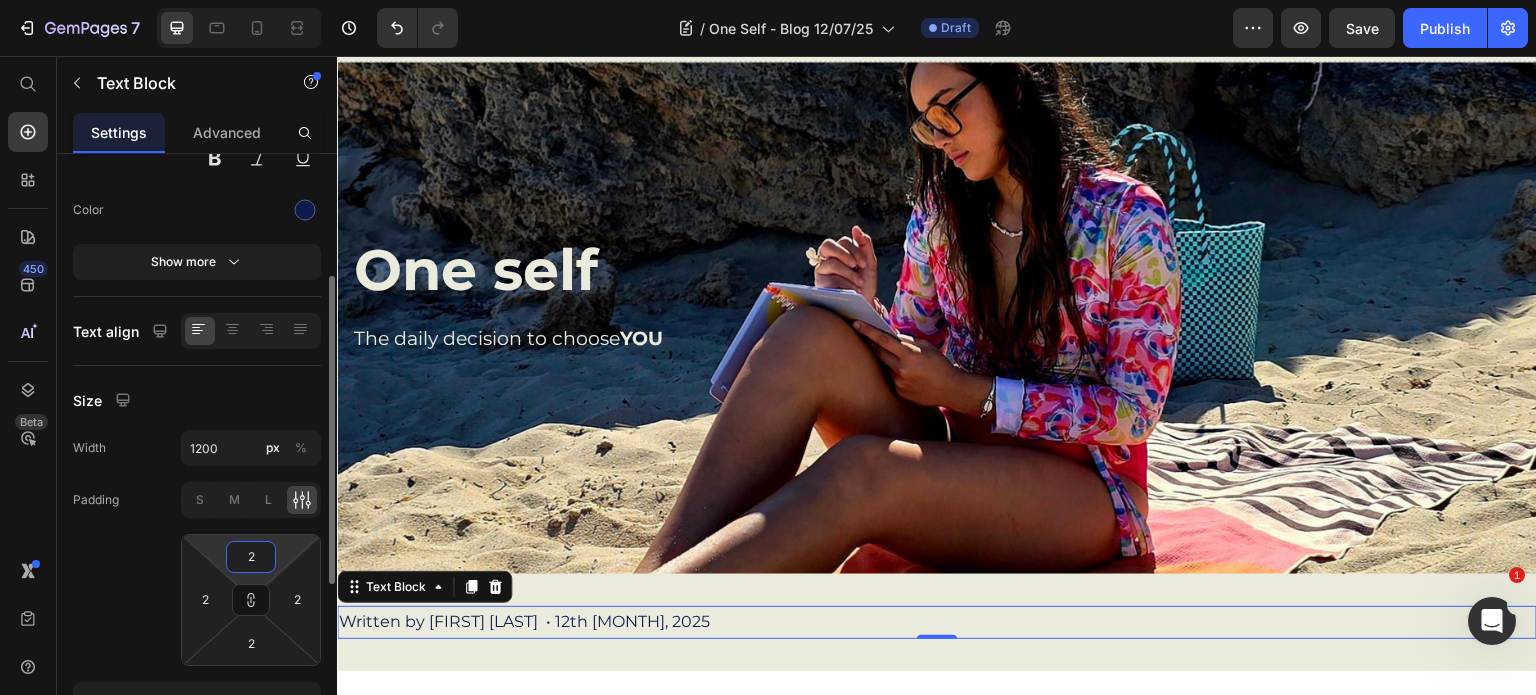 click on "2" at bounding box center (251, 557) 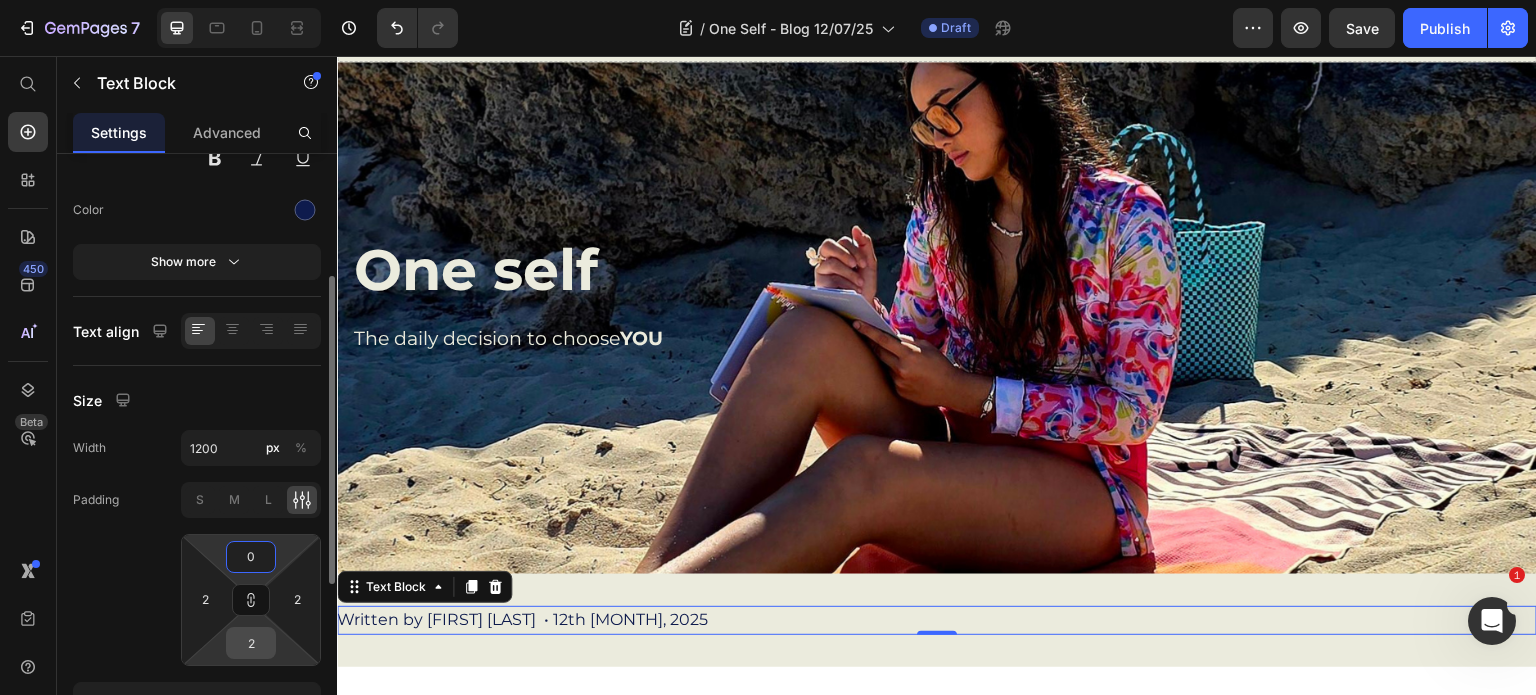 type on "0" 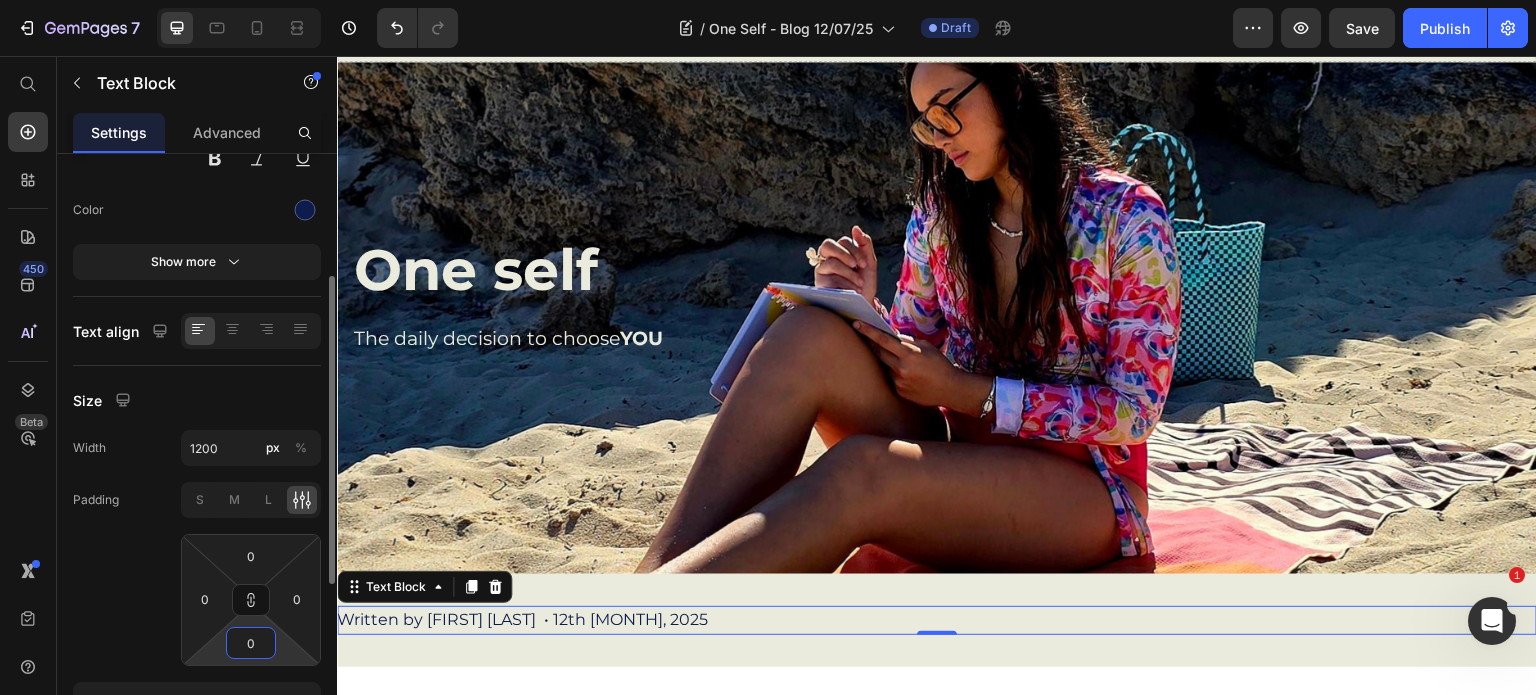 click on "0" at bounding box center (251, 643) 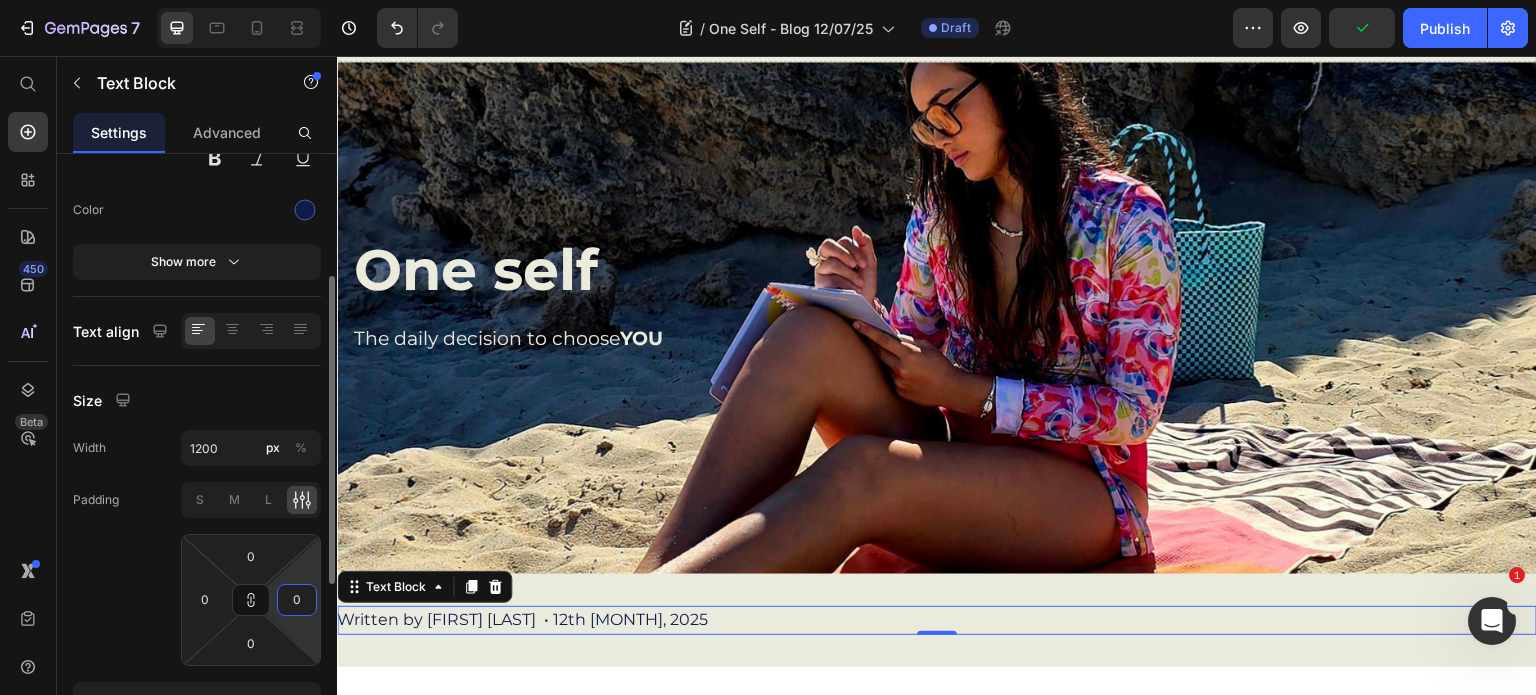 click on "0" at bounding box center (297, 600) 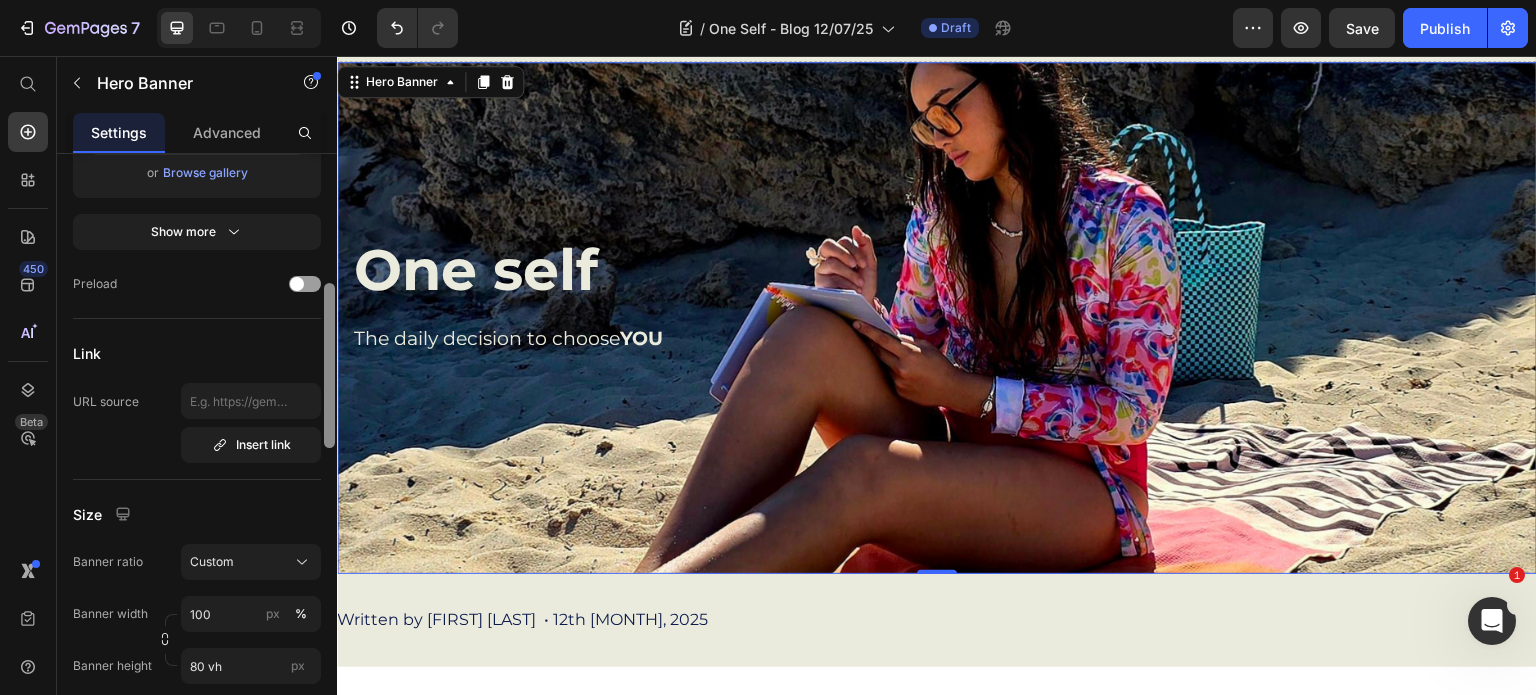 scroll, scrollTop: 544, scrollLeft: 0, axis: vertical 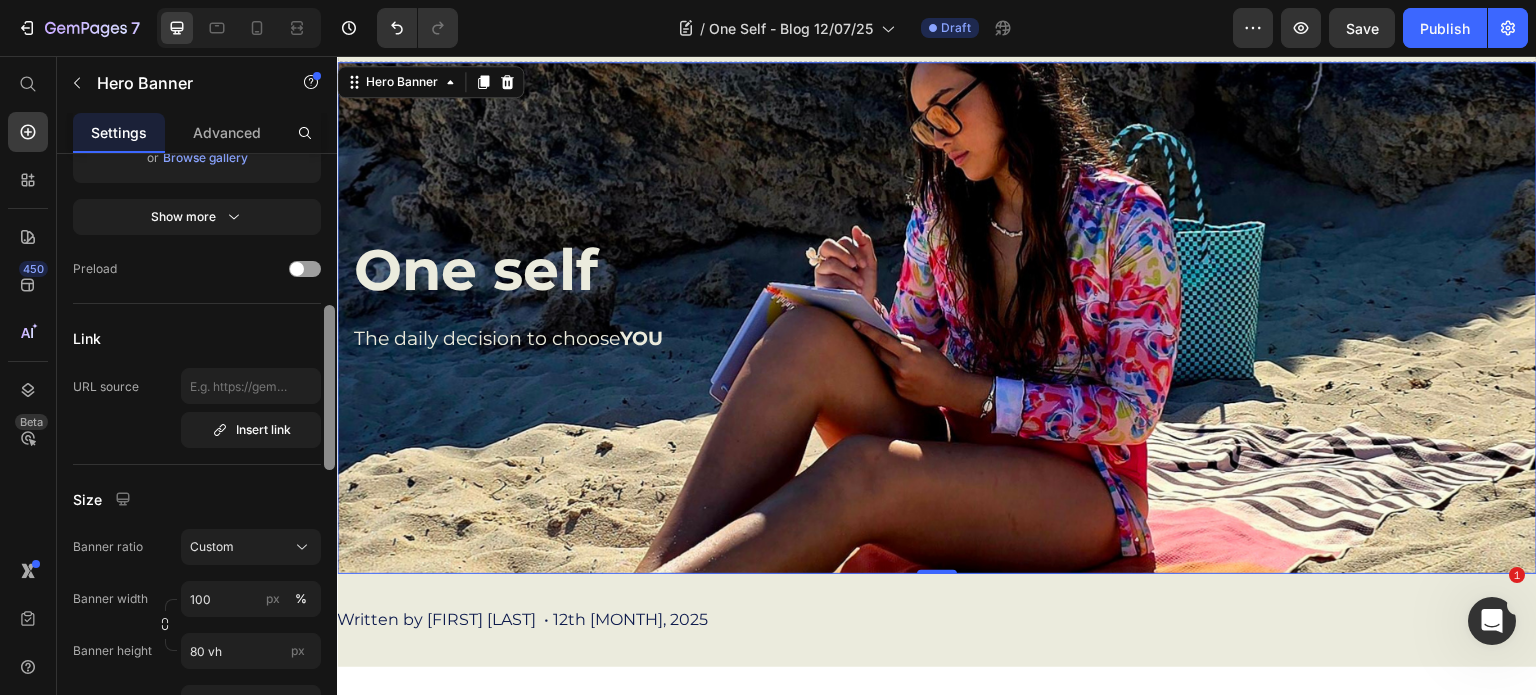 drag, startPoint x: 327, startPoint y: 297, endPoint x: 328, endPoint y: 448, distance: 151.00331 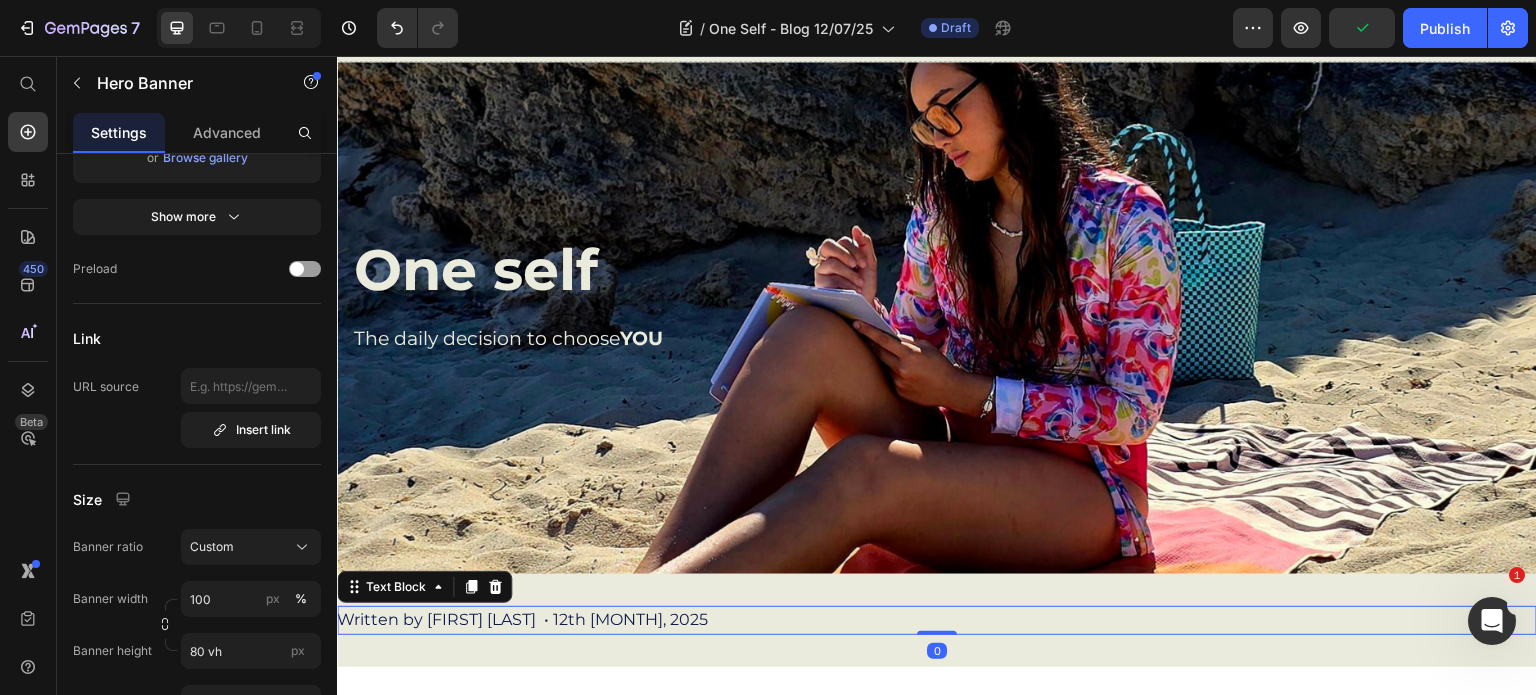scroll, scrollTop: 0, scrollLeft: 0, axis: both 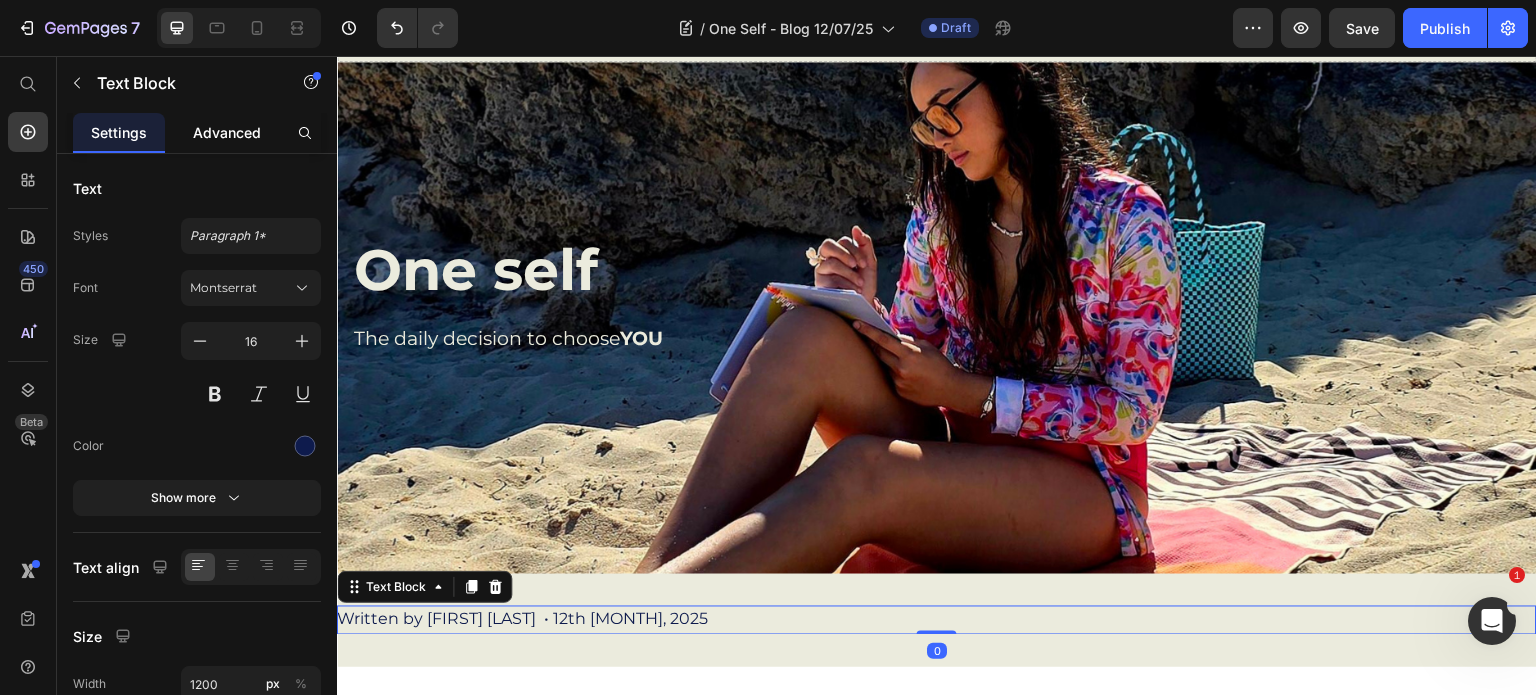 click on "Advanced" at bounding box center [227, 132] 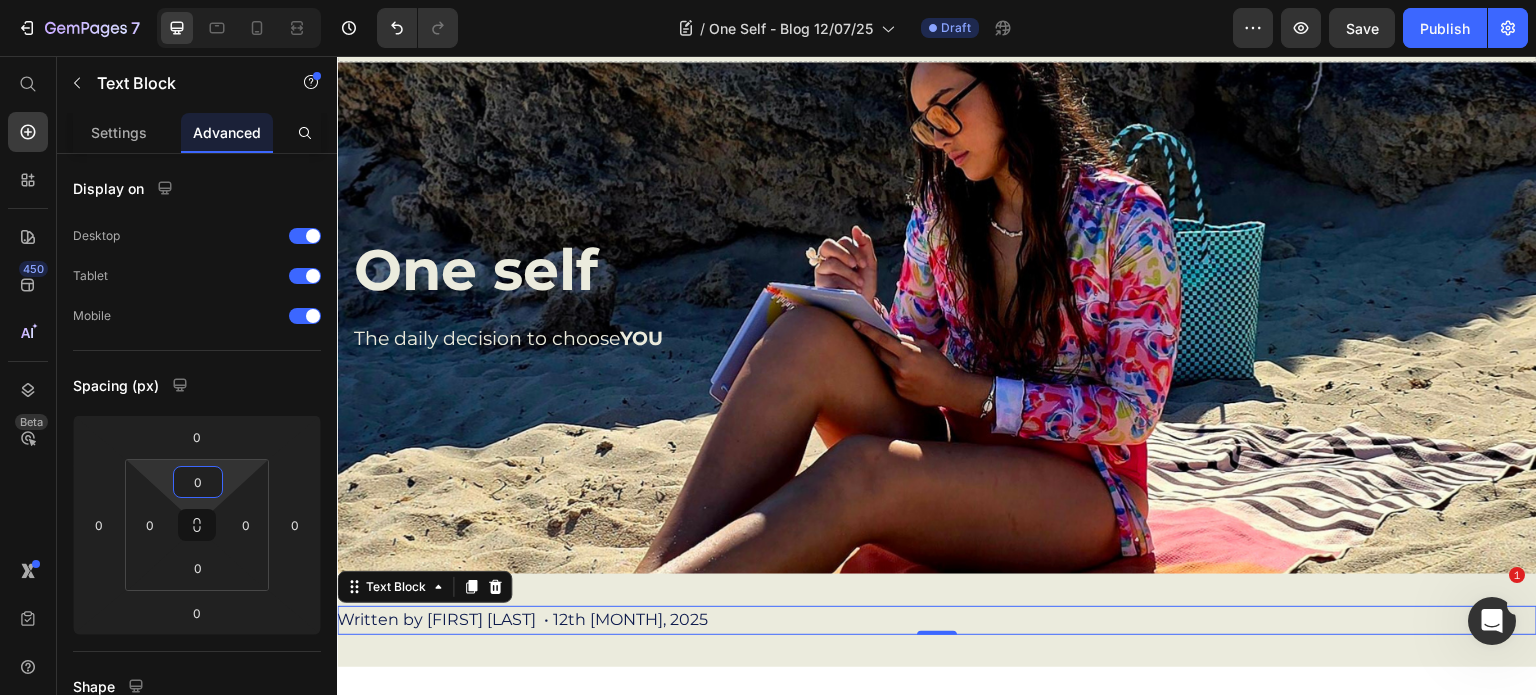 click on "0" at bounding box center (198, 482) 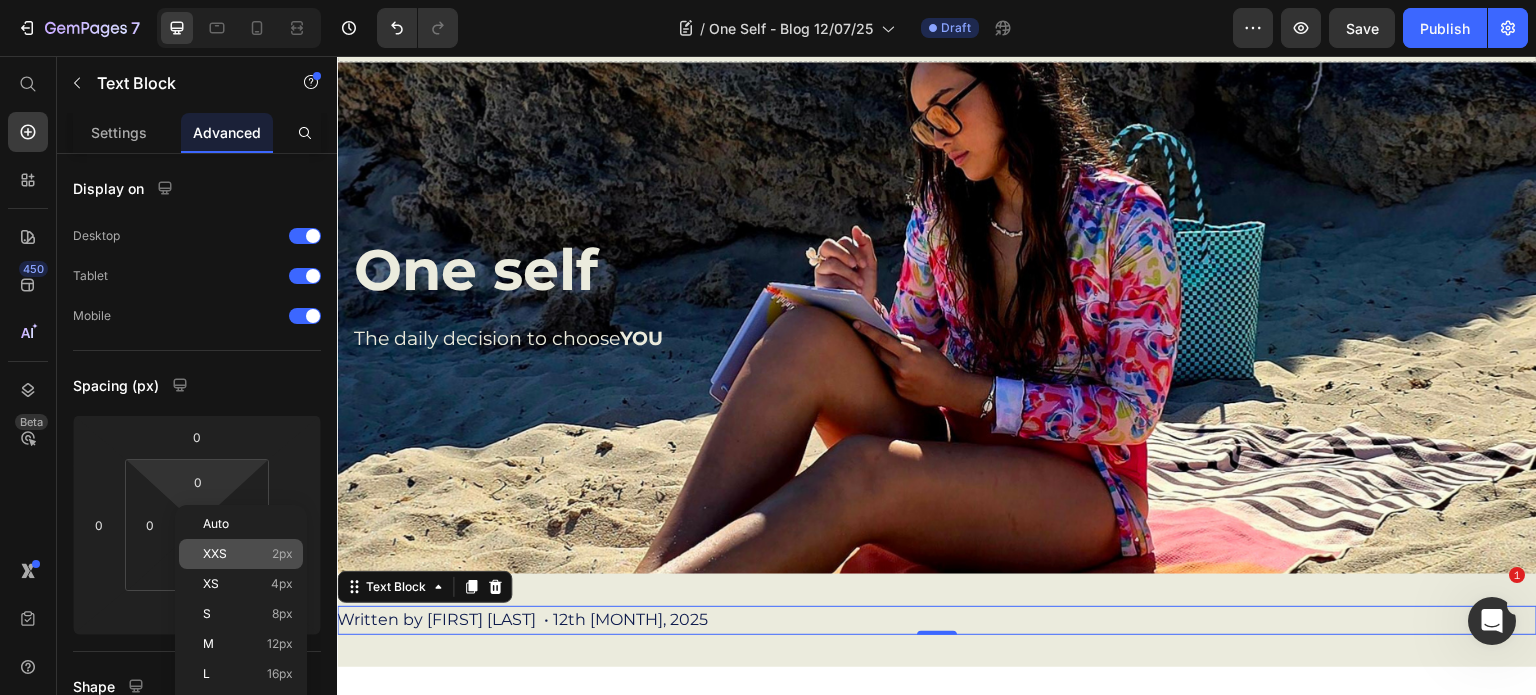click on "XXS" at bounding box center (215, 554) 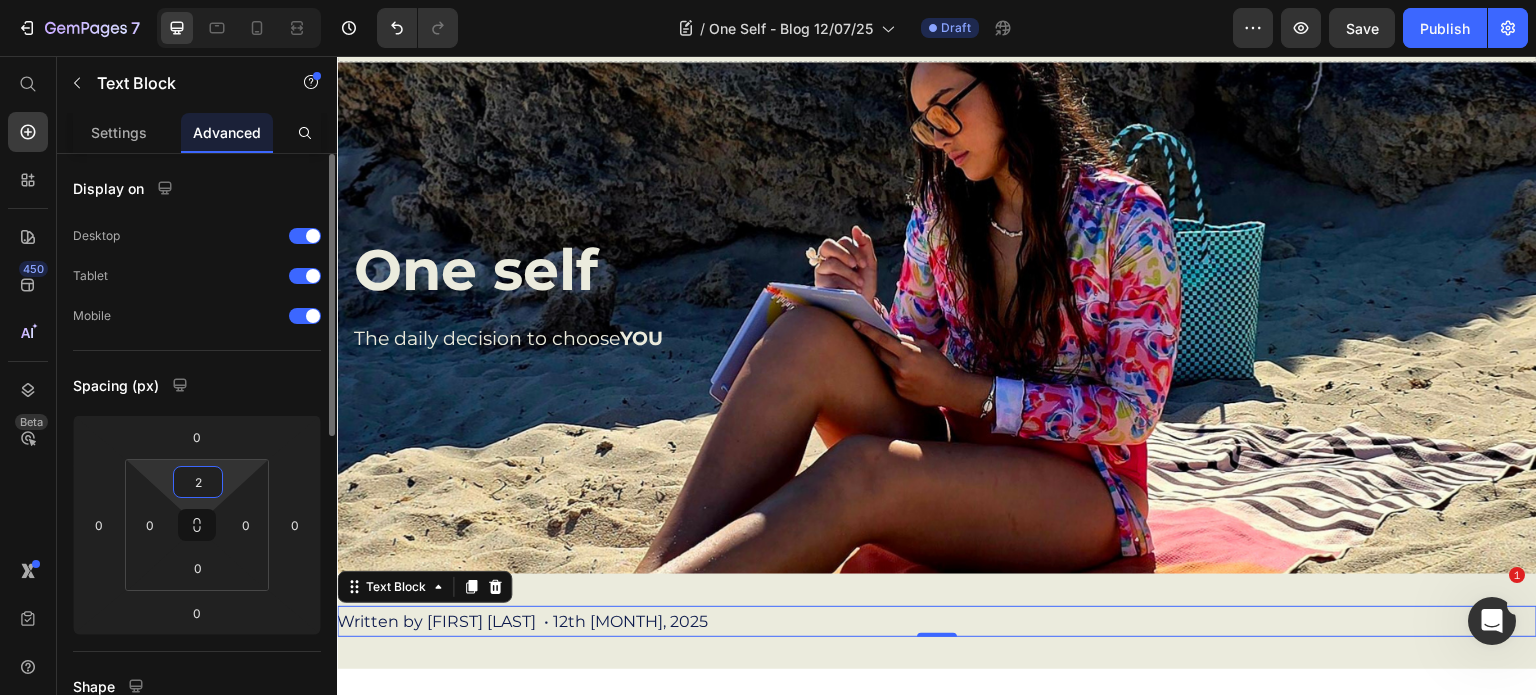 click on "2" at bounding box center (198, 482) 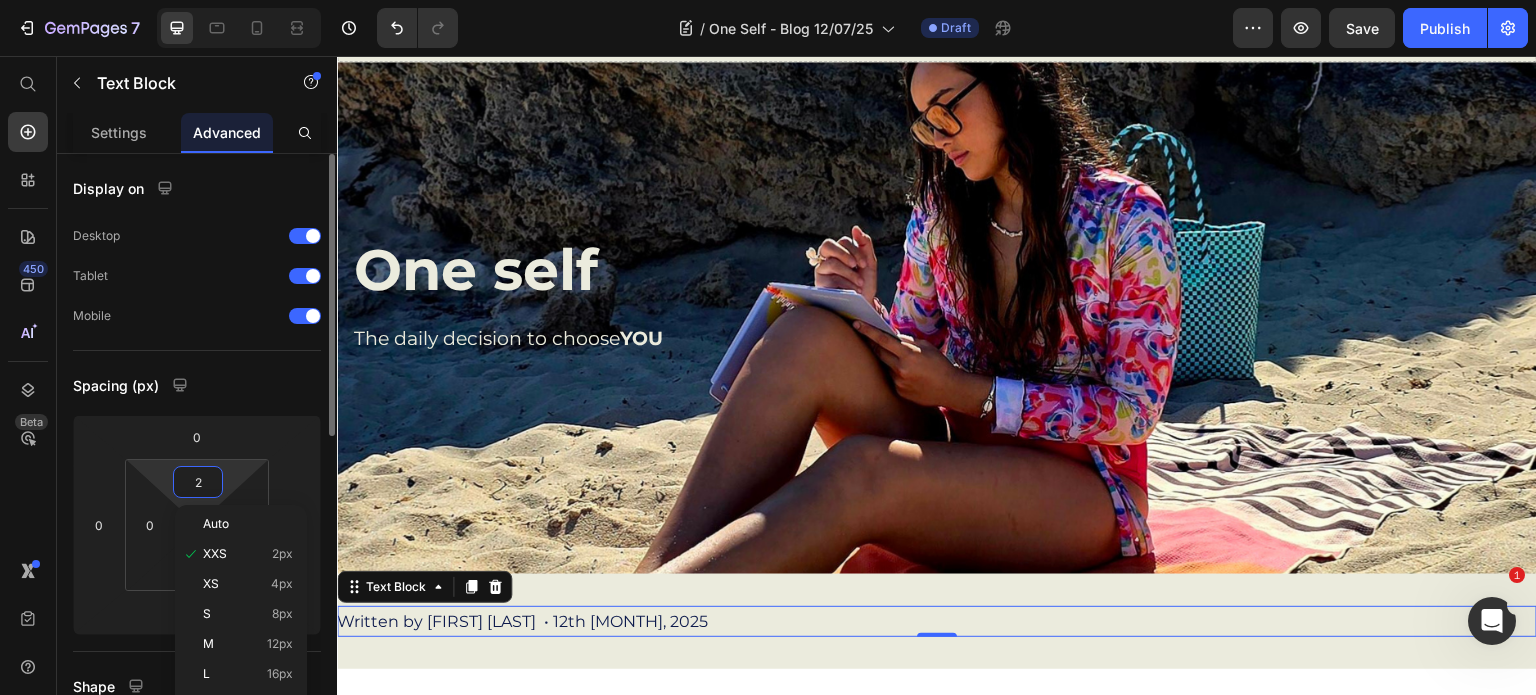 type on "0" 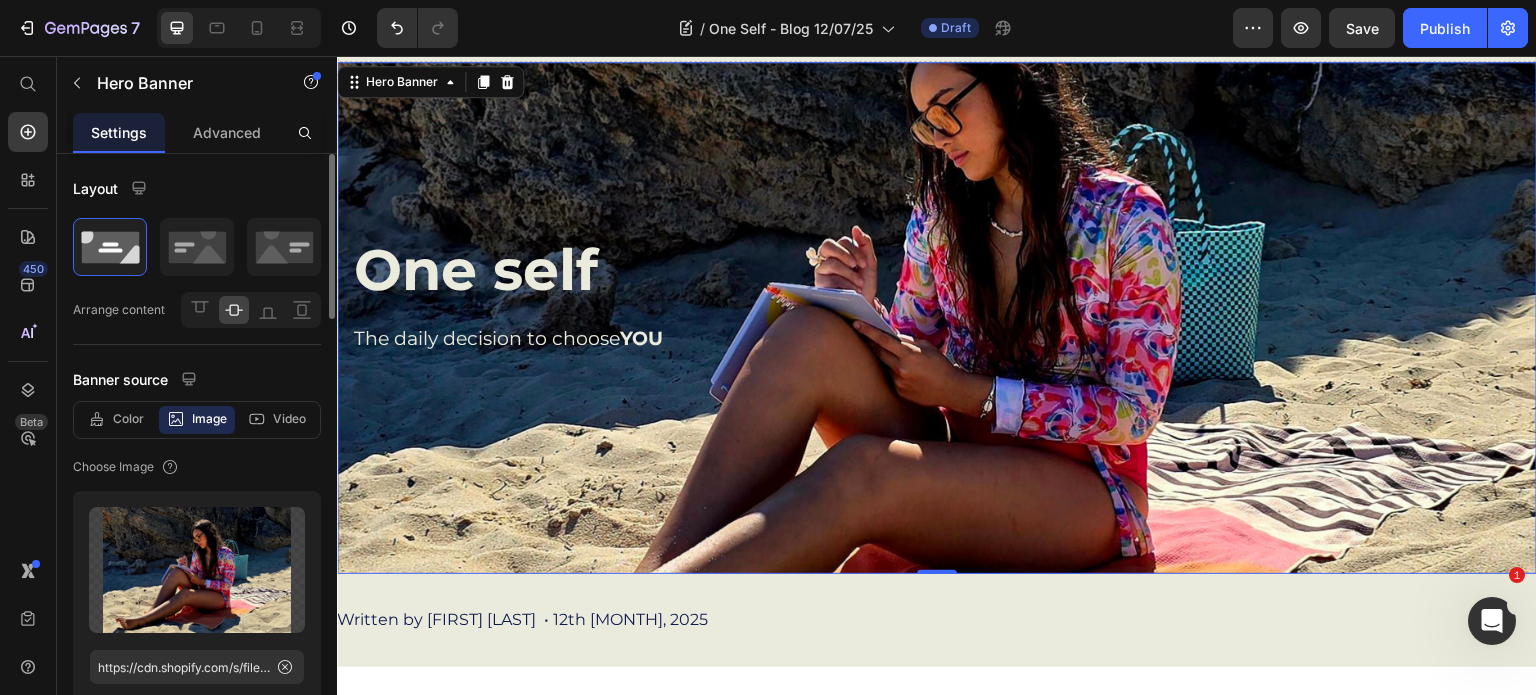 click on "One self Heading The daily decision to choose  YOU Text Block" at bounding box center [937, 318] 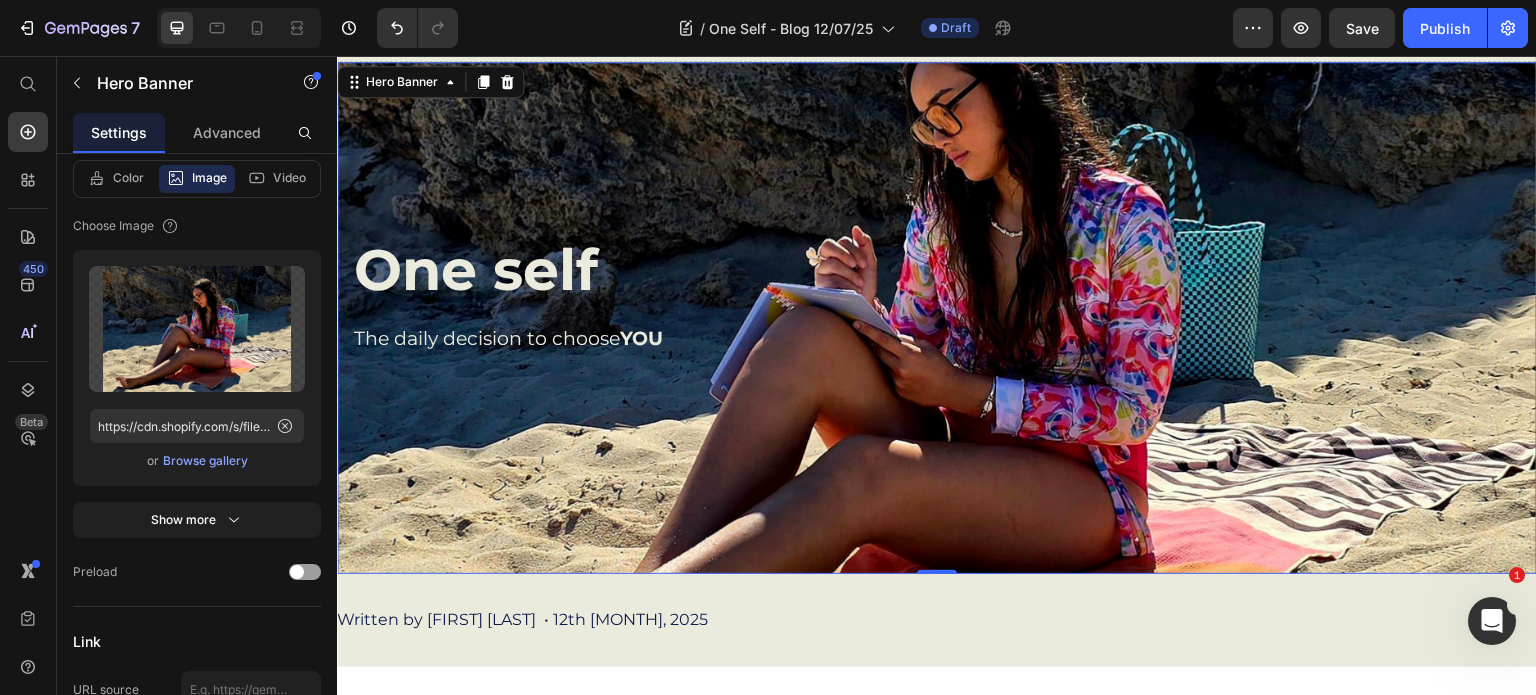 scroll, scrollTop: 0, scrollLeft: 0, axis: both 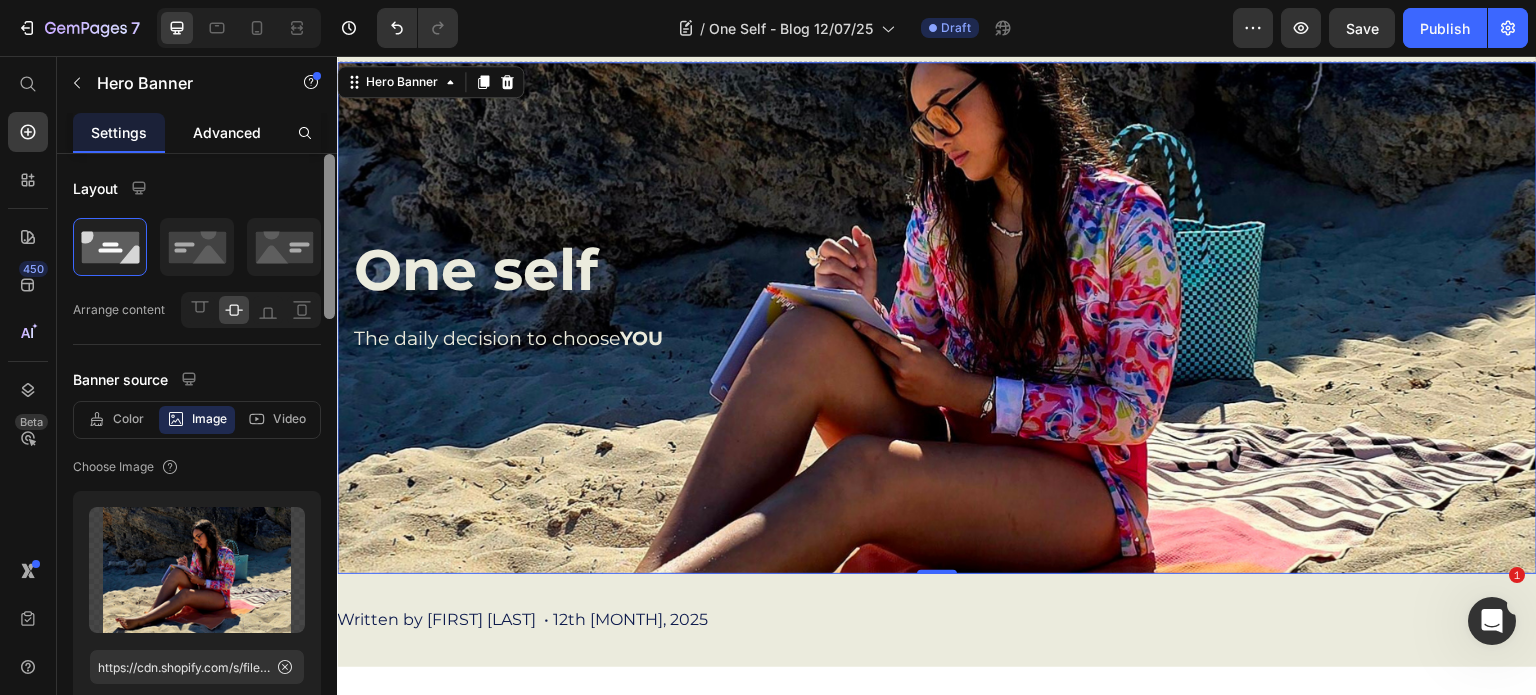 drag, startPoint x: 332, startPoint y: 302, endPoint x: 244, endPoint y: 127, distance: 195.88007 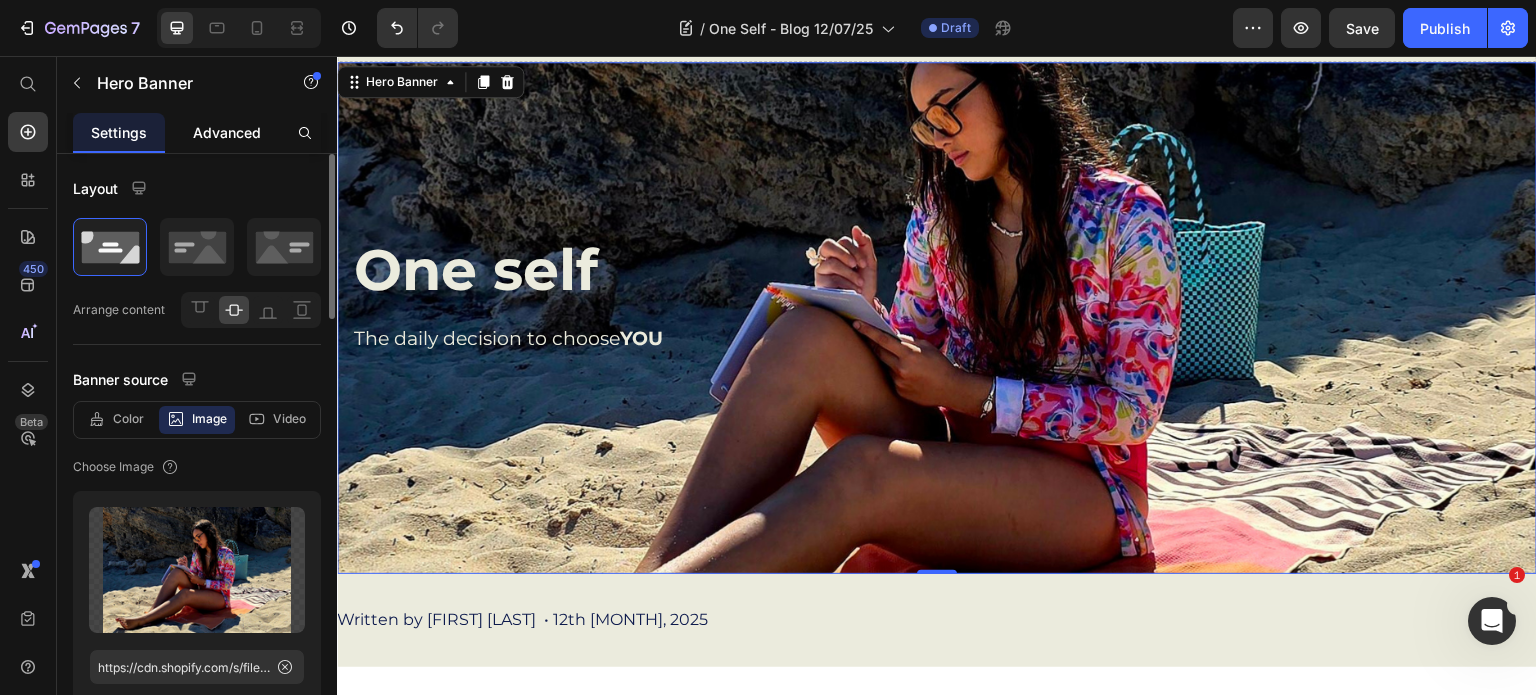 click on "Advanced" at bounding box center [227, 132] 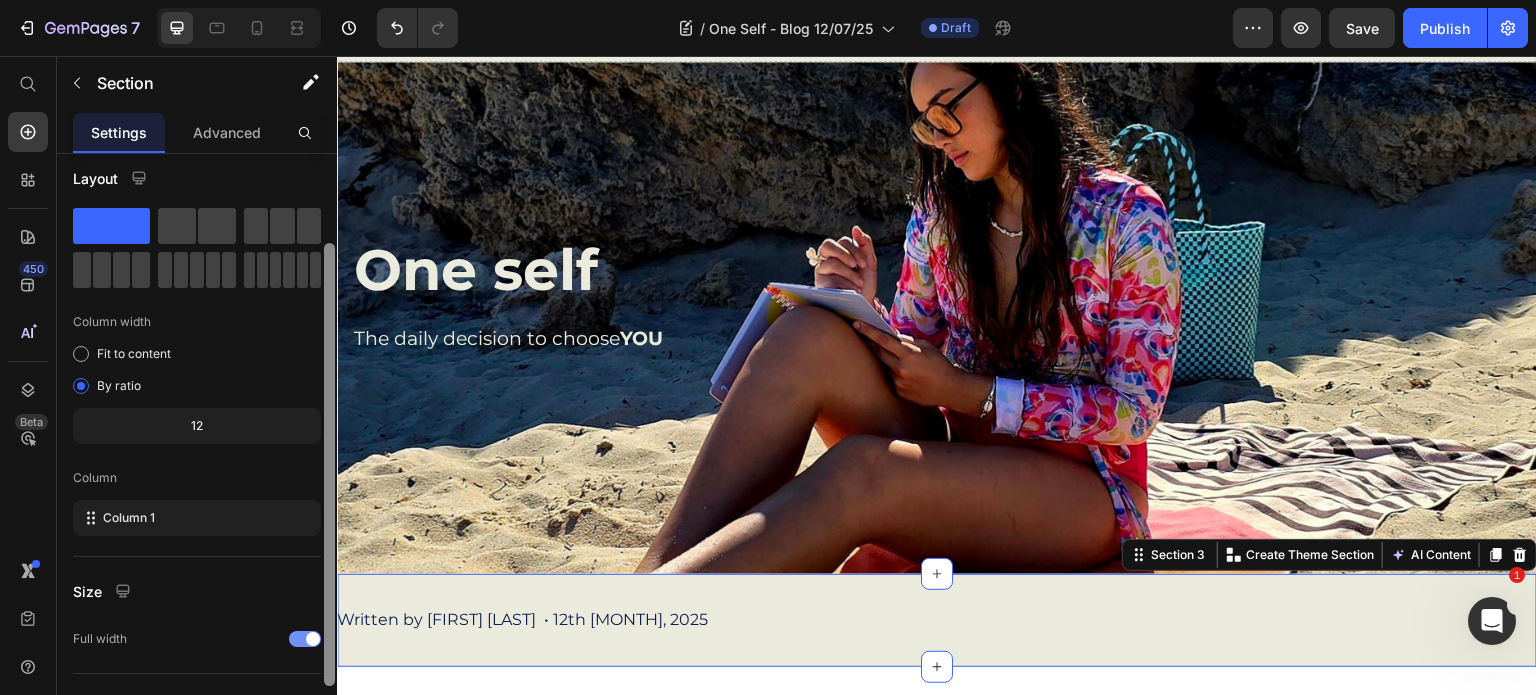 drag, startPoint x: 324, startPoint y: 329, endPoint x: 289, endPoint y: 335, distance: 35.510563 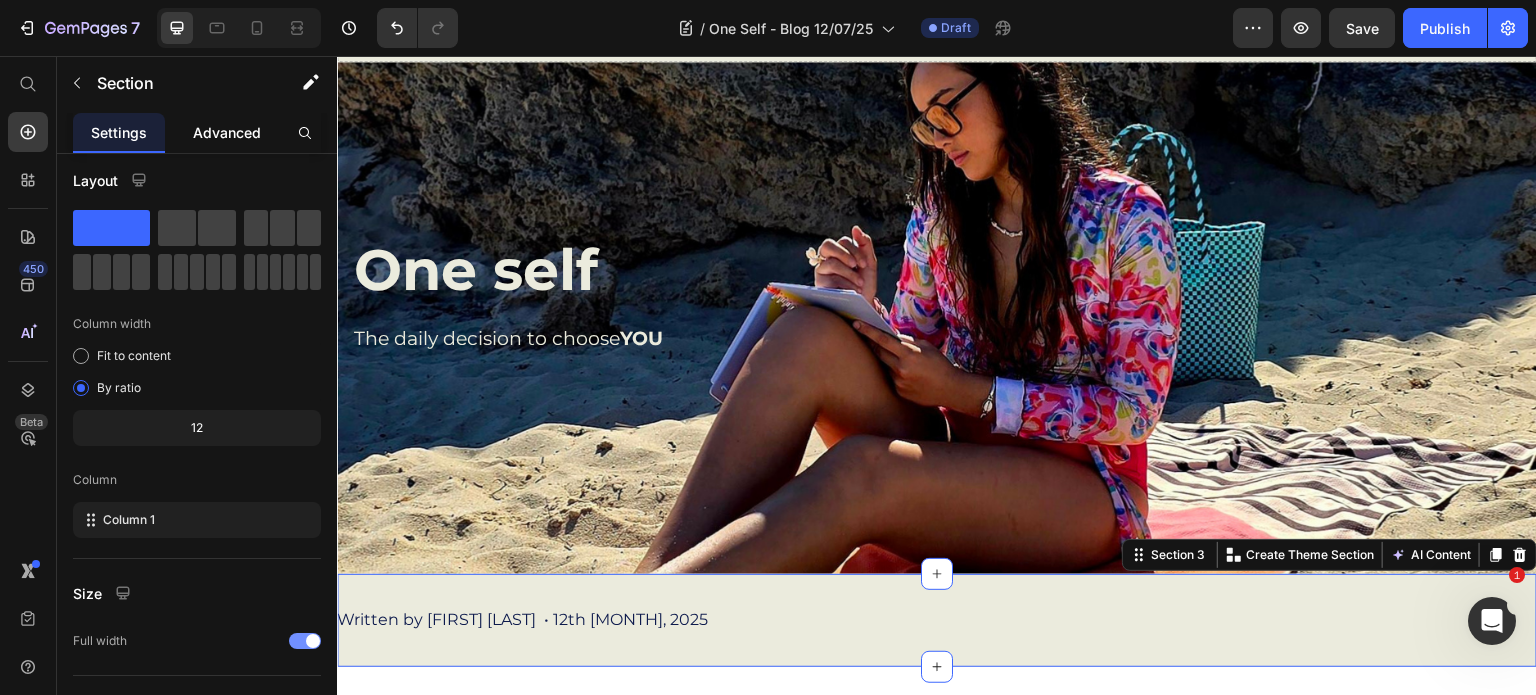 click on "Advanced" at bounding box center [227, 132] 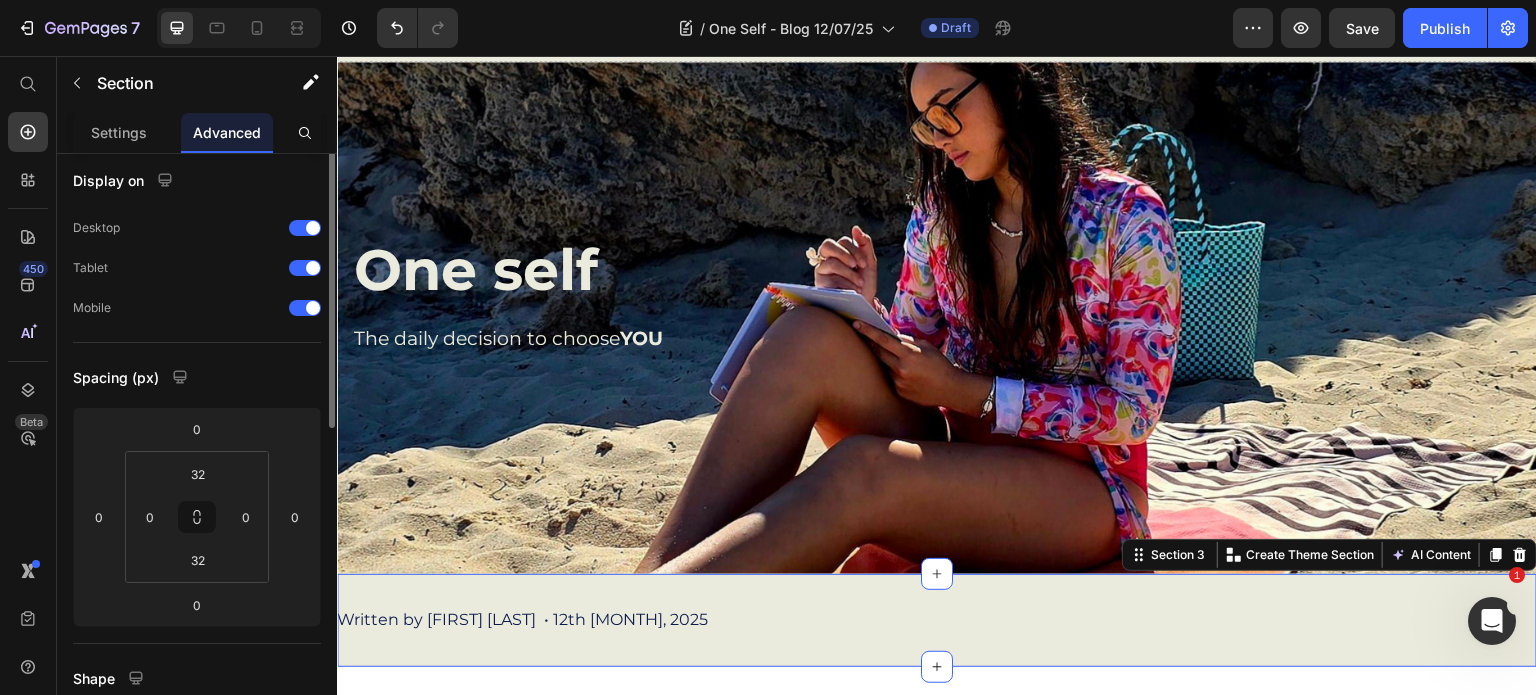 scroll, scrollTop: 0, scrollLeft: 0, axis: both 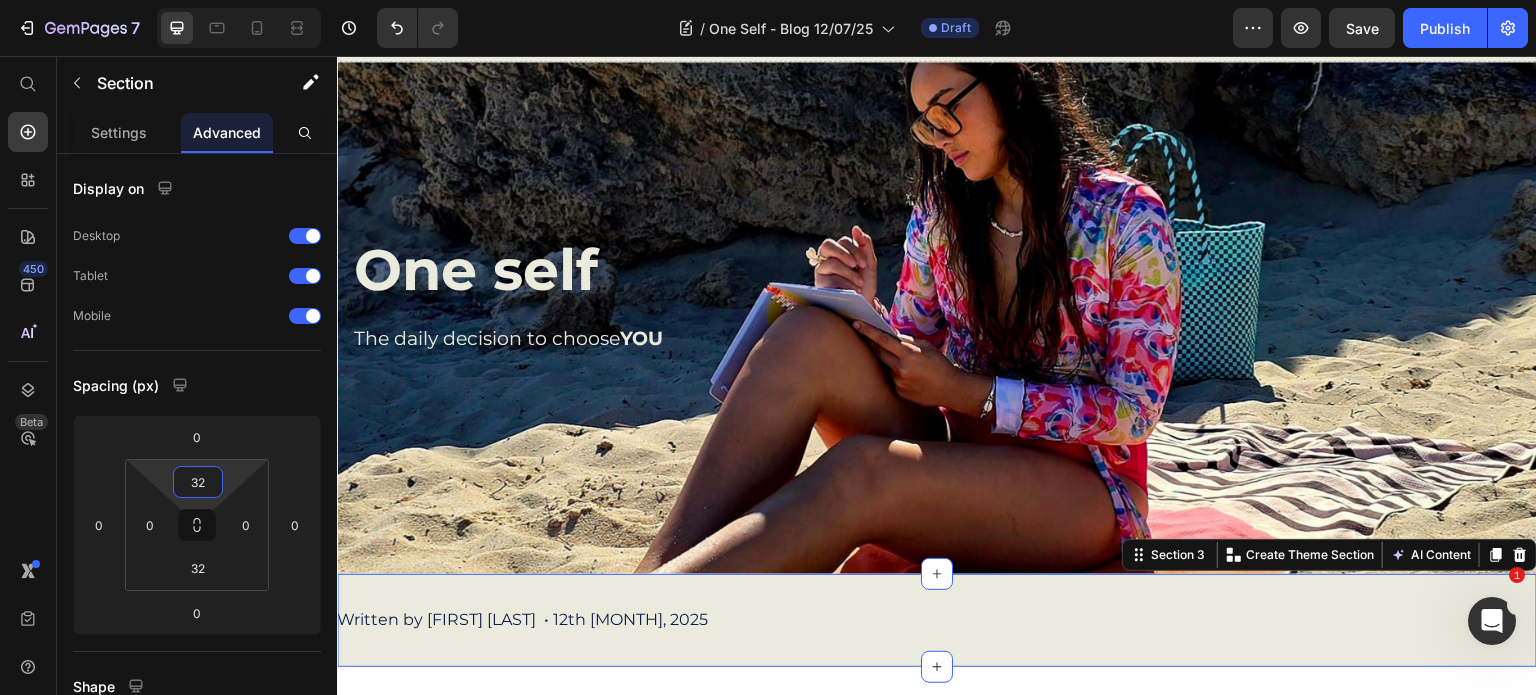 click on "32" at bounding box center [198, 482] 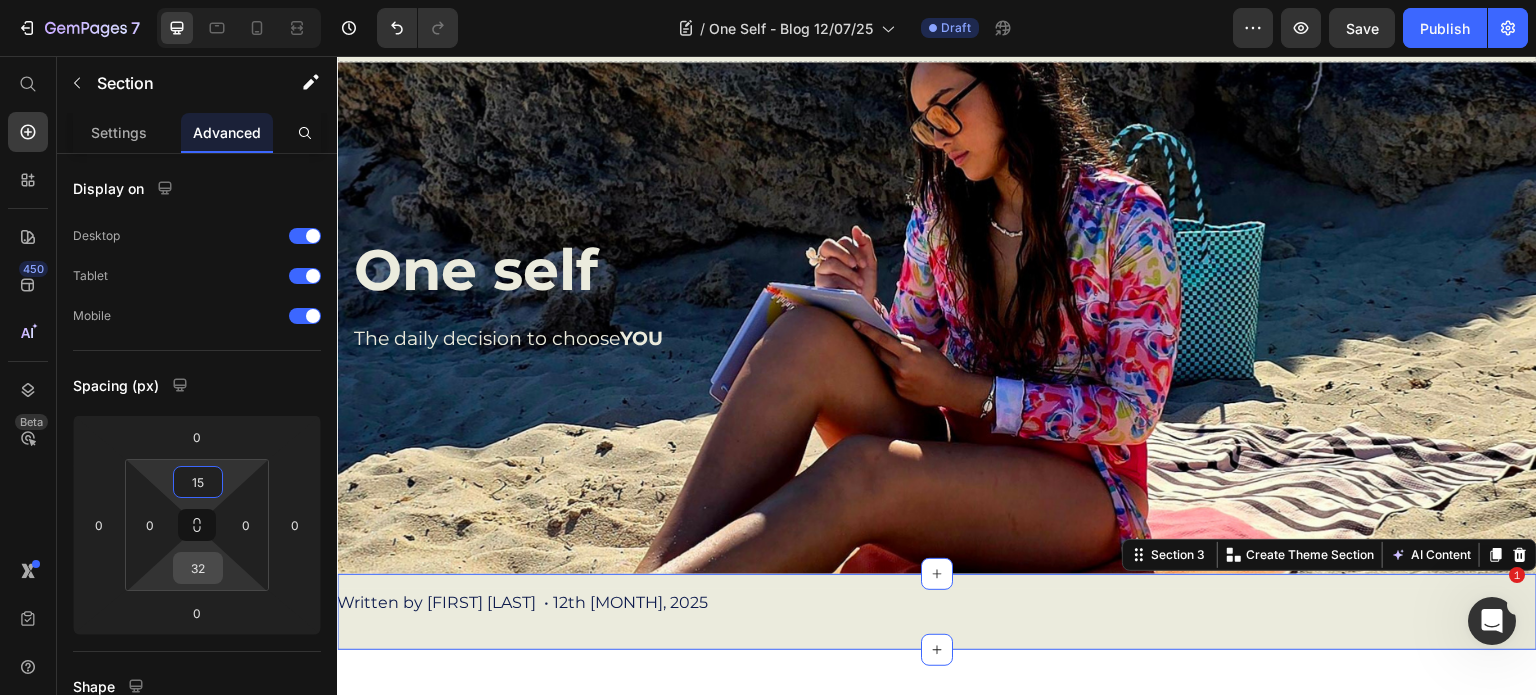 type on "15" 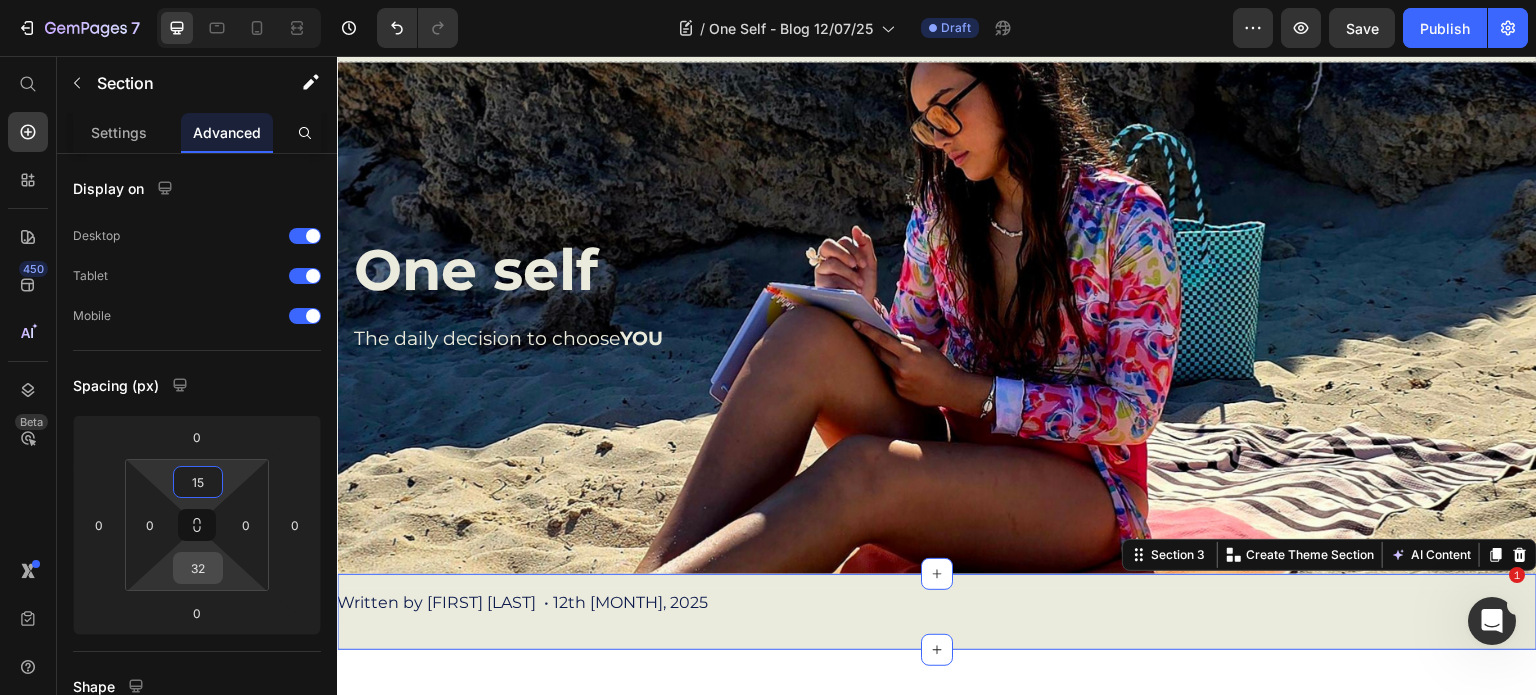 click on "32" at bounding box center [198, 568] 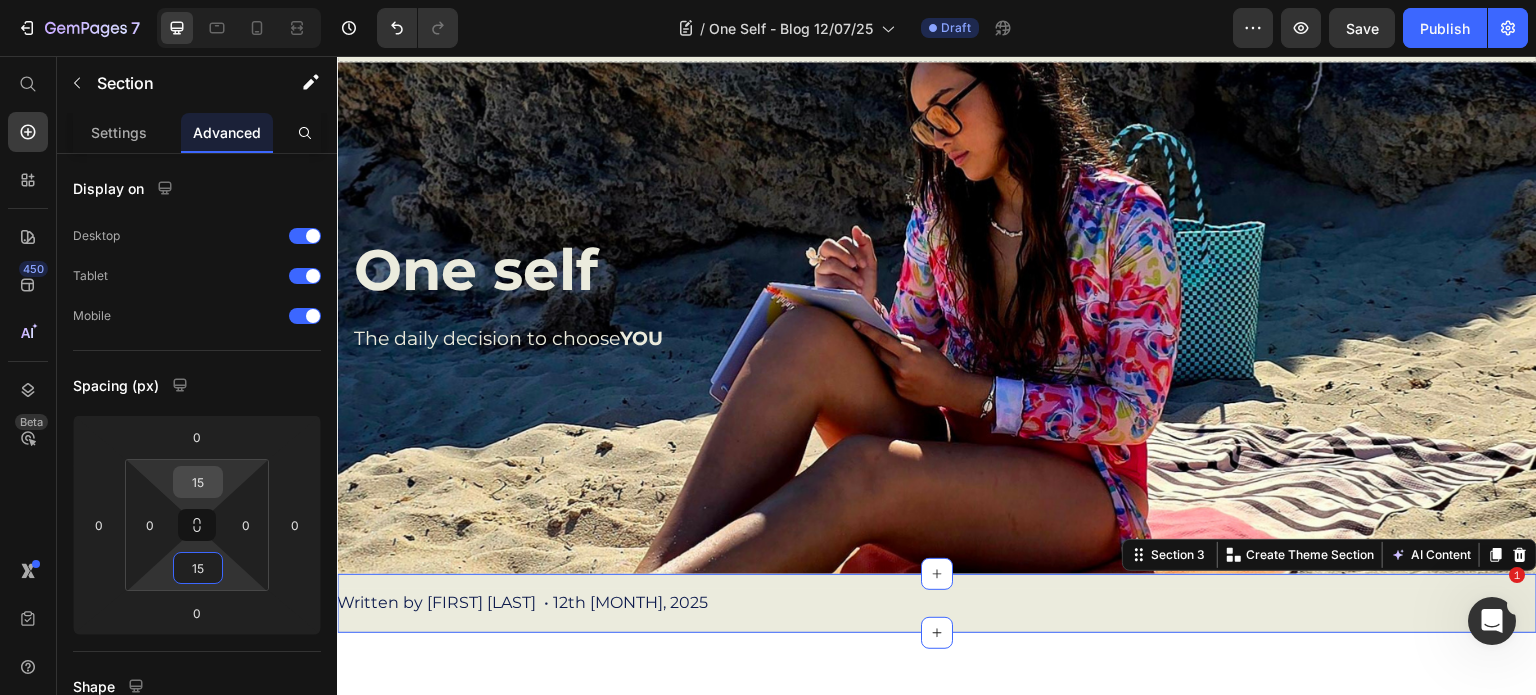 type on "15" 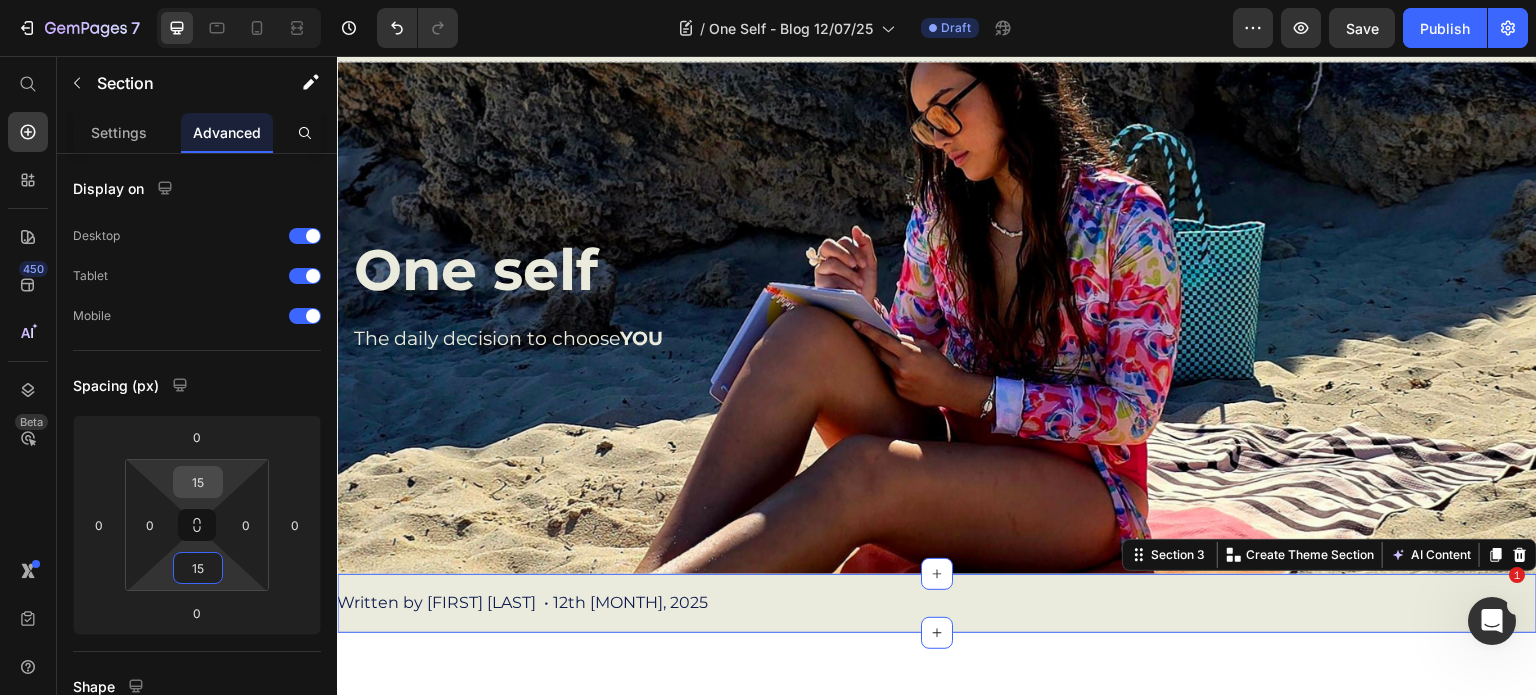 click on "15" at bounding box center [198, 482] 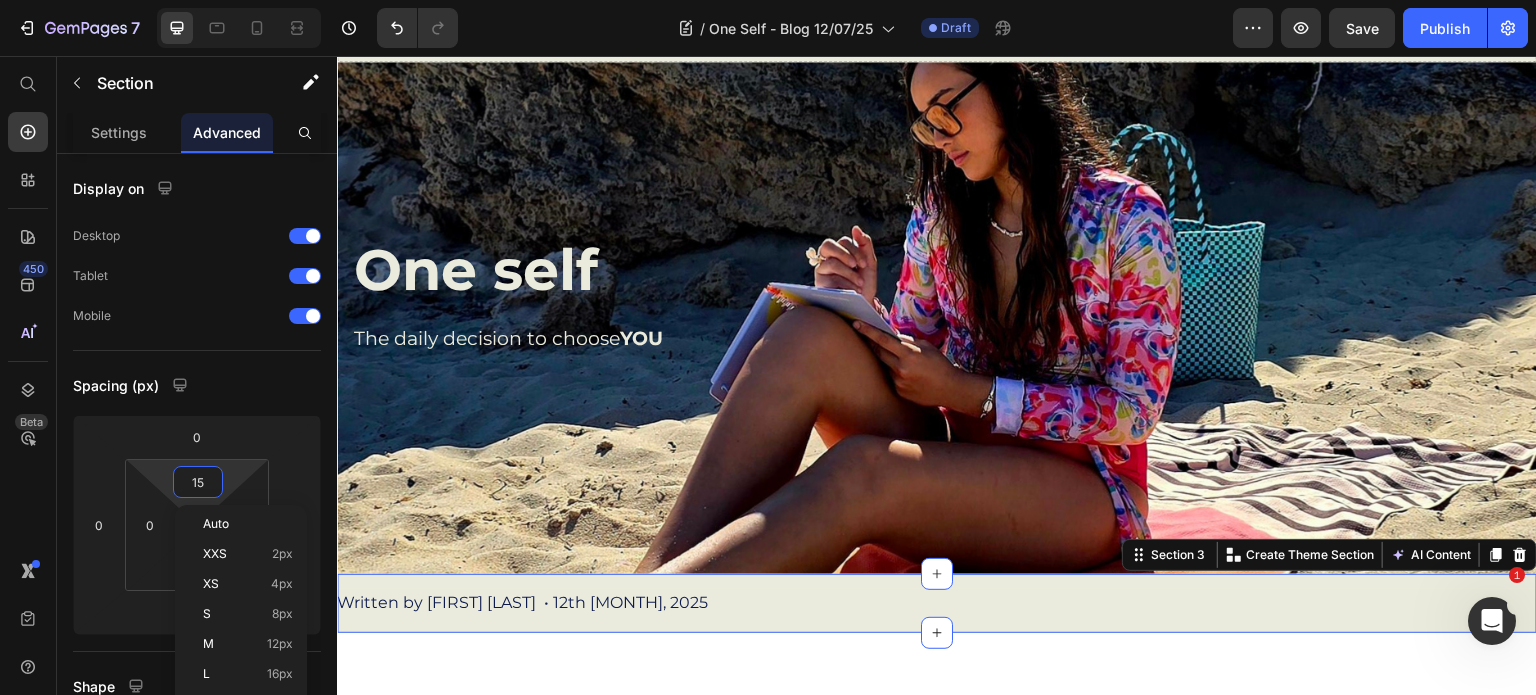 type on "7" 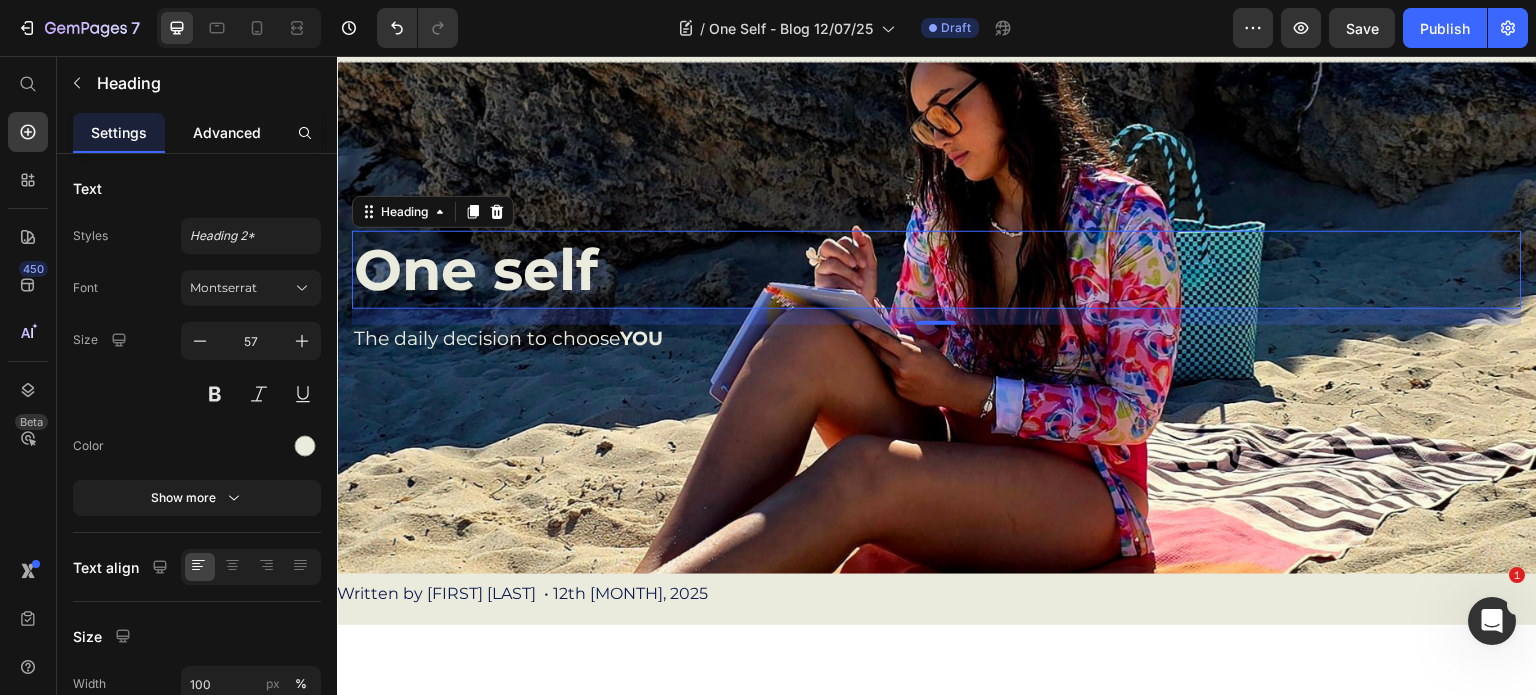 click on "Advanced" at bounding box center [227, 132] 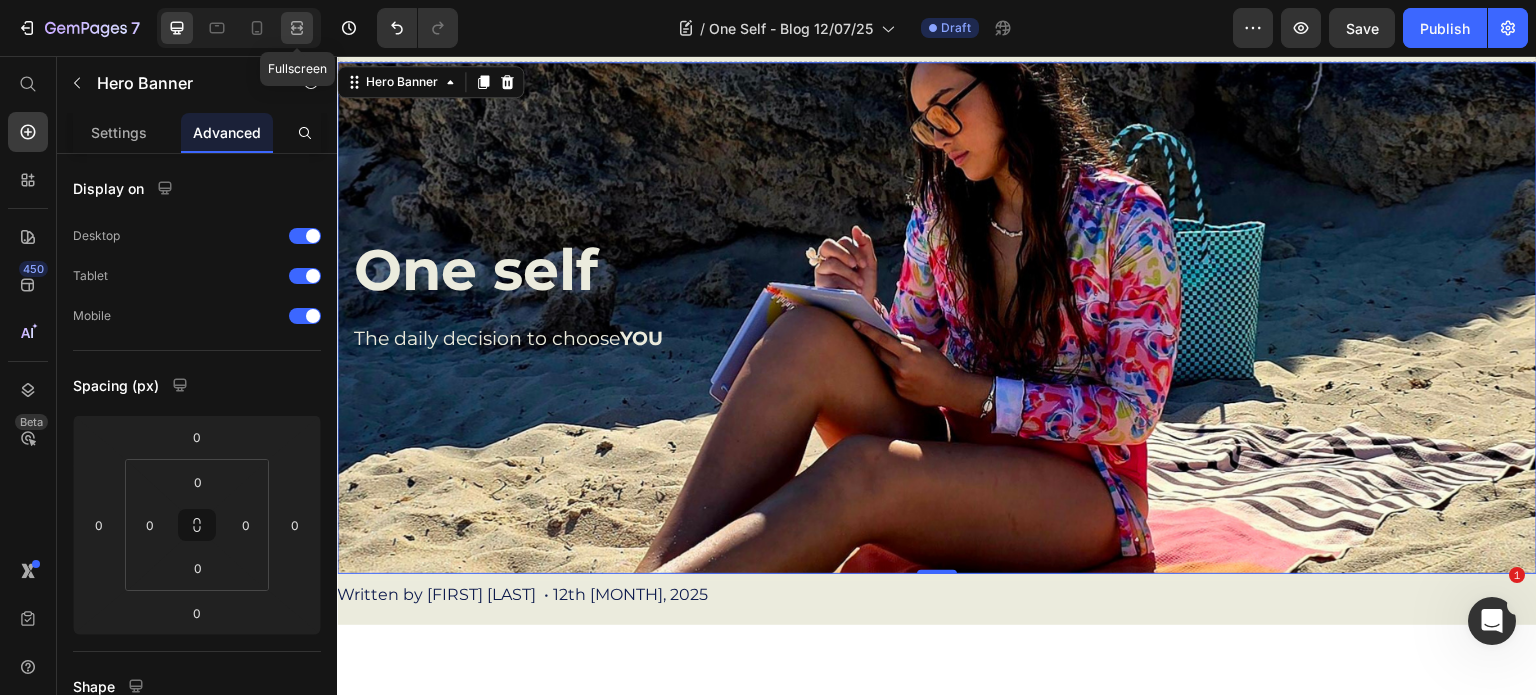 click 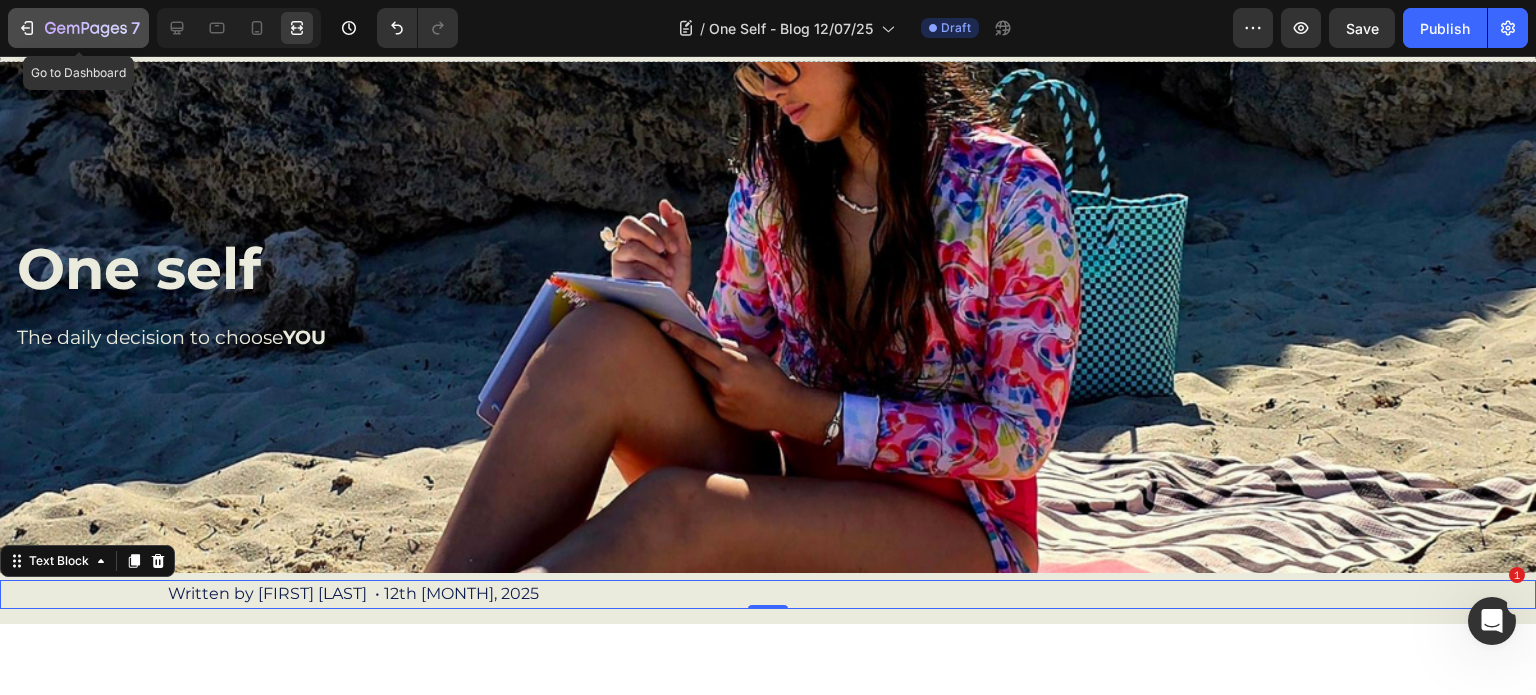 click 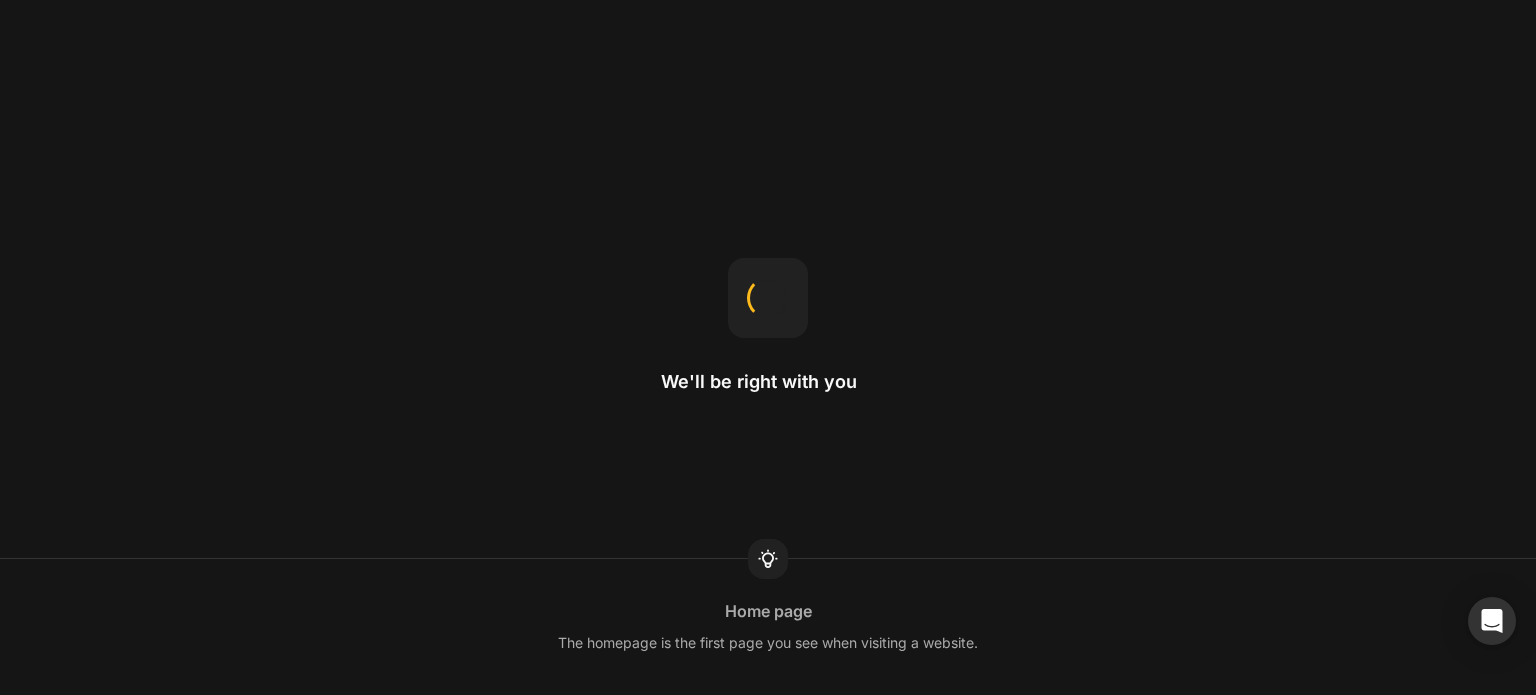 scroll, scrollTop: 0, scrollLeft: 0, axis: both 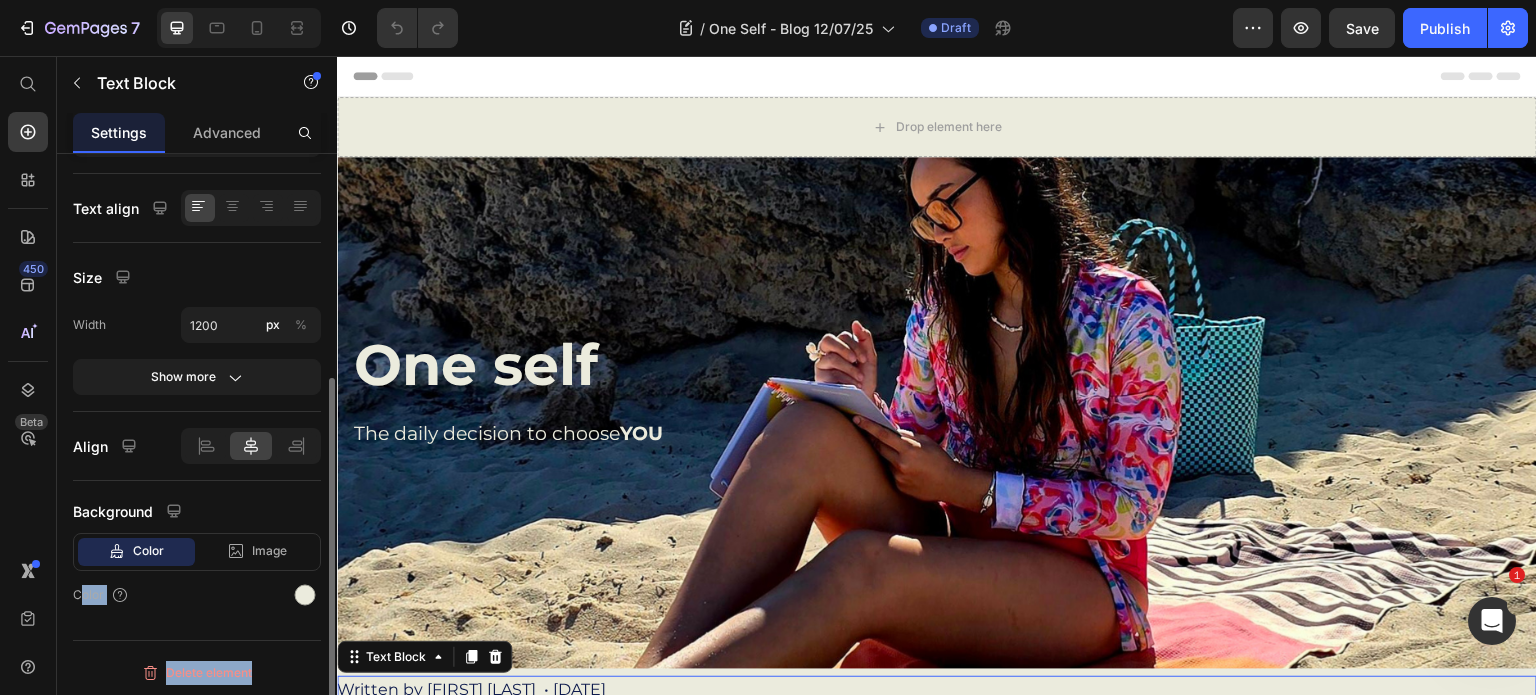 drag, startPoint x: 336, startPoint y: 400, endPoint x: 320, endPoint y: 516, distance: 117.09825 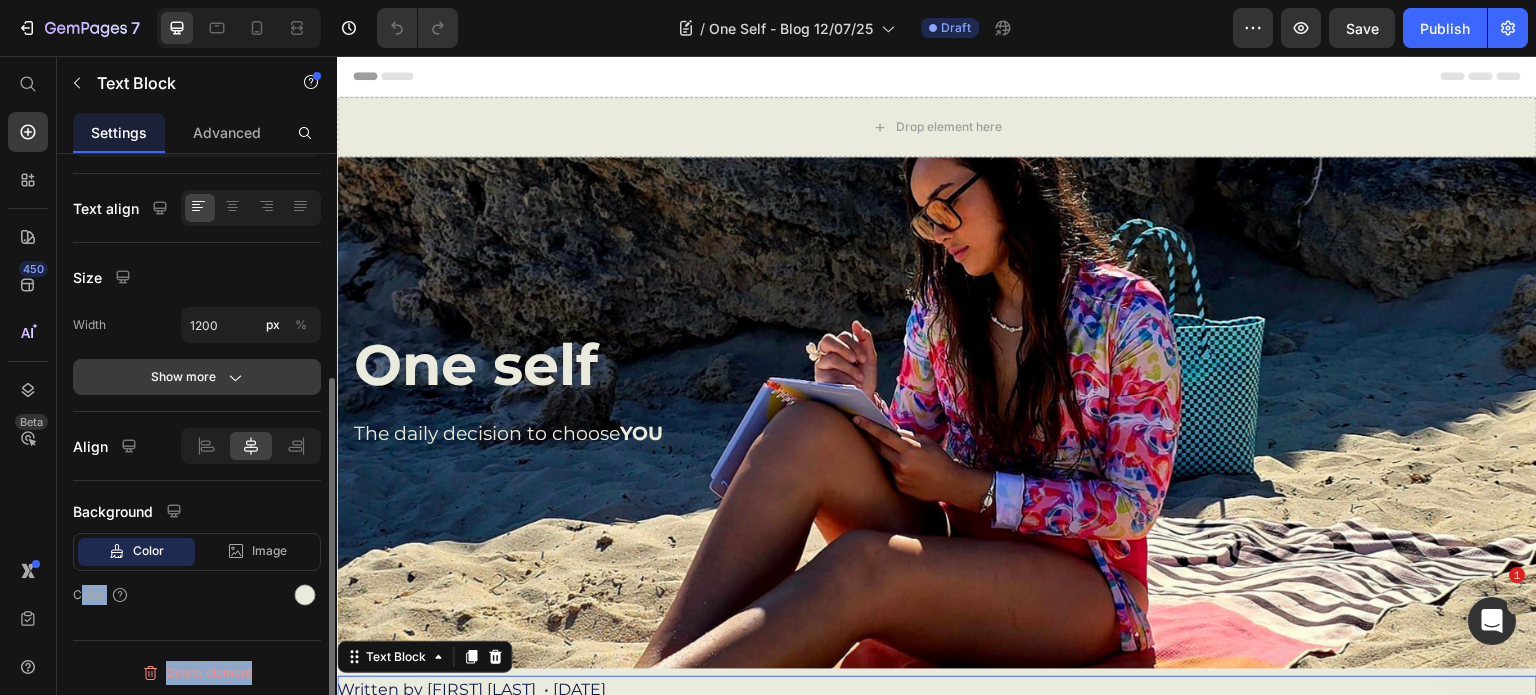 click 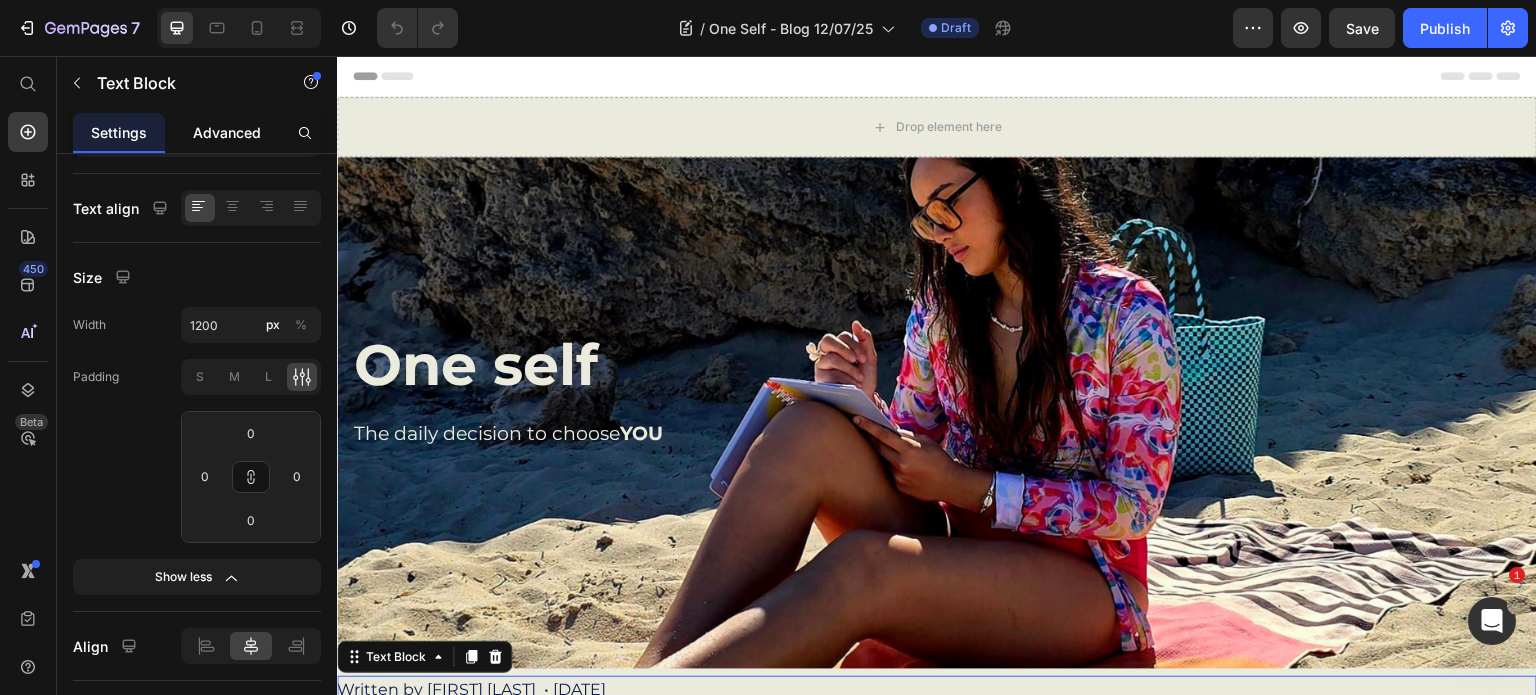 click on "Advanced" at bounding box center [227, 132] 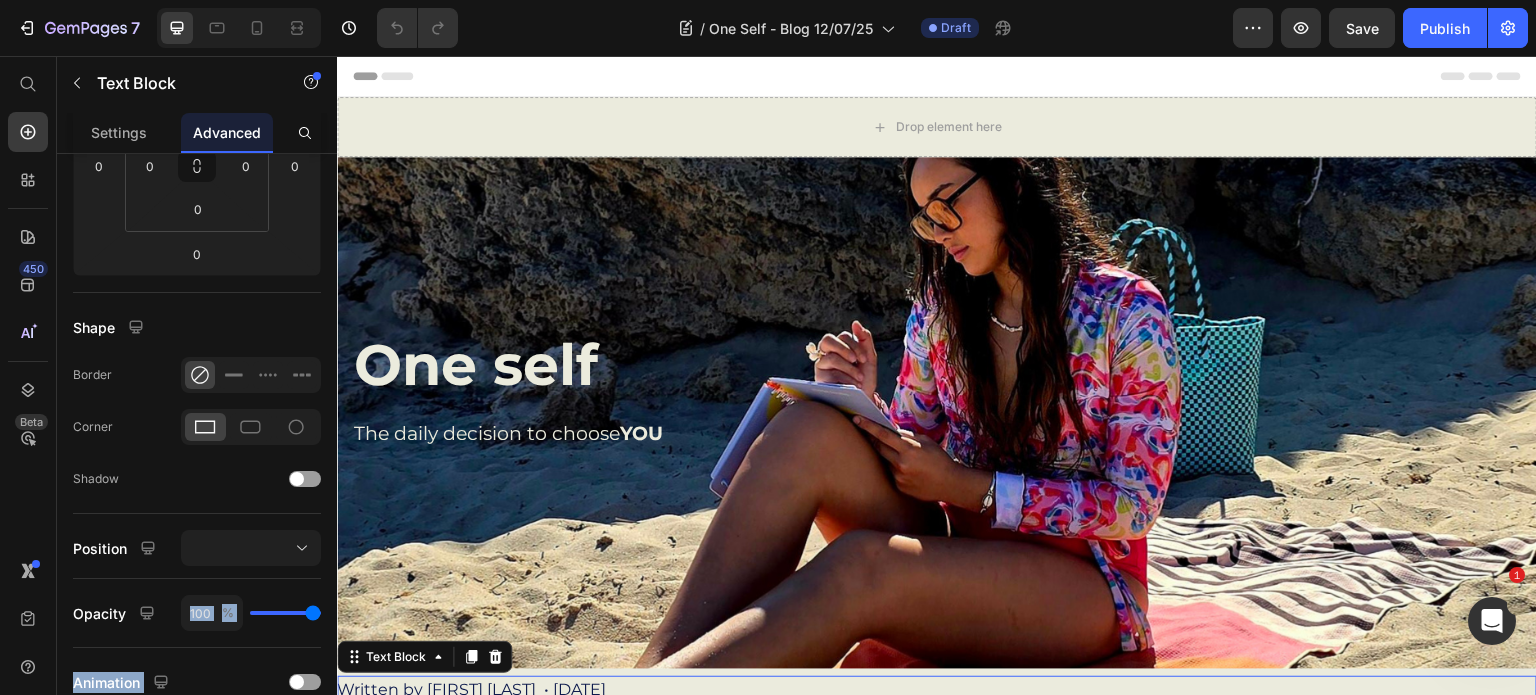 scroll, scrollTop: 0, scrollLeft: 0, axis: both 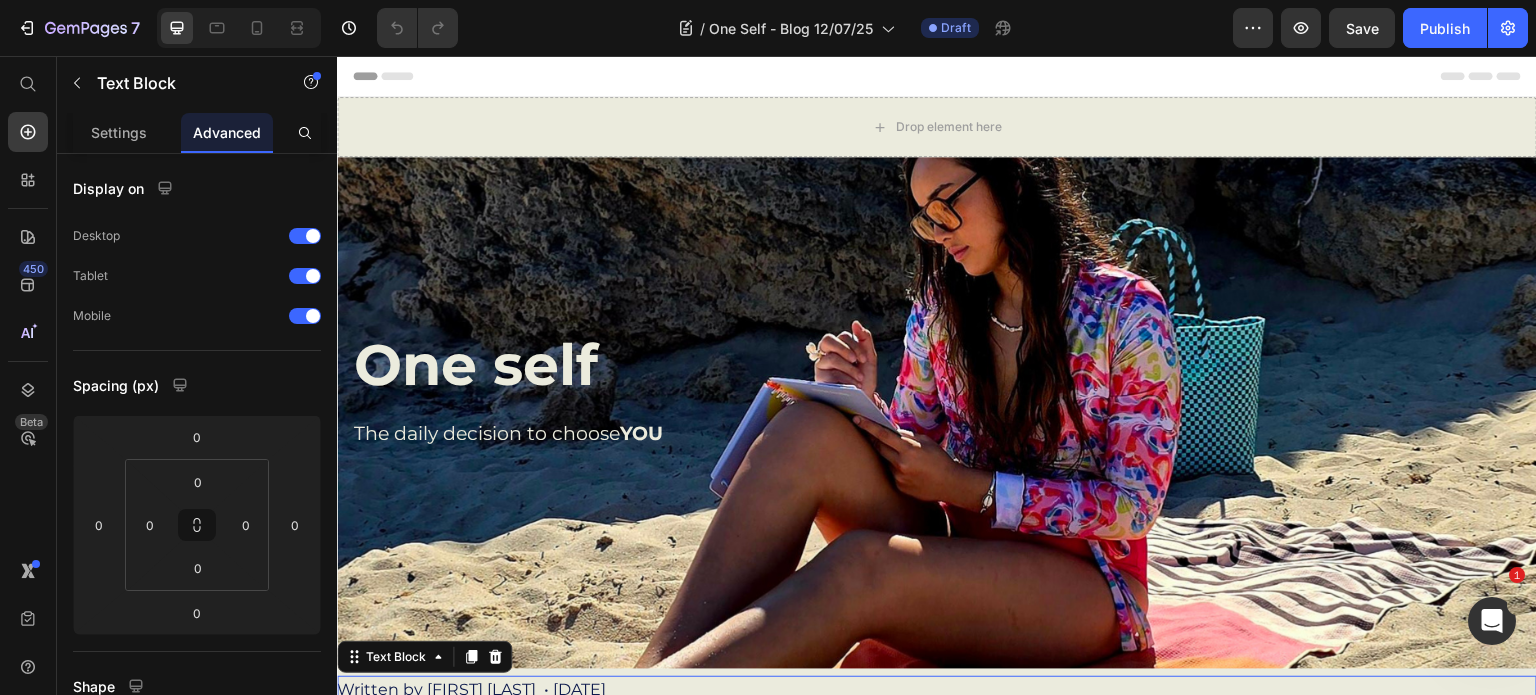 click on "Written by [FIRST] [LAST]  • [DATE]" at bounding box center (937, 690) 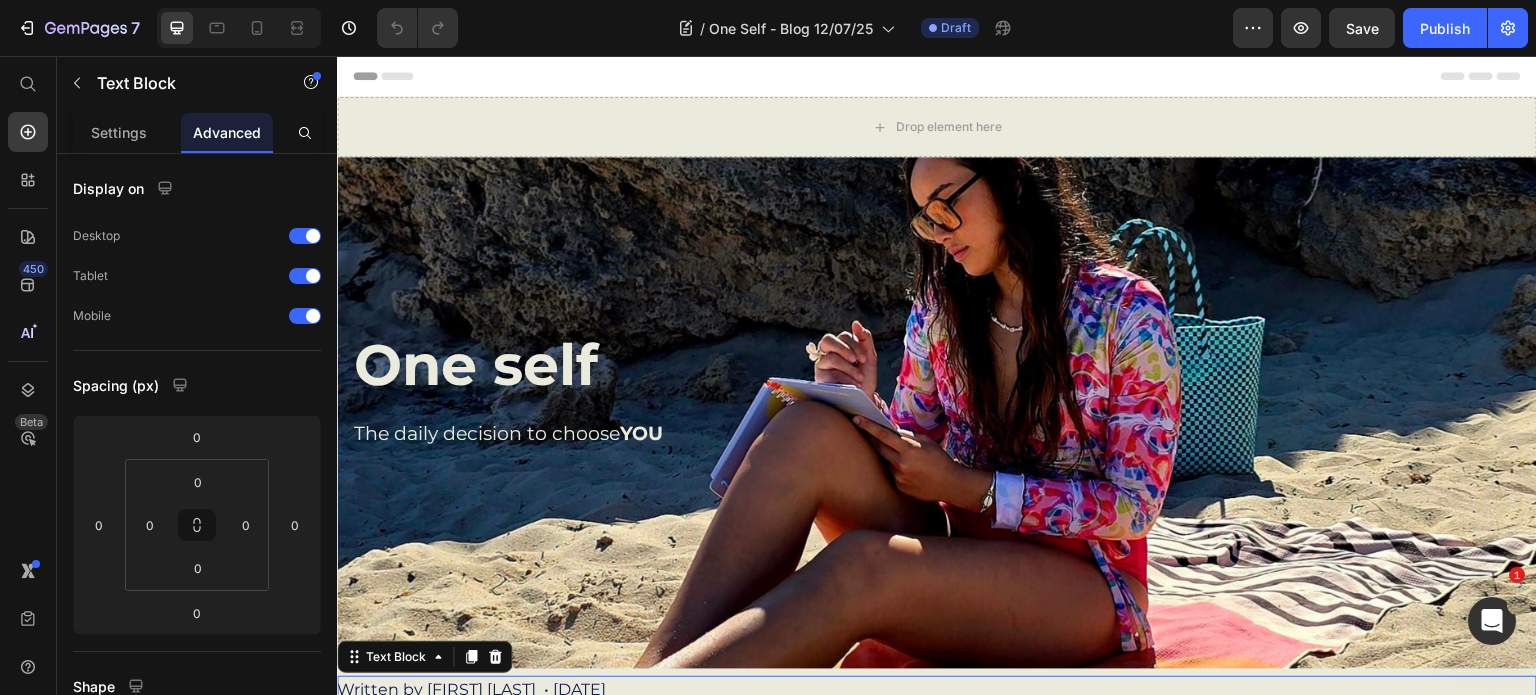 scroll, scrollTop: 24, scrollLeft: 0, axis: vertical 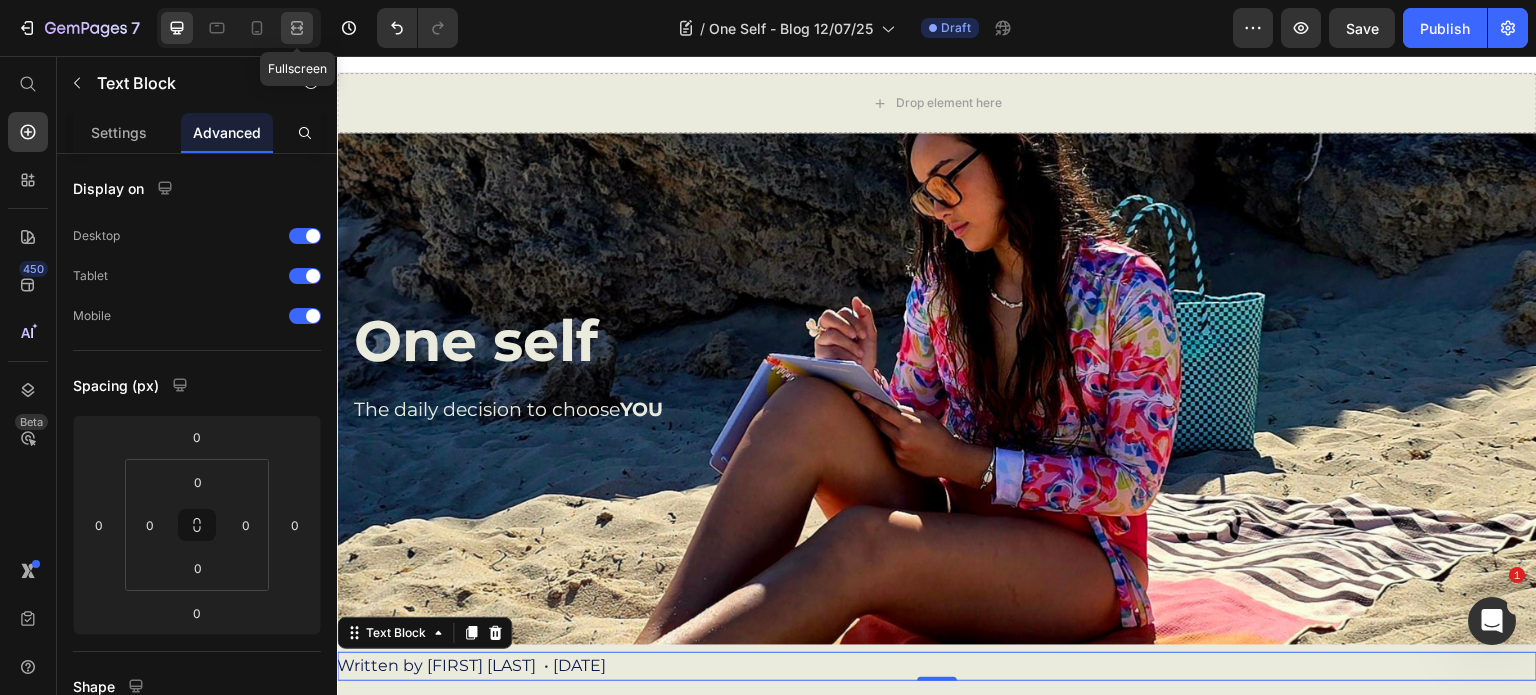 click 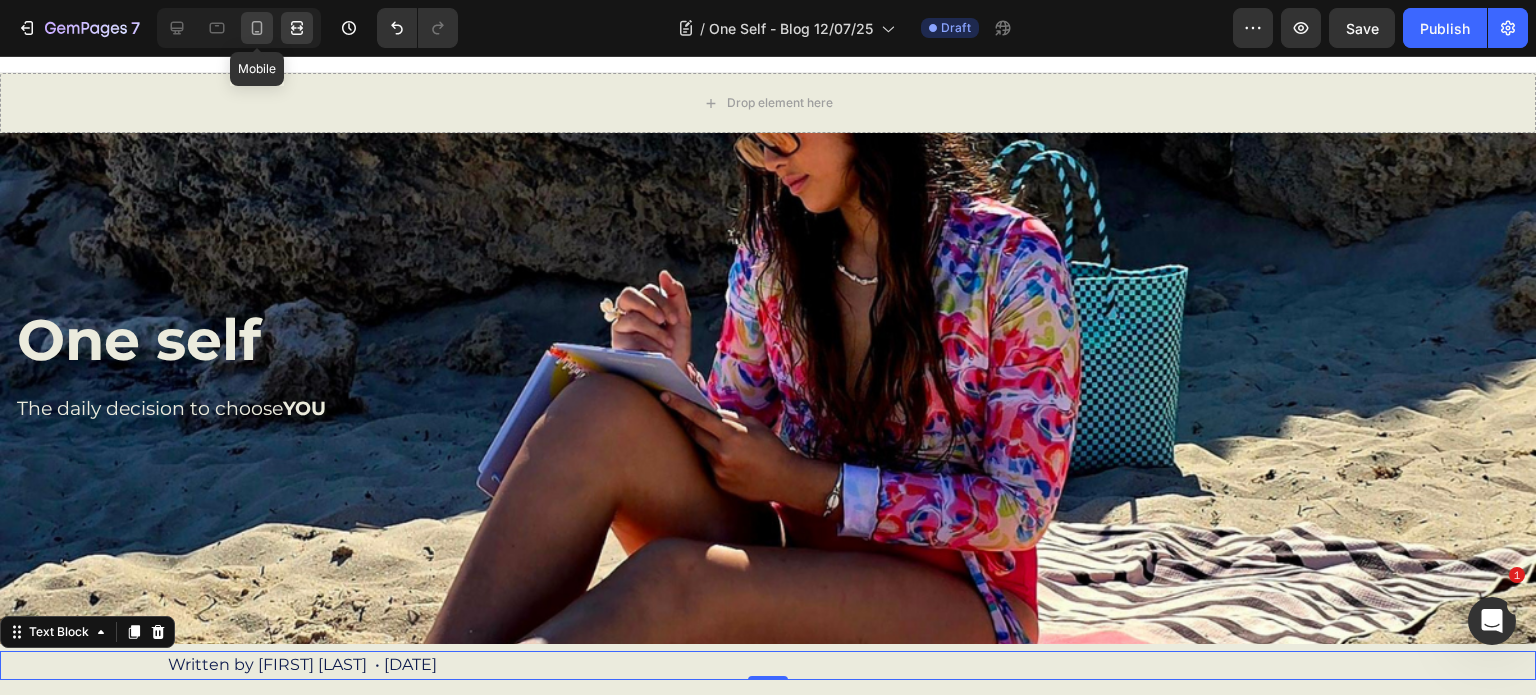 click 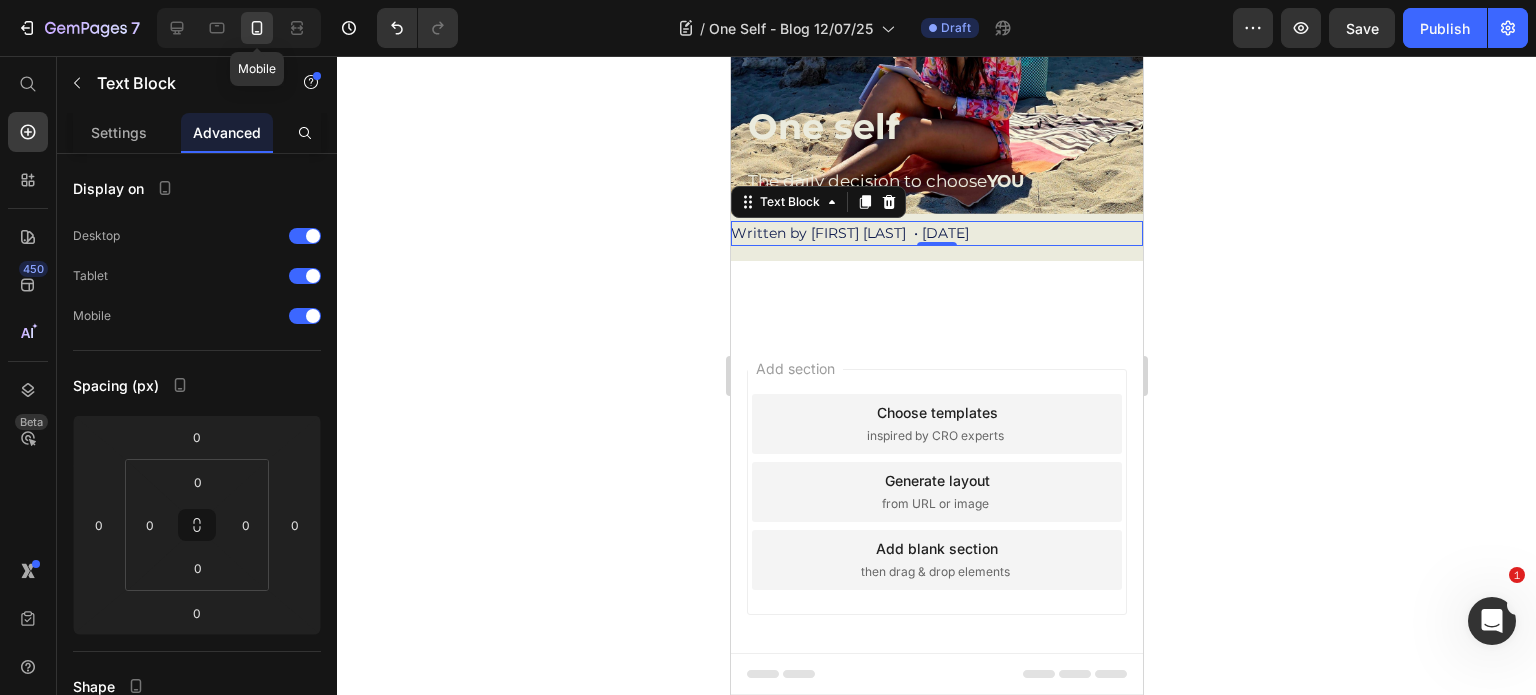 scroll, scrollTop: 223, scrollLeft: 0, axis: vertical 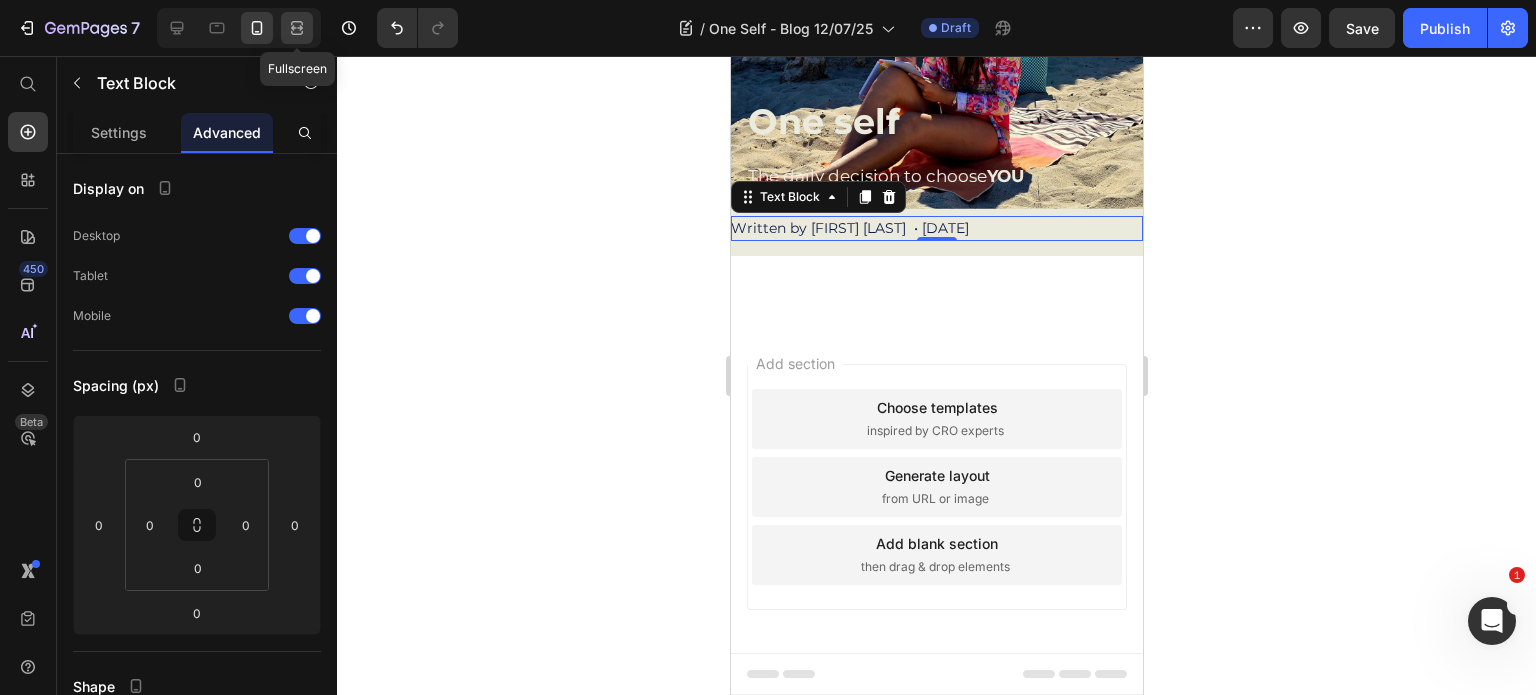 click 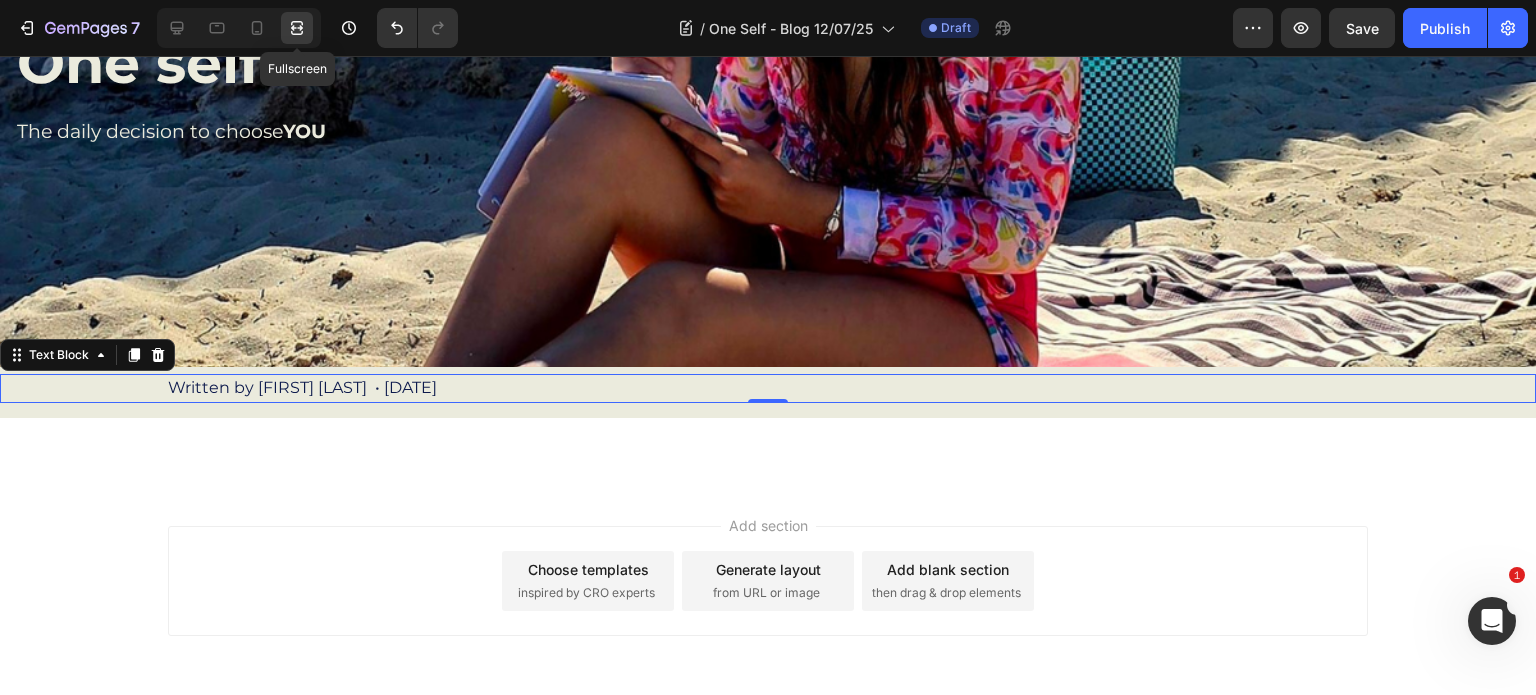scroll, scrollTop: 379, scrollLeft: 0, axis: vertical 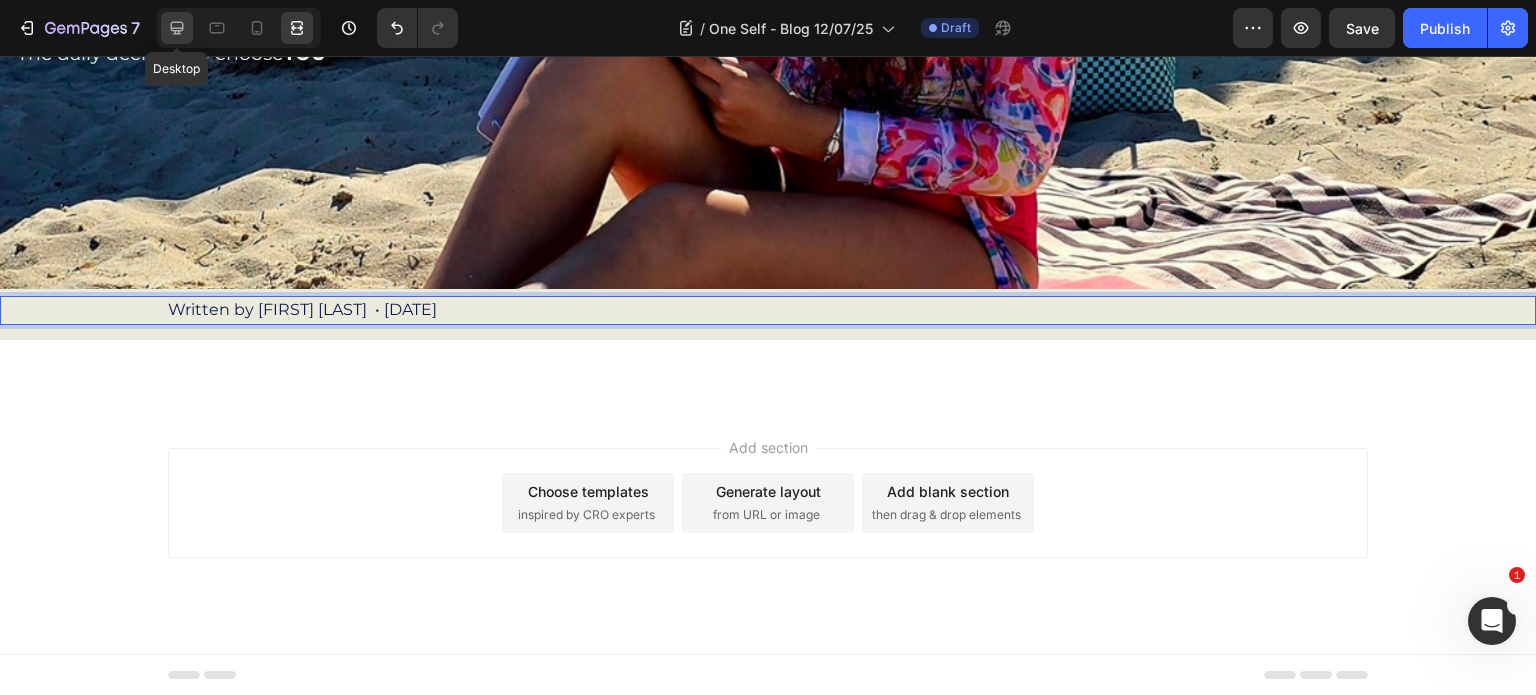 click 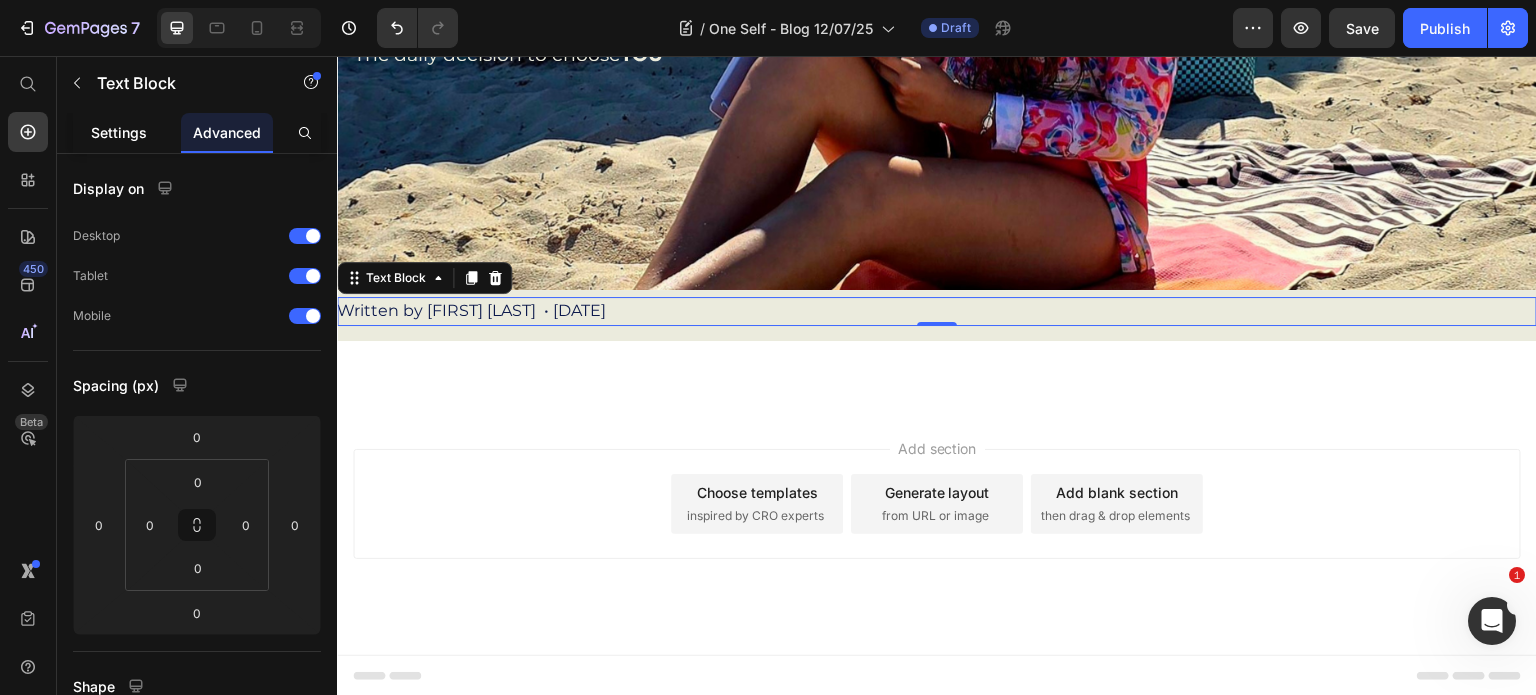 click on "Settings" at bounding box center (119, 132) 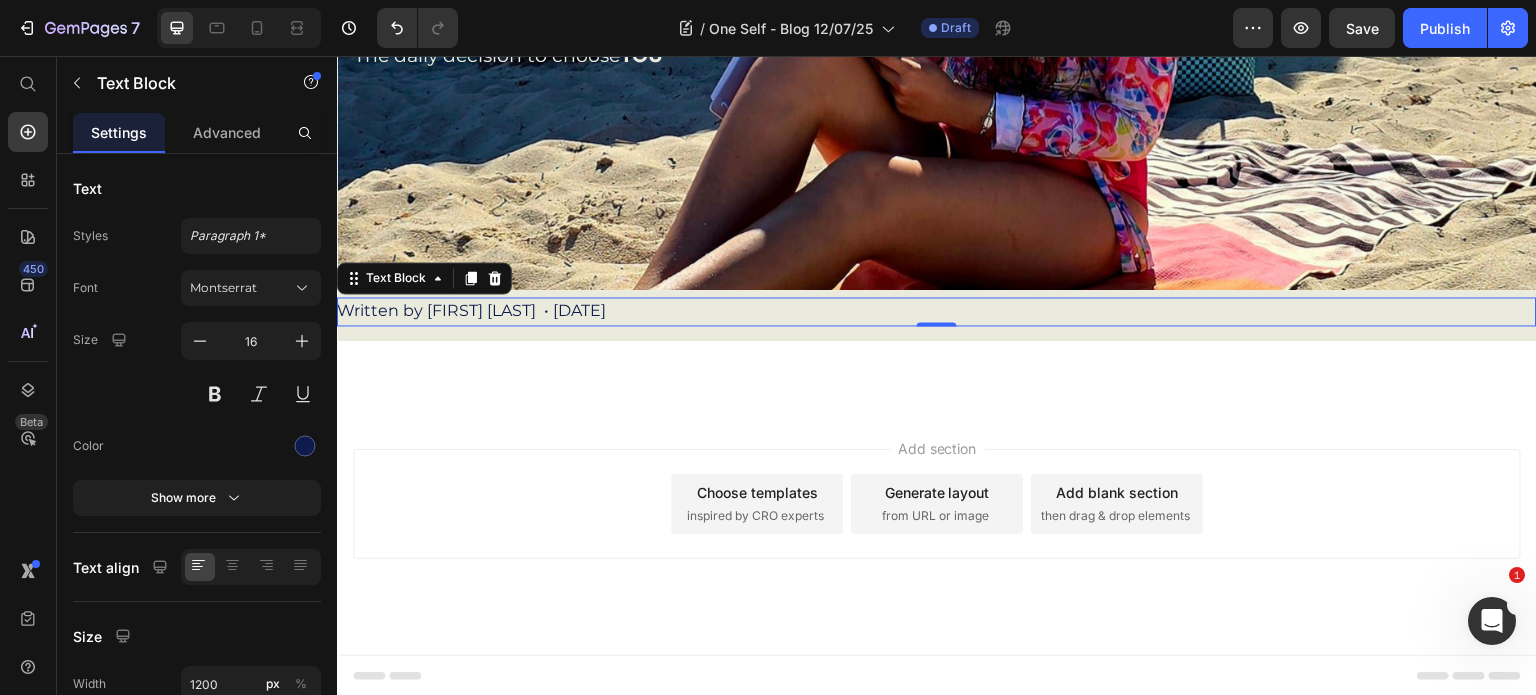 click on "Settings" at bounding box center [119, 132] 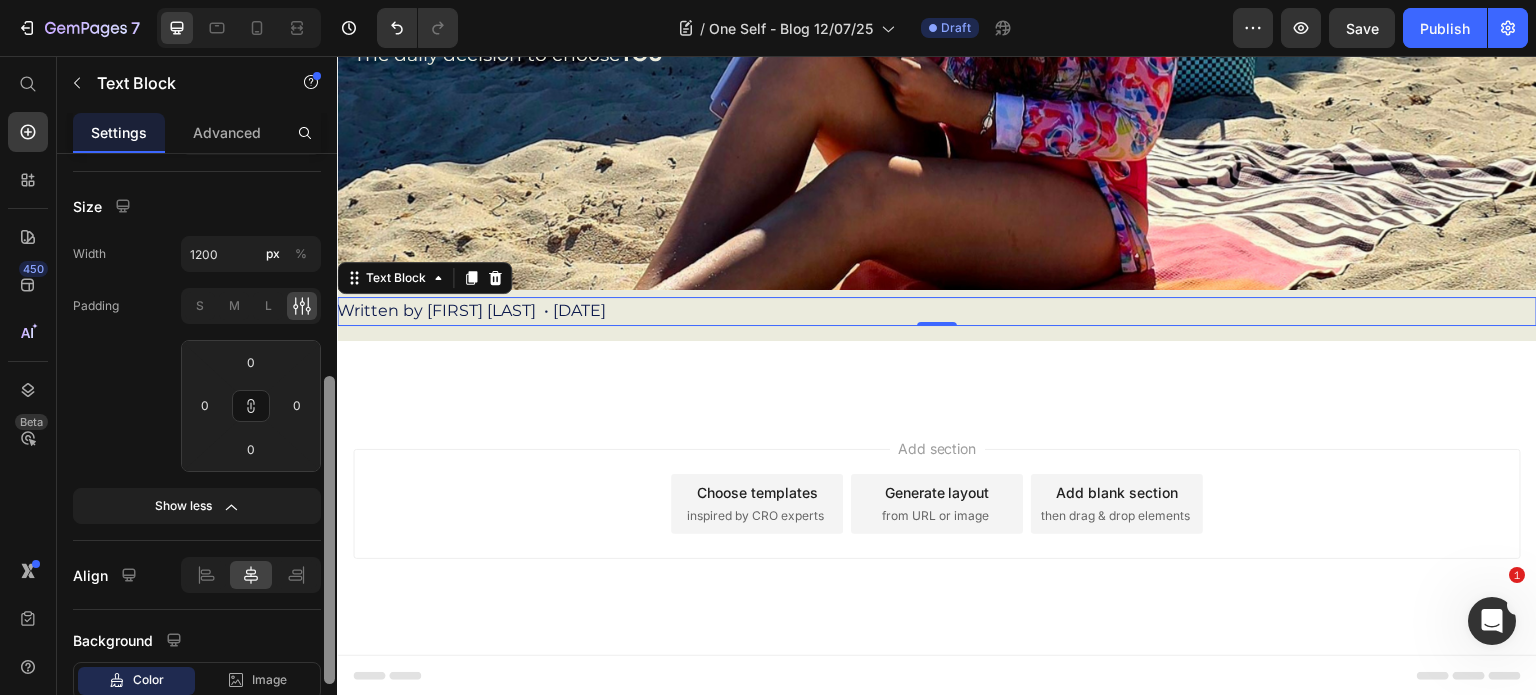 scroll, scrollTop: 559, scrollLeft: 0, axis: vertical 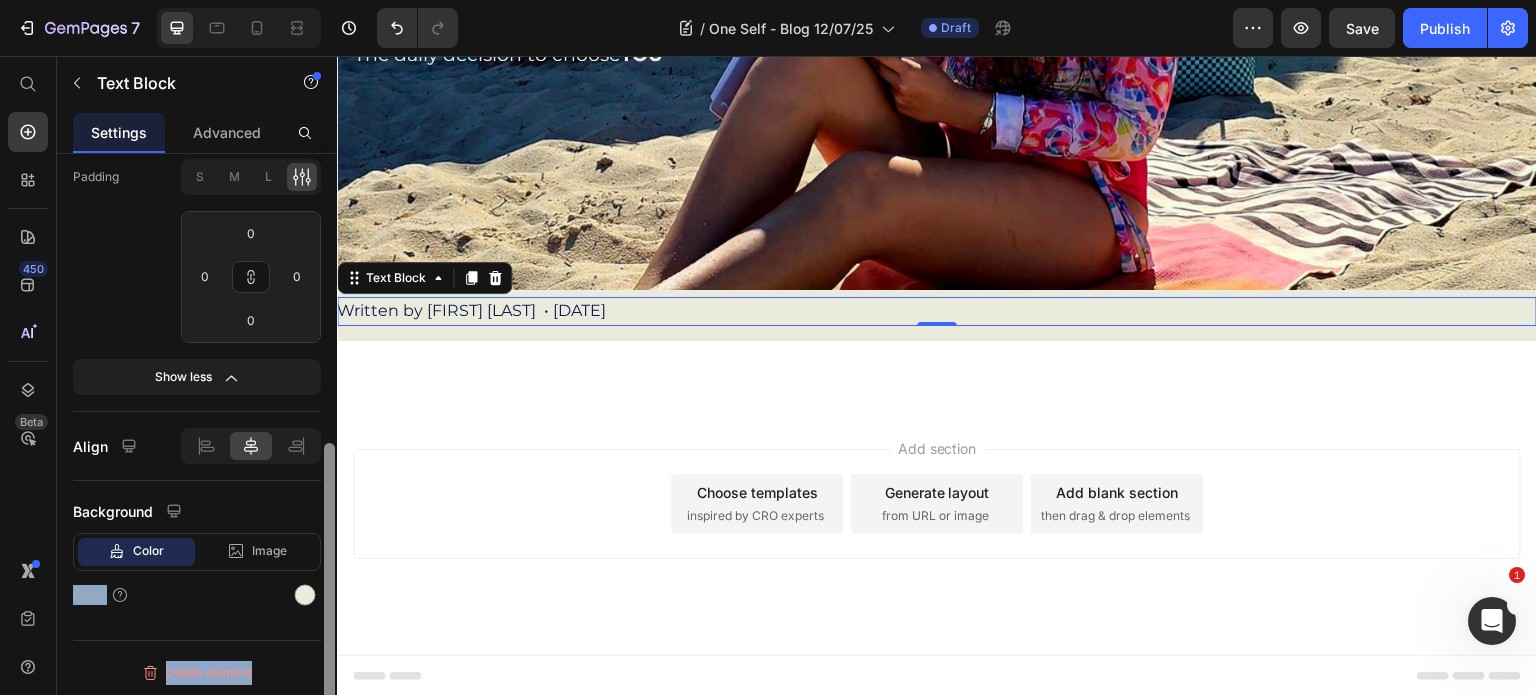 drag, startPoint x: 327, startPoint y: 217, endPoint x: 334, endPoint y: 610, distance: 393.06235 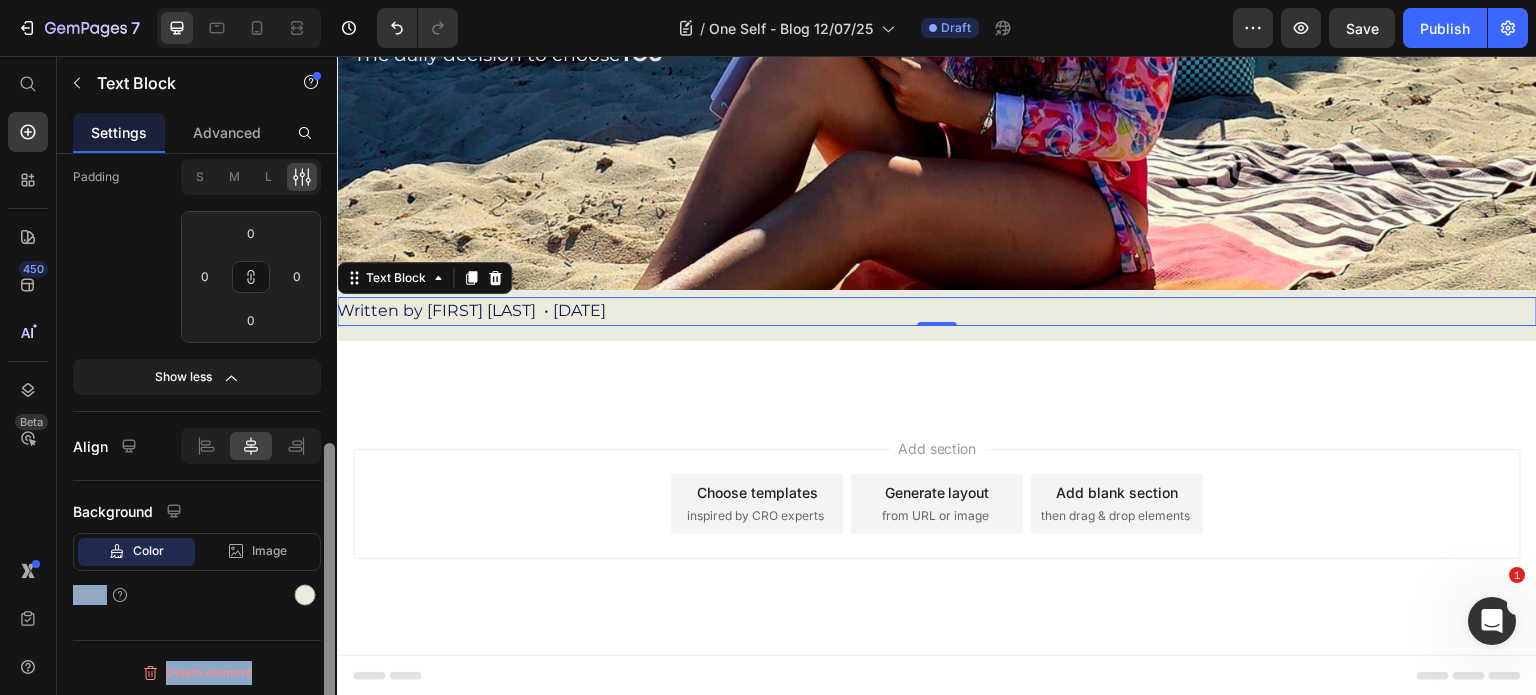 click at bounding box center (329, 597) 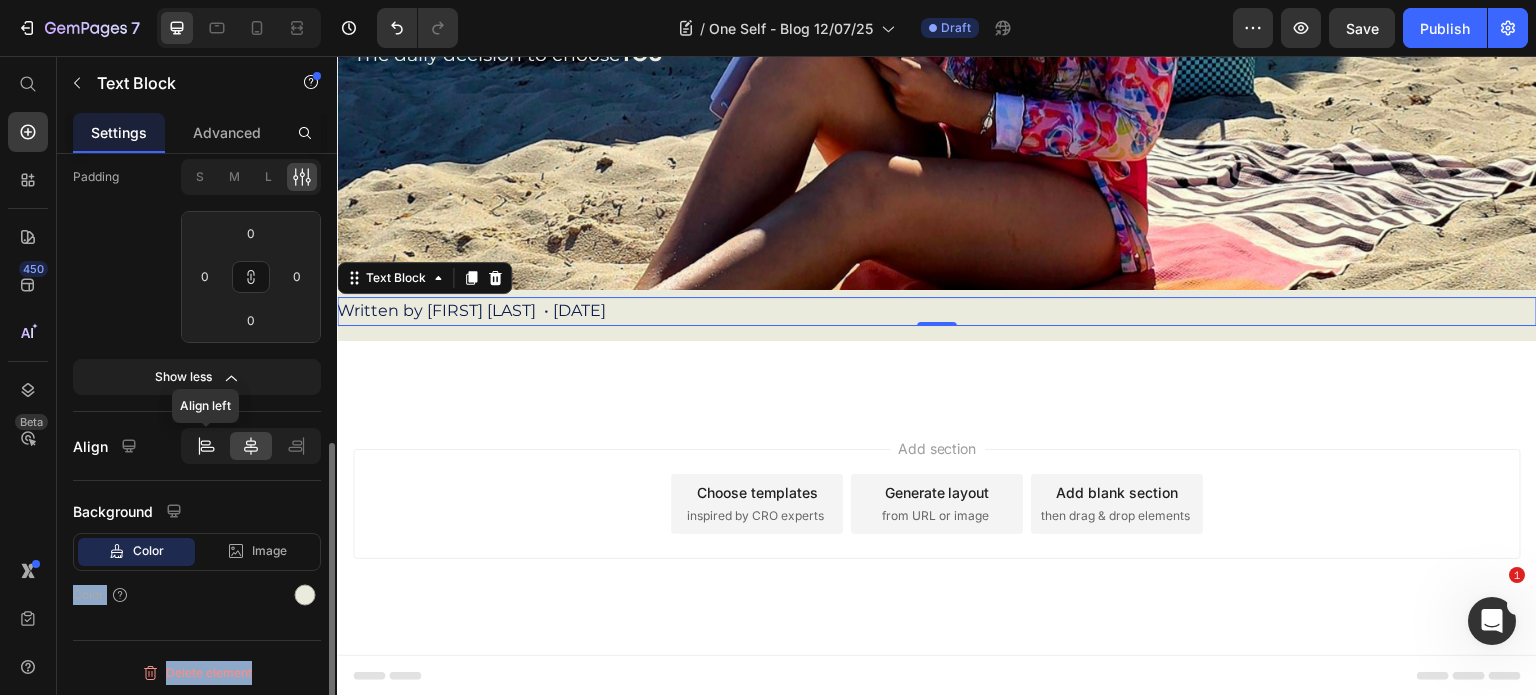 click 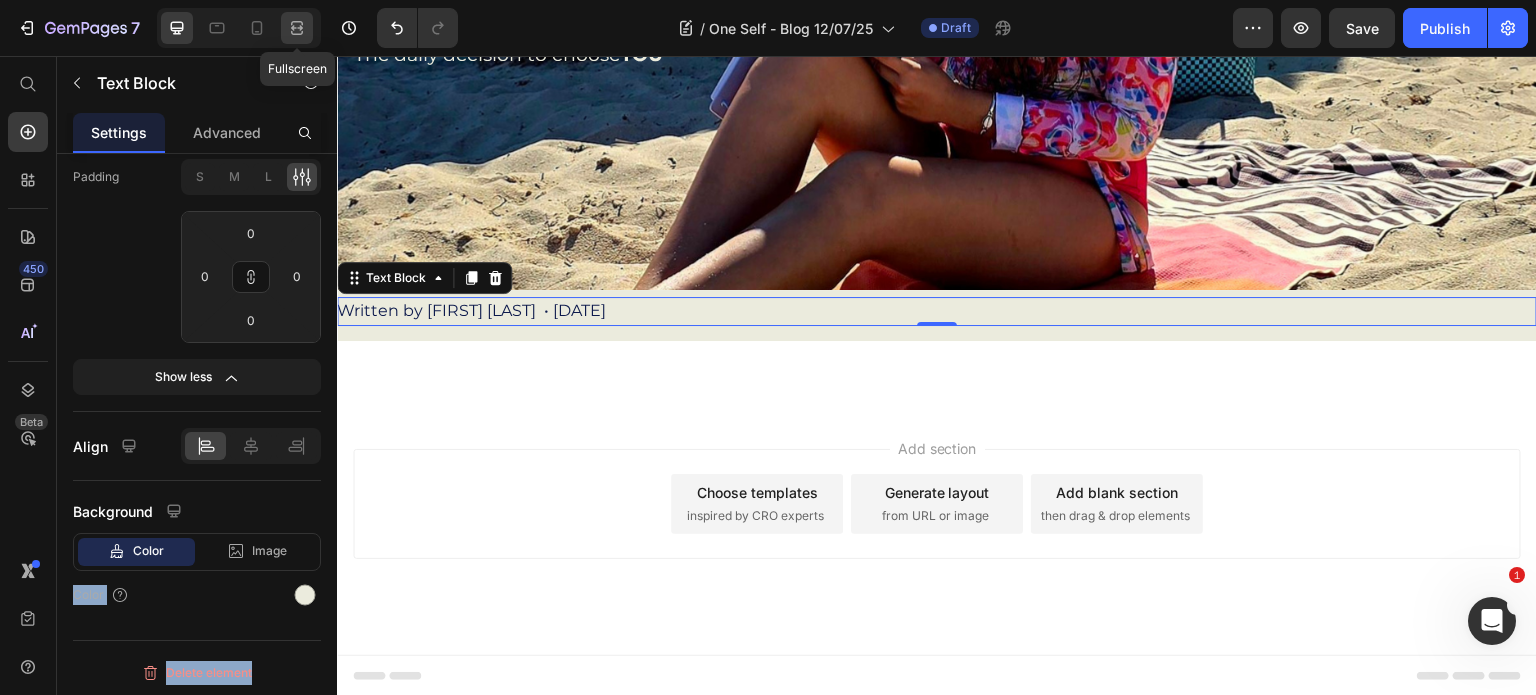 click 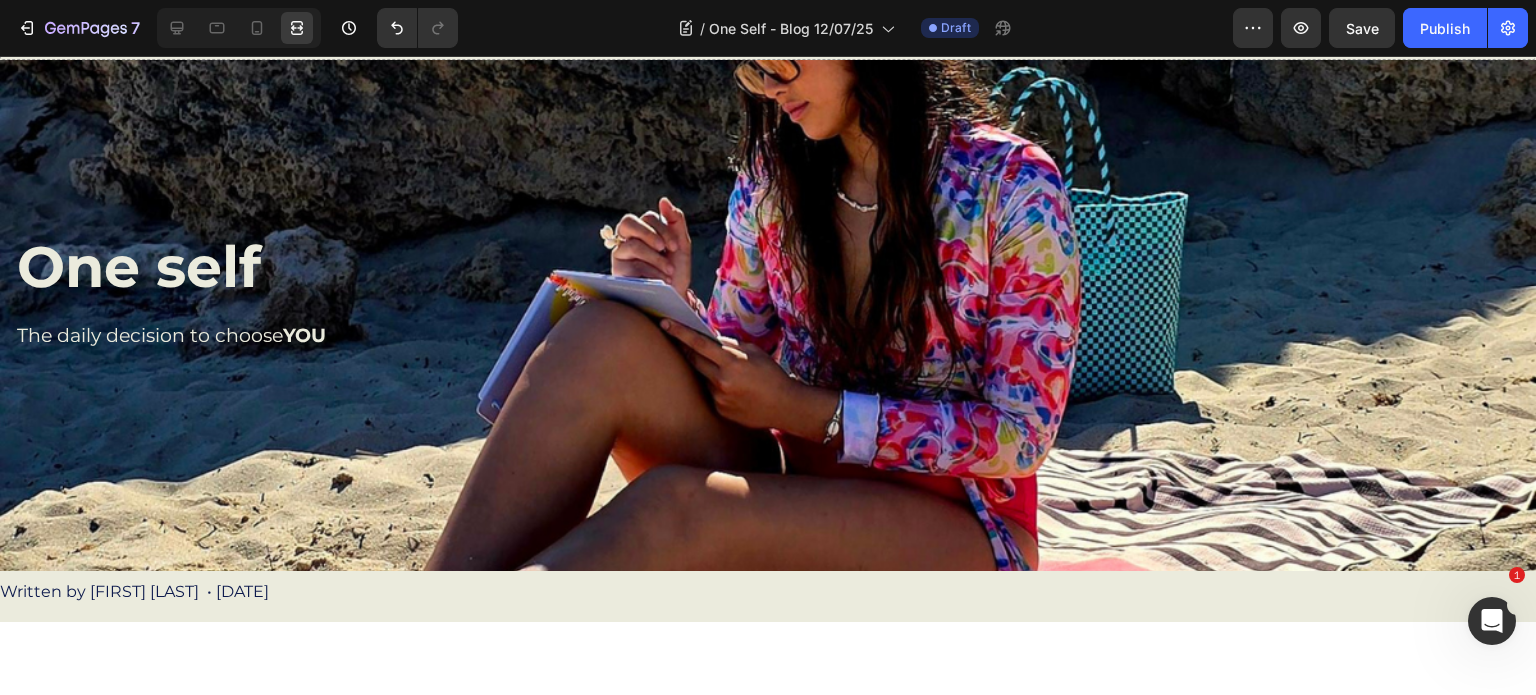 scroll, scrollTop: 99, scrollLeft: 0, axis: vertical 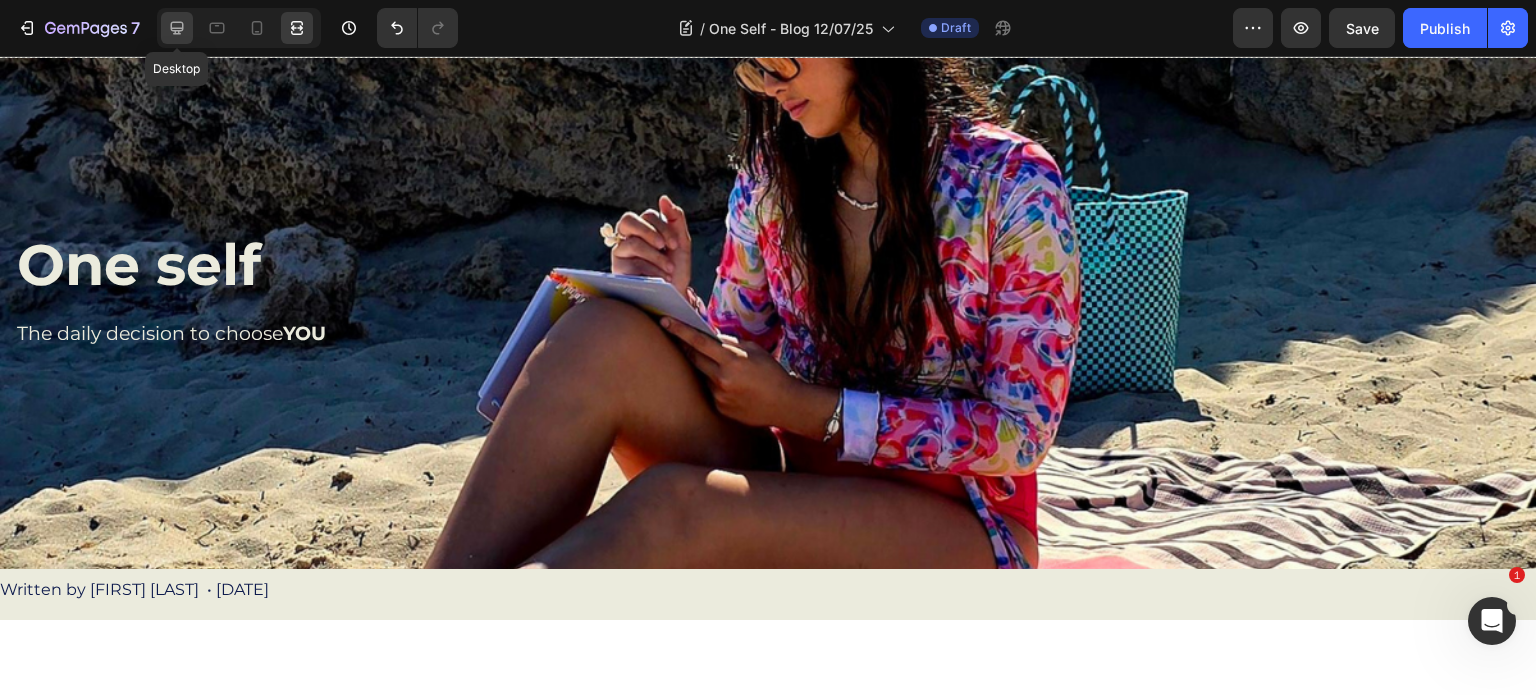 click 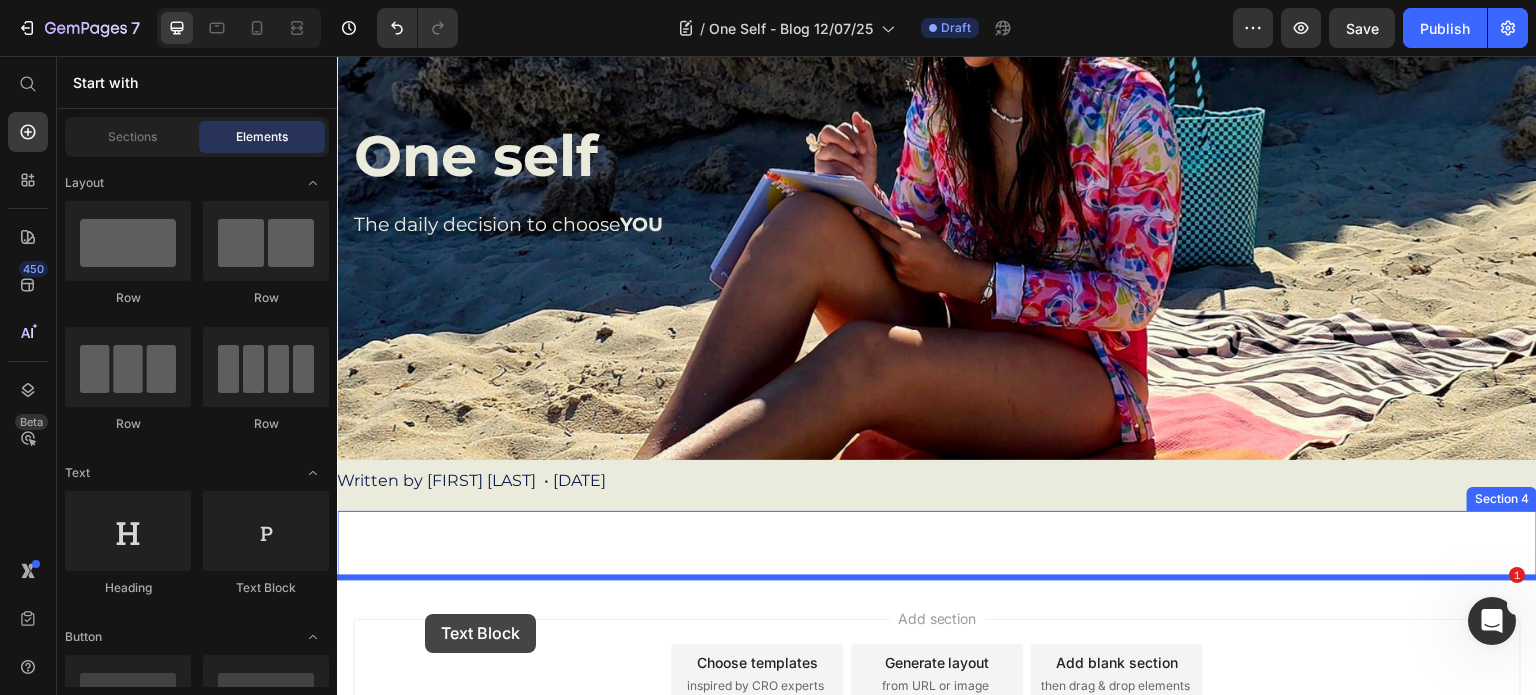 scroll, scrollTop: 212, scrollLeft: 0, axis: vertical 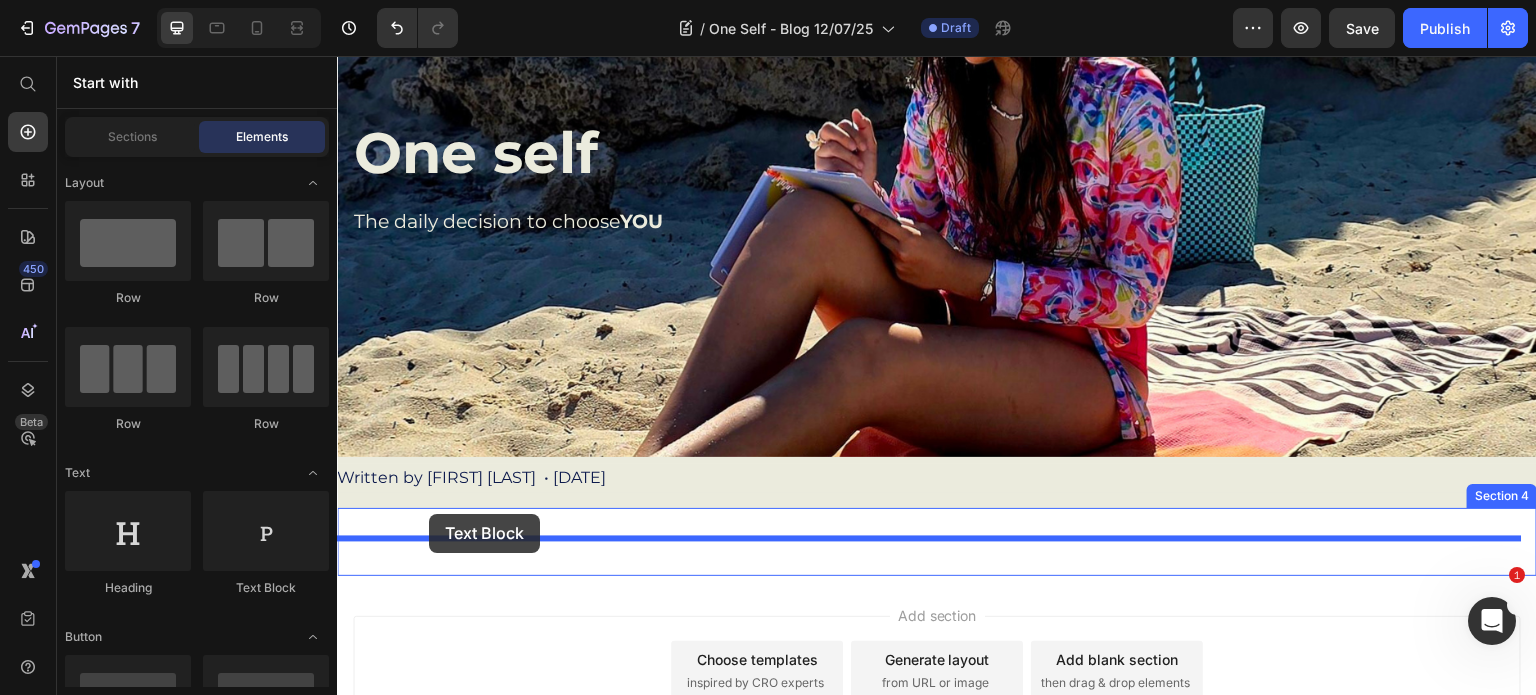 drag, startPoint x: 597, startPoint y: 583, endPoint x: 429, endPoint y: 514, distance: 181.61774 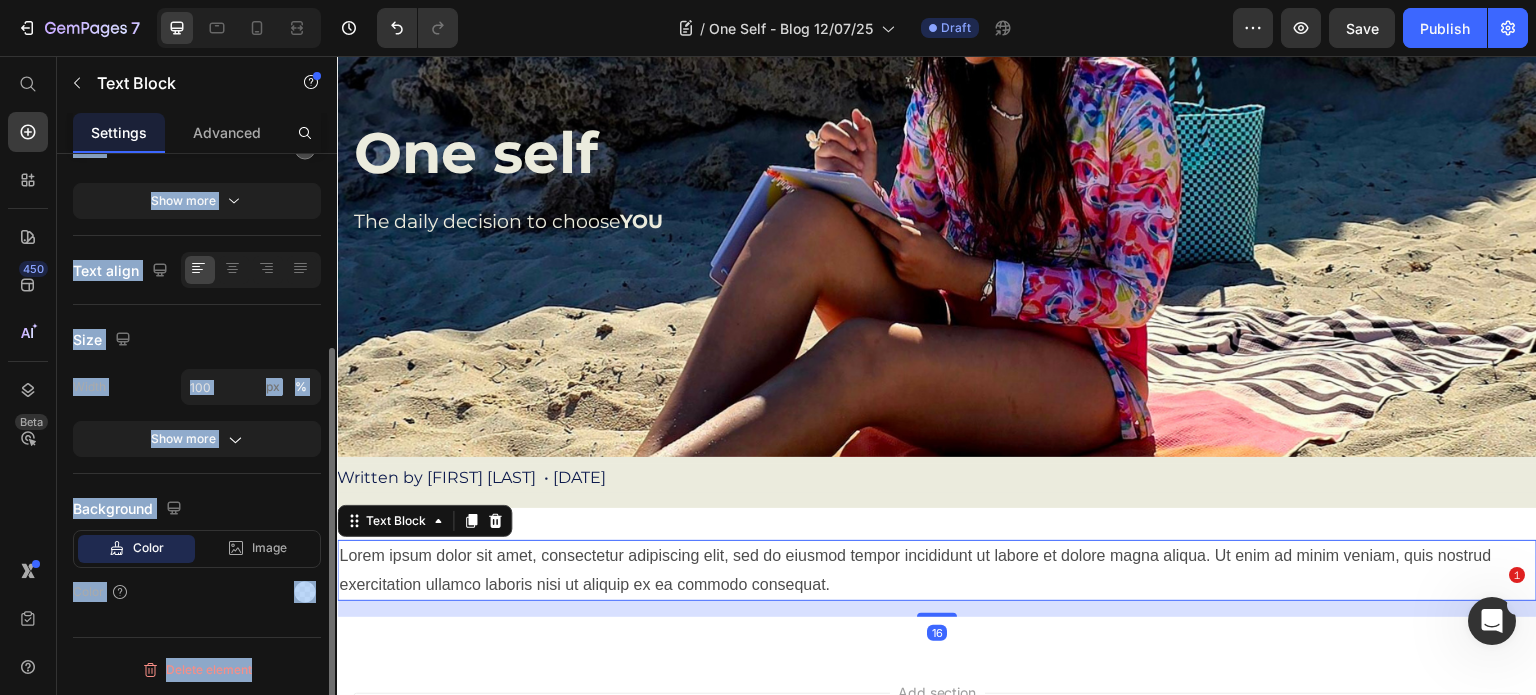 scroll, scrollTop: 294, scrollLeft: 0, axis: vertical 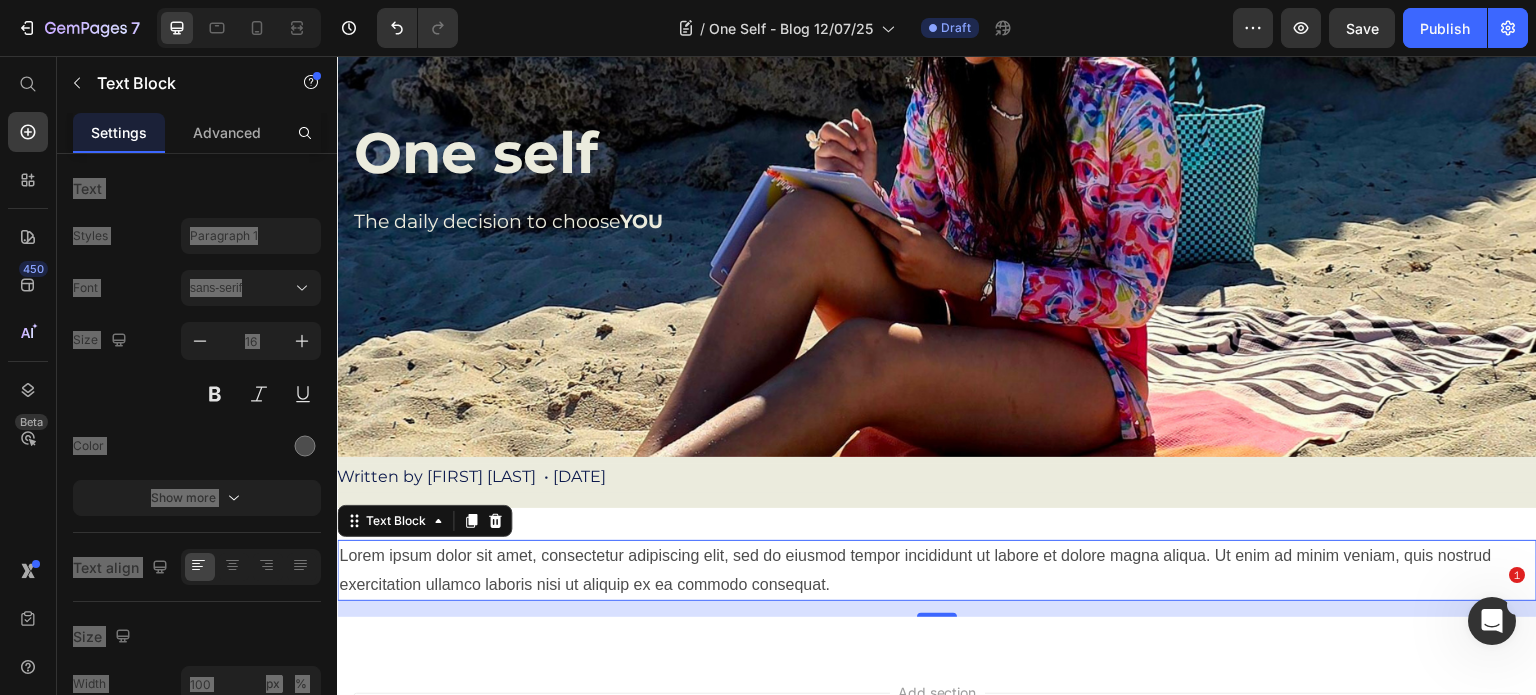 click on "Lorem ipsum dolor sit amet, consectetur adipiscing elit, sed do eiusmod tempor incididunt ut labore et dolore magna aliqua. Ut enim ad minim veniam, quis nostrud exercitation ullamco laboris nisi ut aliquip ex ea commodo consequat." at bounding box center (937, 571) 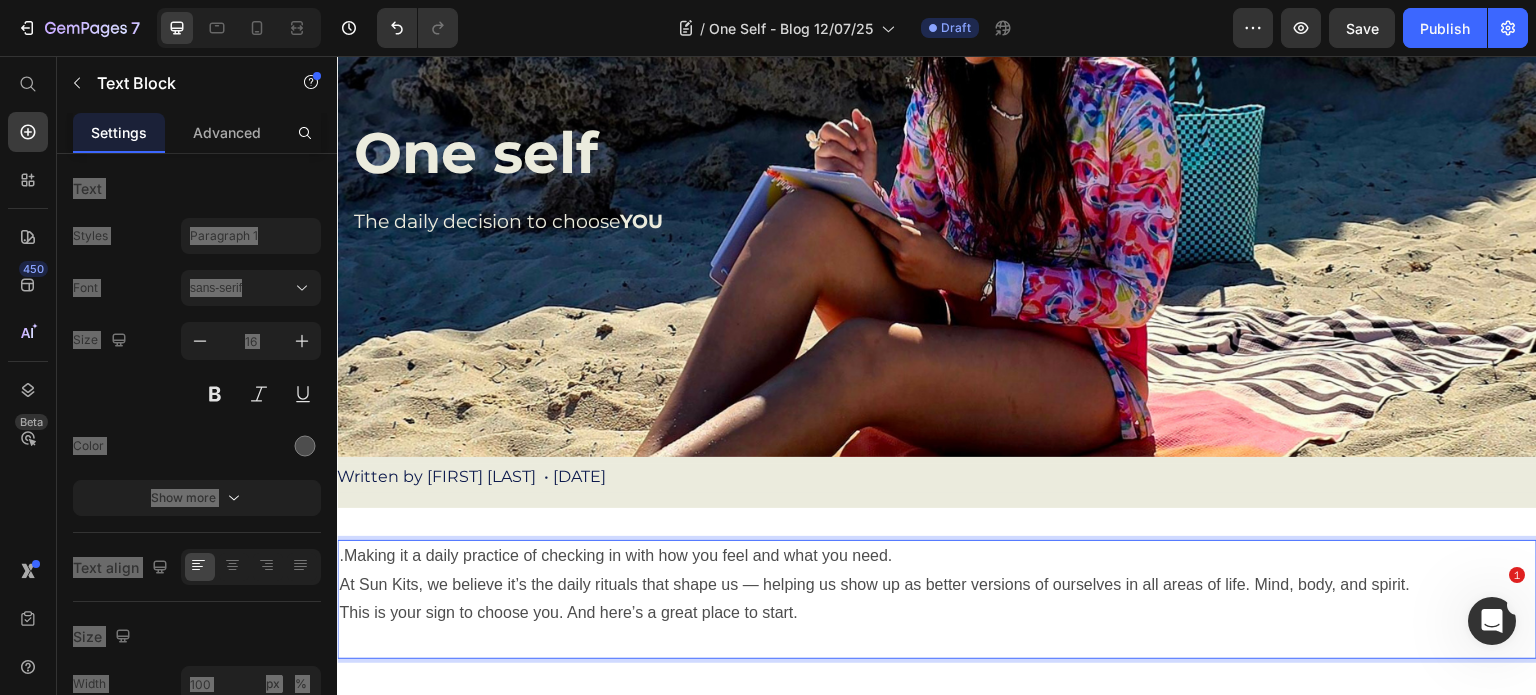 click on ".Making it a daily practice of checking in with how you feel and what you need. At Sun Kits, we believe it’s the daily rituals that shape us — helping us show up as better versions of ourselves in all areas of life. Mind, body, and spirit. This is your sign to choose you. And here’s a great place to start." at bounding box center (937, 599) 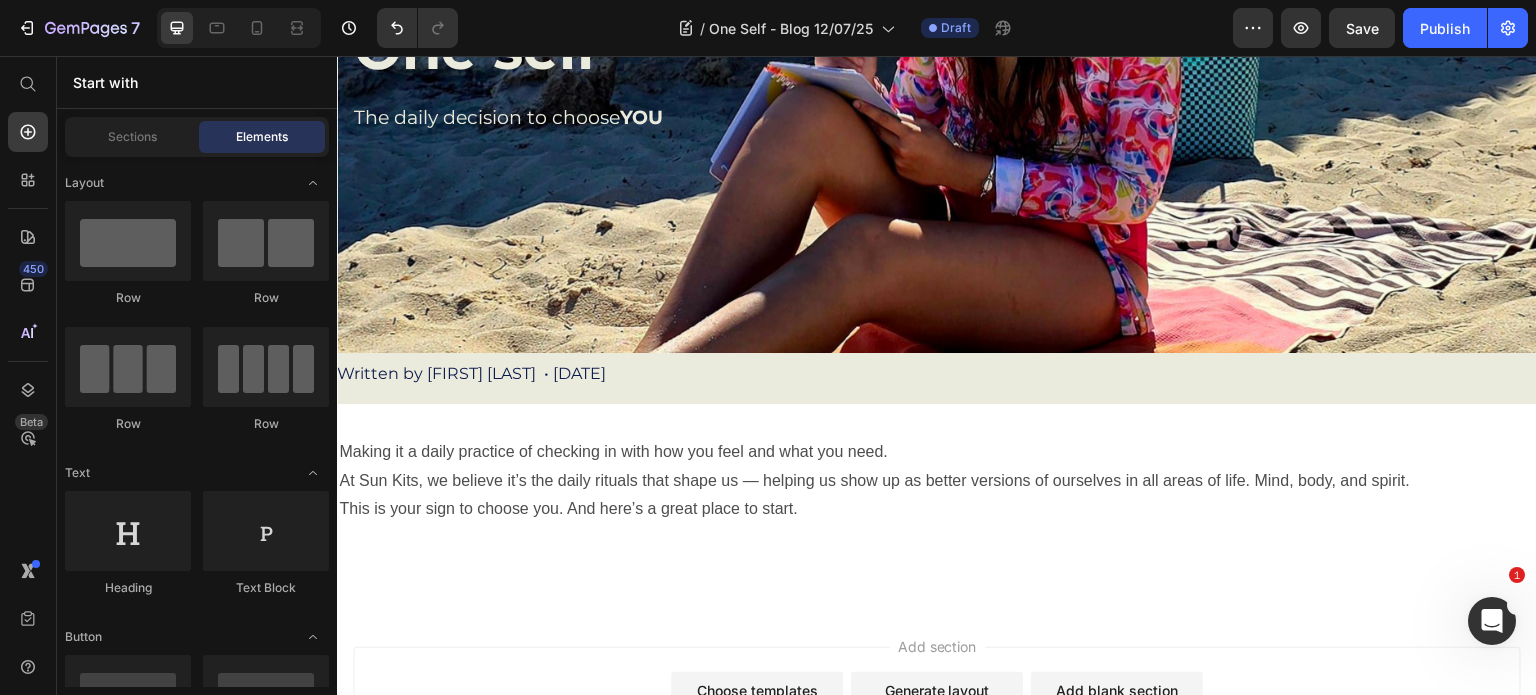 scroll, scrollTop: 312, scrollLeft: 0, axis: vertical 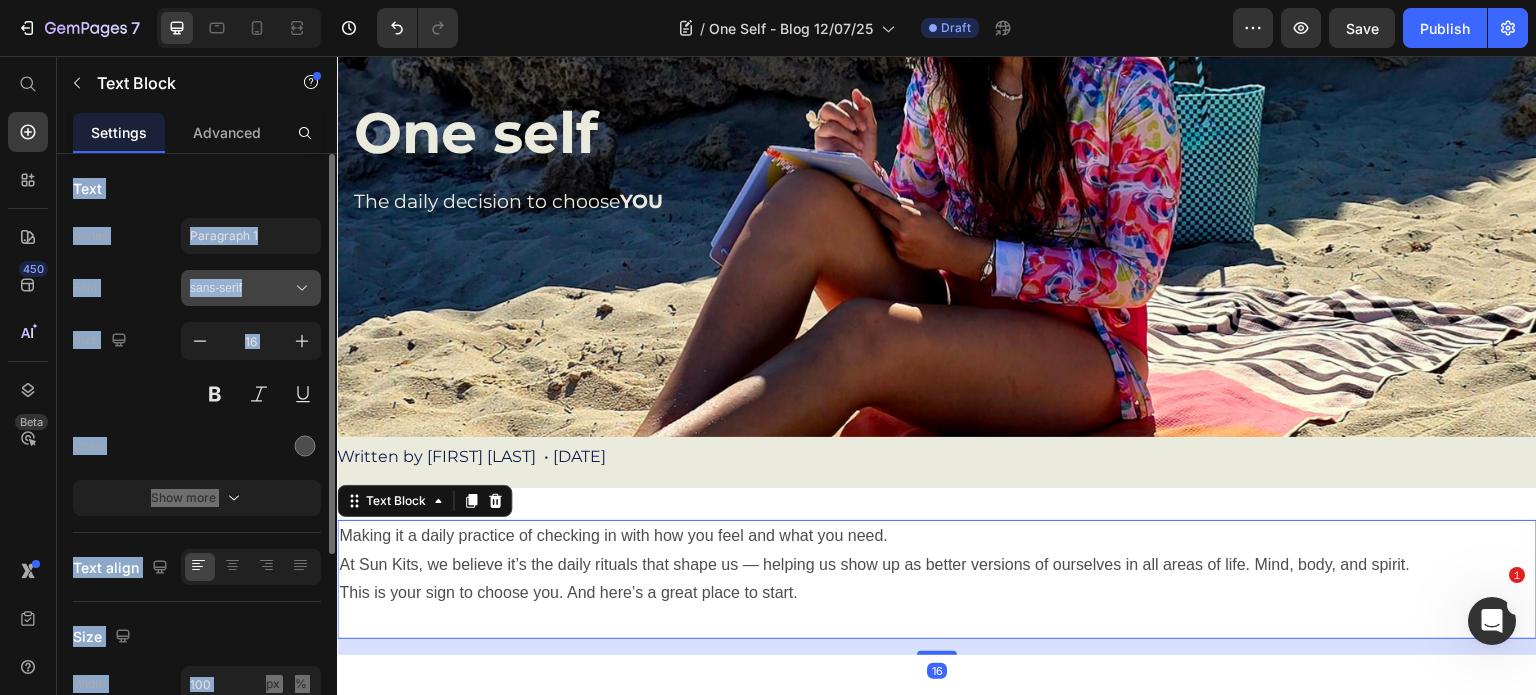 click 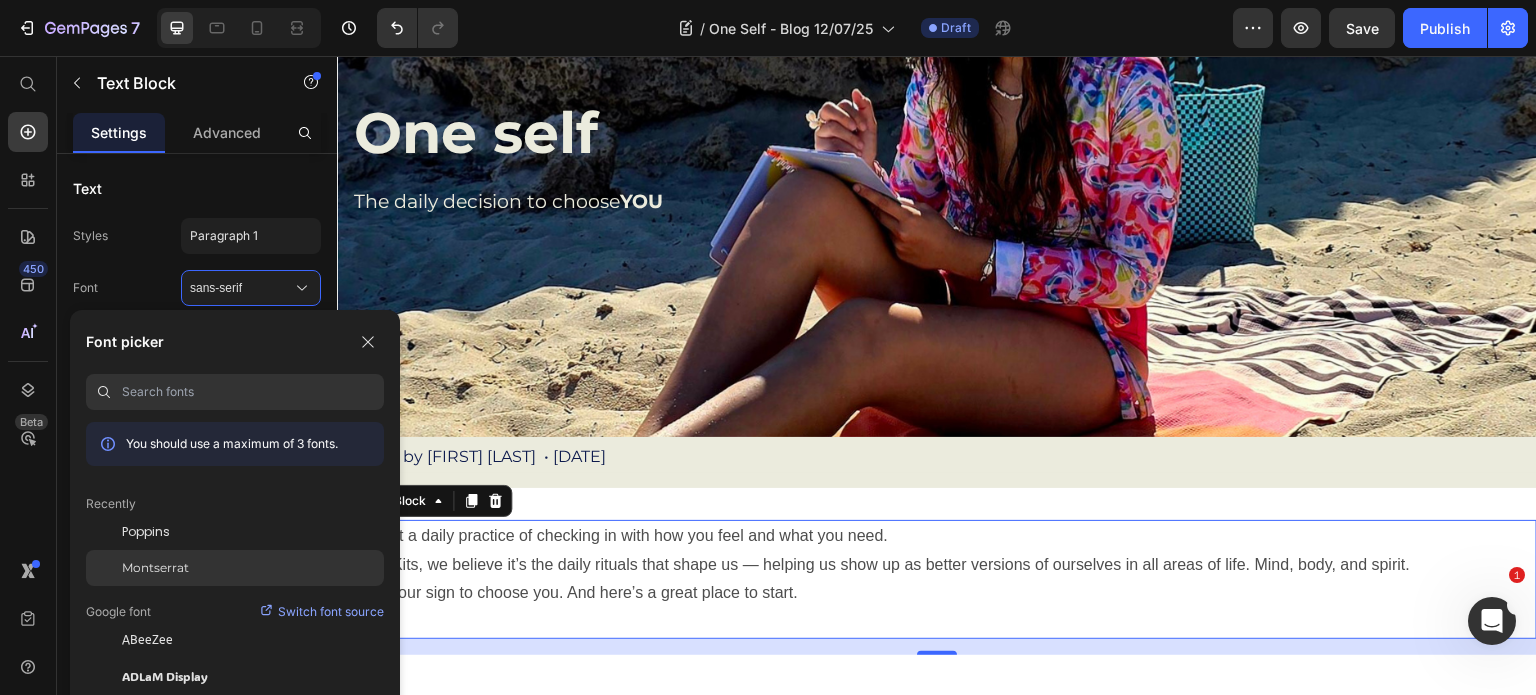 click on "Montserrat" at bounding box center (155, 568) 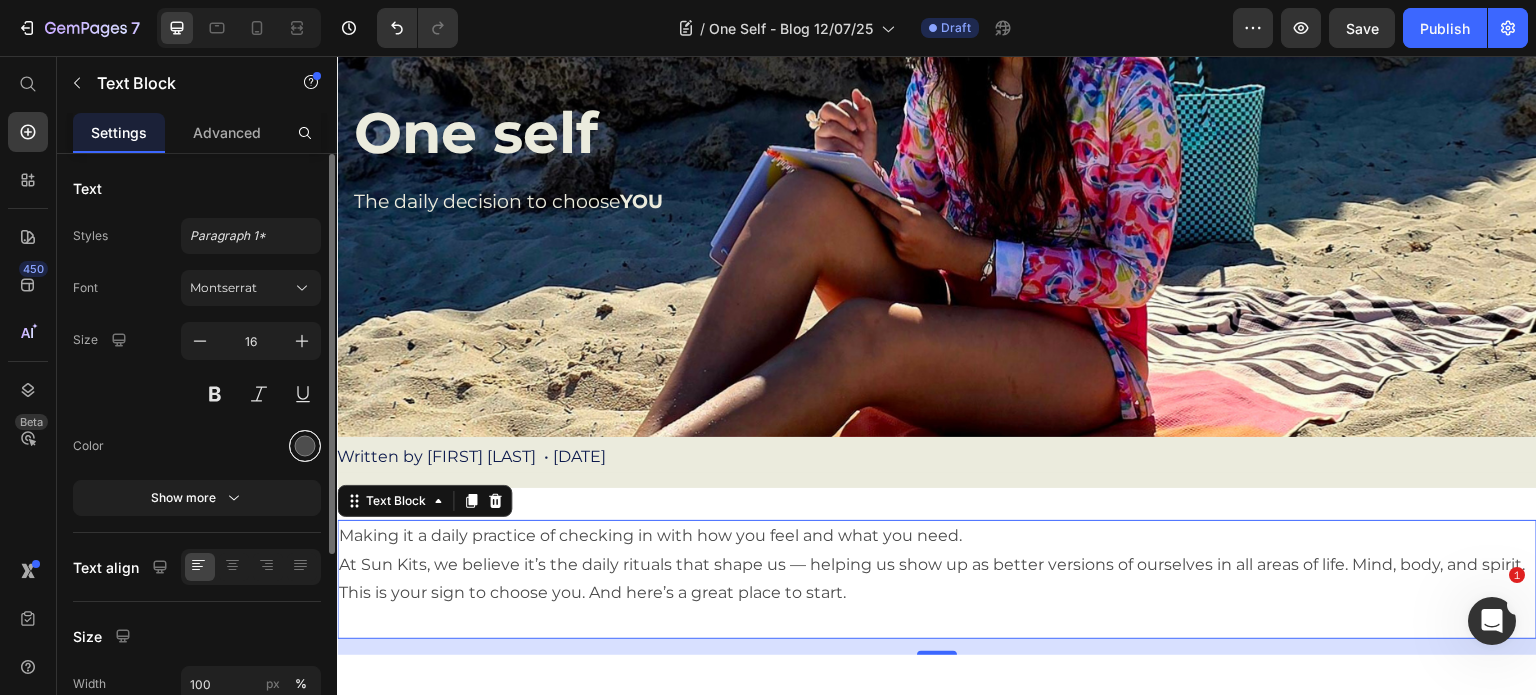 click at bounding box center (305, 446) 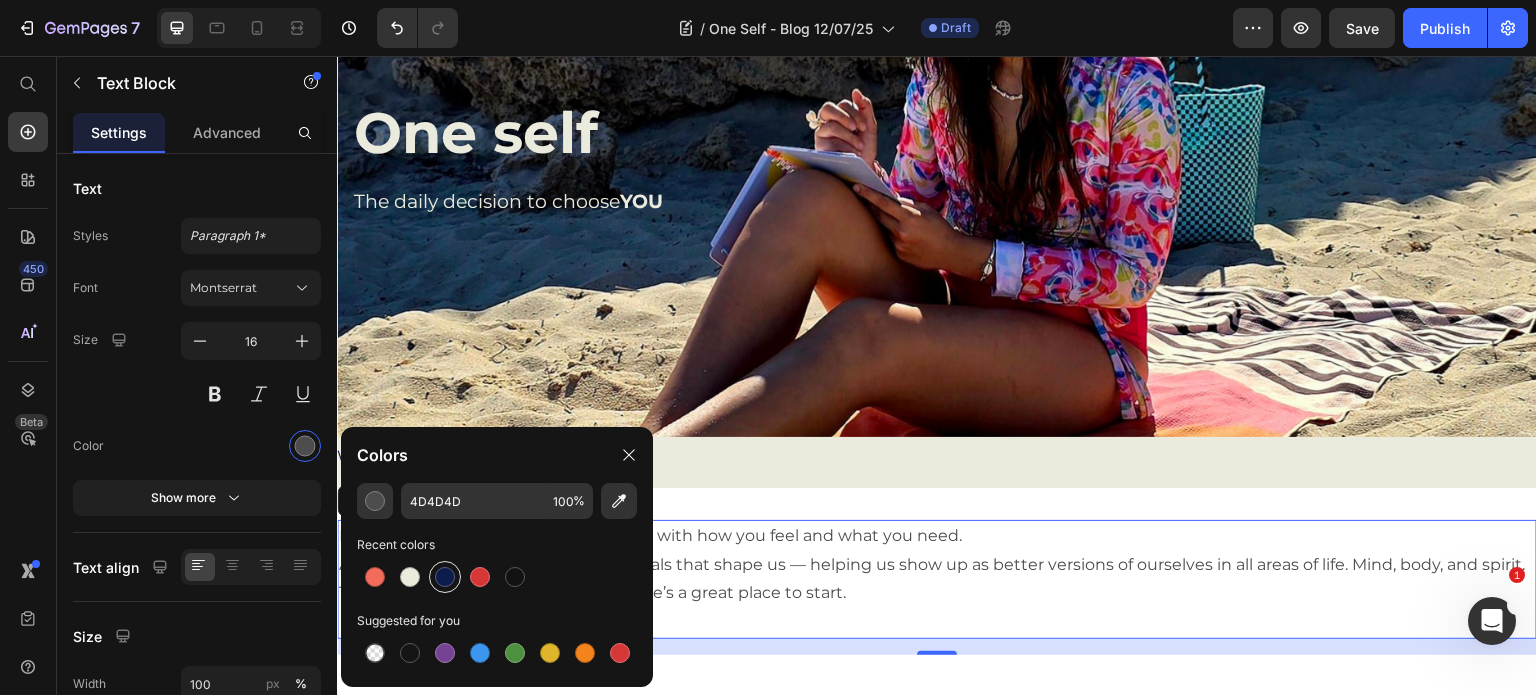 click at bounding box center [445, 577] 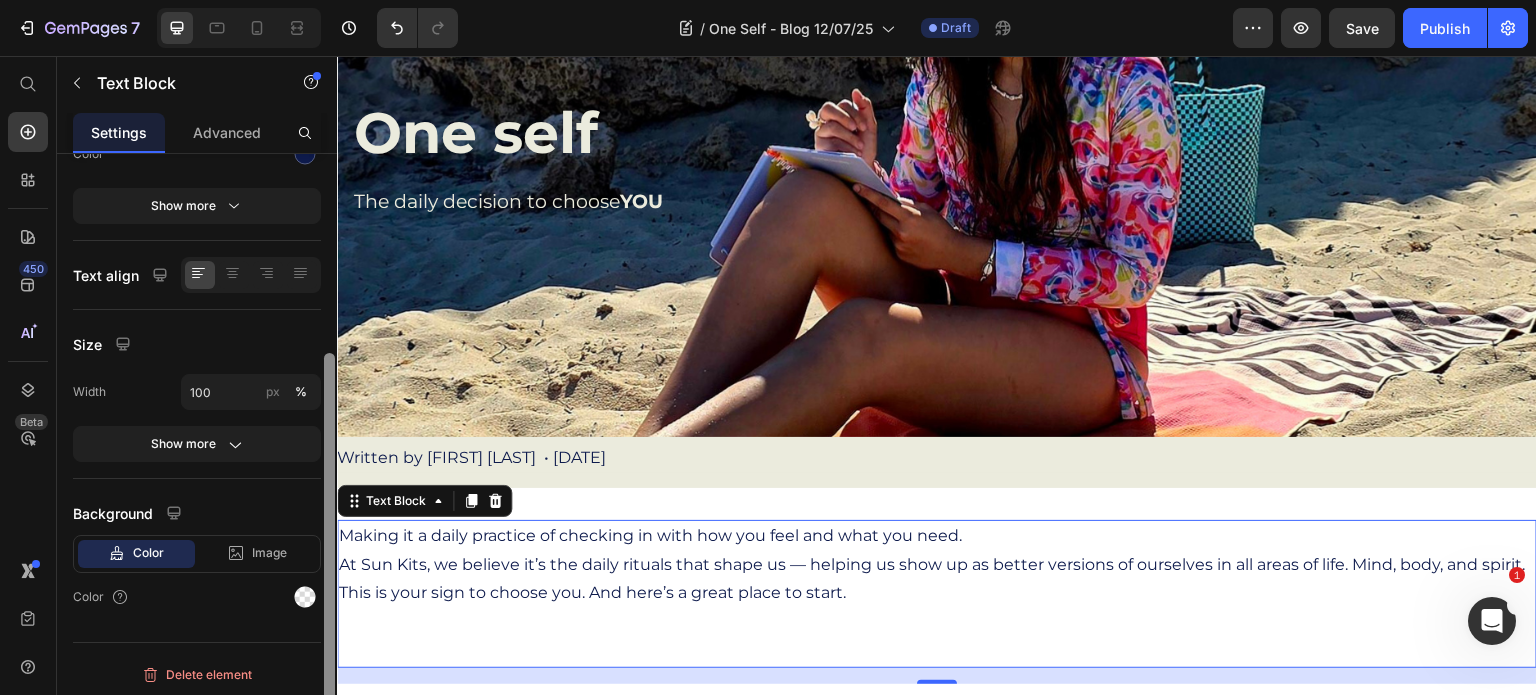scroll, scrollTop: 294, scrollLeft: 0, axis: vertical 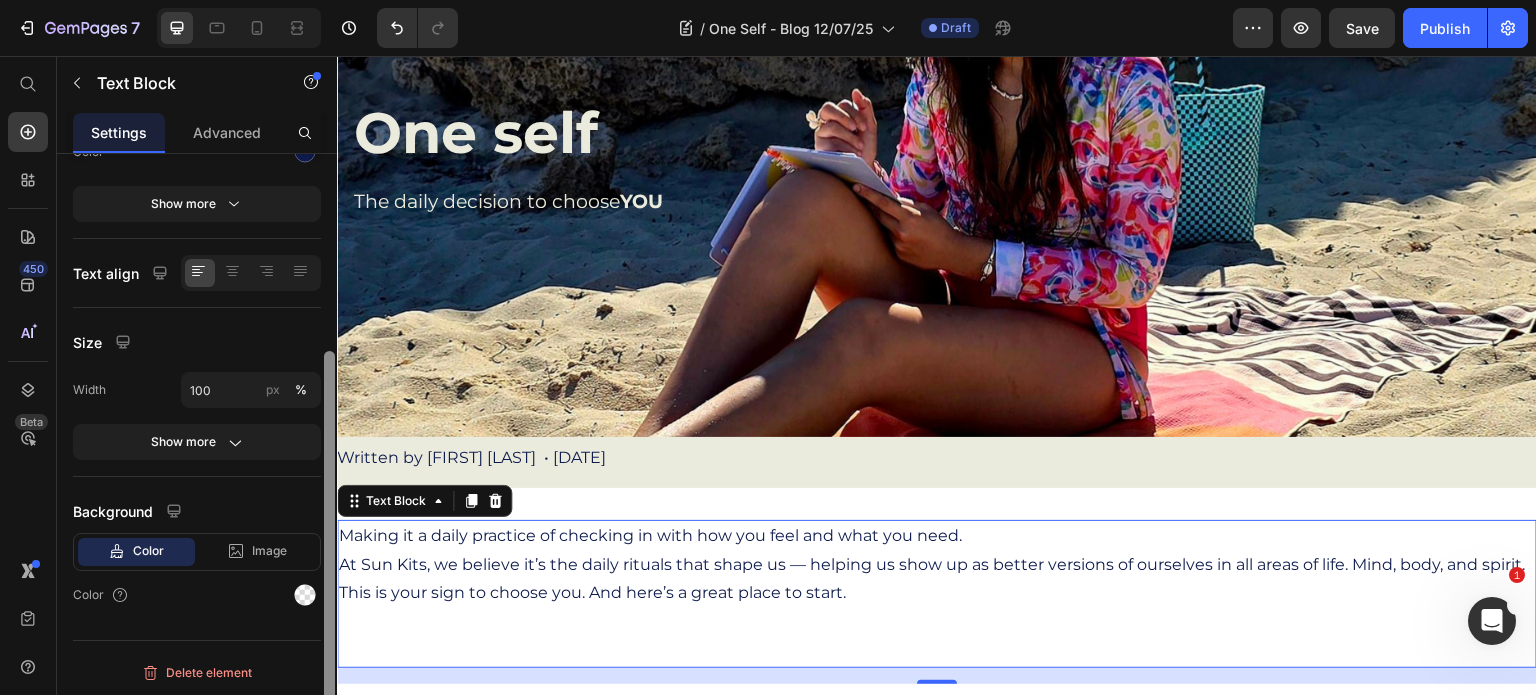drag, startPoint x: 328, startPoint y: 427, endPoint x: 314, endPoint y: 694, distance: 267.3668 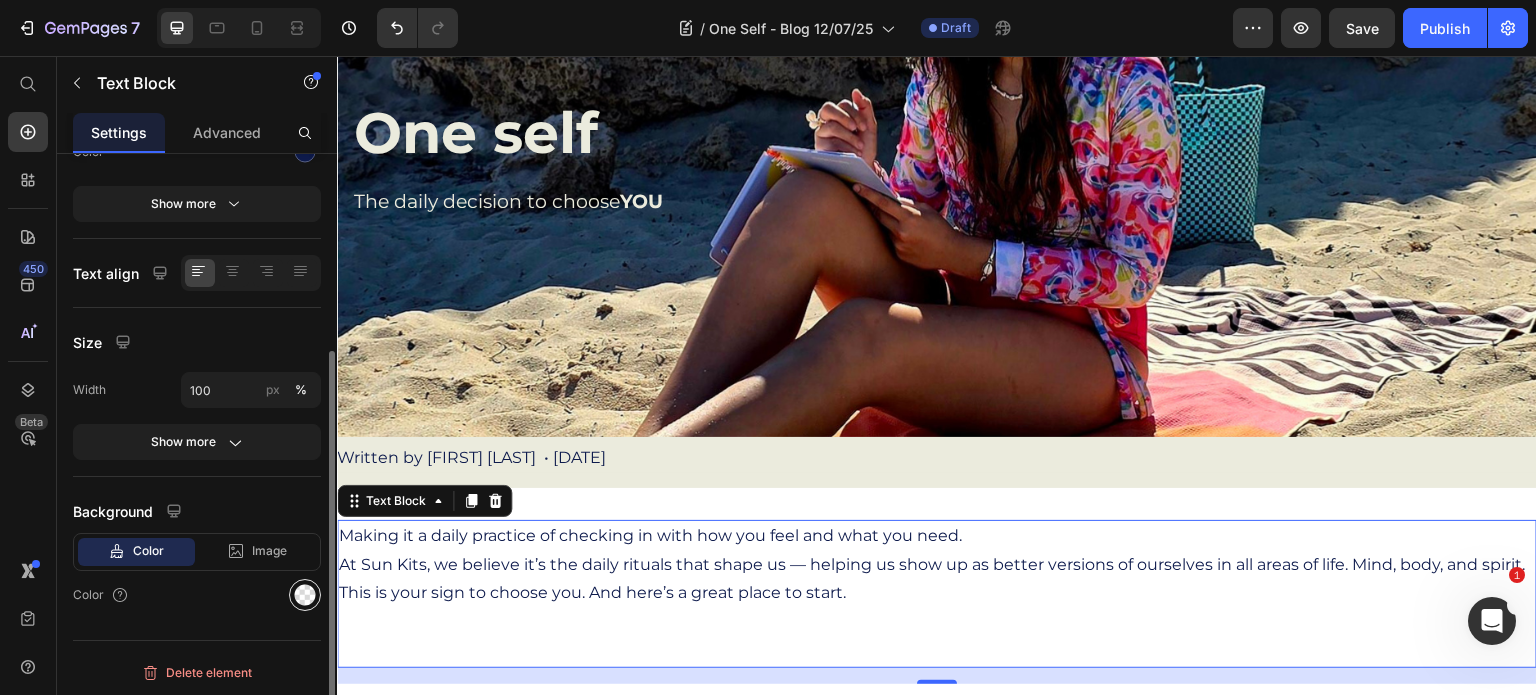 click at bounding box center (305, 595) 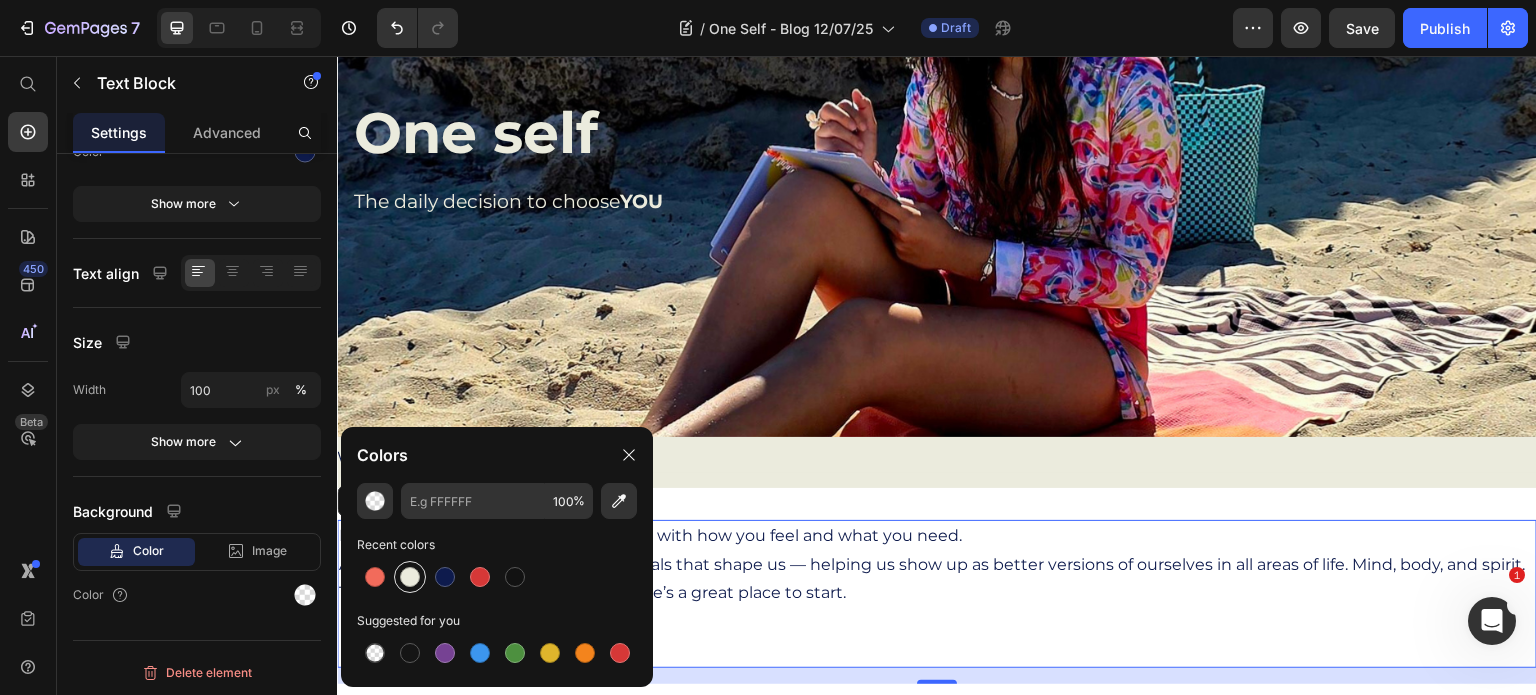 click at bounding box center (410, 577) 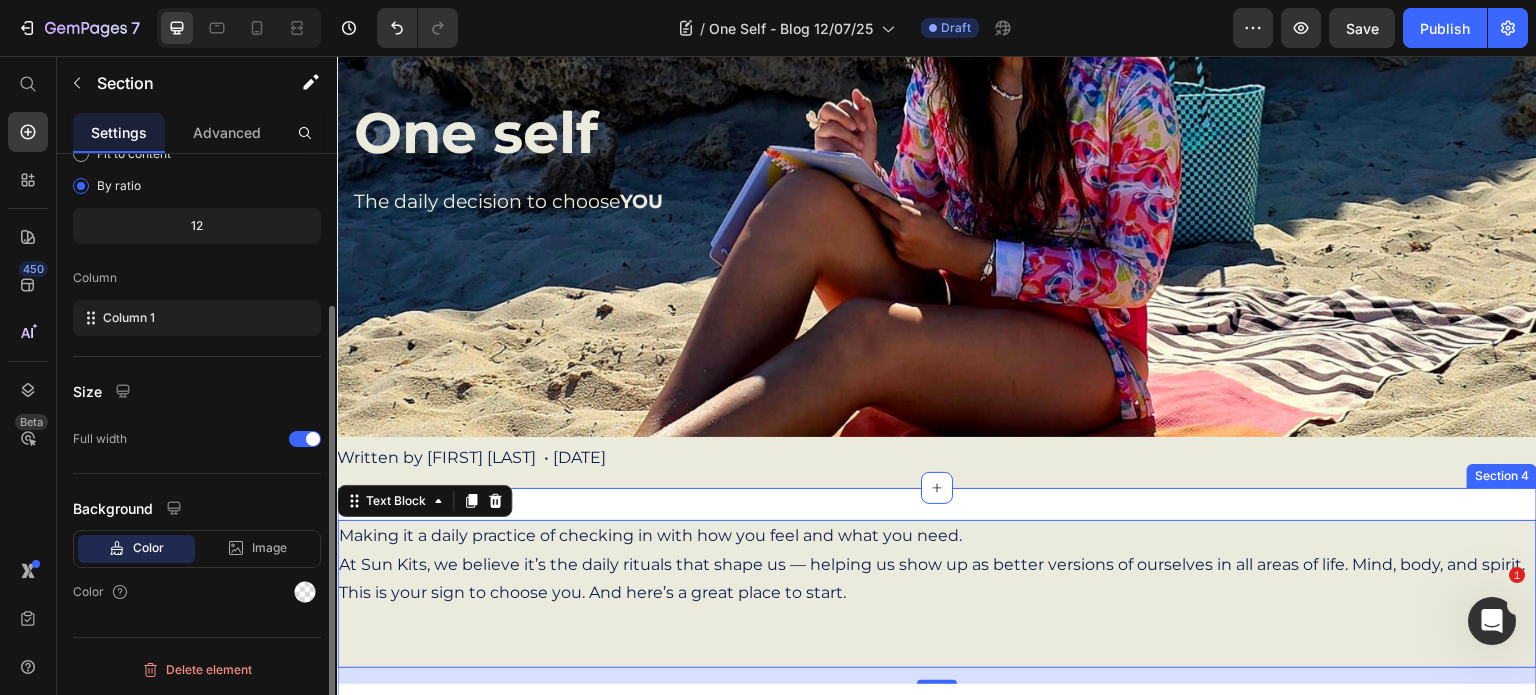 scroll, scrollTop: 0, scrollLeft: 0, axis: both 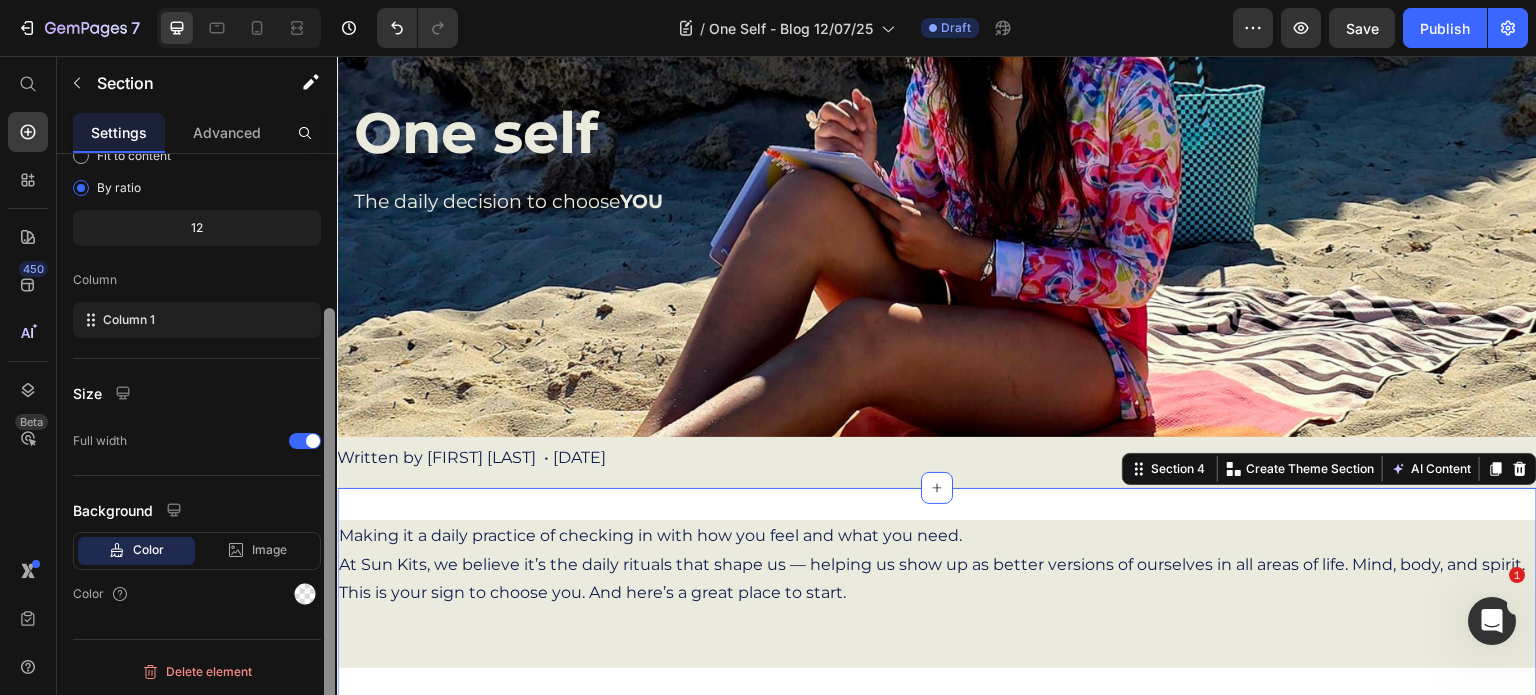 drag, startPoint x: 332, startPoint y: 531, endPoint x: 331, endPoint y: 691, distance: 160.00313 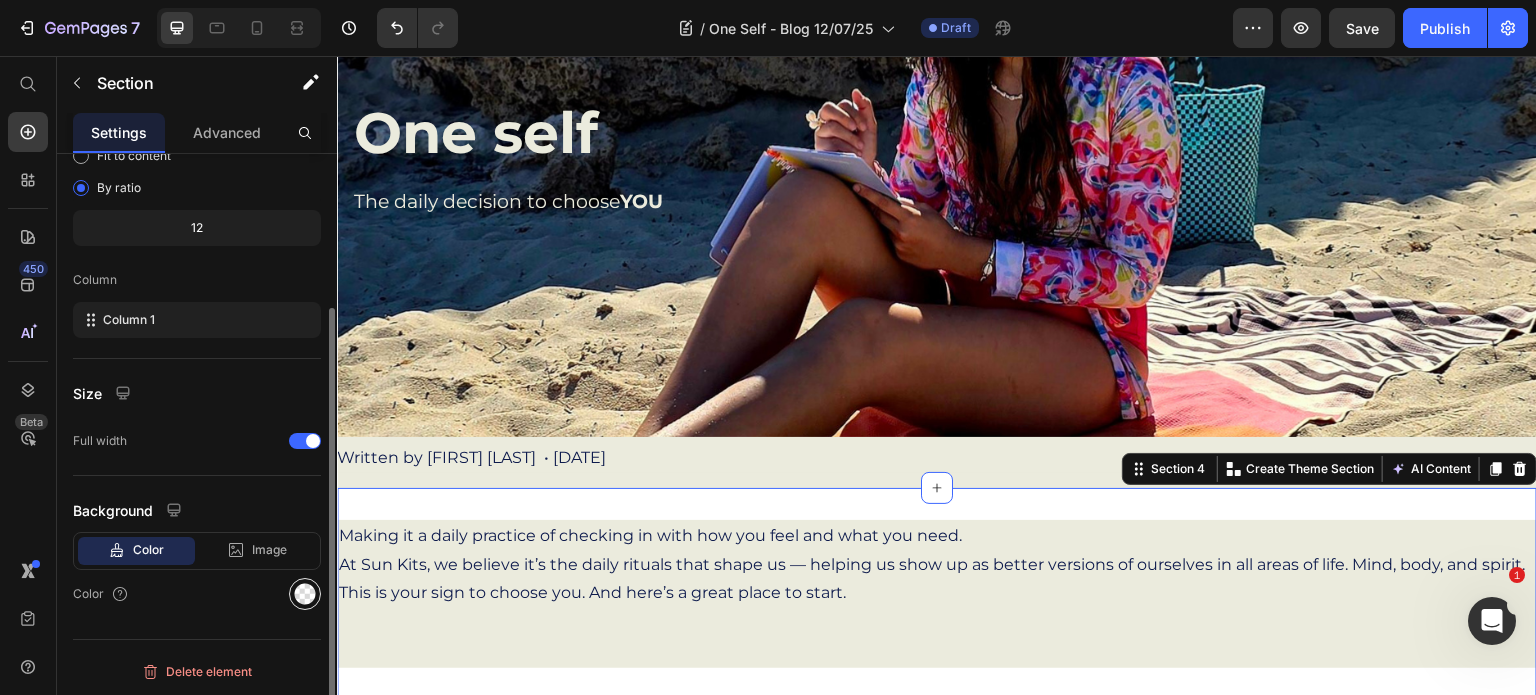 click at bounding box center [305, 594] 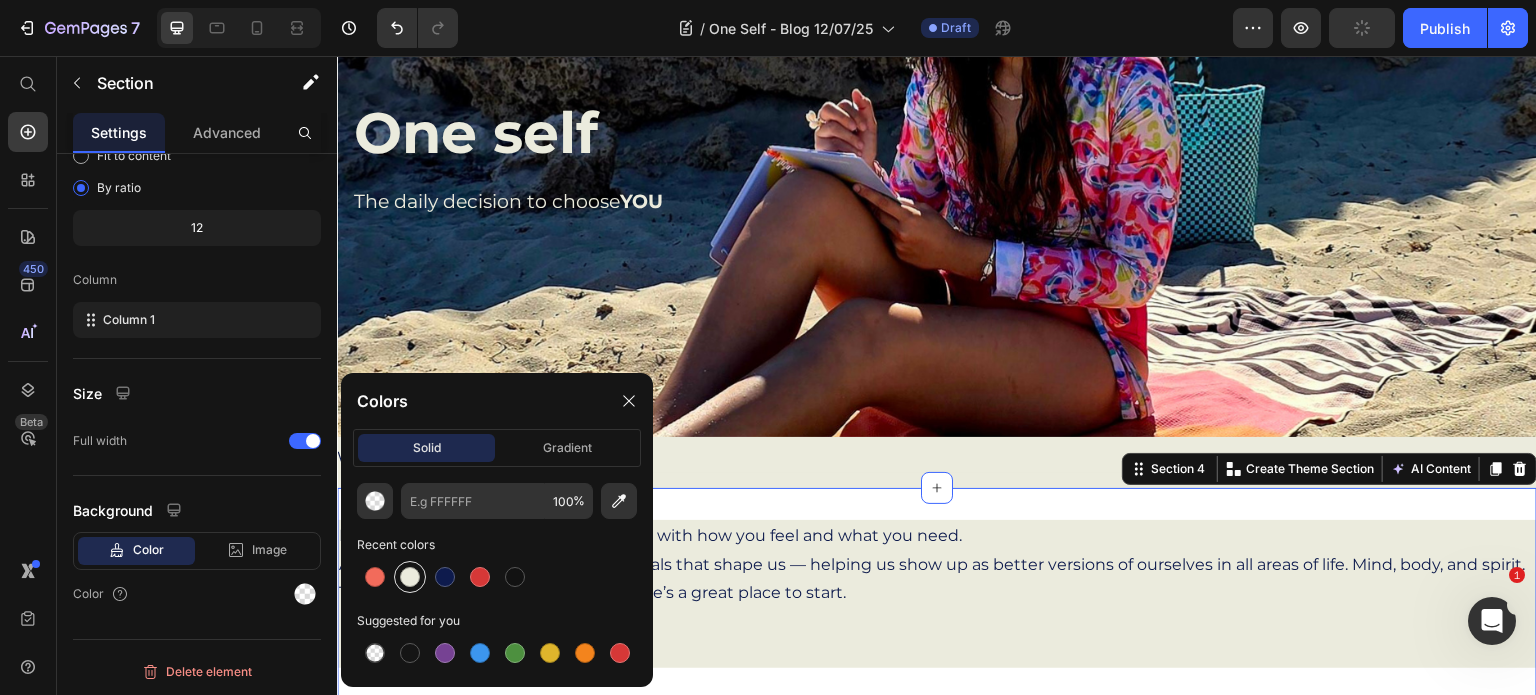 click at bounding box center (410, 577) 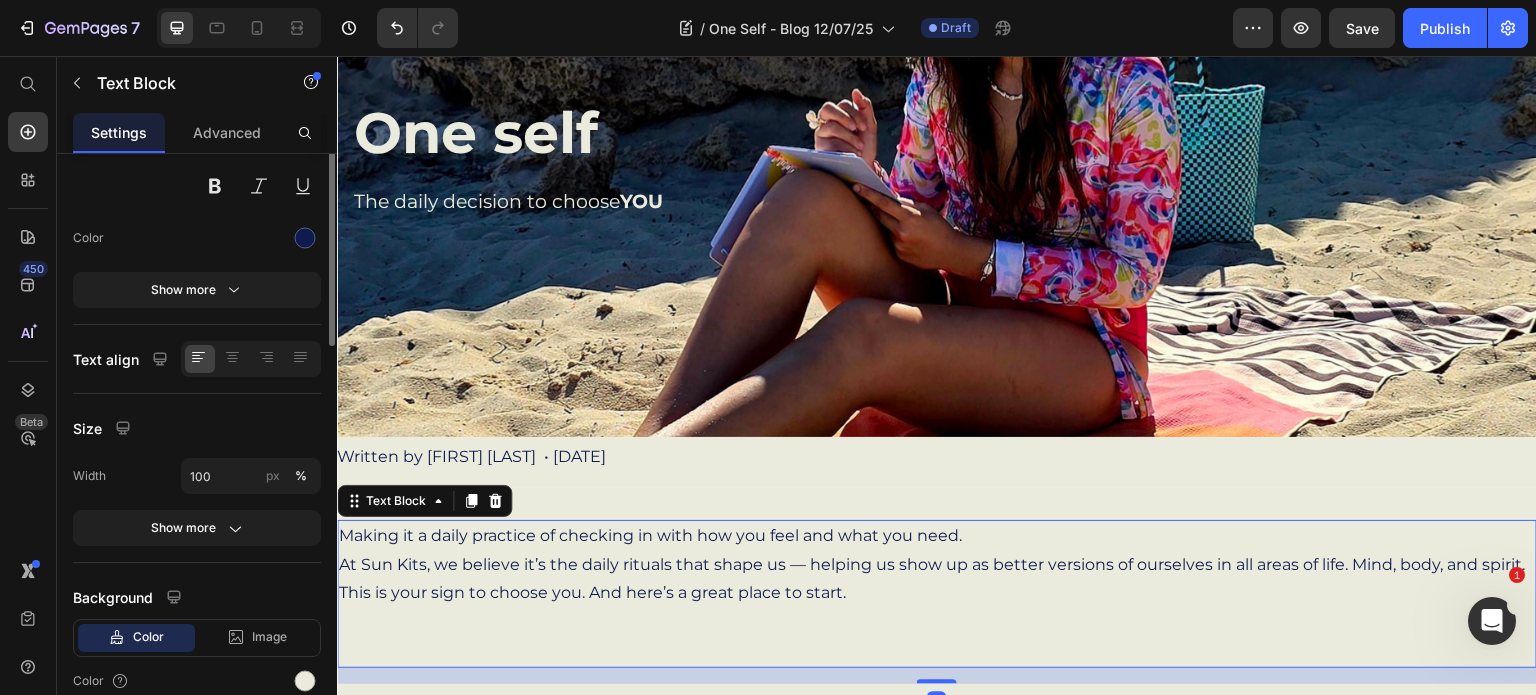 scroll, scrollTop: 0, scrollLeft: 0, axis: both 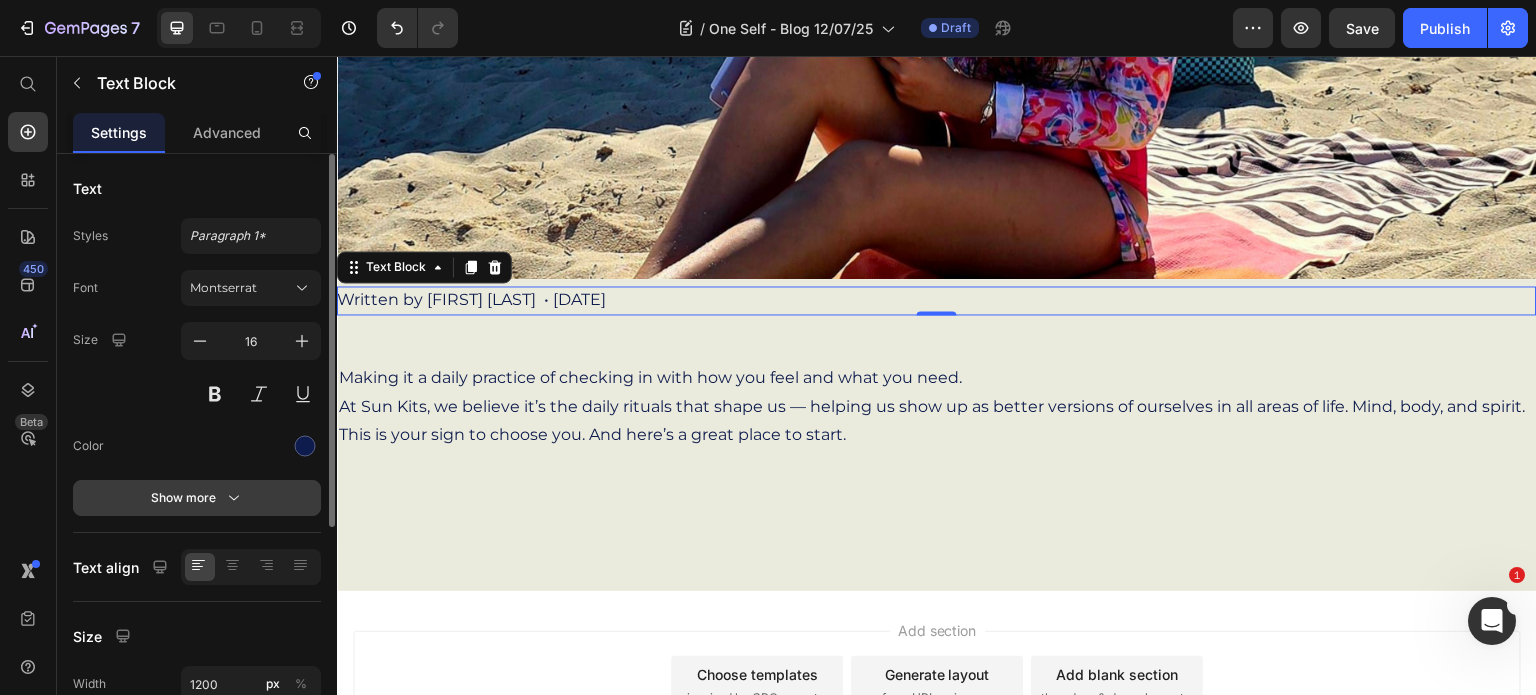 click 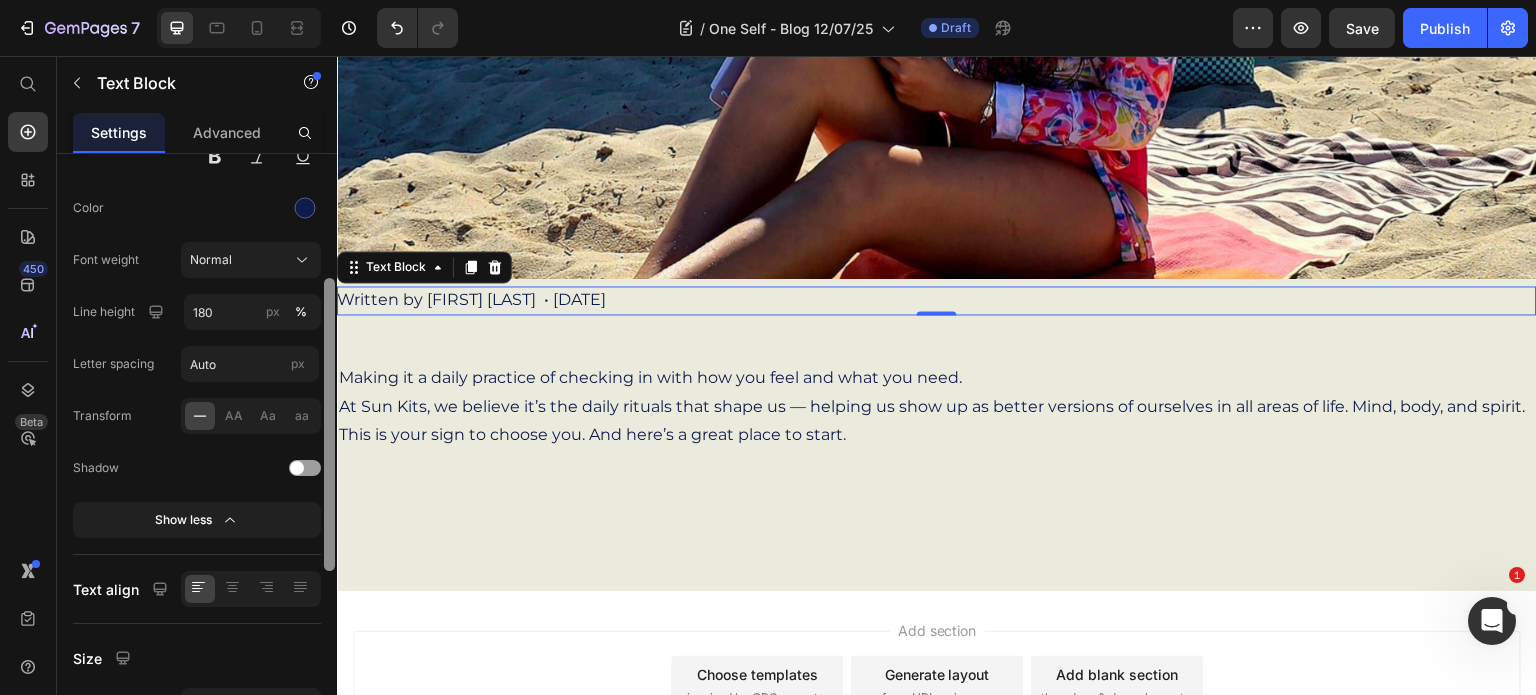 scroll, scrollTop: 243, scrollLeft: 0, axis: vertical 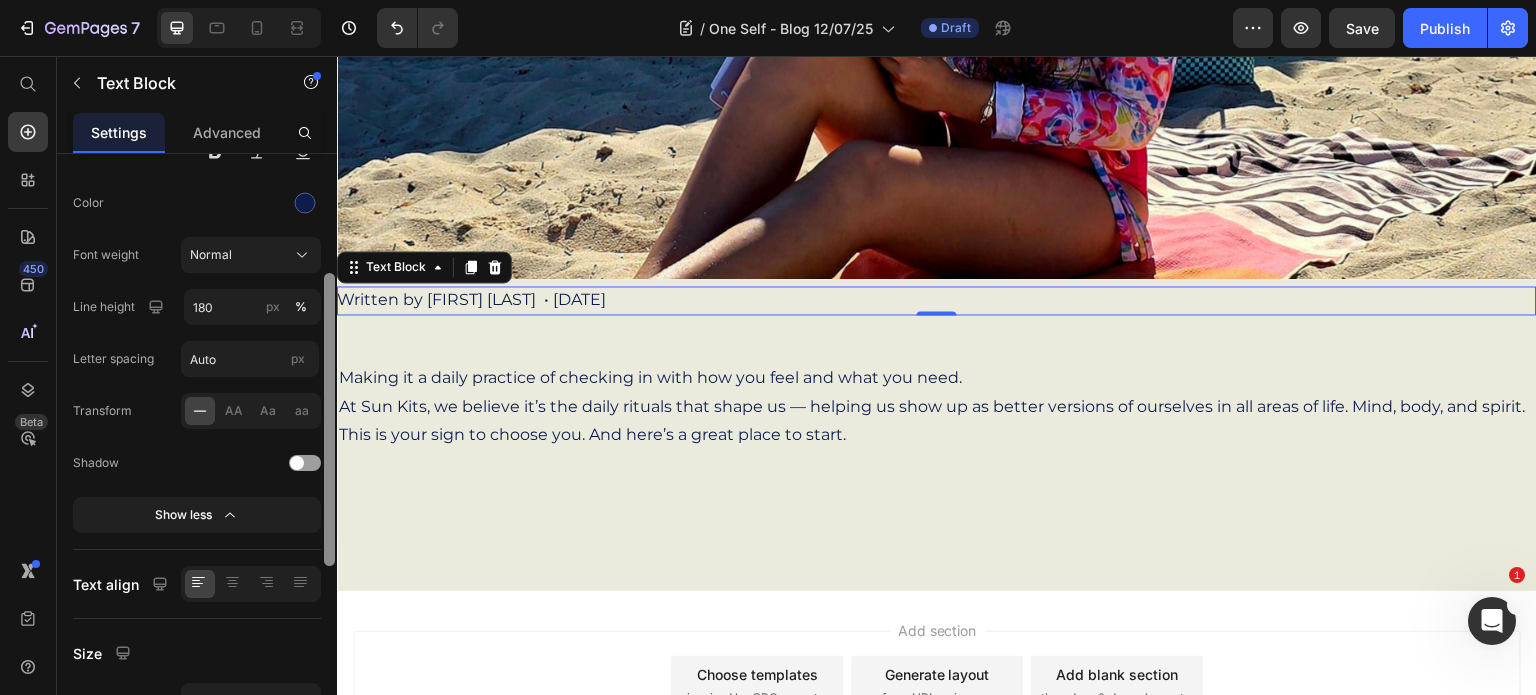 drag, startPoint x: 328, startPoint y: 379, endPoint x: 329, endPoint y: 531, distance: 152.0033 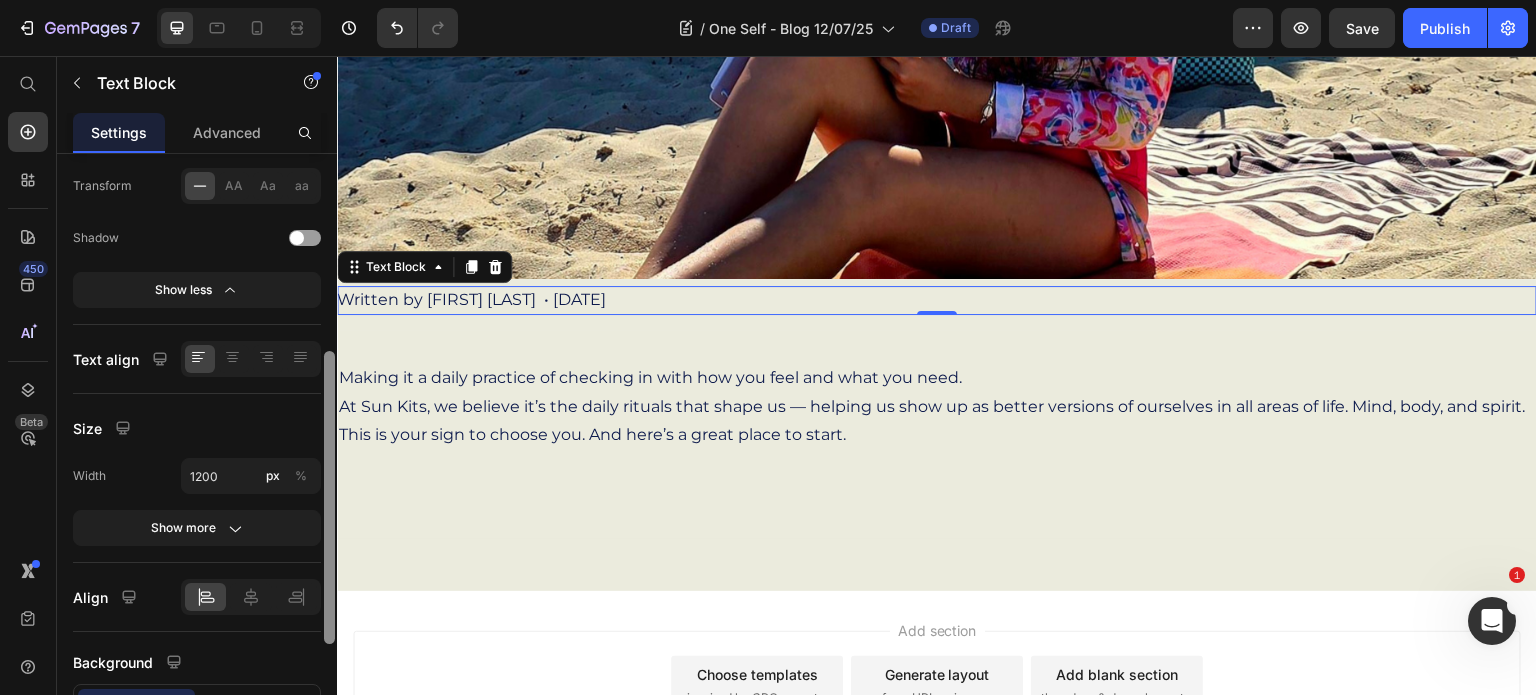 scroll, scrollTop: 472, scrollLeft: 0, axis: vertical 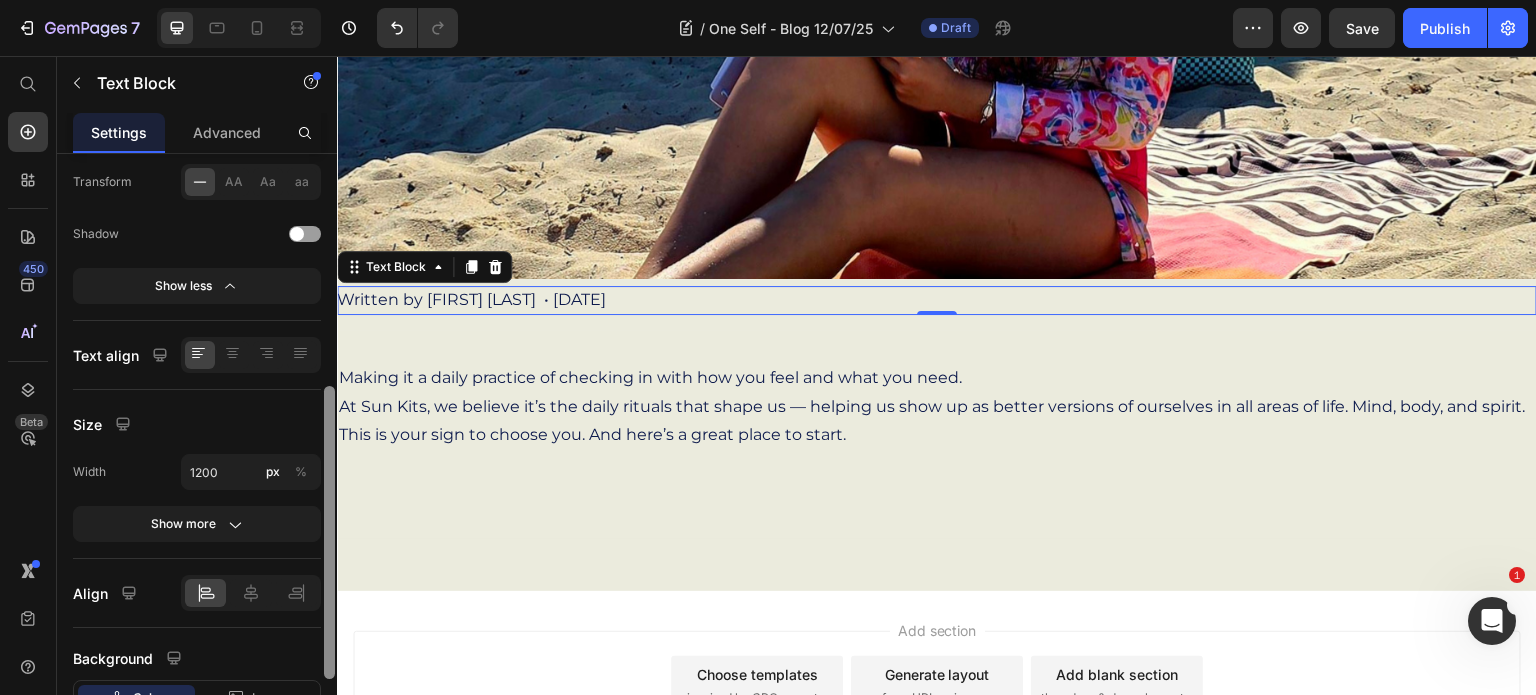 drag, startPoint x: 329, startPoint y: 531, endPoint x: 329, endPoint y: 644, distance: 113 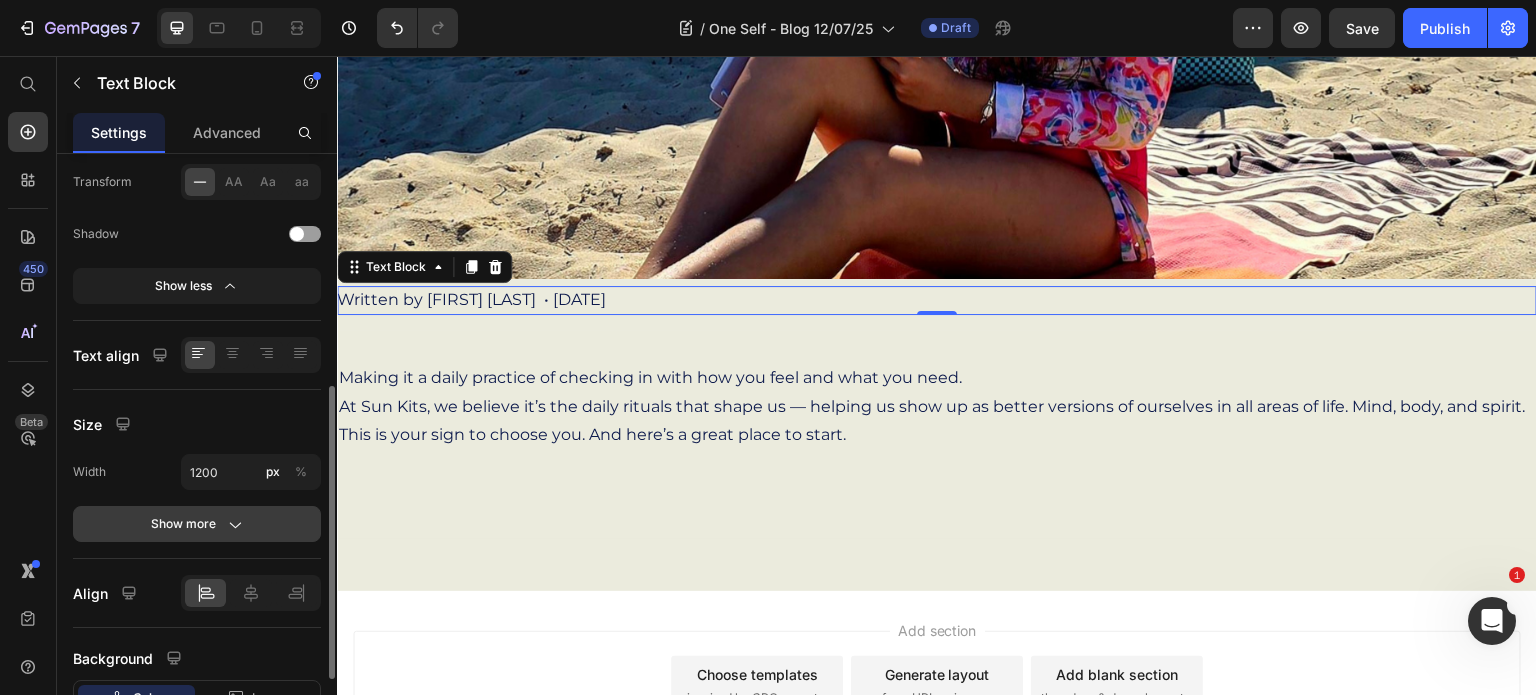 click 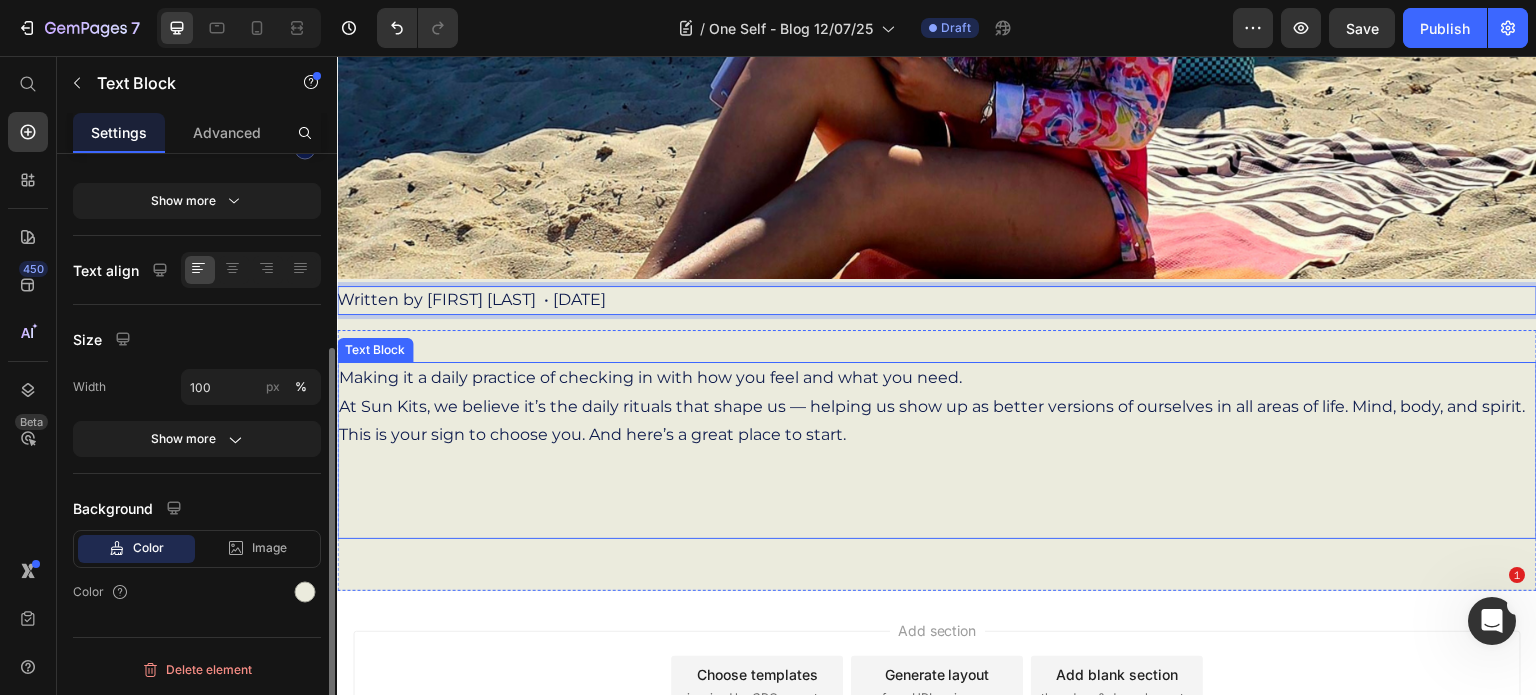 scroll, scrollTop: 294, scrollLeft: 0, axis: vertical 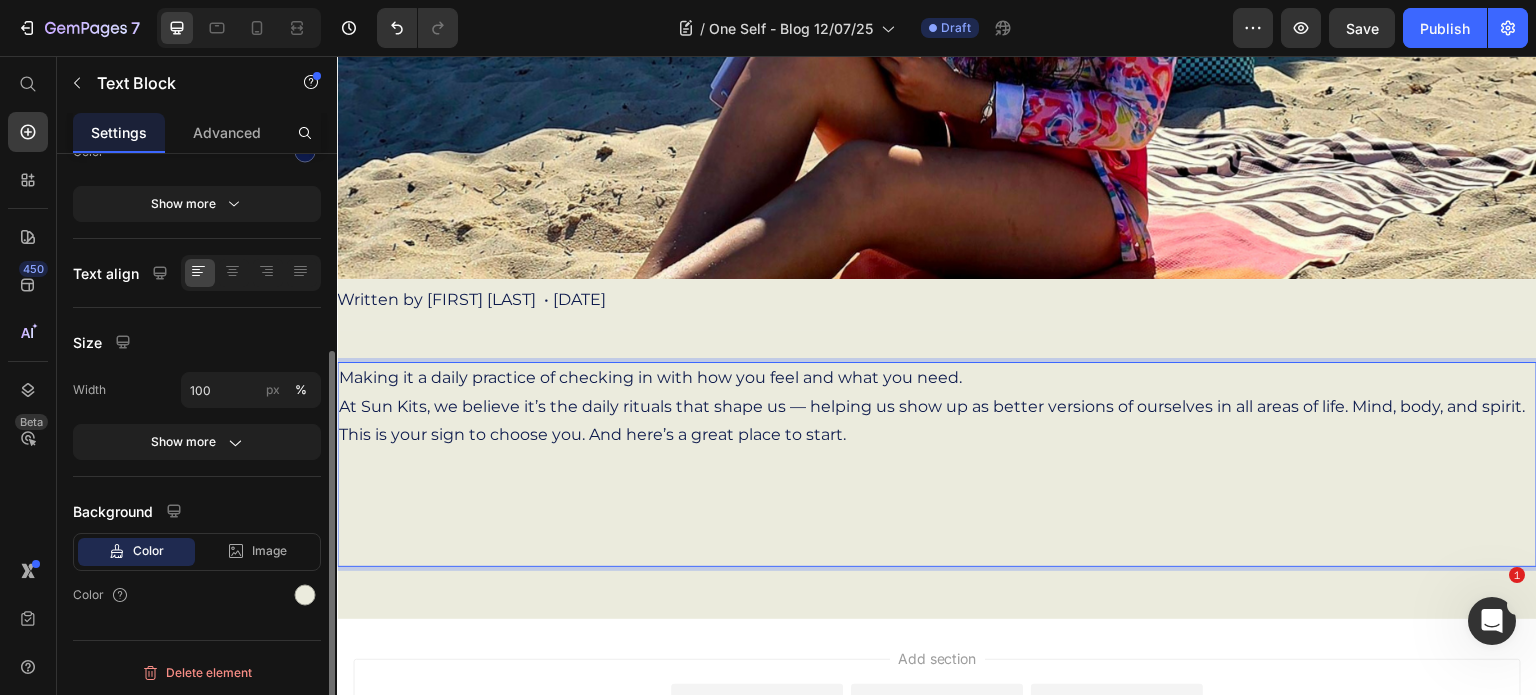 click on "Making it a daily practice of checking in with how you feel and what you need. At Sun Kits, we believe it’s the daily rituals that shape us — helping us show up as better versions of ourselves in all areas of life. Mind, body, and spirit. This is your sign to choose you. And here’s a great place to start." at bounding box center (937, 465) 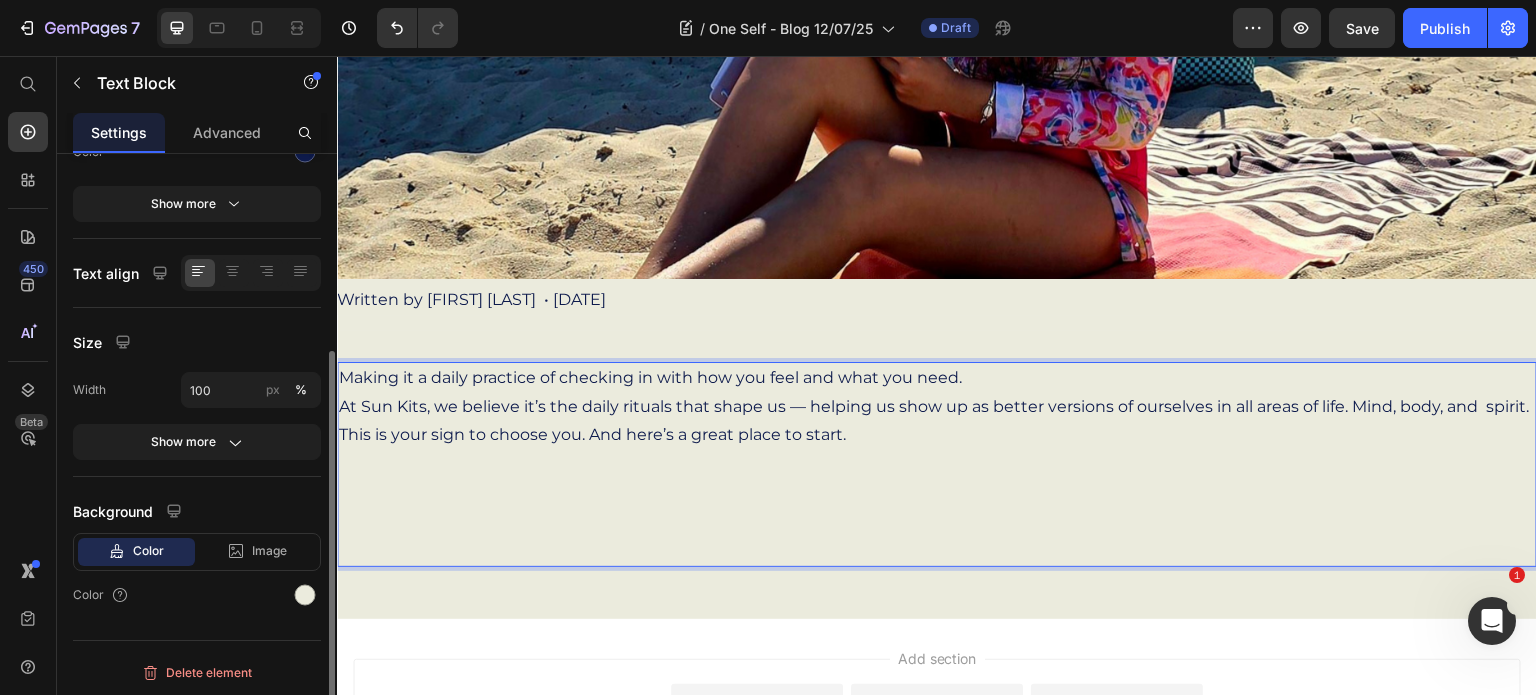 click on "Making it a daily practice of checking in with how you feel and what you need.  At Sun Kits, we believe it’s the daily rituals that shape us — helping us show up as better versions of ourselves in all areas of life. Mind, body, and  spirit. This is your sign to choose you. And here’s a great place to start." at bounding box center [937, 465] 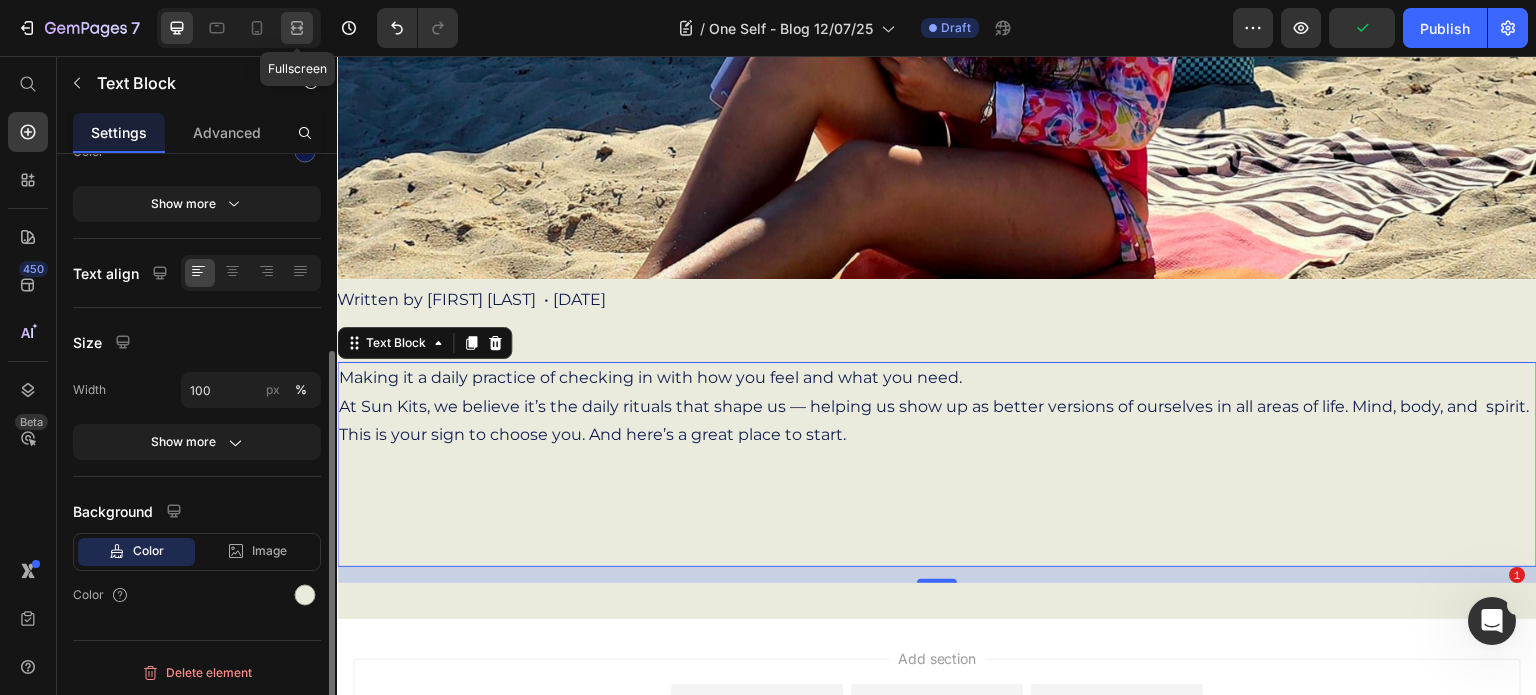 click 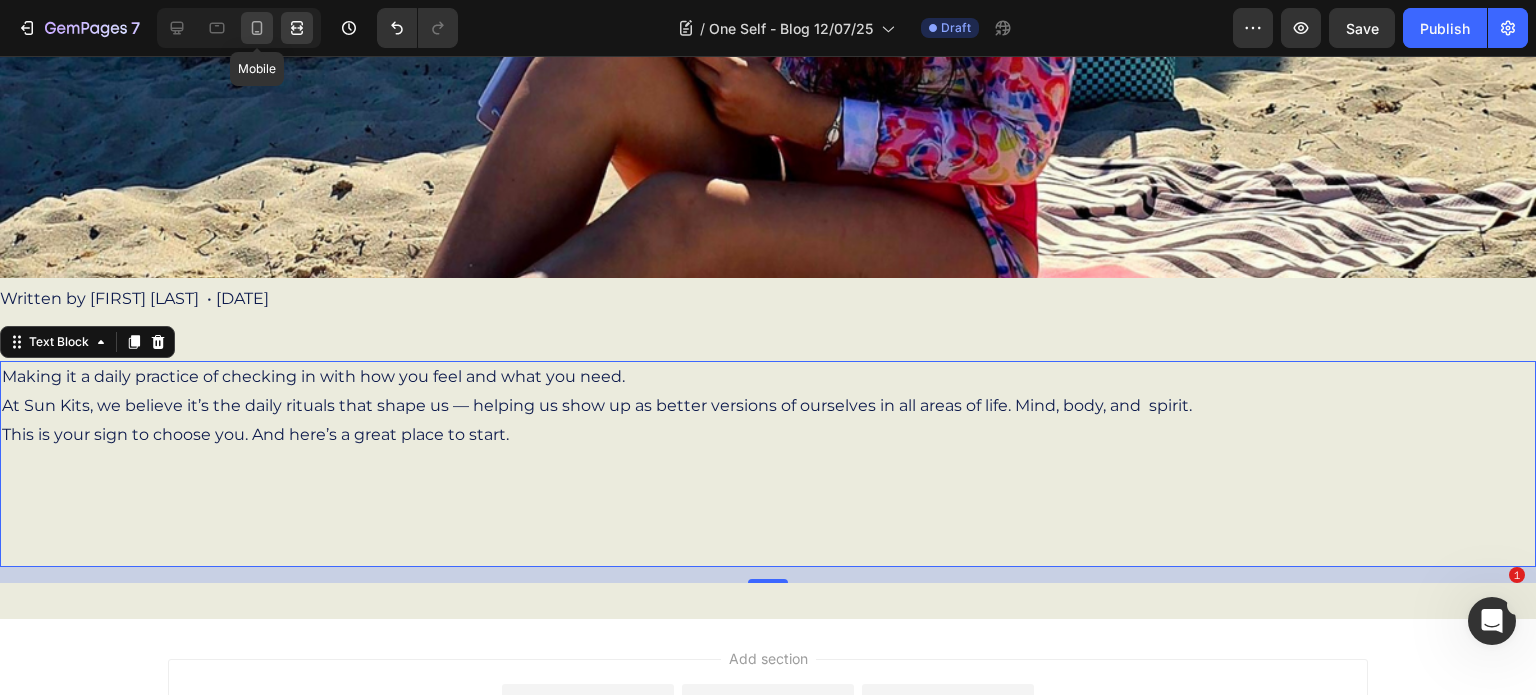 click 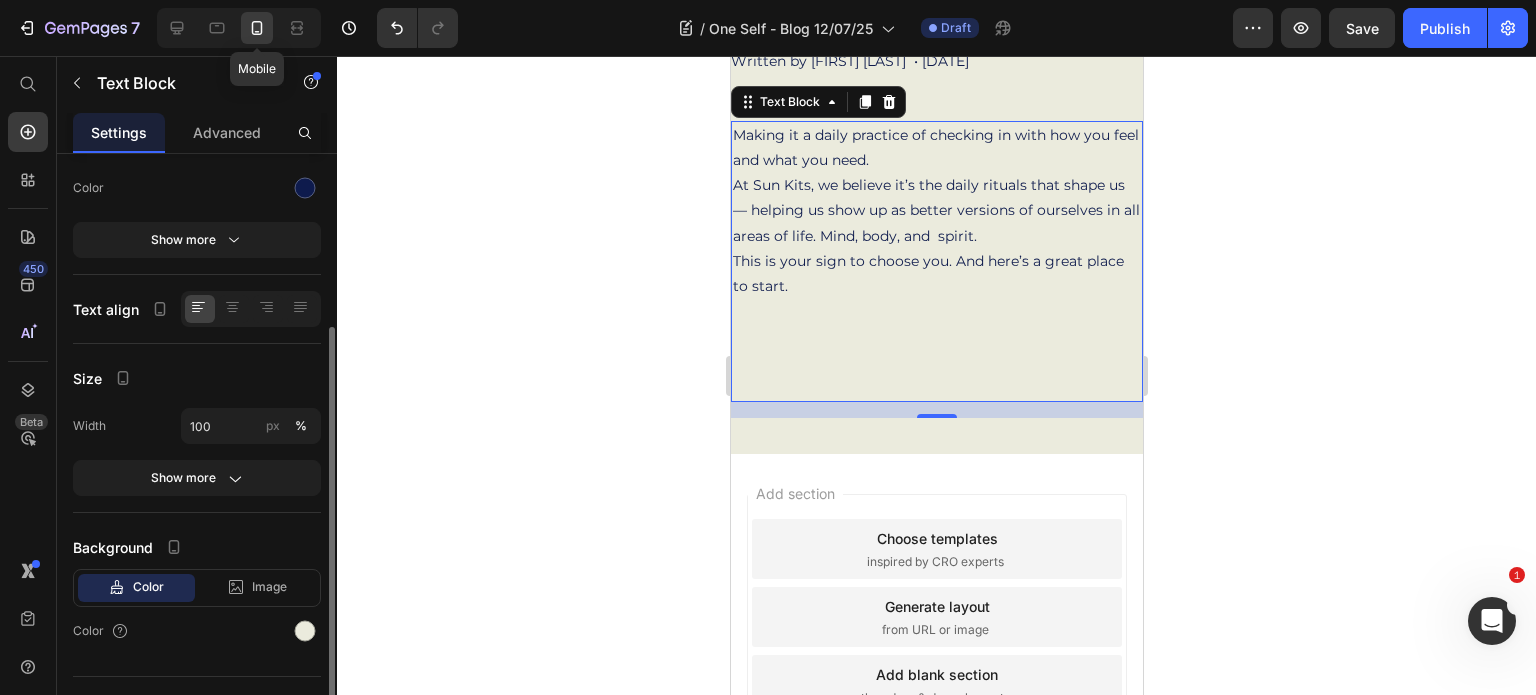 scroll, scrollTop: 374, scrollLeft: 0, axis: vertical 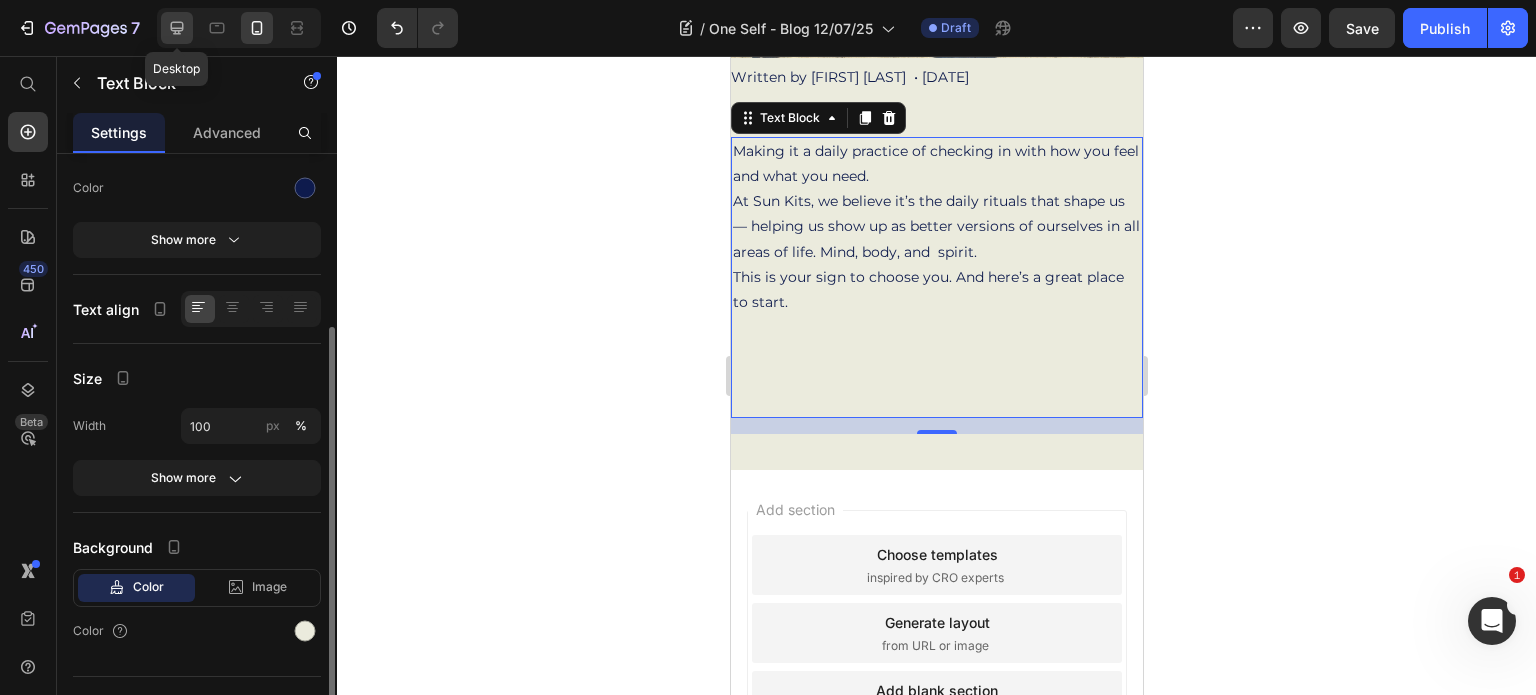click 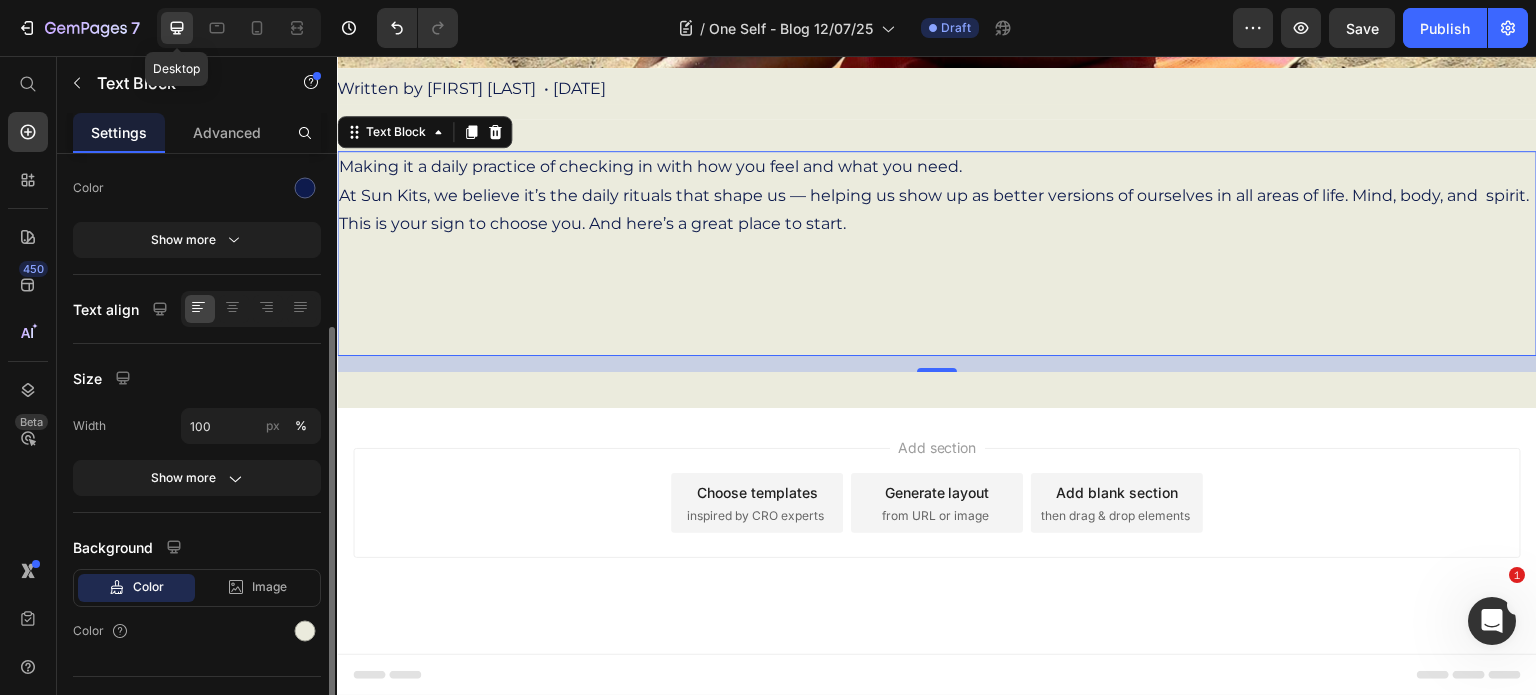 scroll, scrollTop: 624, scrollLeft: 0, axis: vertical 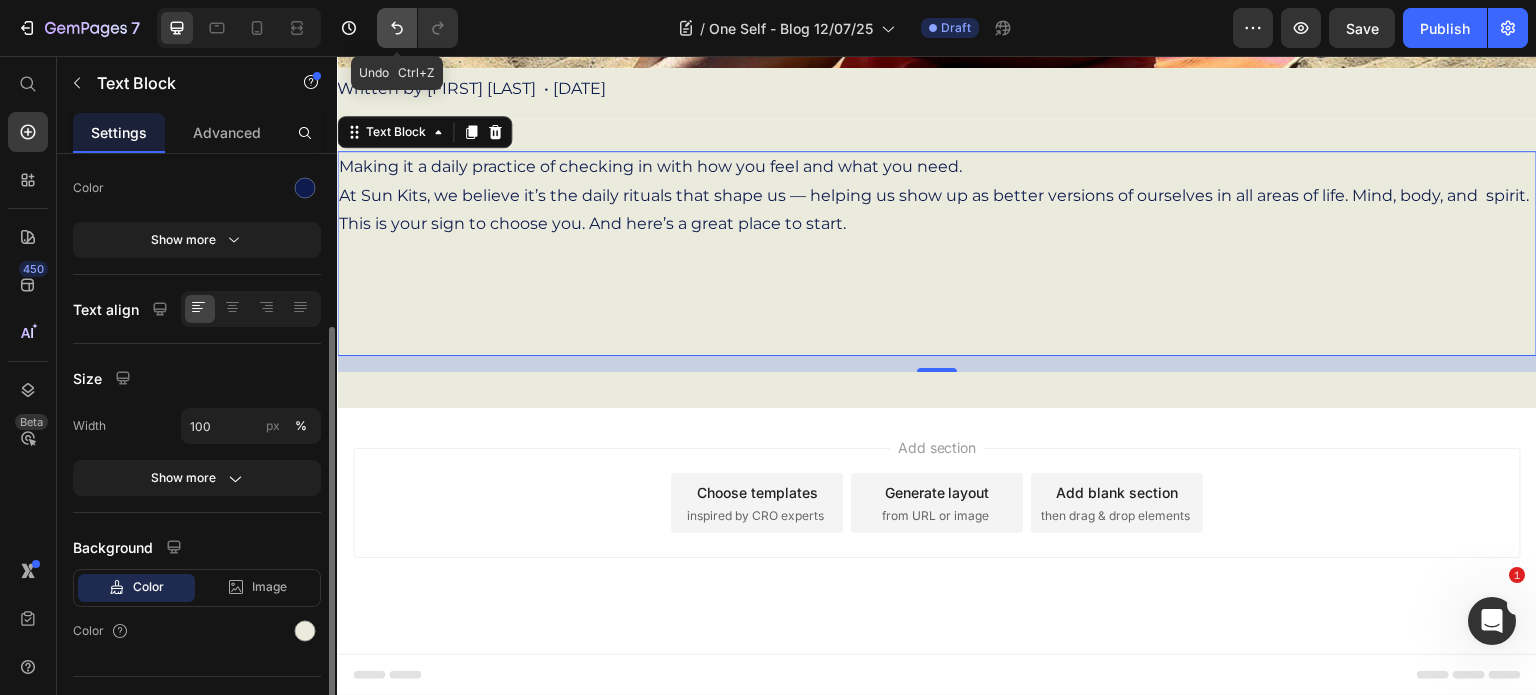 click 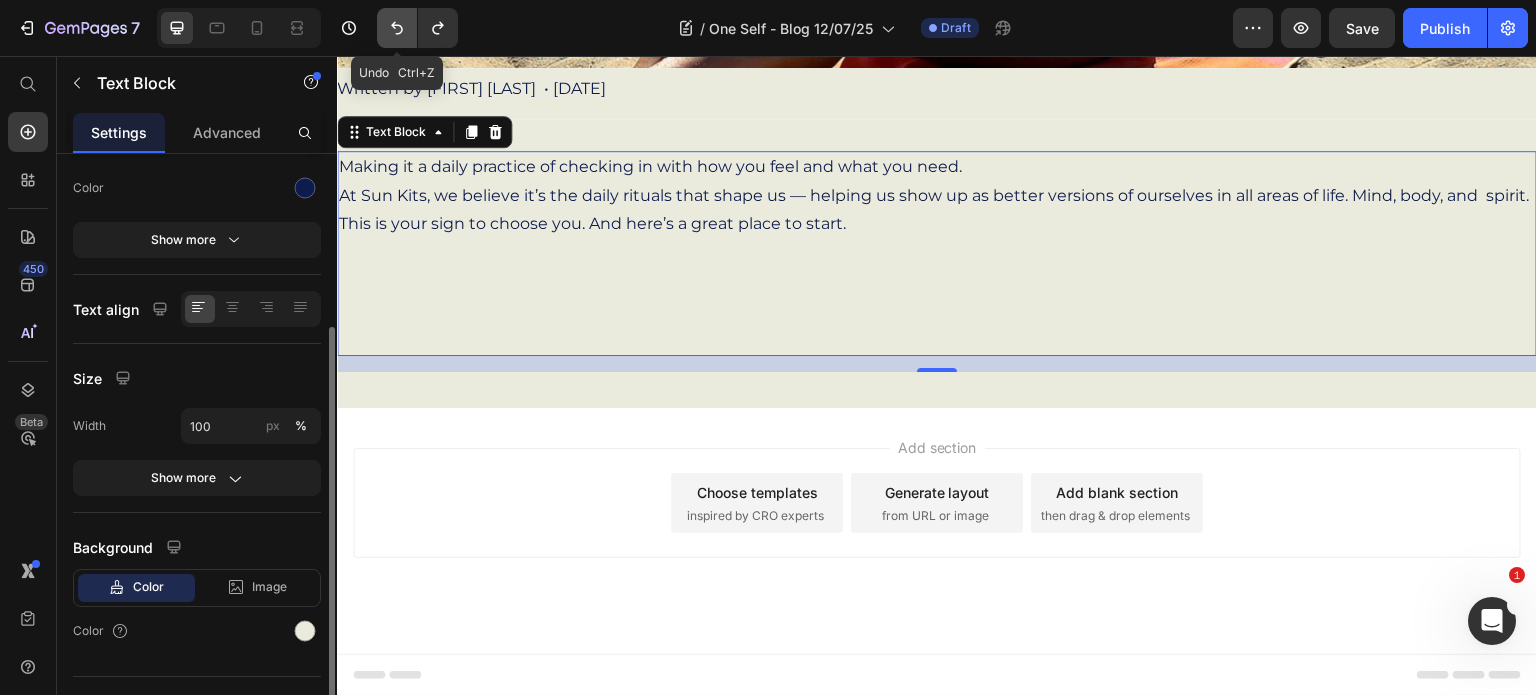 click 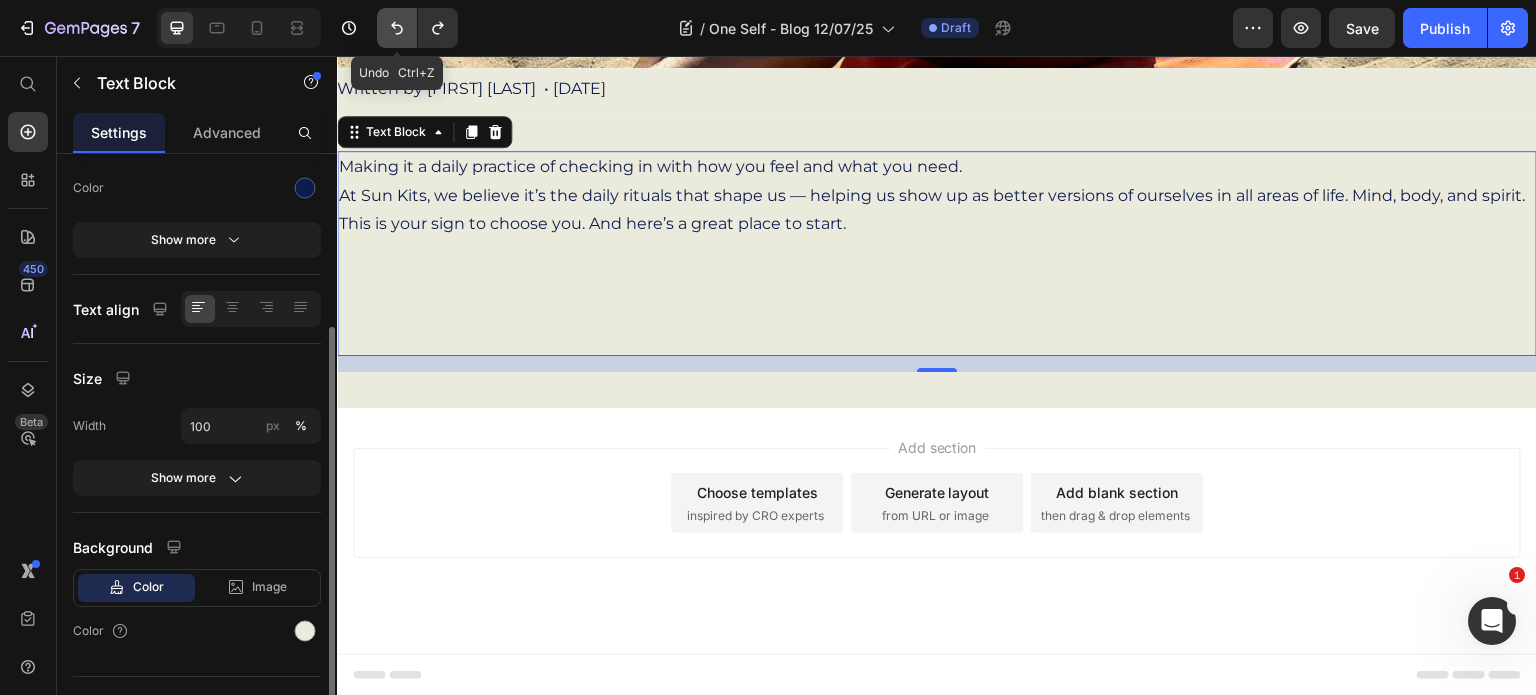click 